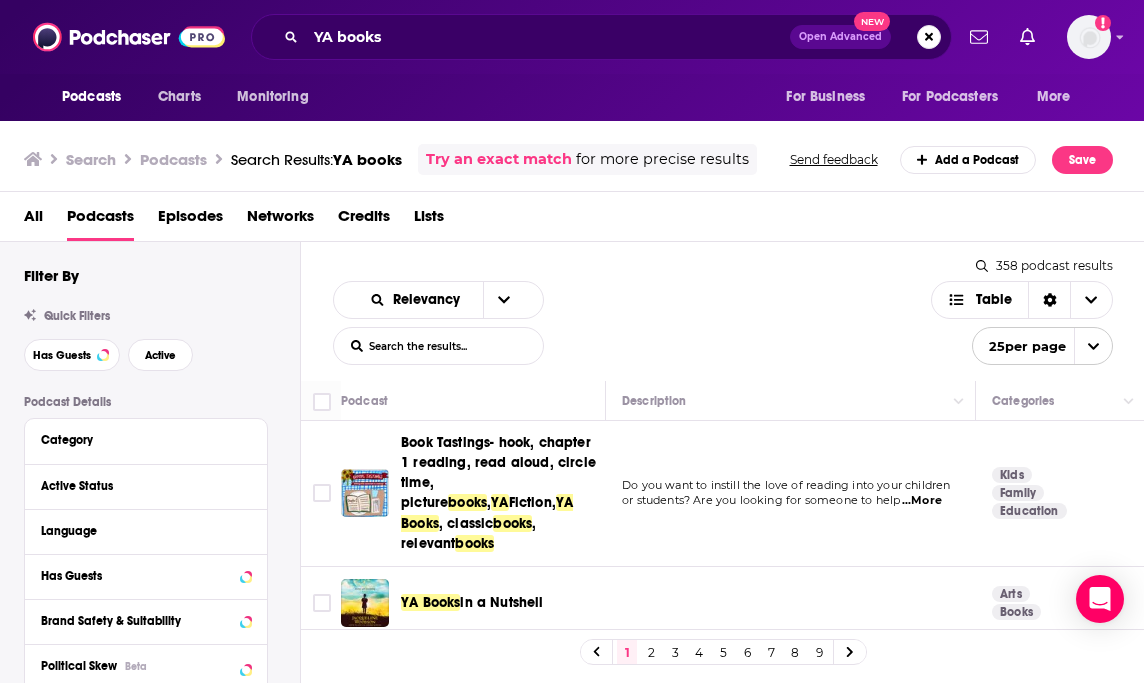 scroll, scrollTop: 0, scrollLeft: 0, axis: both 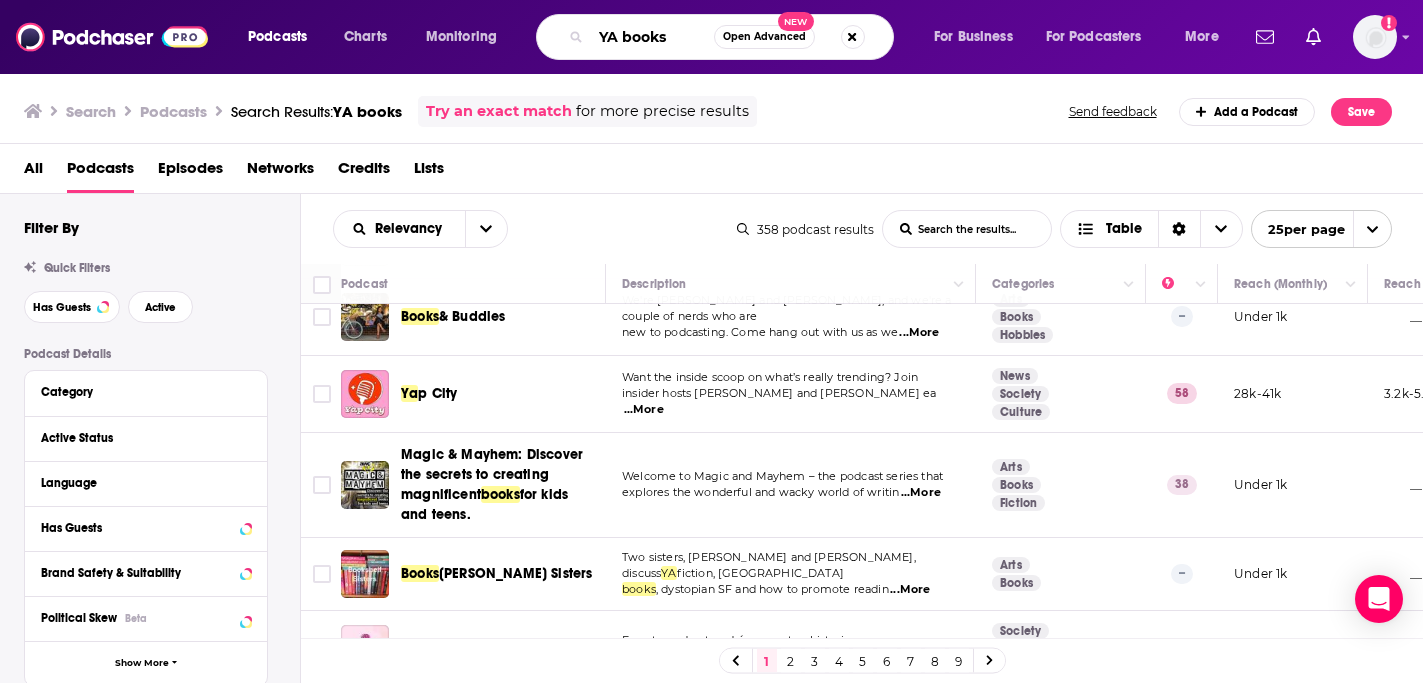 click on "YA books" at bounding box center [652, 37] 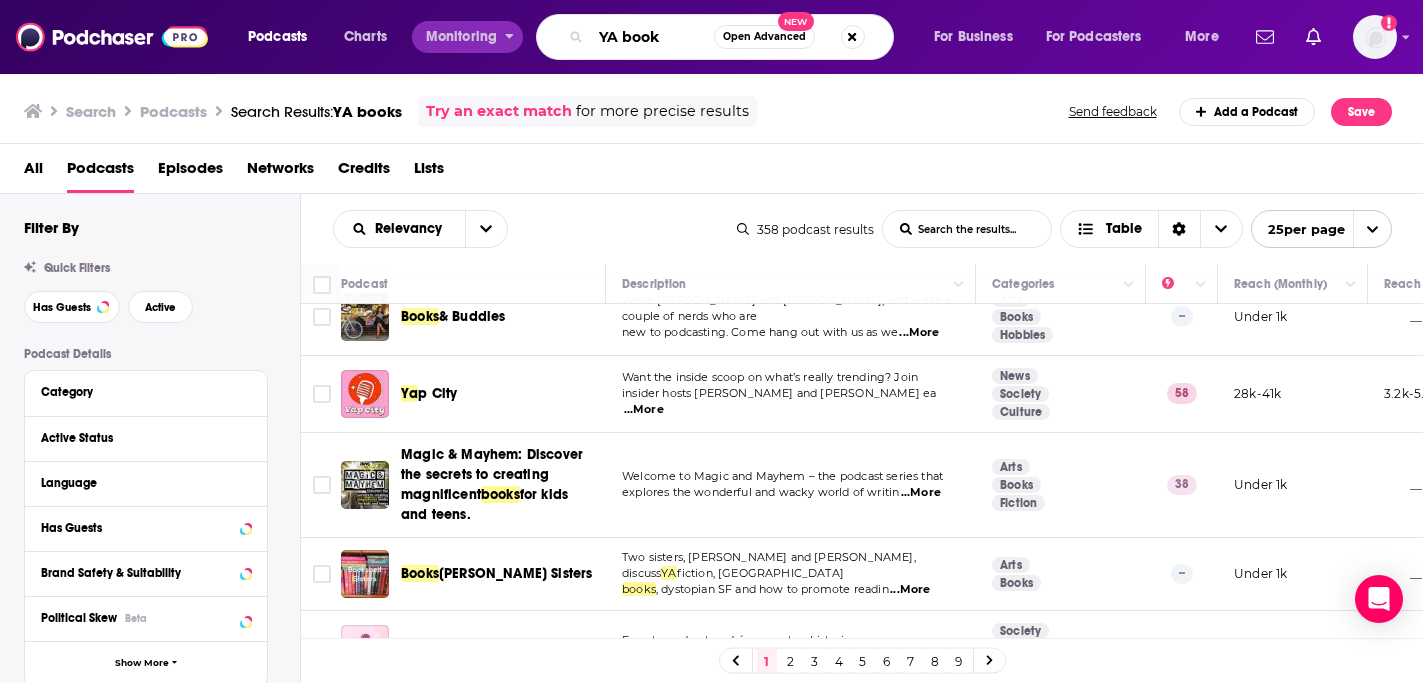 drag, startPoint x: 675, startPoint y: 41, endPoint x: 421, endPoint y: 25, distance: 254.50343 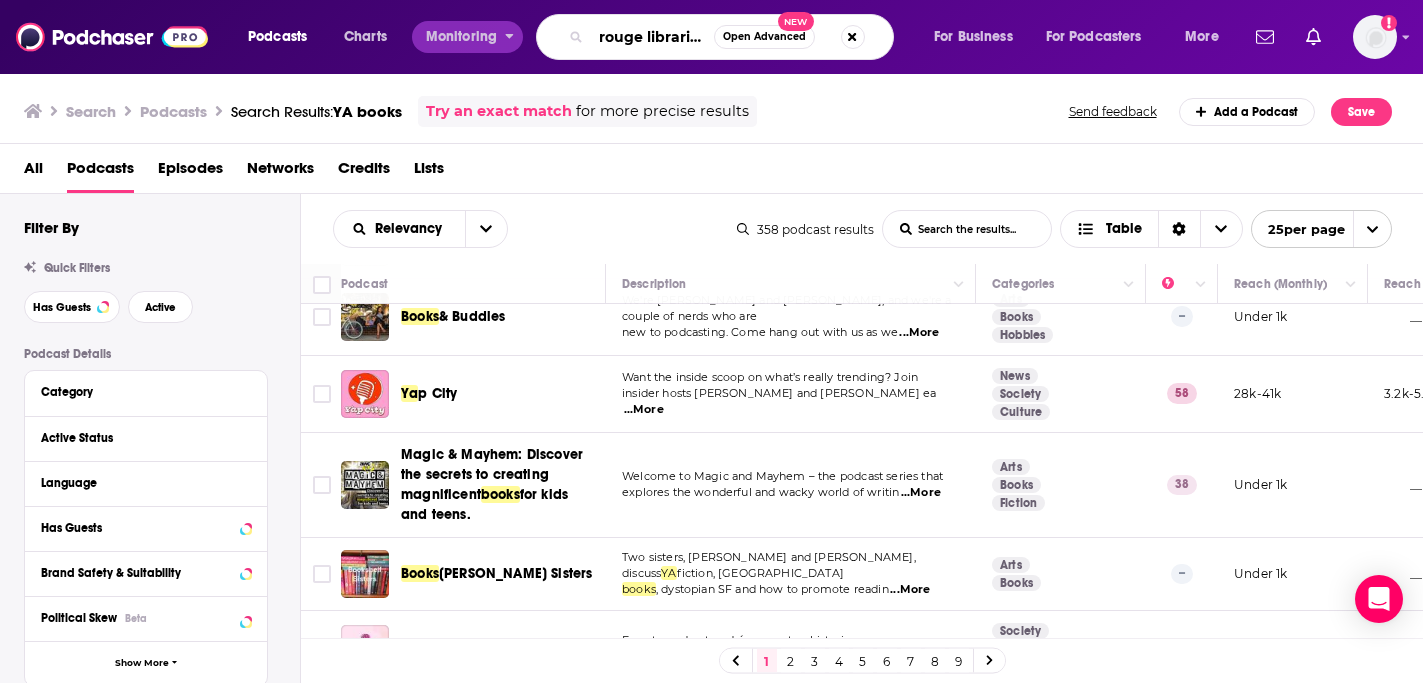 scroll, scrollTop: 0, scrollLeft: 11, axis: horizontal 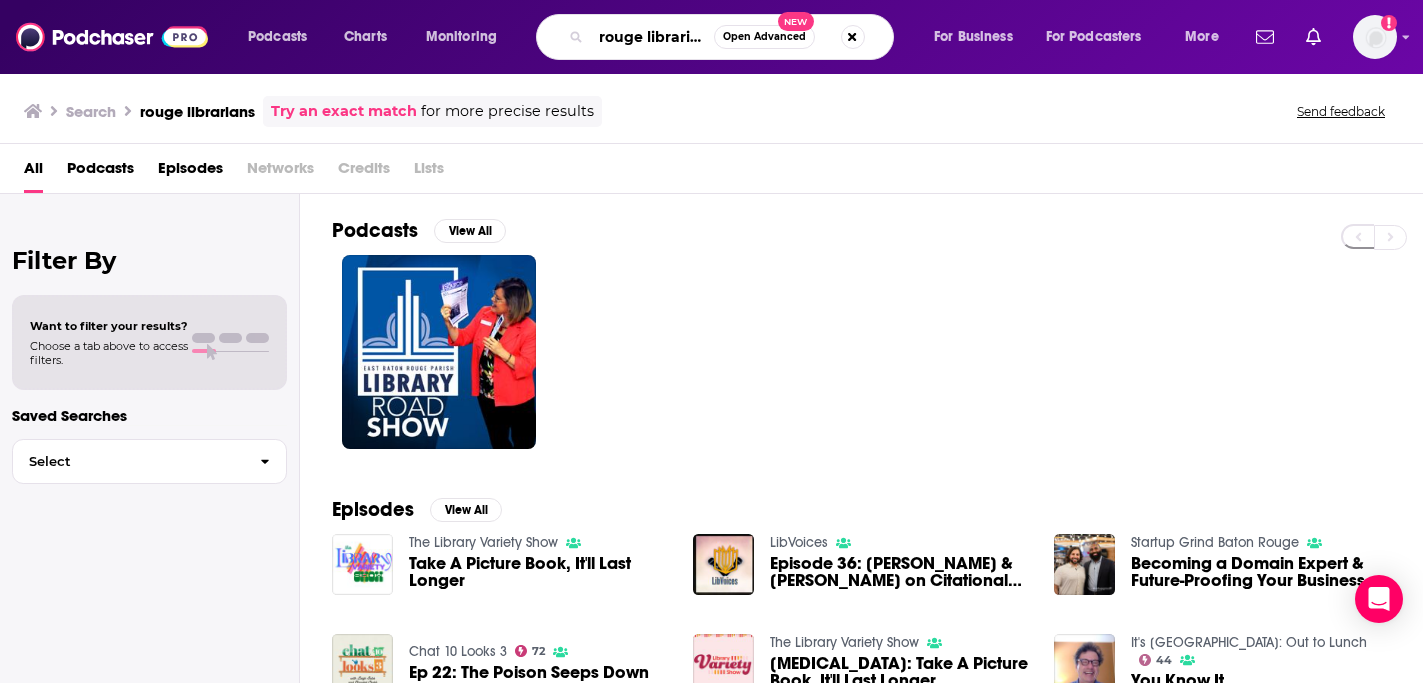 click on "rouge librarians" at bounding box center (652, 37) 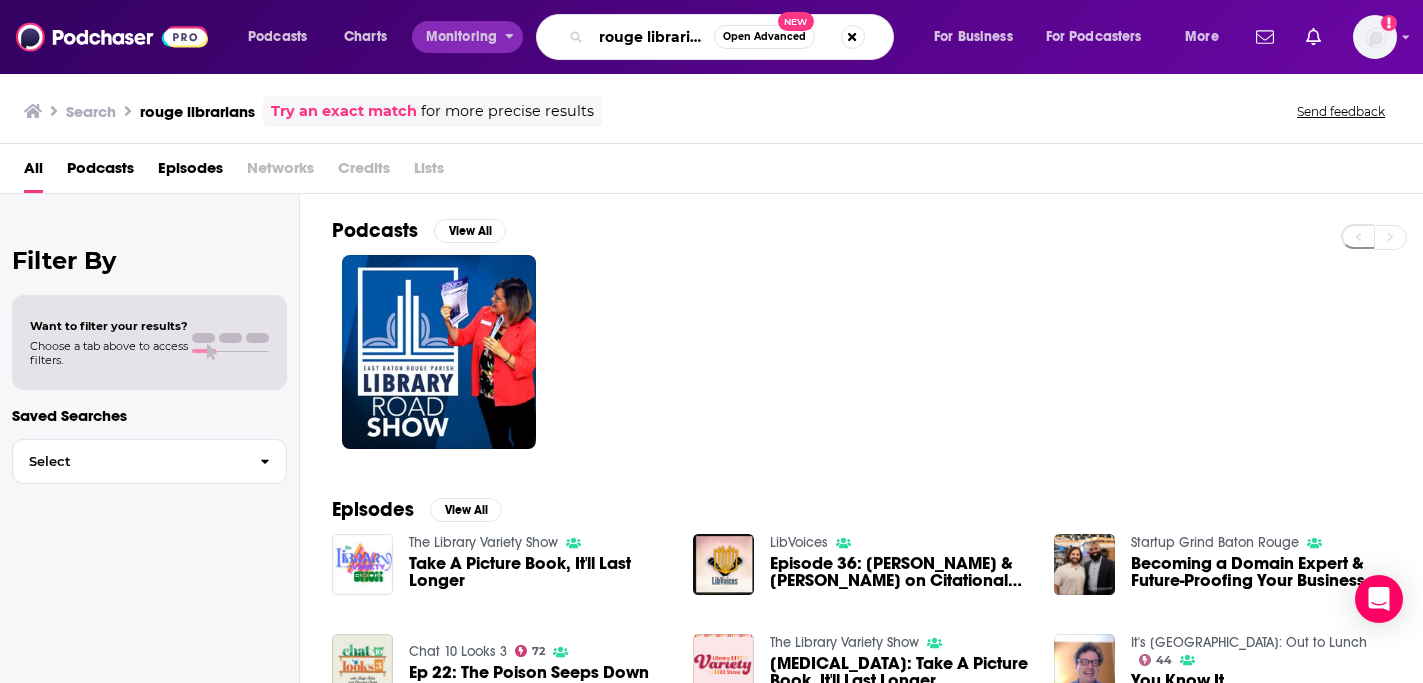 drag, startPoint x: 701, startPoint y: 38, endPoint x: 511, endPoint y: 35, distance: 190.02368 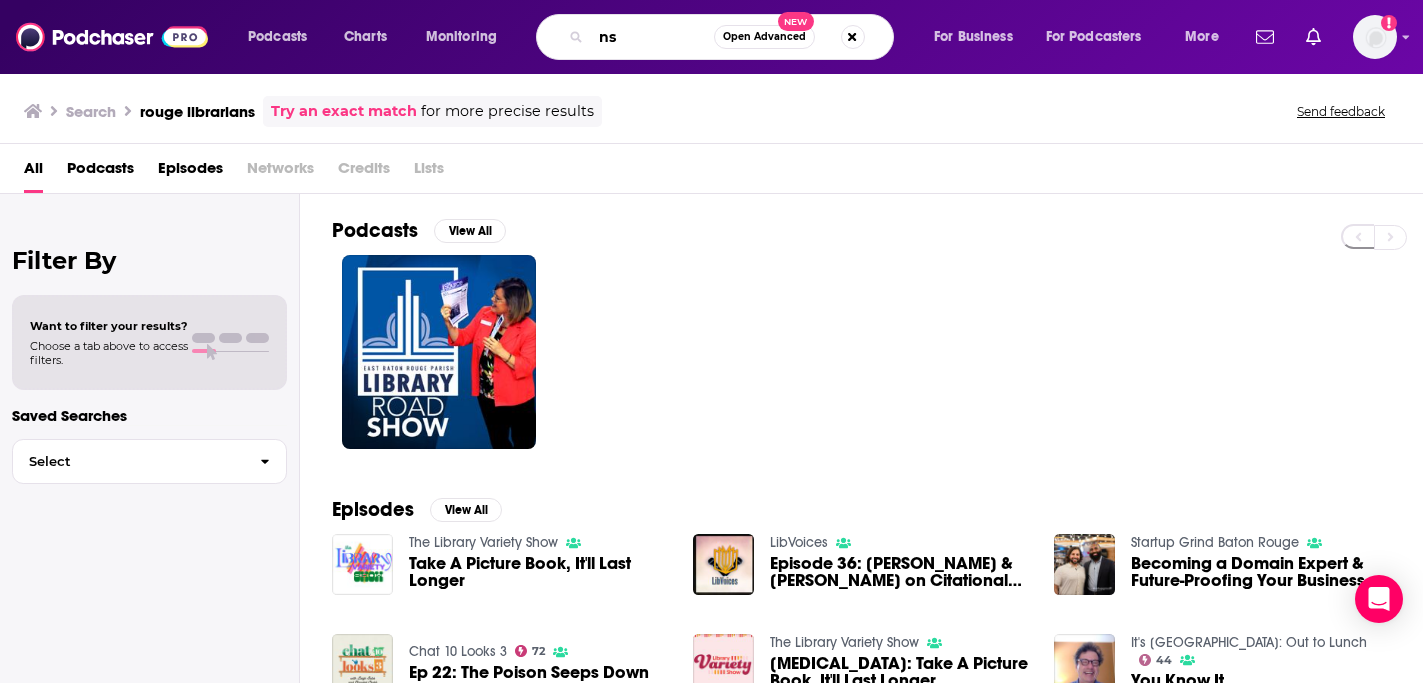 drag, startPoint x: 635, startPoint y: 35, endPoint x: 492, endPoint y: 32, distance: 143.03146 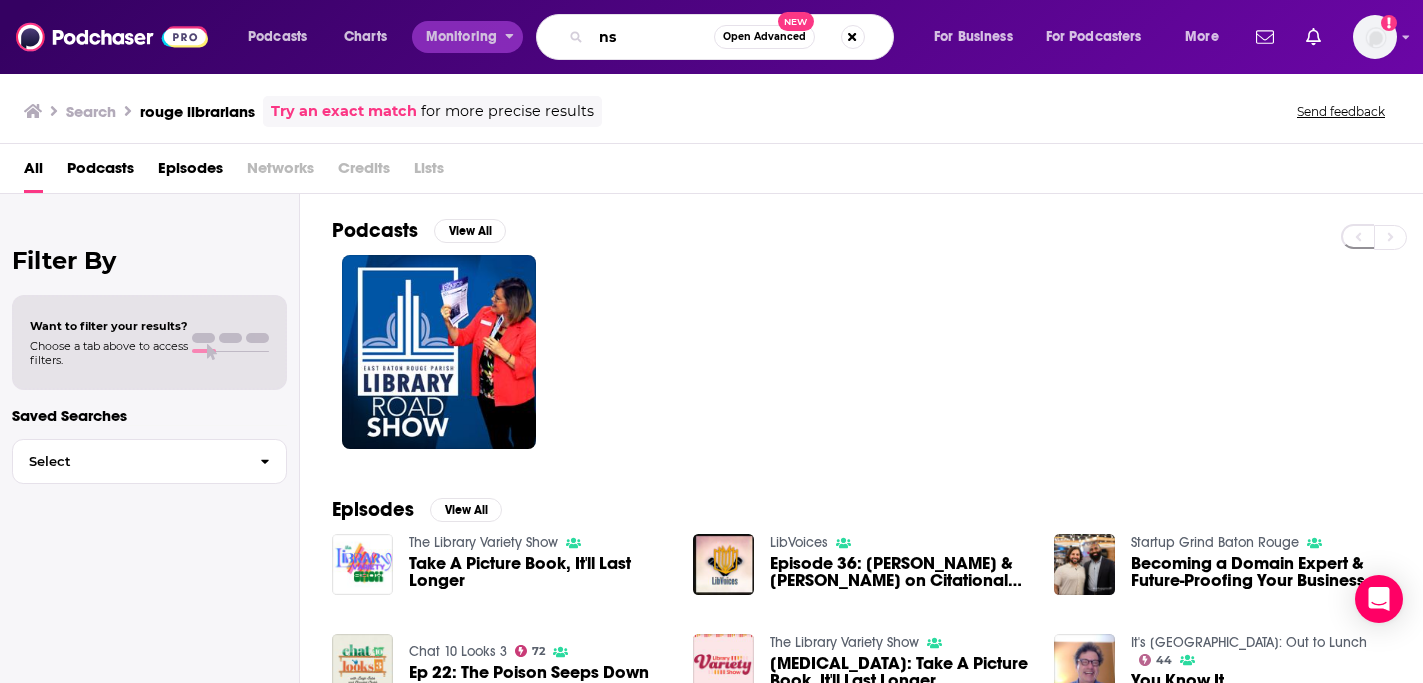 paste on "Rouge Libraria" 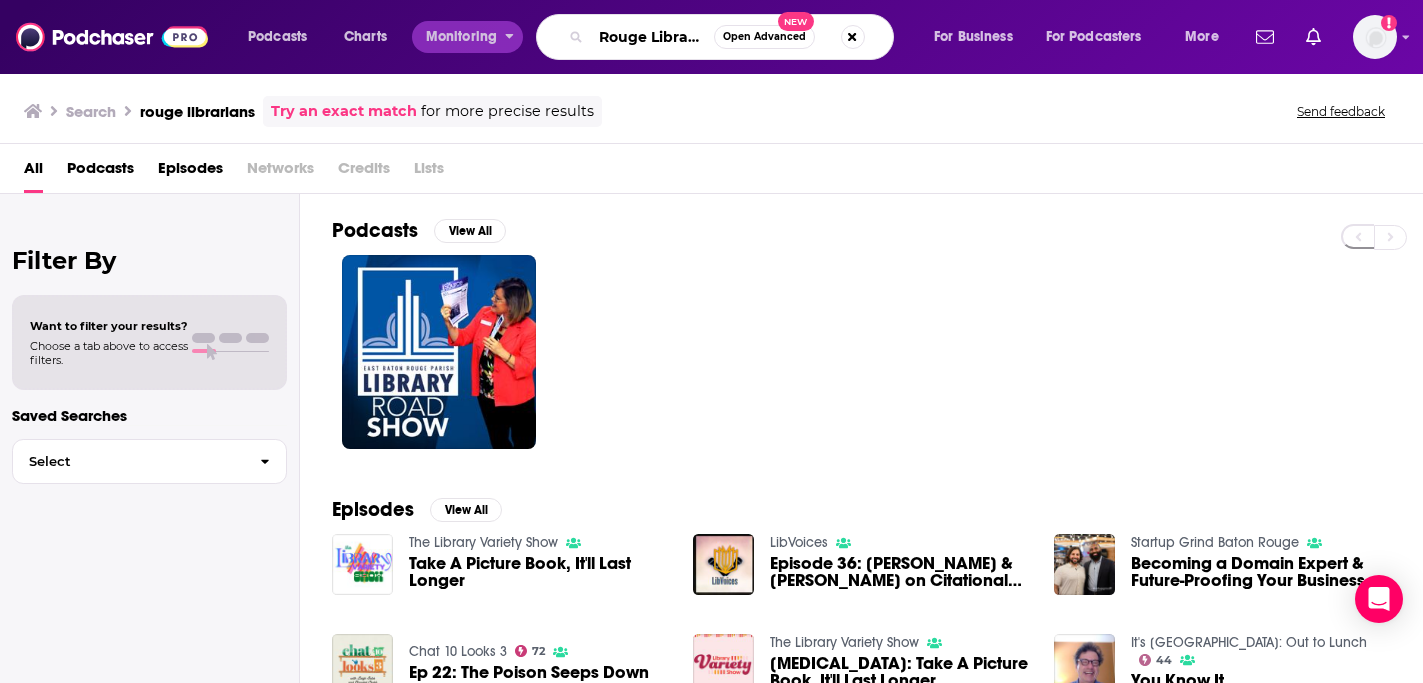 scroll, scrollTop: 0, scrollLeft: 19, axis: horizontal 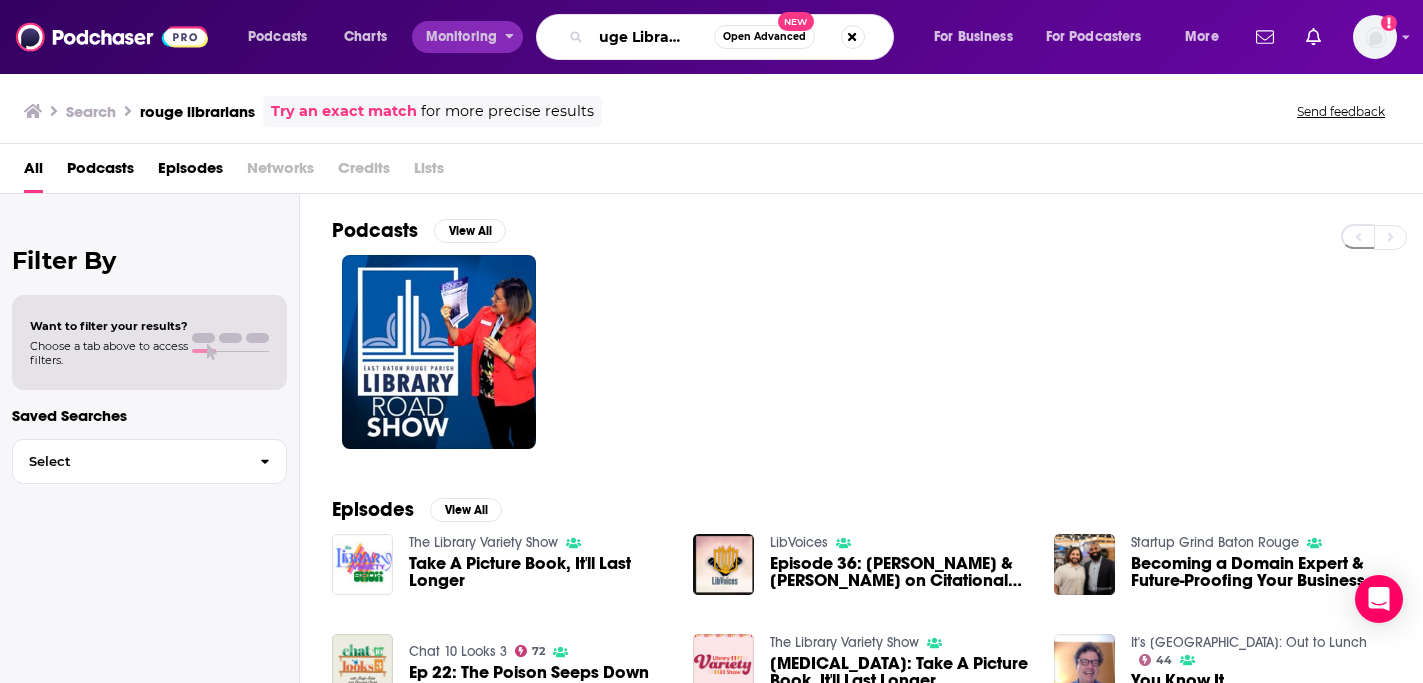 type on "Rouge Librarians" 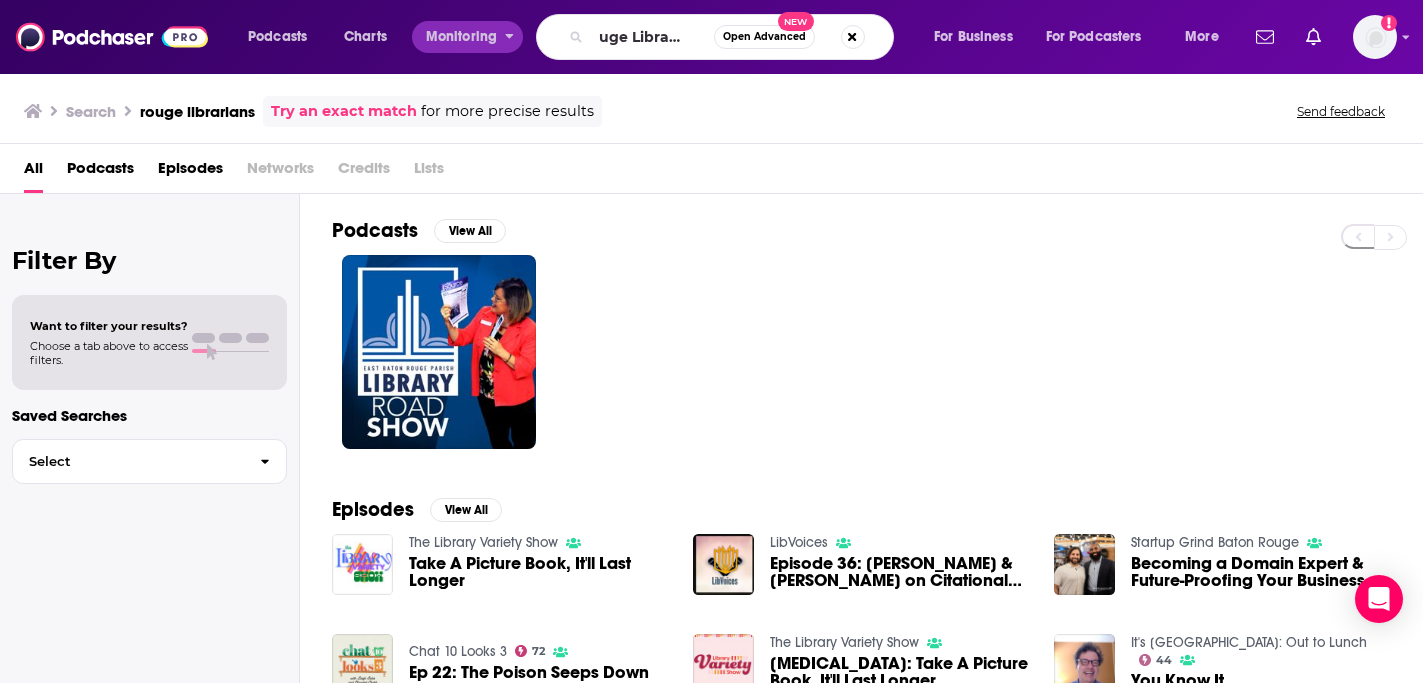 scroll, scrollTop: 0, scrollLeft: 0, axis: both 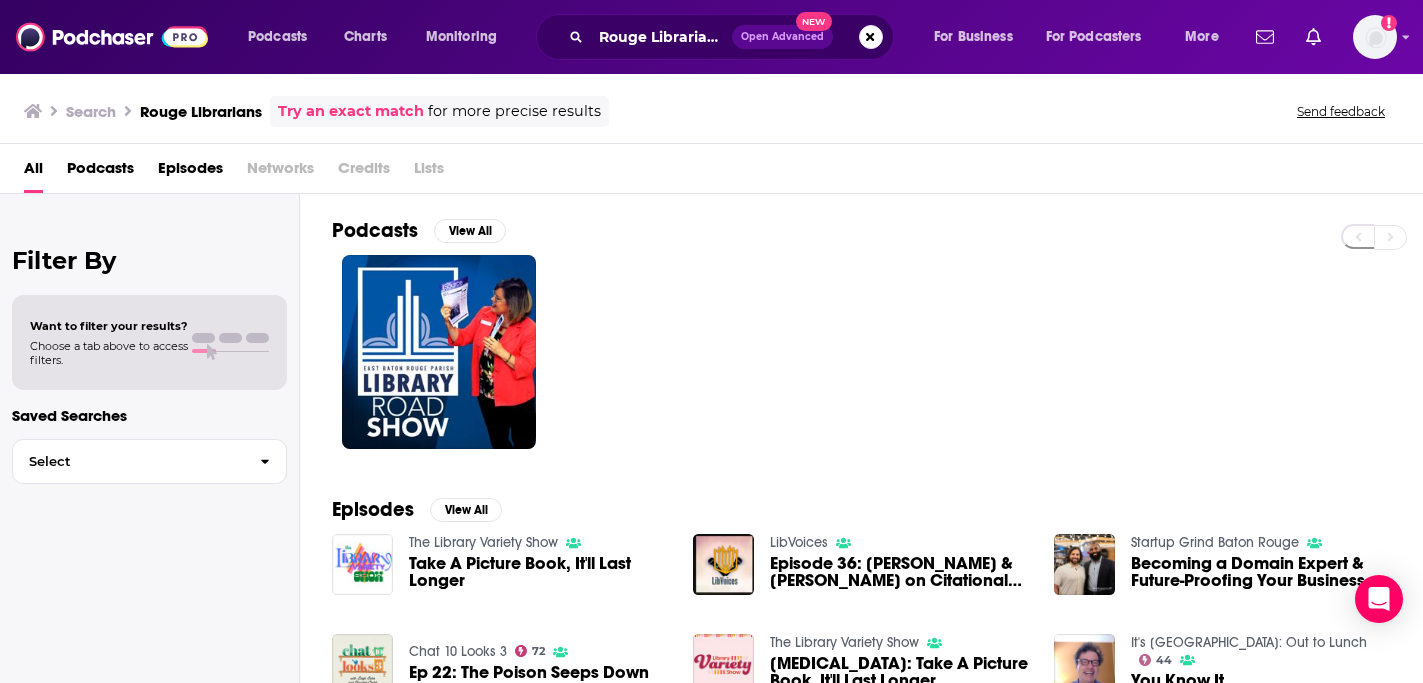 click on "Podcasts" at bounding box center [100, 172] 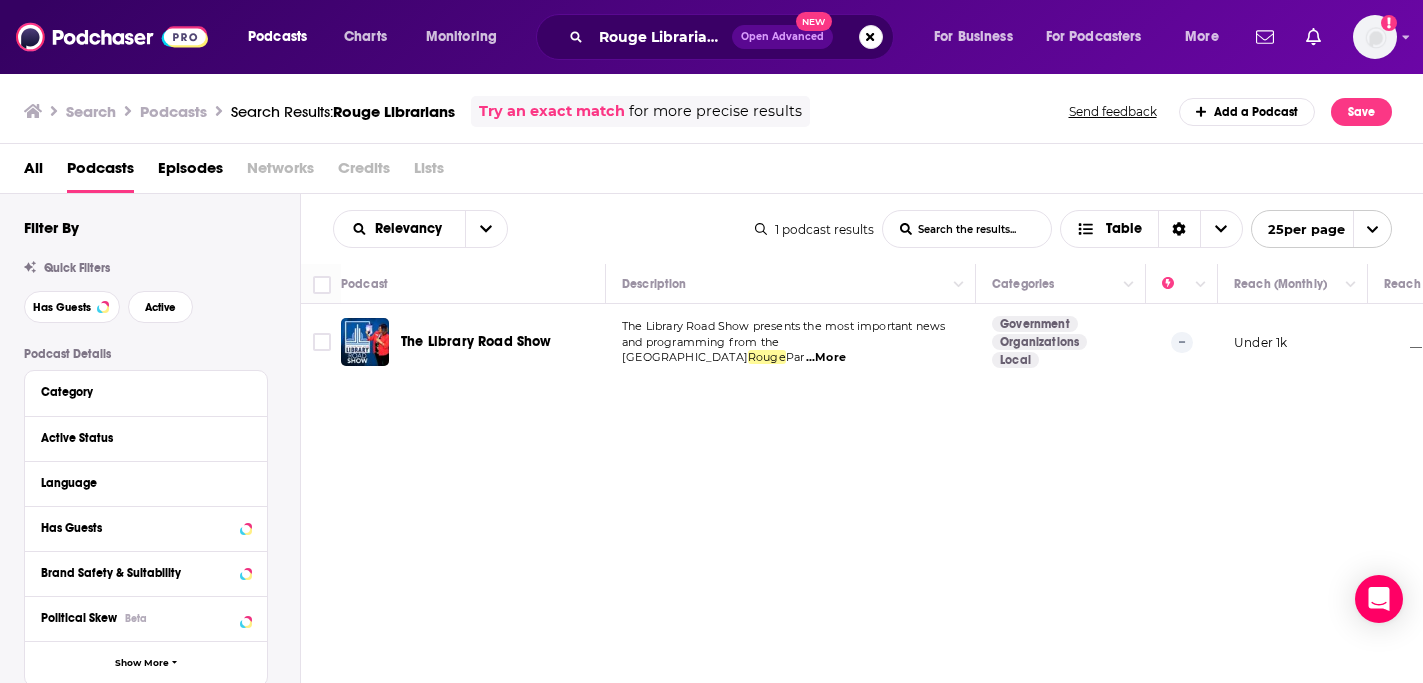 click on "All" at bounding box center (33, 172) 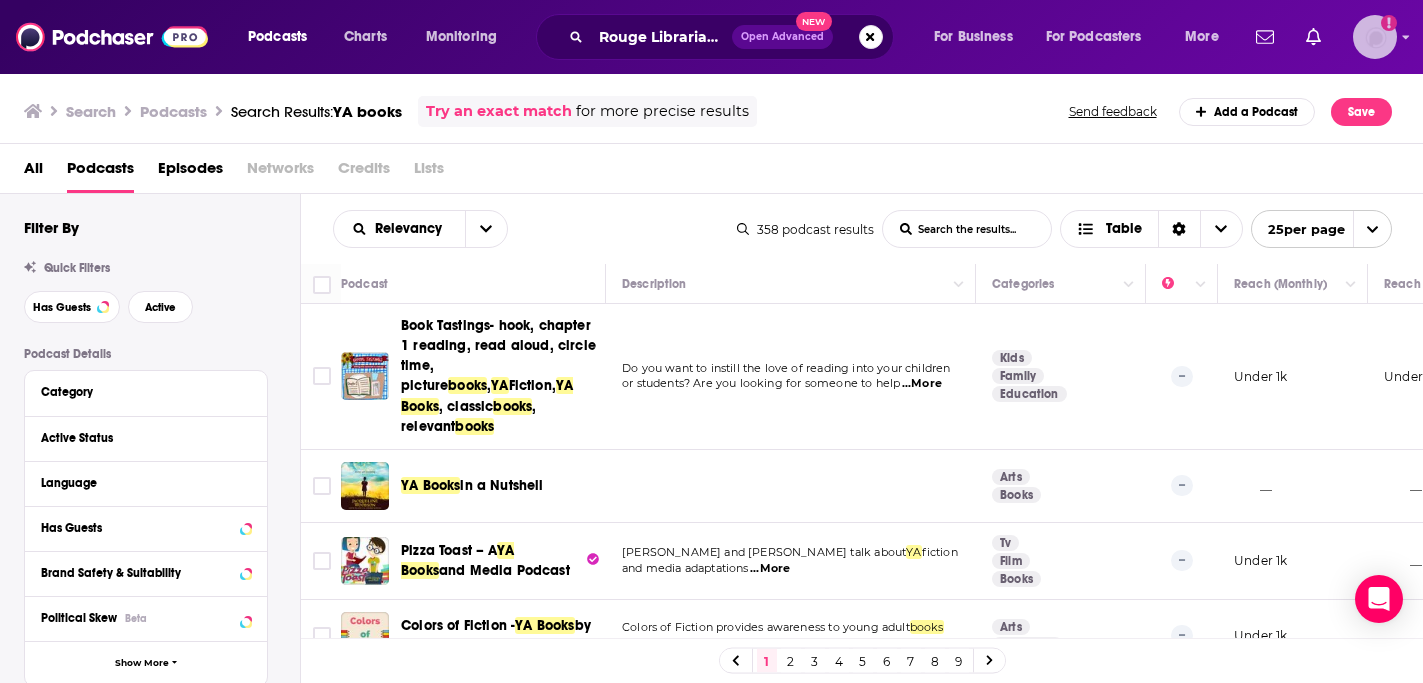 click at bounding box center (1375, 37) 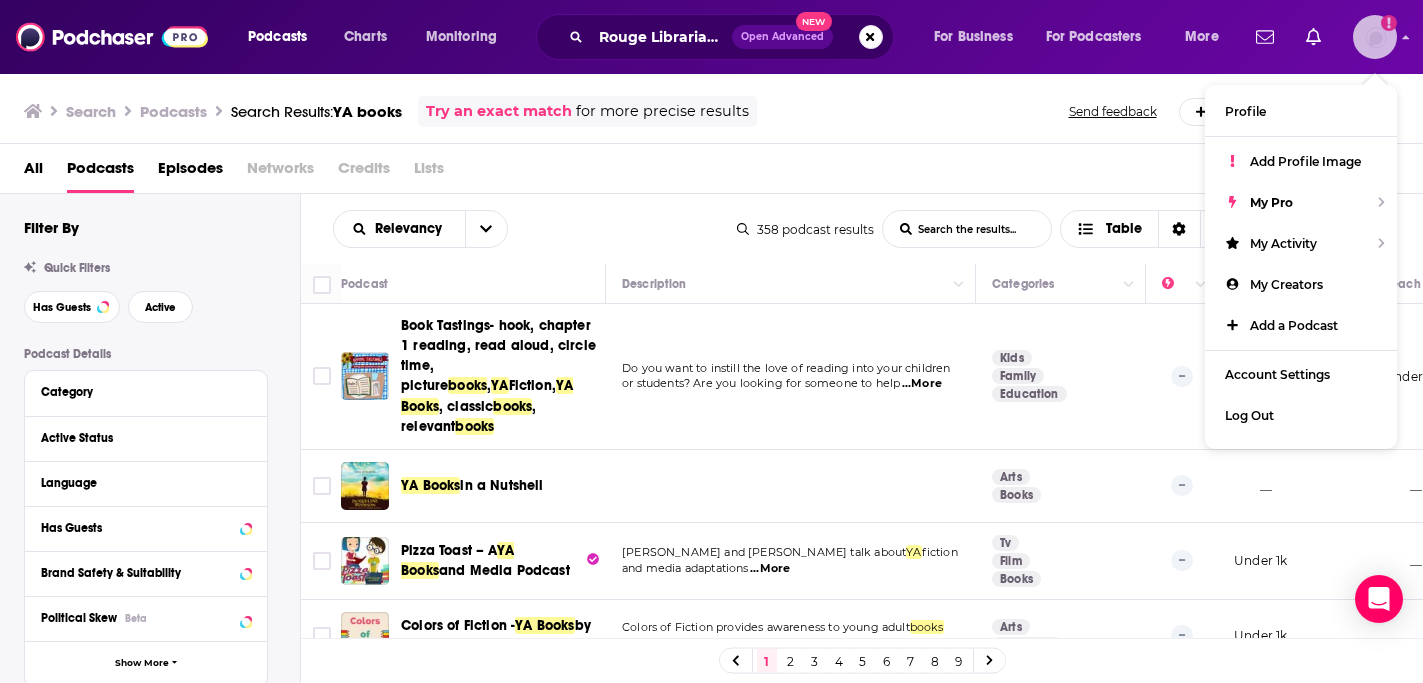 click at bounding box center [1375, 37] 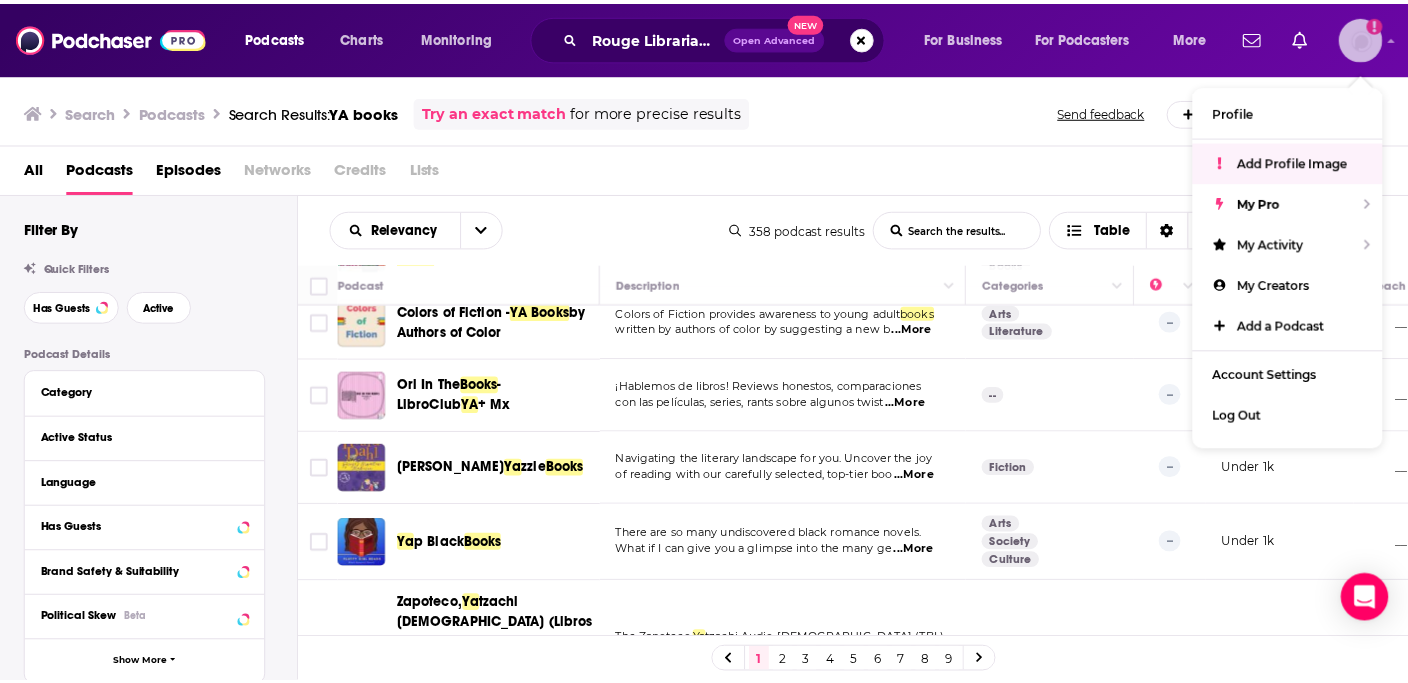 scroll, scrollTop: 311, scrollLeft: 0, axis: vertical 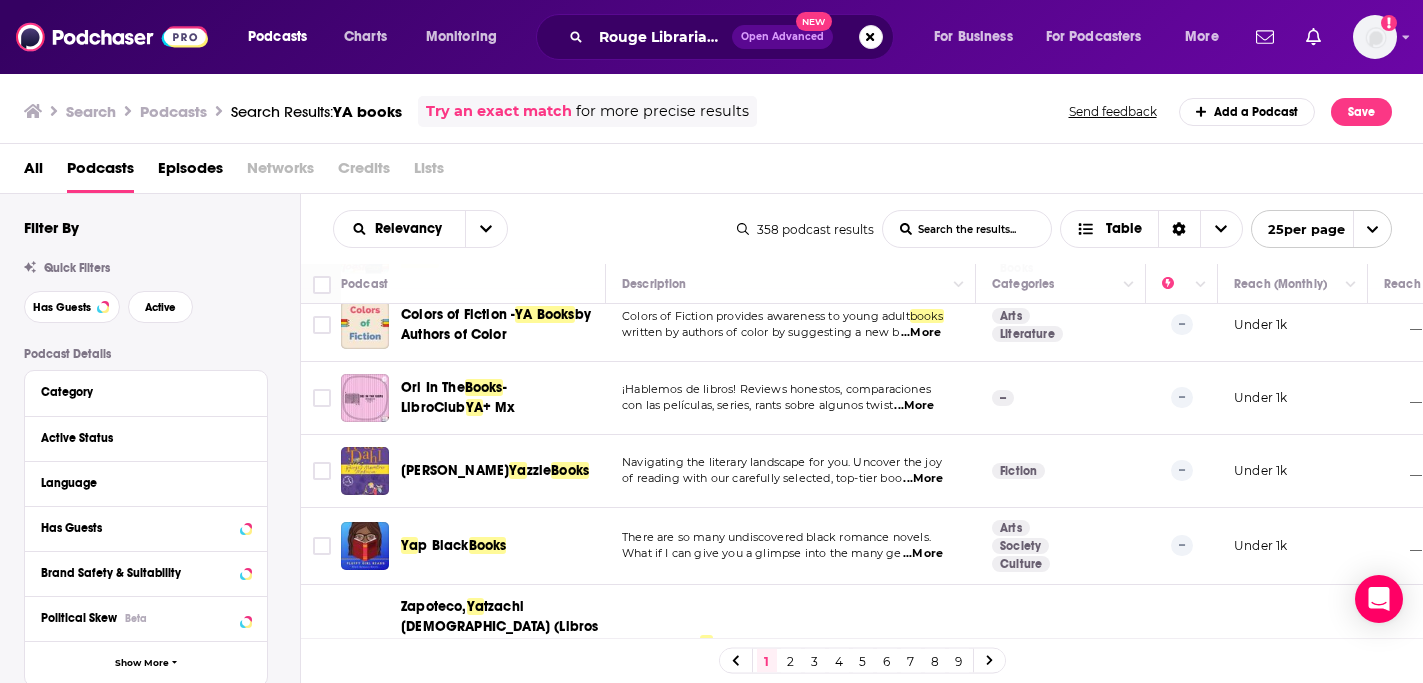 click on "- LibroClub" at bounding box center [454, 397] 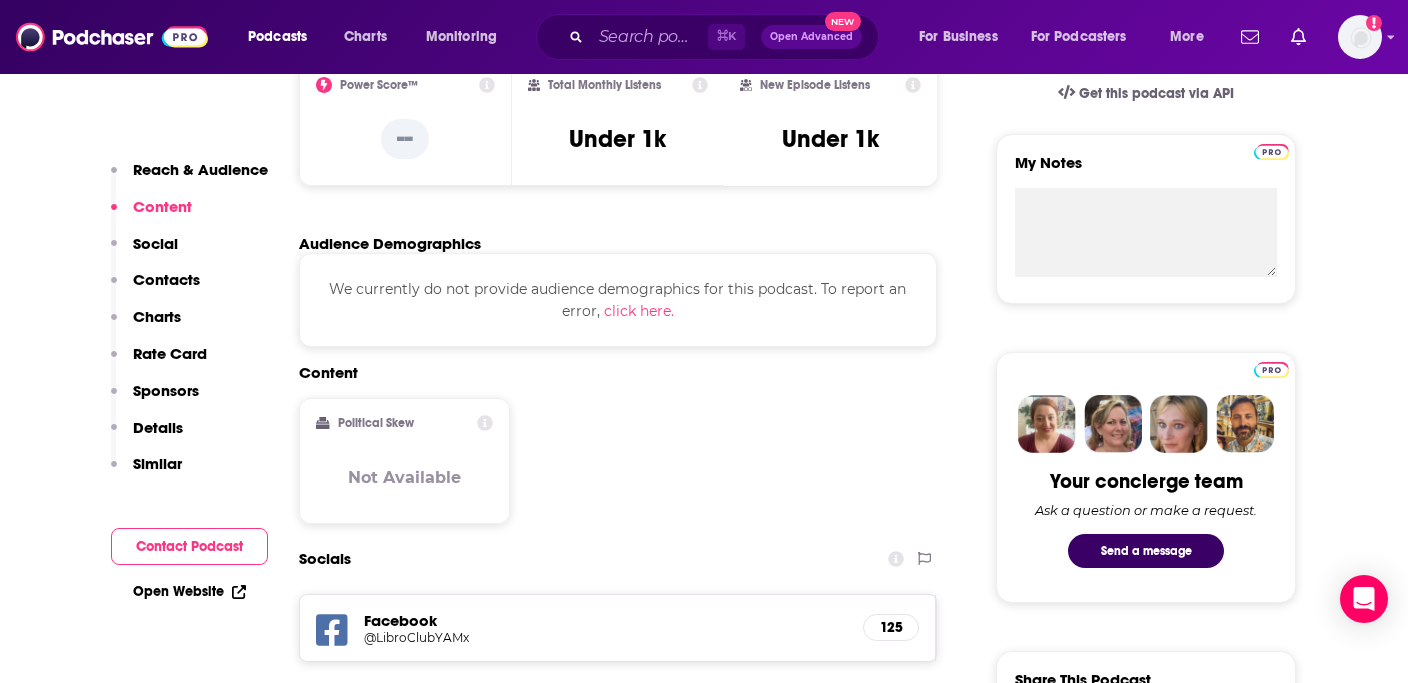 scroll, scrollTop: 353, scrollLeft: 0, axis: vertical 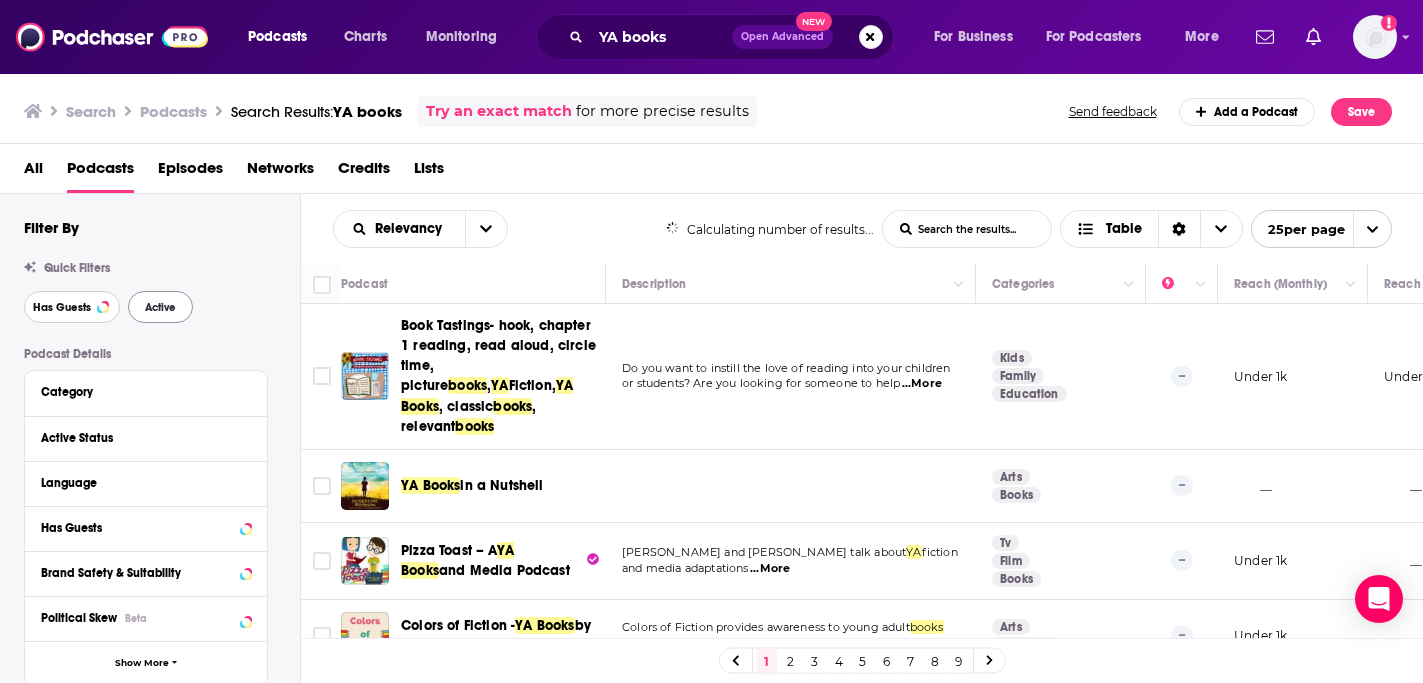 click on "Has Guests" at bounding box center [62, 307] 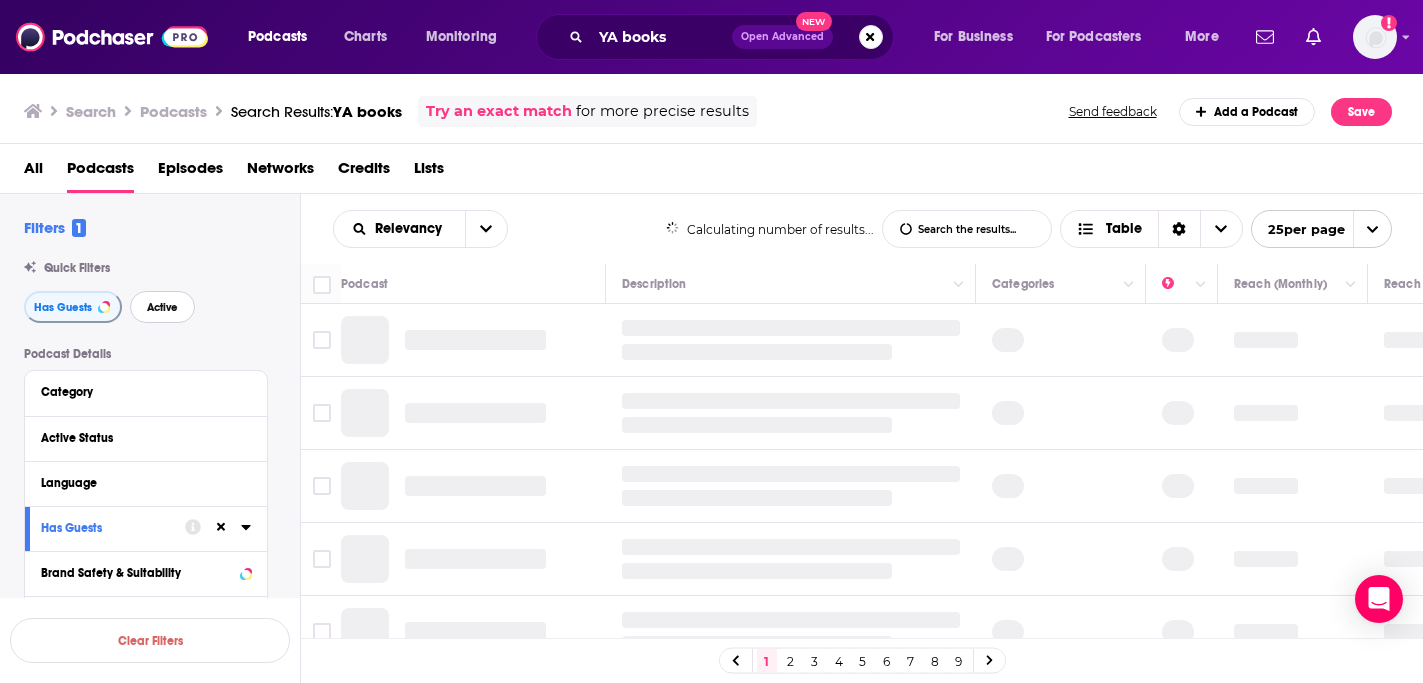 click on "Active" at bounding box center [162, 307] 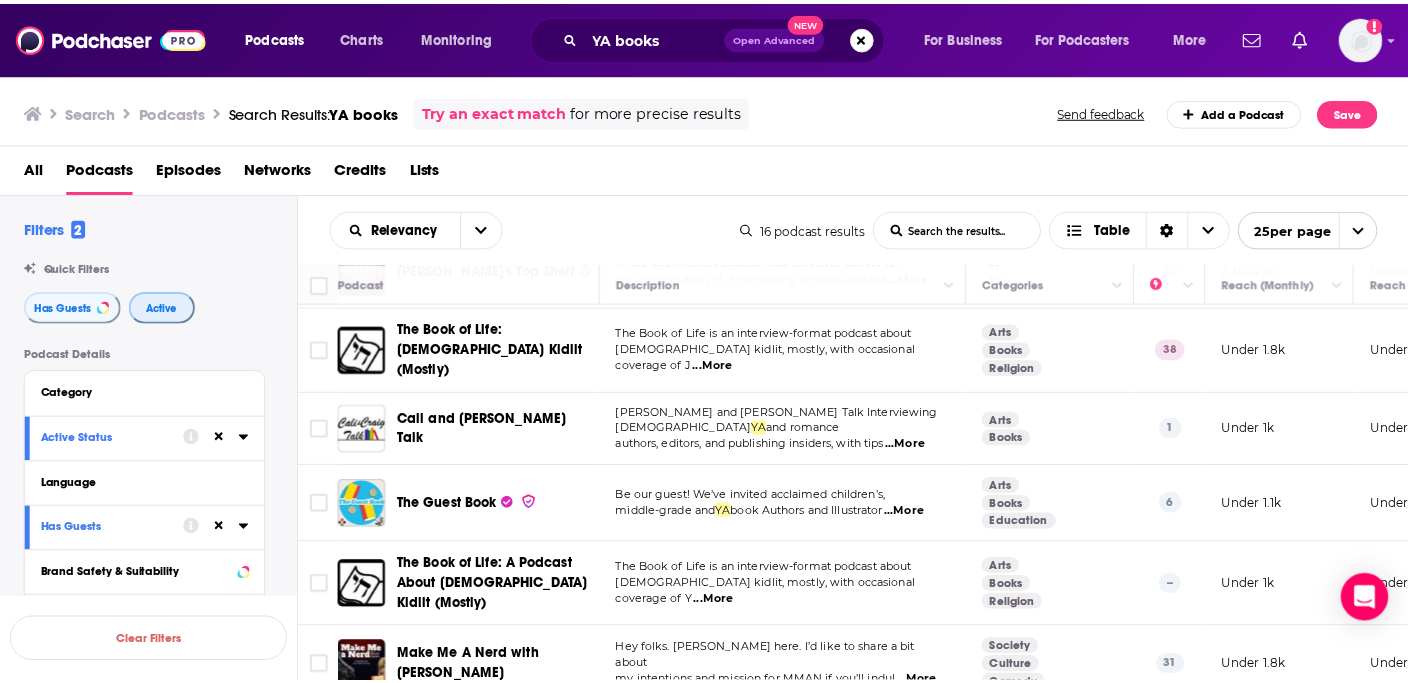 scroll, scrollTop: 840, scrollLeft: 0, axis: vertical 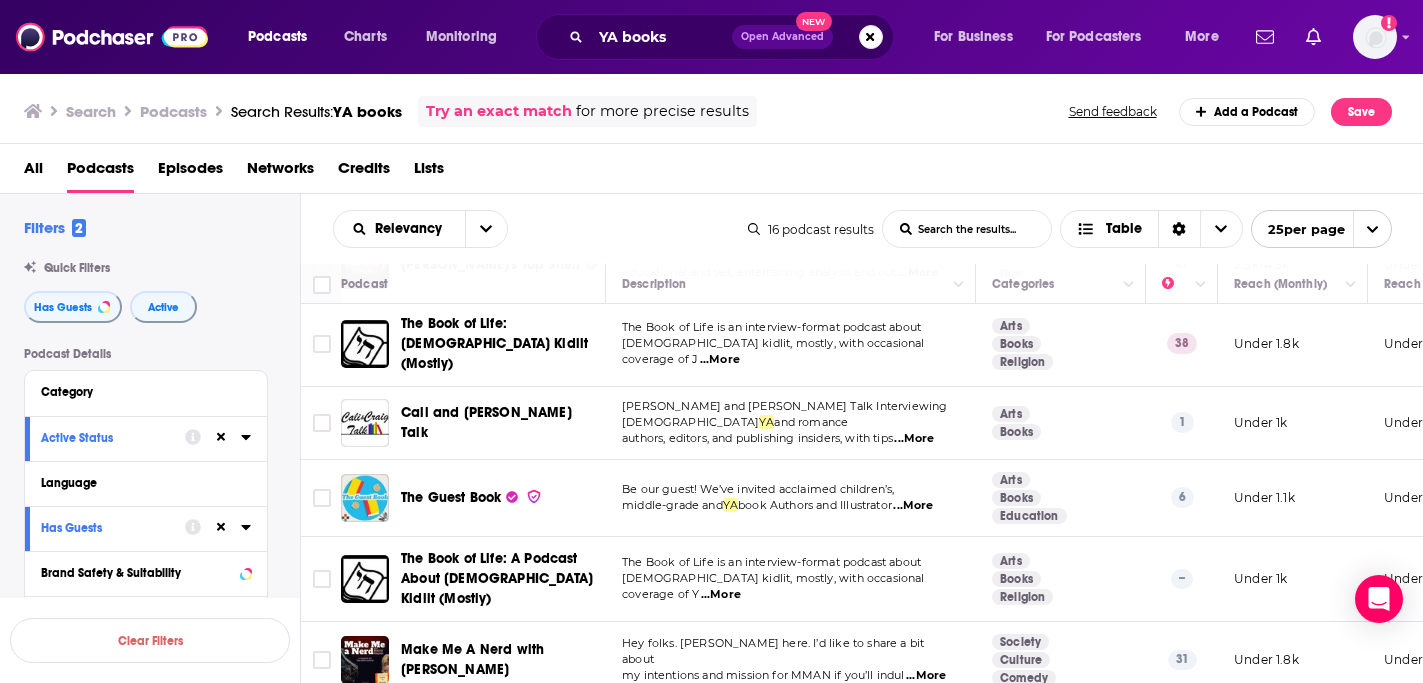 click on "The Guest Book" at bounding box center (451, 497) 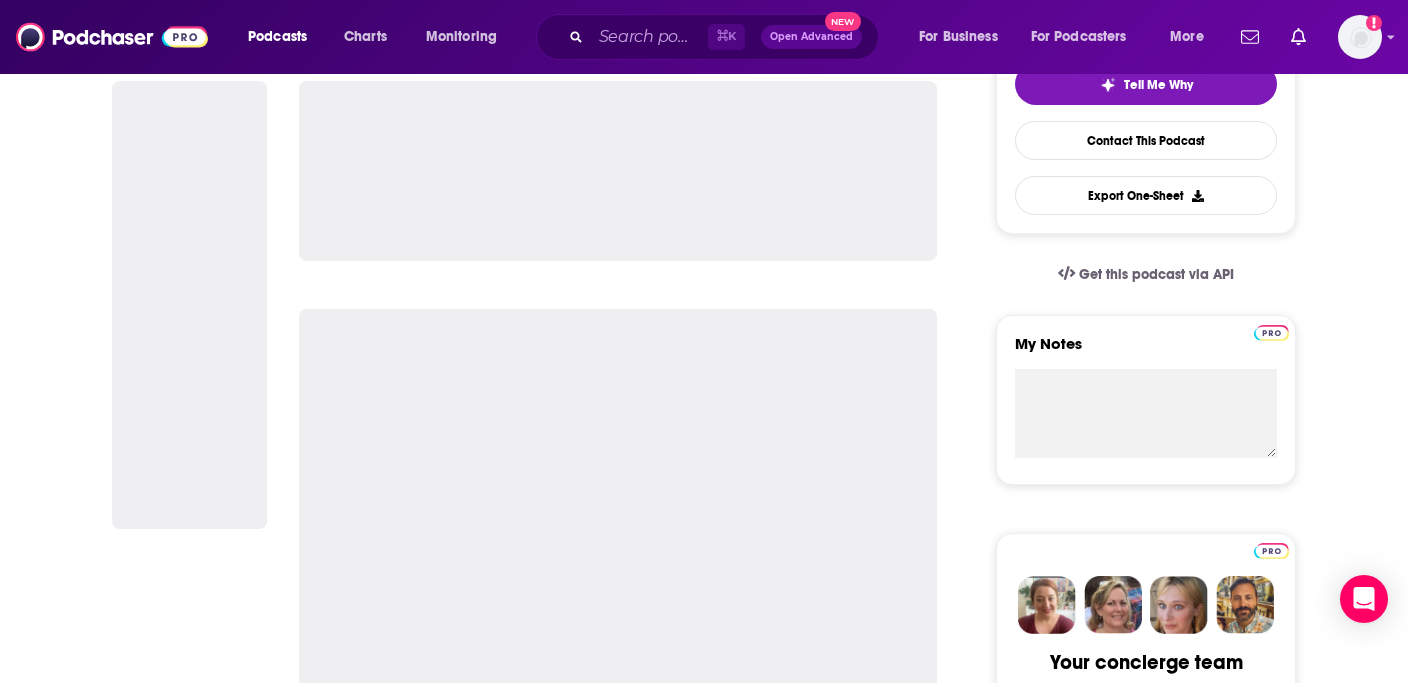 scroll, scrollTop: 0, scrollLeft: 0, axis: both 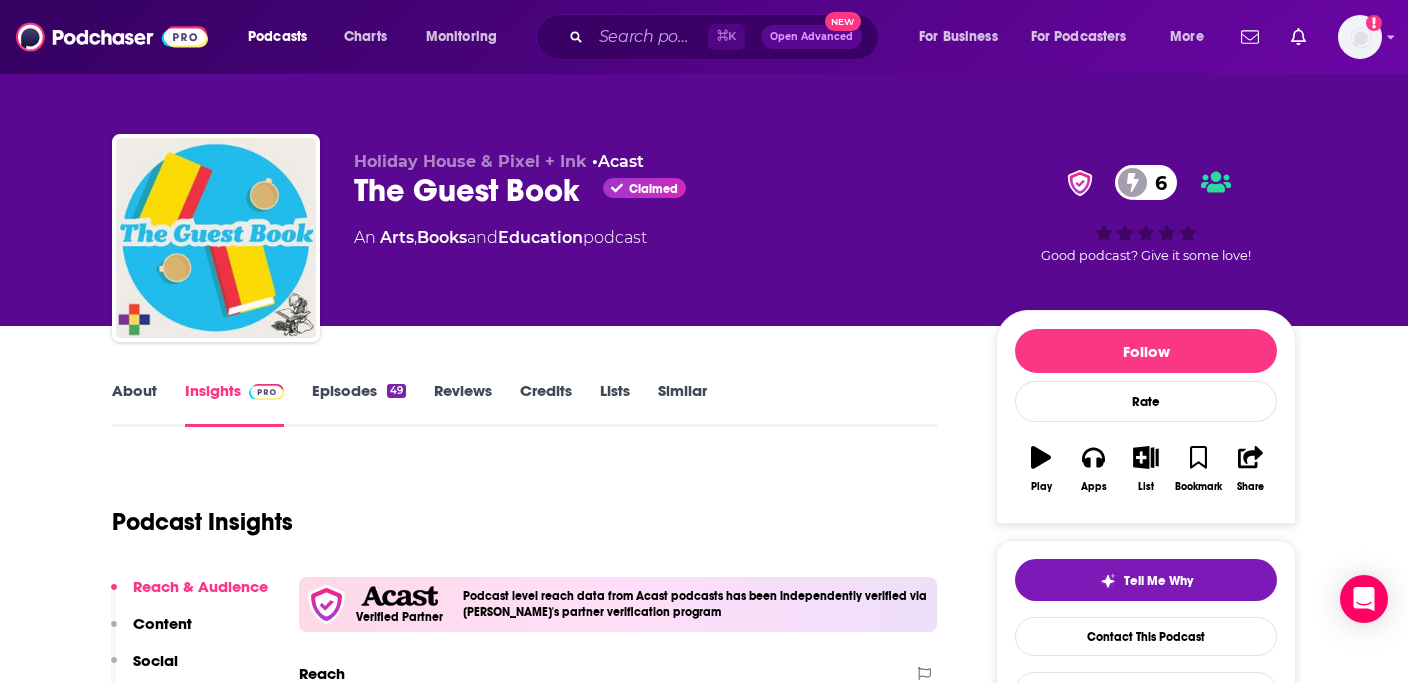 click on "Episodes 49" at bounding box center [359, 404] 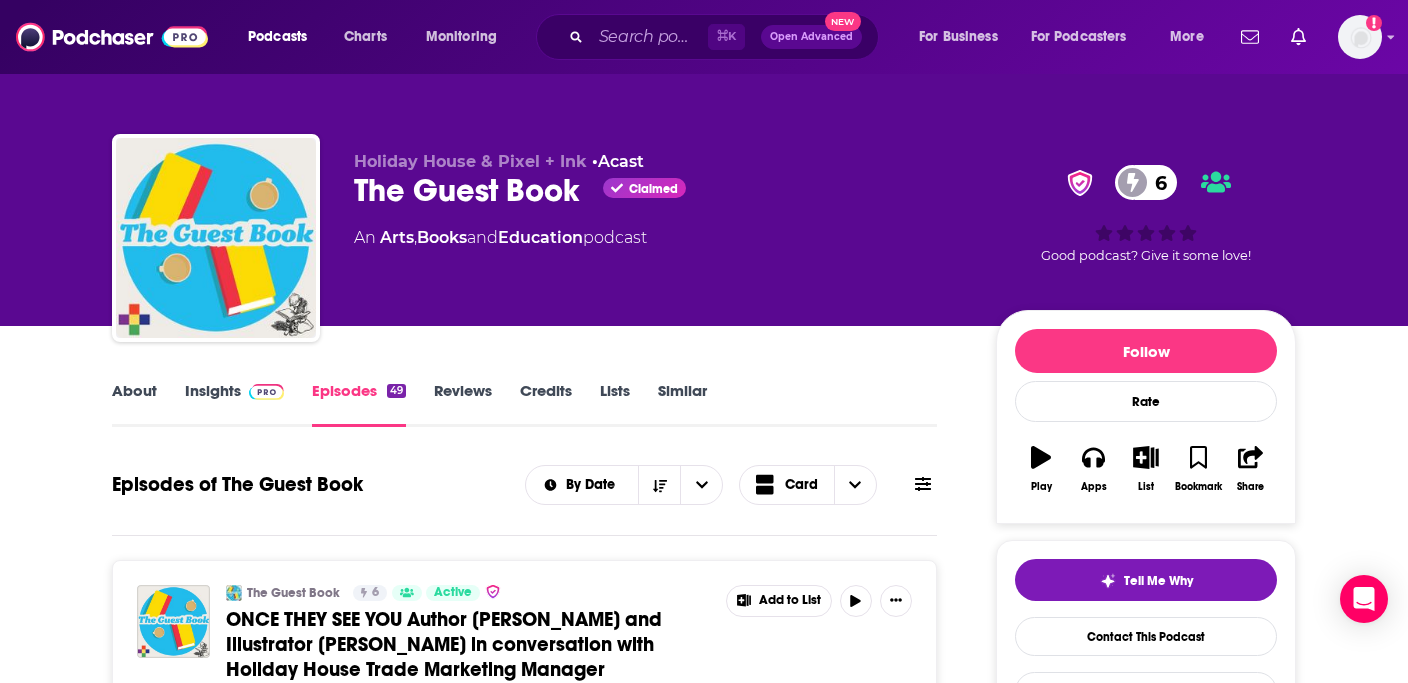 scroll, scrollTop: 114, scrollLeft: 0, axis: vertical 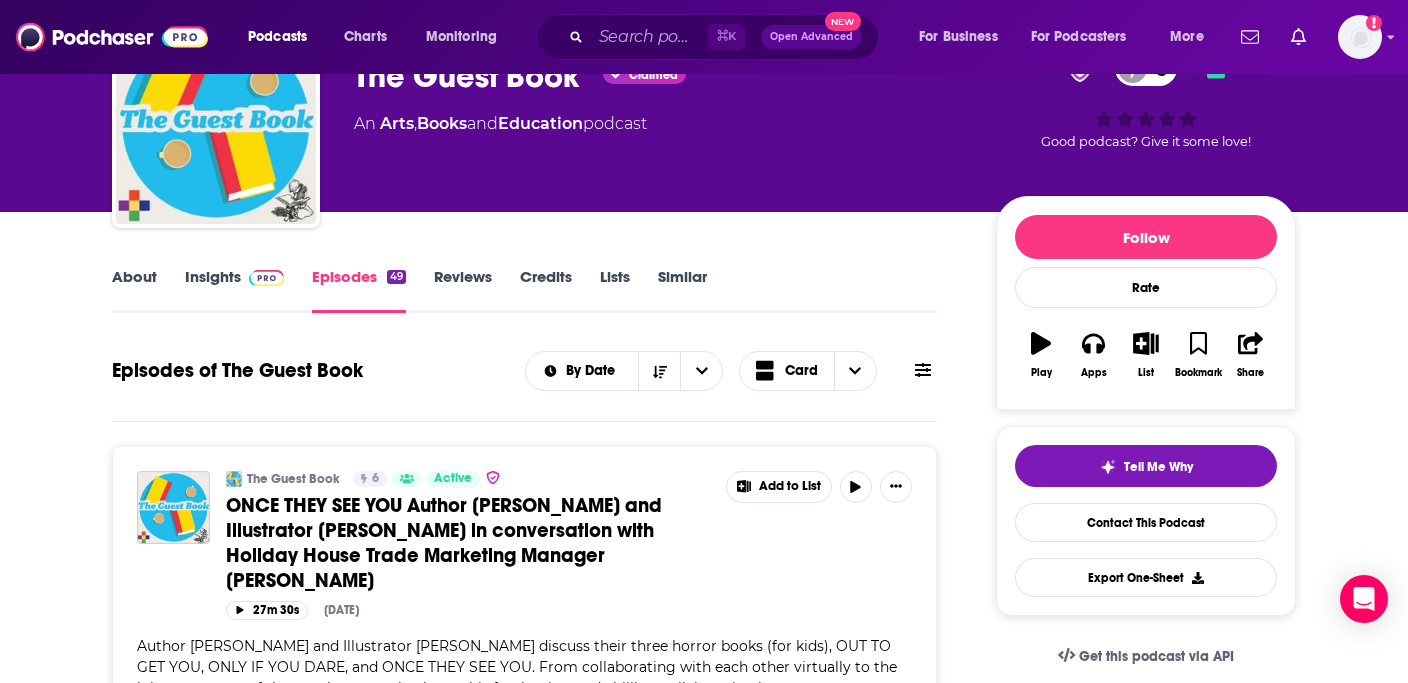 click on "Insights" at bounding box center (234, 290) 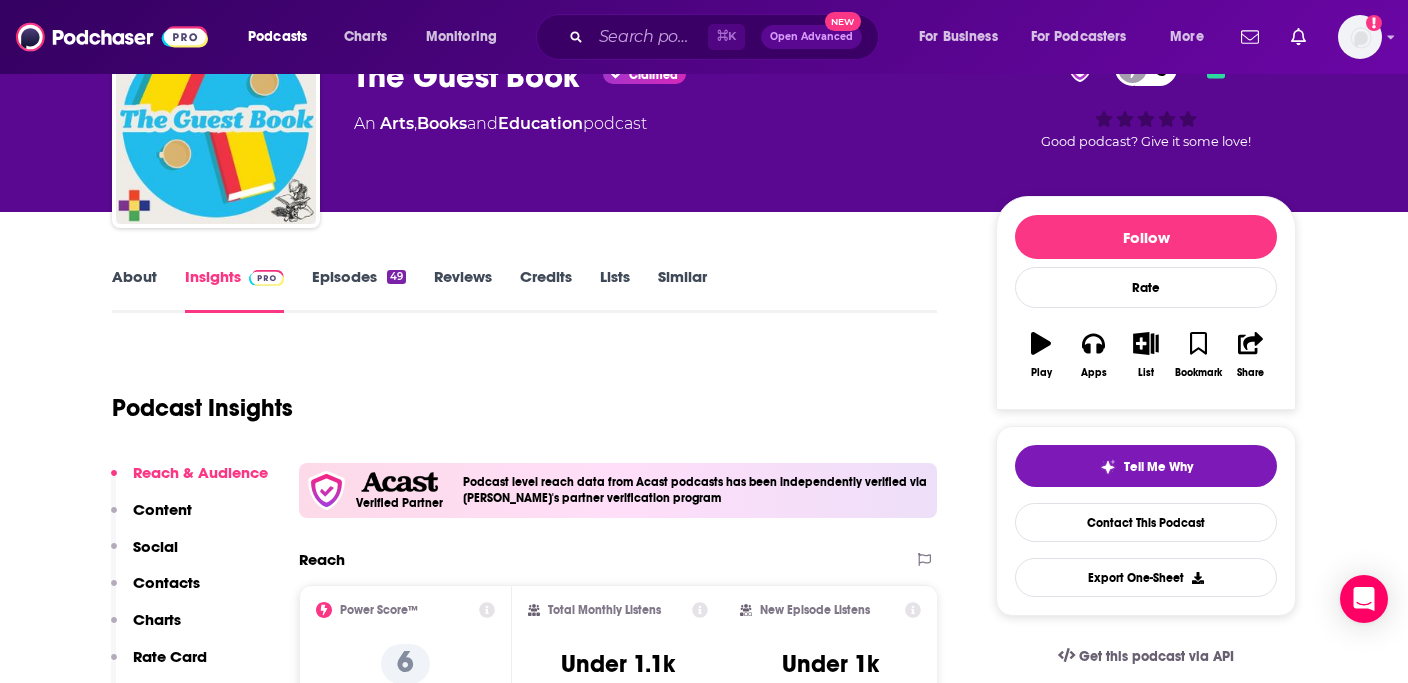 scroll, scrollTop: 0, scrollLeft: 0, axis: both 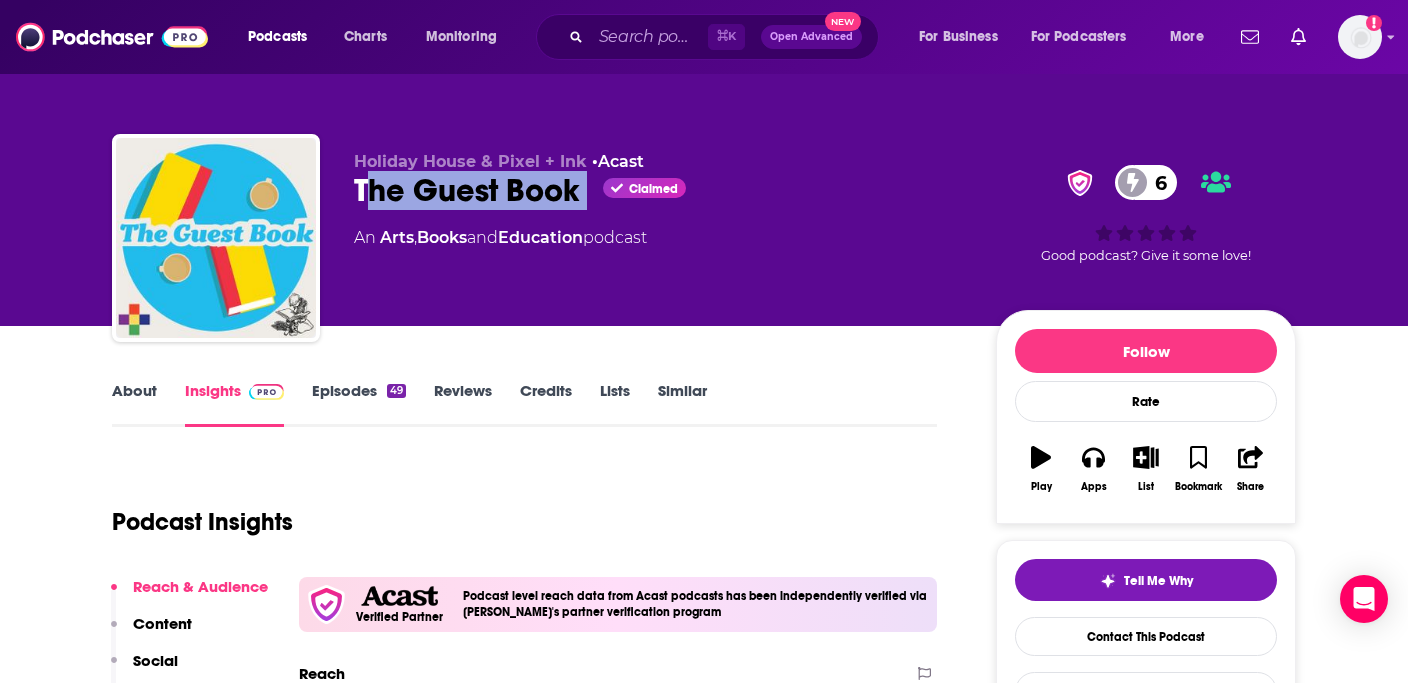 drag, startPoint x: 592, startPoint y: 186, endPoint x: 365, endPoint y: 182, distance: 227.03523 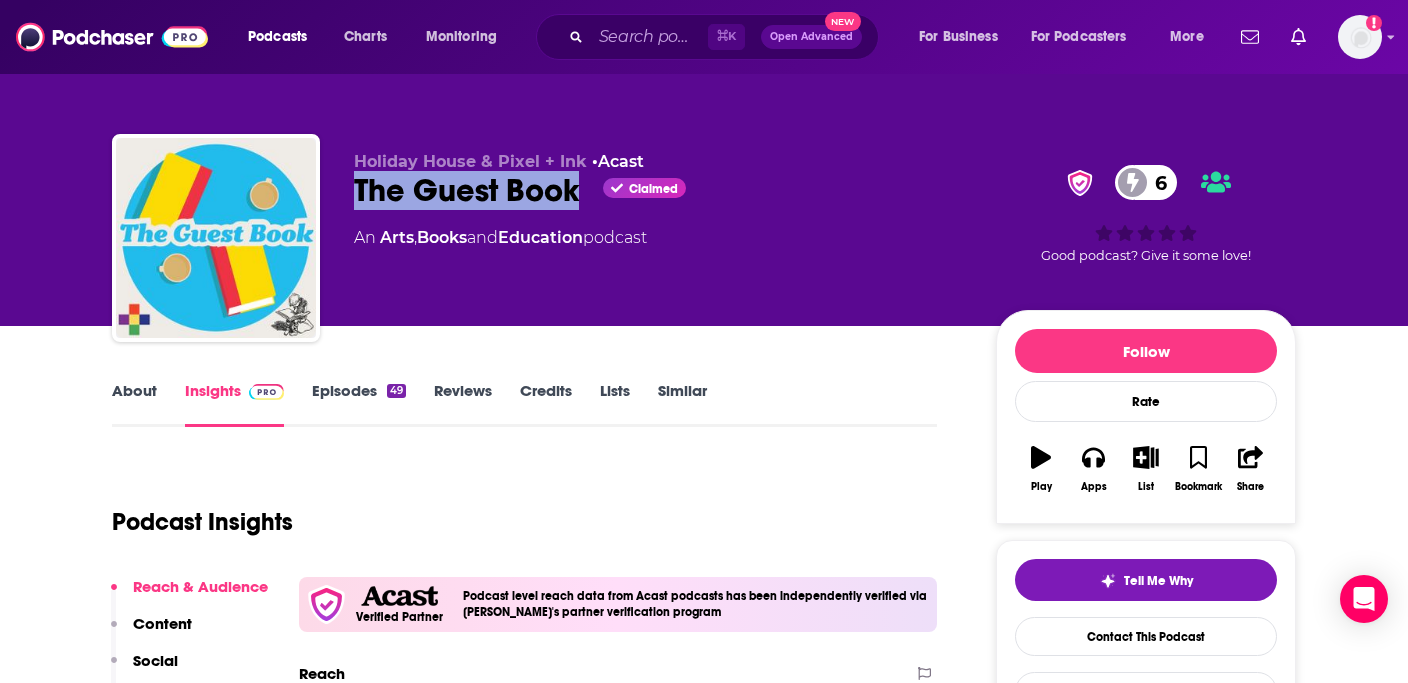 drag, startPoint x: 356, startPoint y: 185, endPoint x: 582, endPoint y: 197, distance: 226.31836 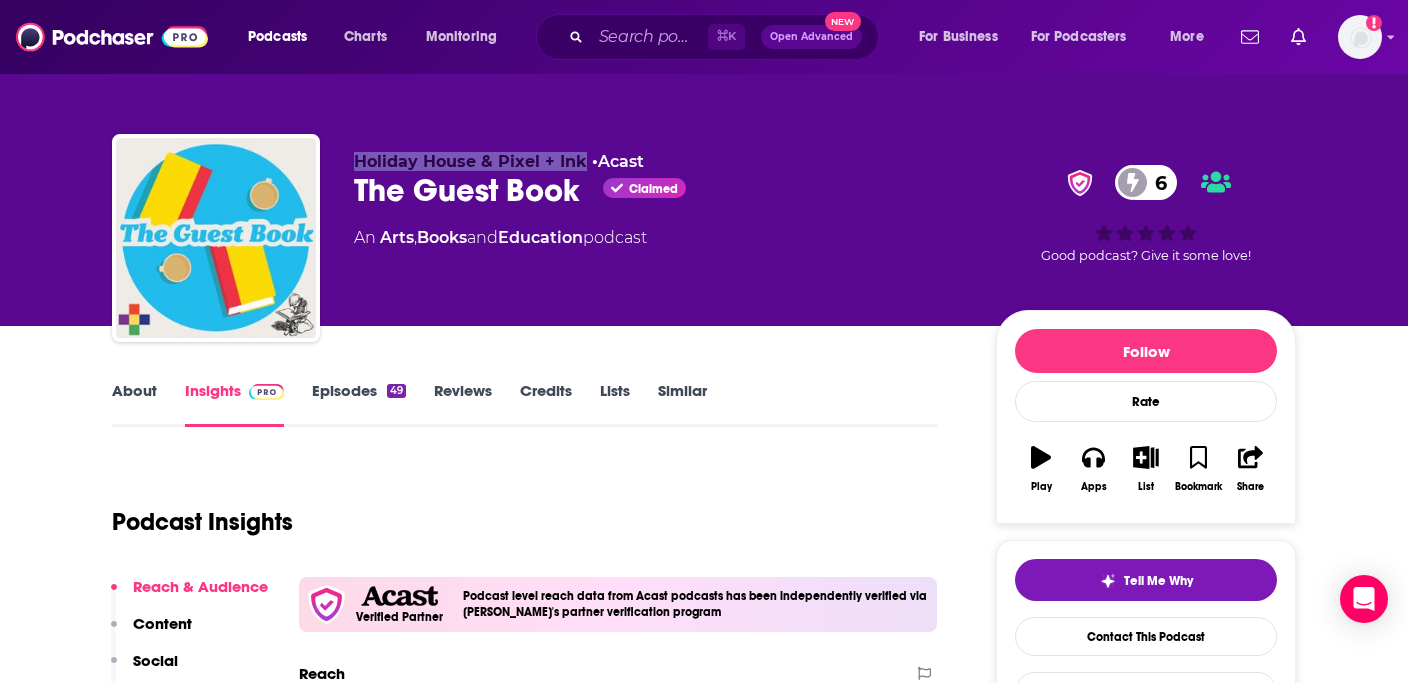 drag, startPoint x: 582, startPoint y: 158, endPoint x: 349, endPoint y: 156, distance: 233.00859 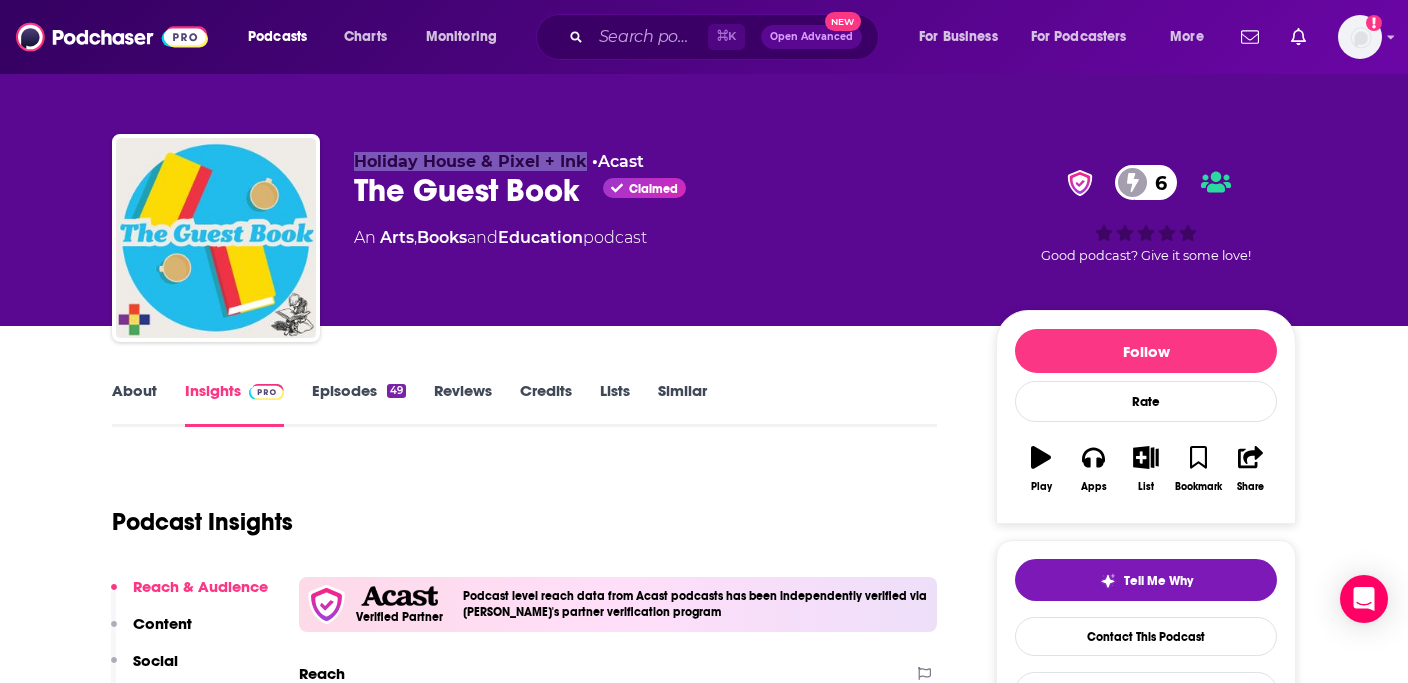 copy on "Holiday House & Pixel + Ink" 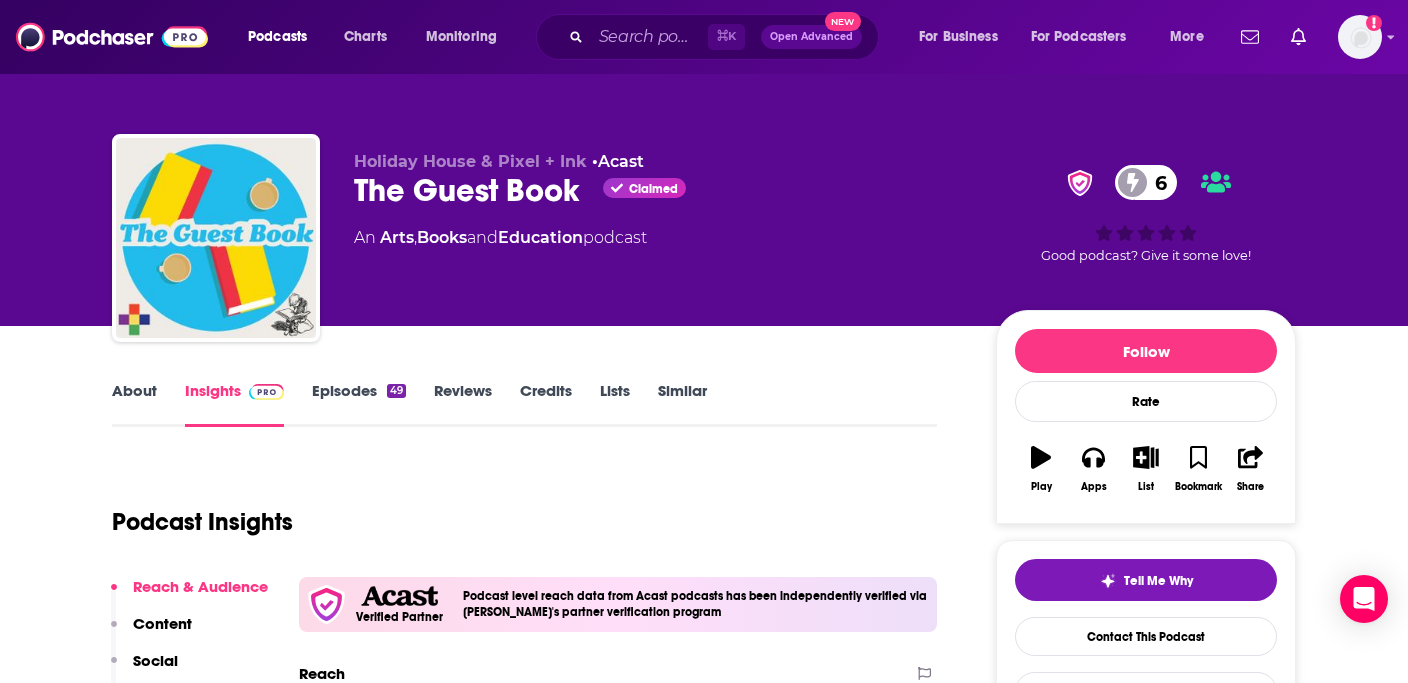 click on "Holiday House & Pixel + Ink    •  Acast The Guest Book Claimed 6 An   Arts ,  Books  and  Education  podcast 6 Good podcast? Give it some love!" at bounding box center [704, 242] 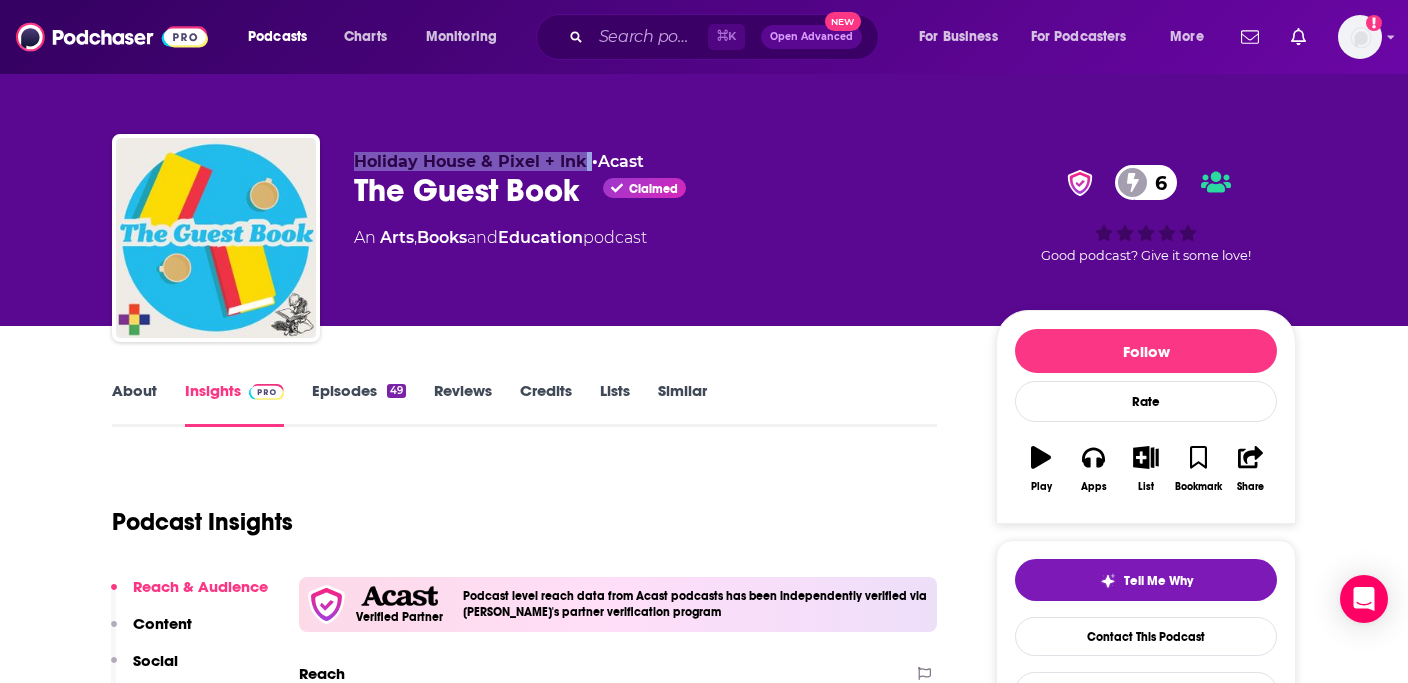 drag, startPoint x: 346, startPoint y: 155, endPoint x: 586, endPoint y: 160, distance: 240.05208 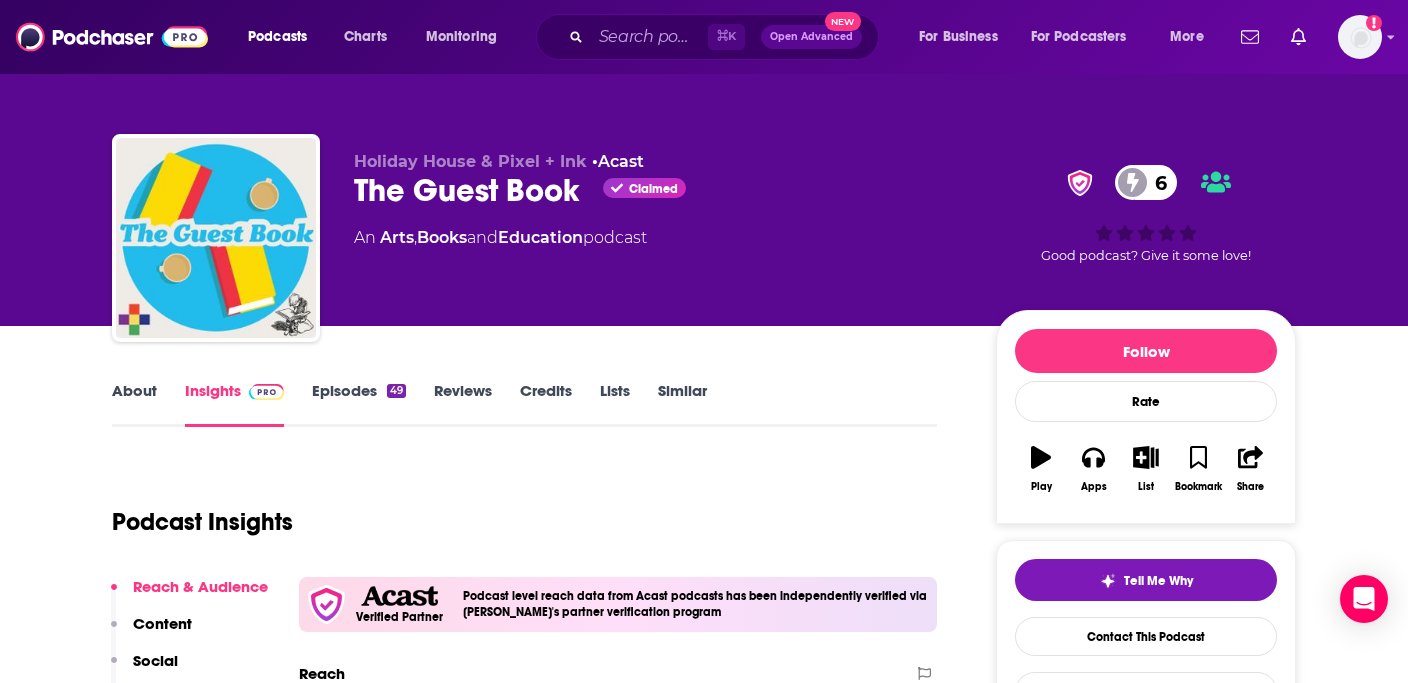 click on "Holiday House & Pixel + Ink    •  Acast" at bounding box center [659, 161] 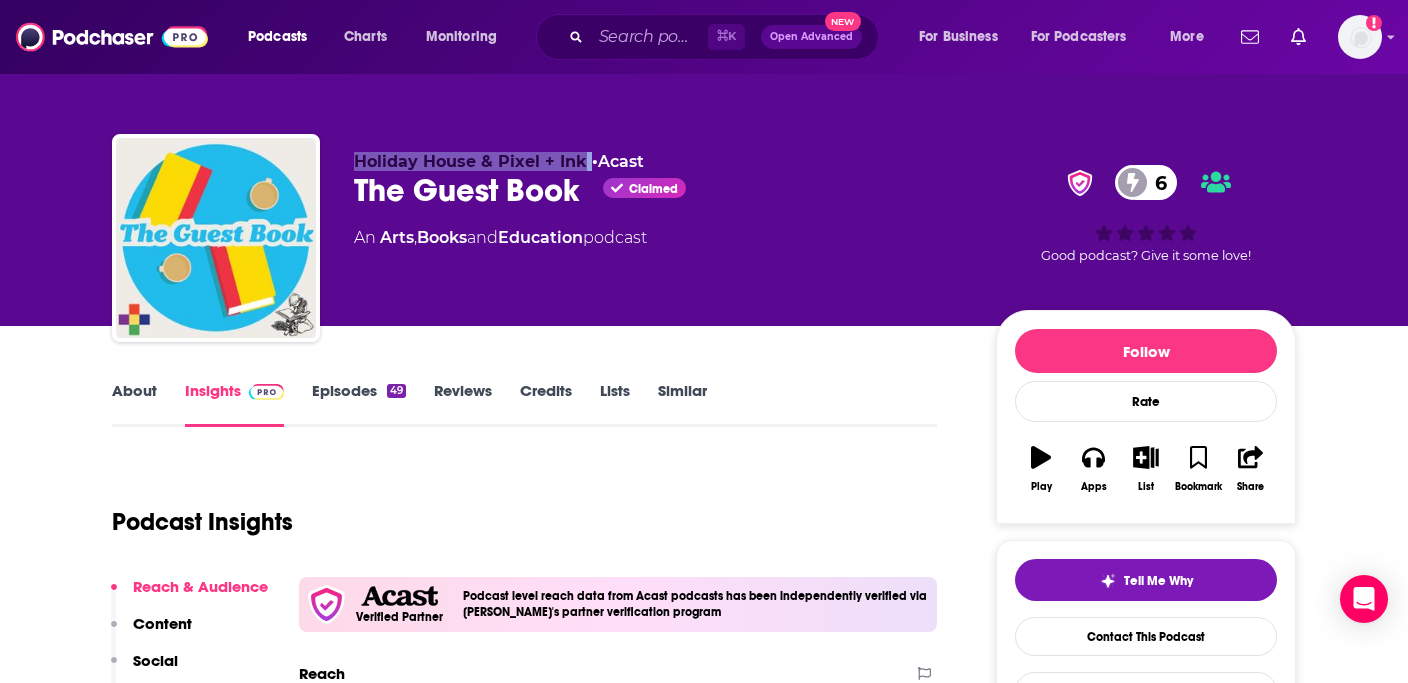 drag, startPoint x: 581, startPoint y: 160, endPoint x: 355, endPoint y: 165, distance: 226.0553 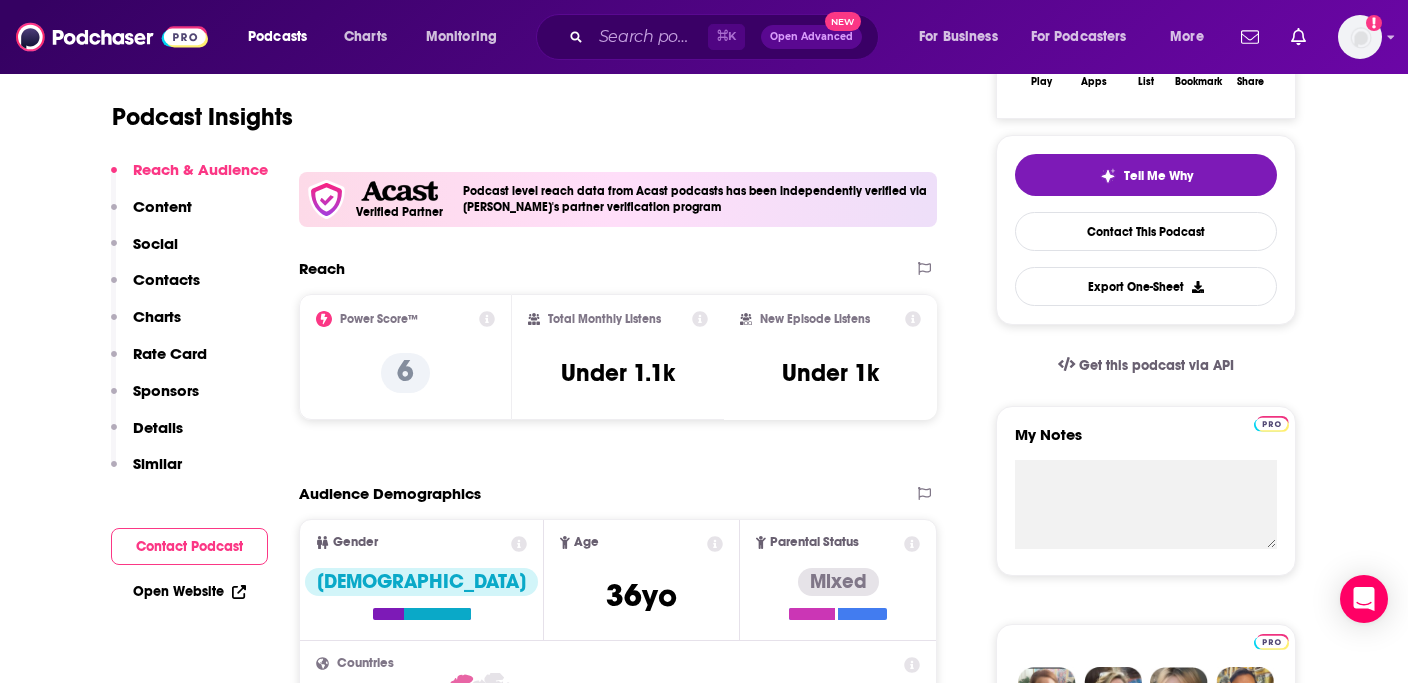 scroll, scrollTop: 460, scrollLeft: 0, axis: vertical 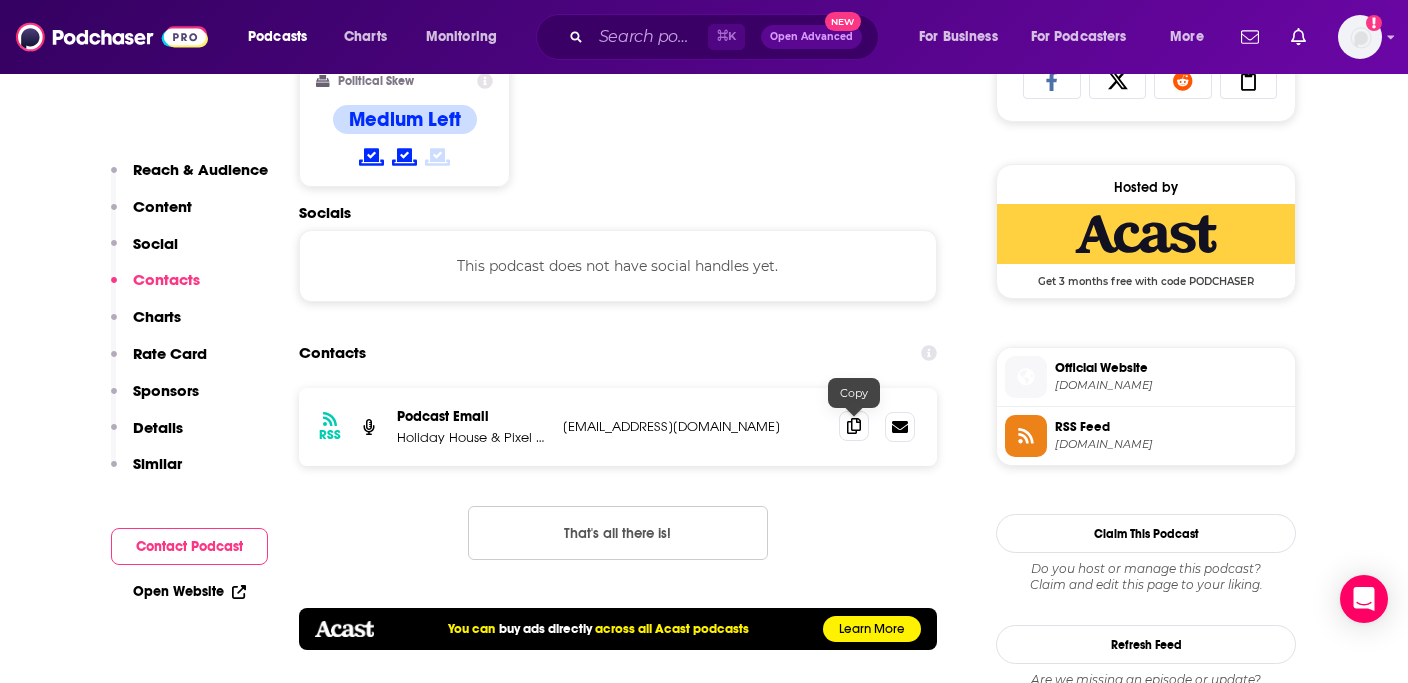 click 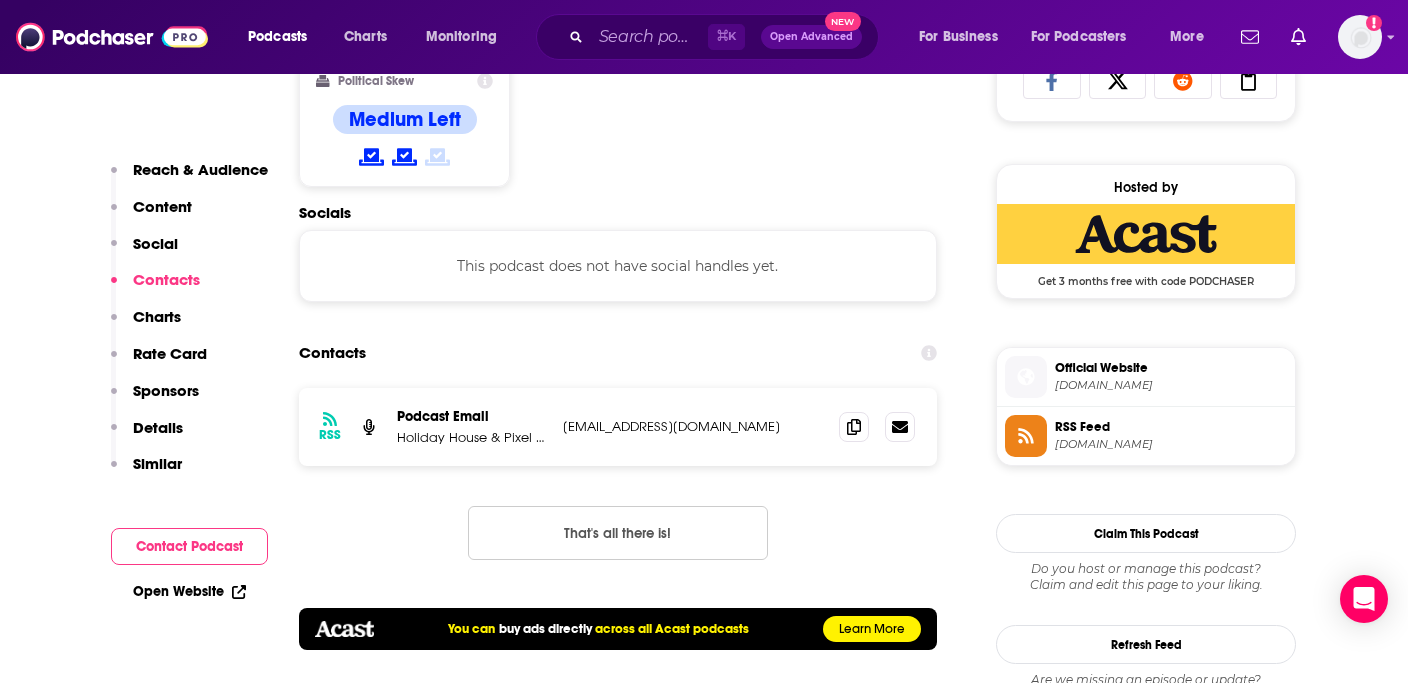 click on "Content" at bounding box center (162, 206) 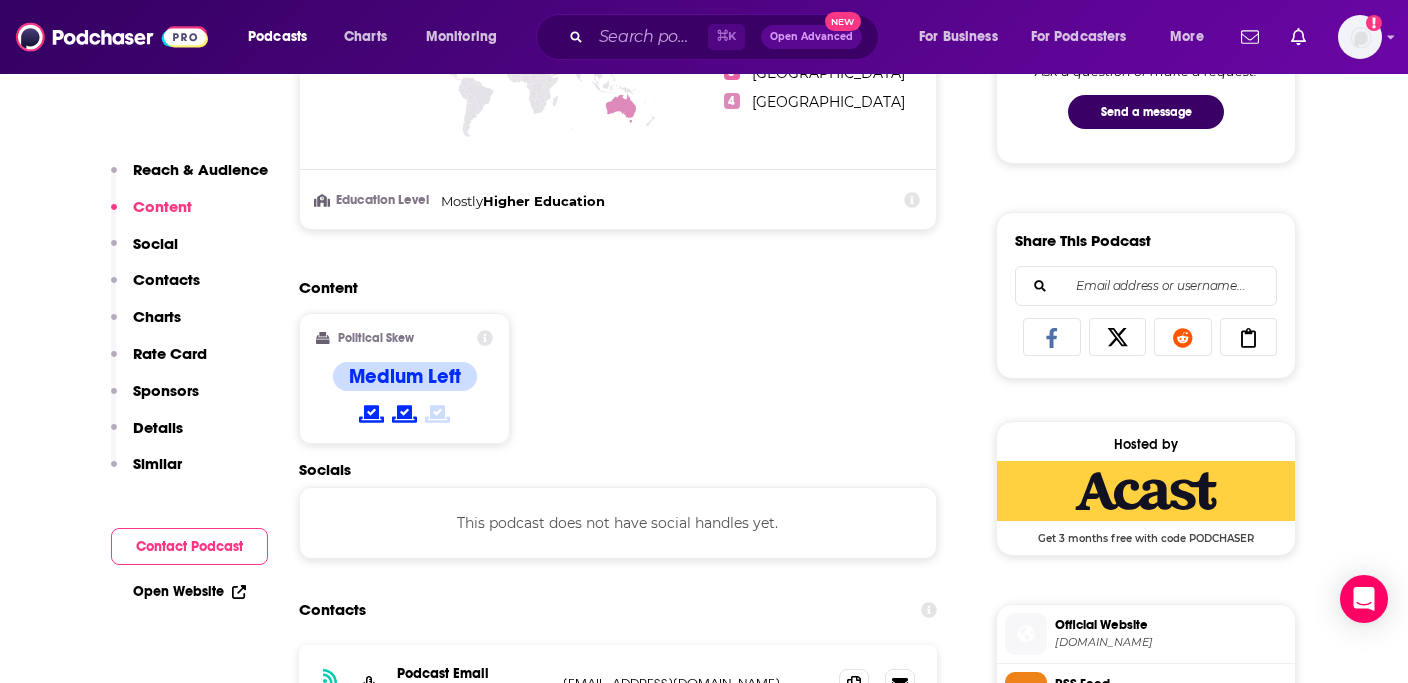 scroll, scrollTop: 1116, scrollLeft: 0, axis: vertical 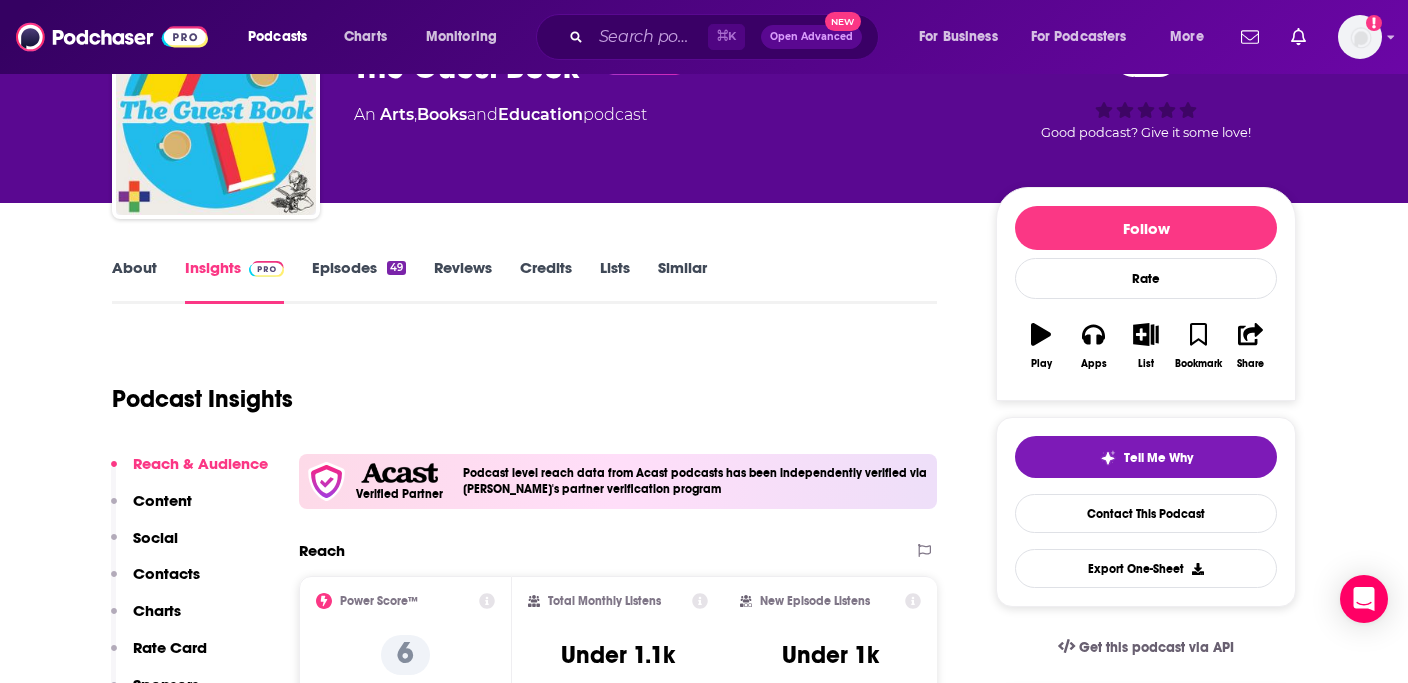 click on "About Insights Episodes 49 Reviews Credits Lists Similar Podcast Insights Reach & Audience Content Social Contacts Charts Rate Card Sponsors Details Similar Contact Podcast Open Website  Verified Partner
Podcast level reach data from Acast podcasts has been independently verified via Podchaser's partner verification program
Reach Power Score™ 6 Total Monthly Listens Under 1.1k New Episode Listens Under 1k Export One-Sheet Audience Demographics Gender Female Age 36 yo Parental Status Mixed Countries 1 United States 2 United Kingdom 3 Canada 4 Australia Education Level Mostly  Higher Education Content Political Skew Medium Left Socials This podcast does not have social handles yet. Contacts   RSS   Podcast Email Holiday House & Pixel + Ink holiday@holidayhouse.com holiday@holidayhouse.com That's all there is! You can buy ads directly across all Acast podcasts Learn More Charts All Charts All Categories All Countries This podcast isn't ranking on any Apple or Spotify charts today. Cost Pre" at bounding box center [704, 5371] 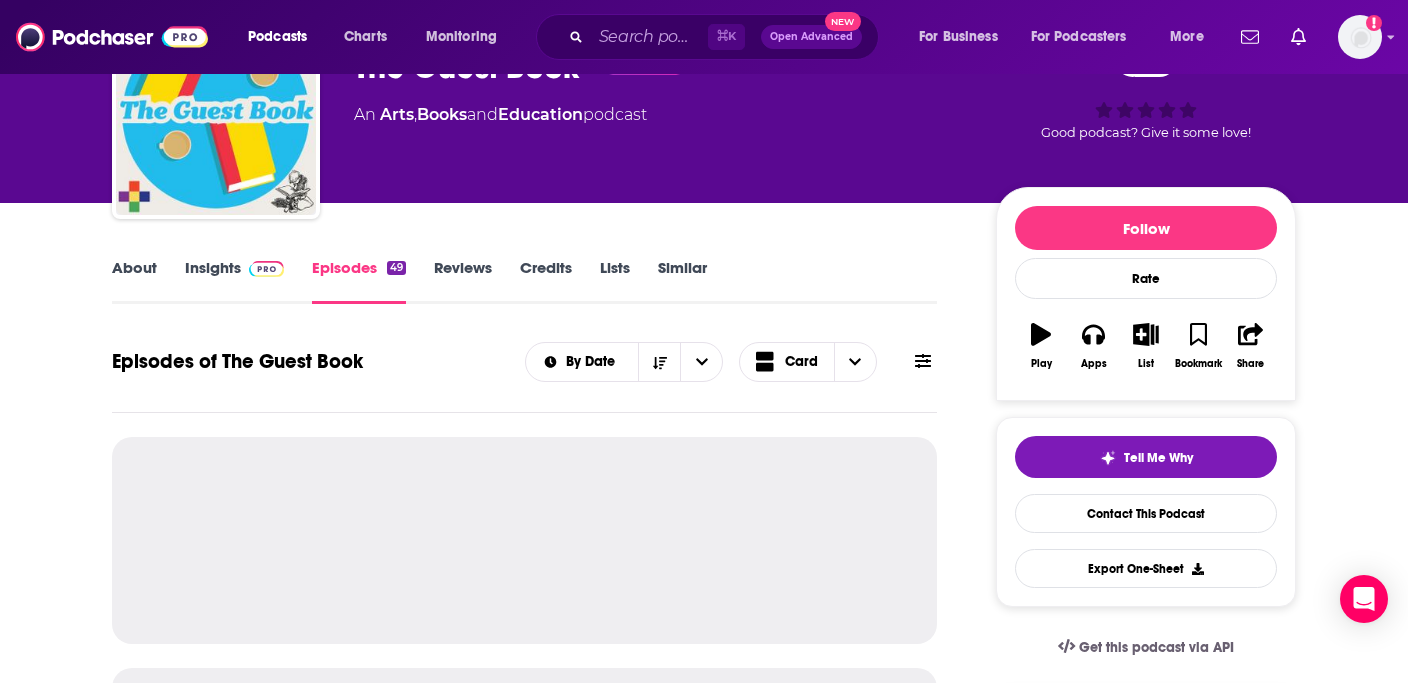 scroll, scrollTop: 0, scrollLeft: 0, axis: both 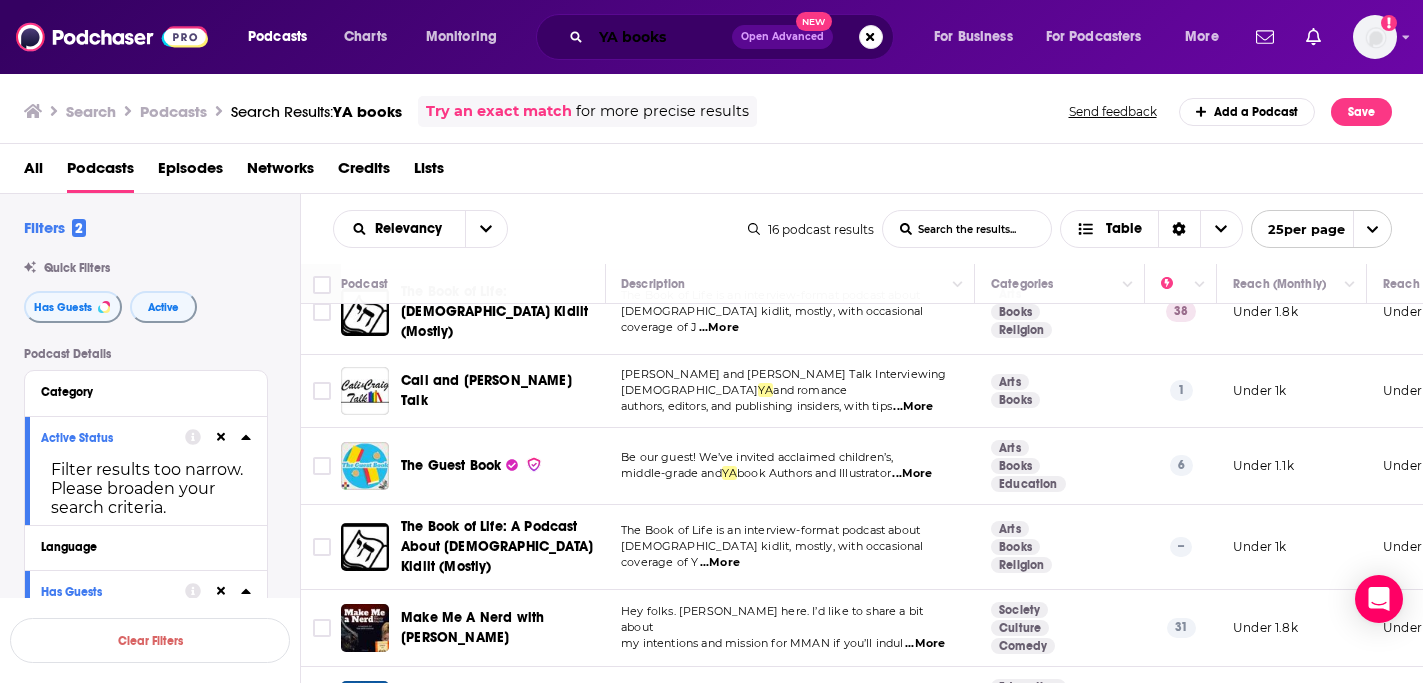 click on "YA books" at bounding box center (661, 37) 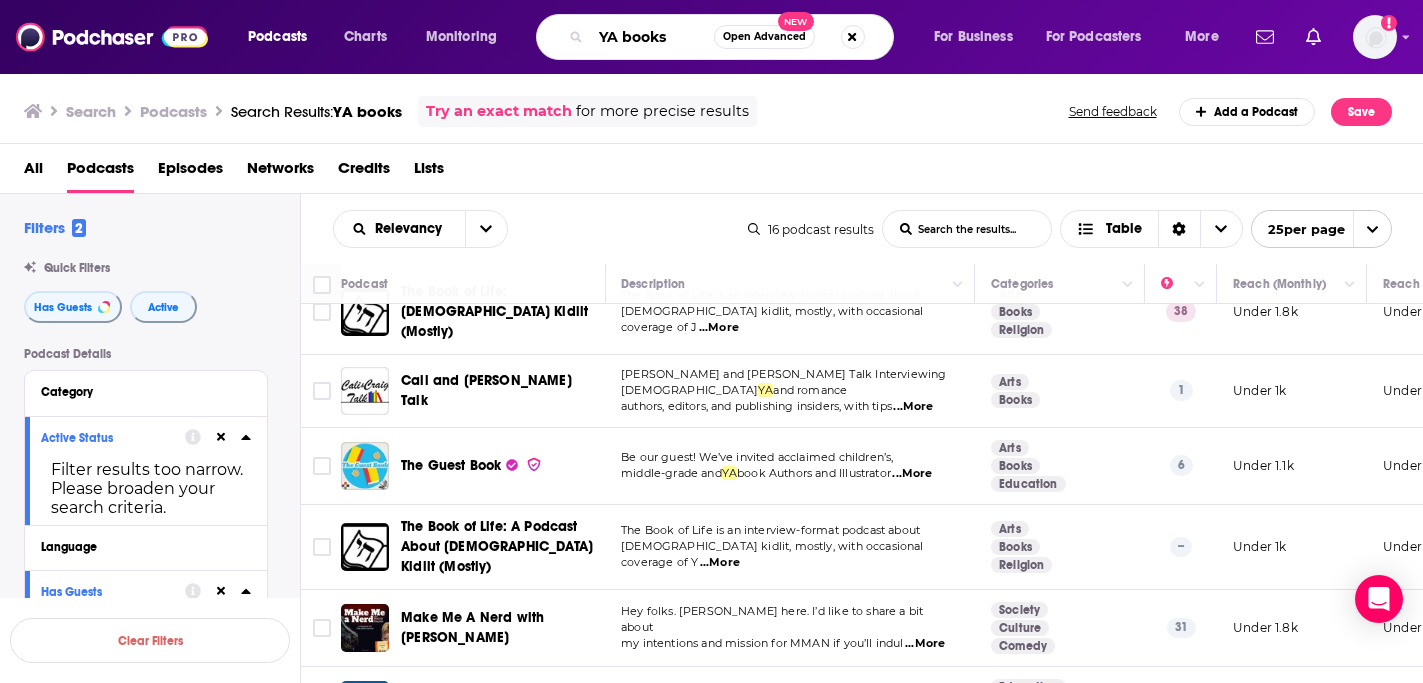 drag, startPoint x: 673, startPoint y: 35, endPoint x: 608, endPoint y: 37, distance: 65.03076 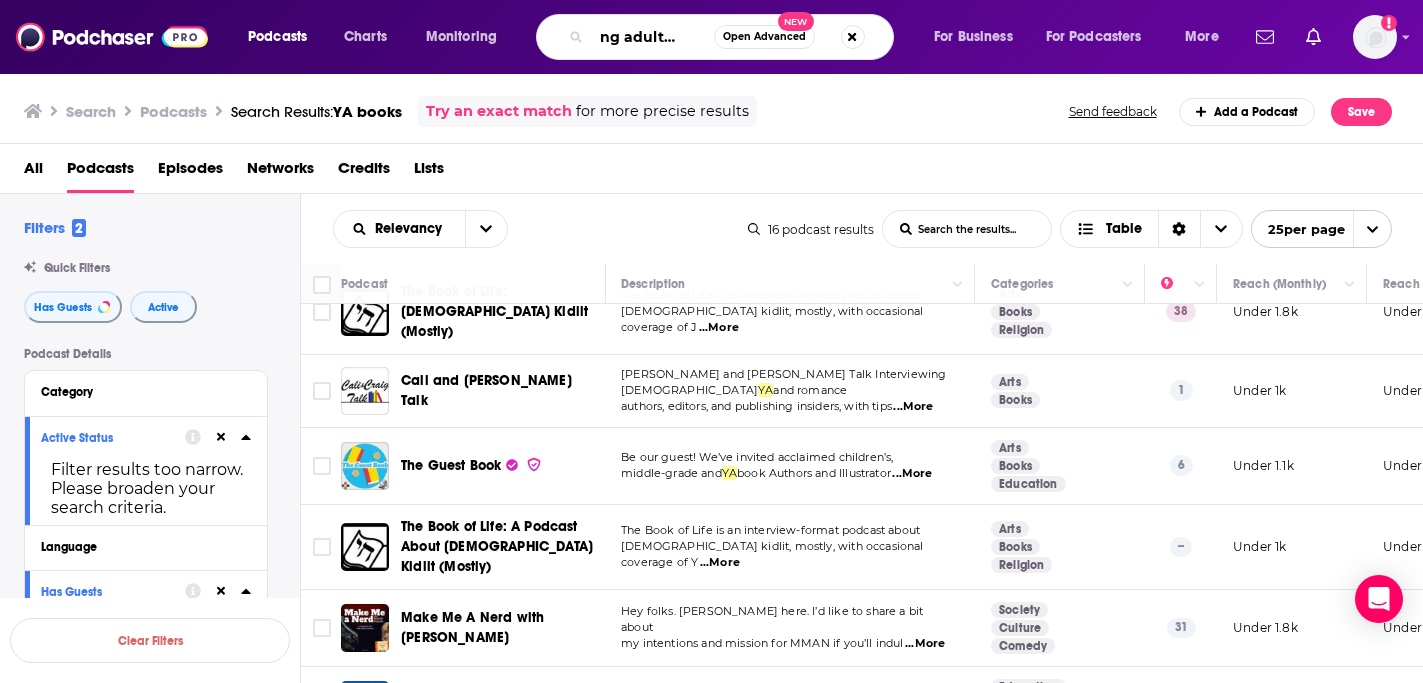 scroll, scrollTop: 0, scrollLeft: 33, axis: horizontal 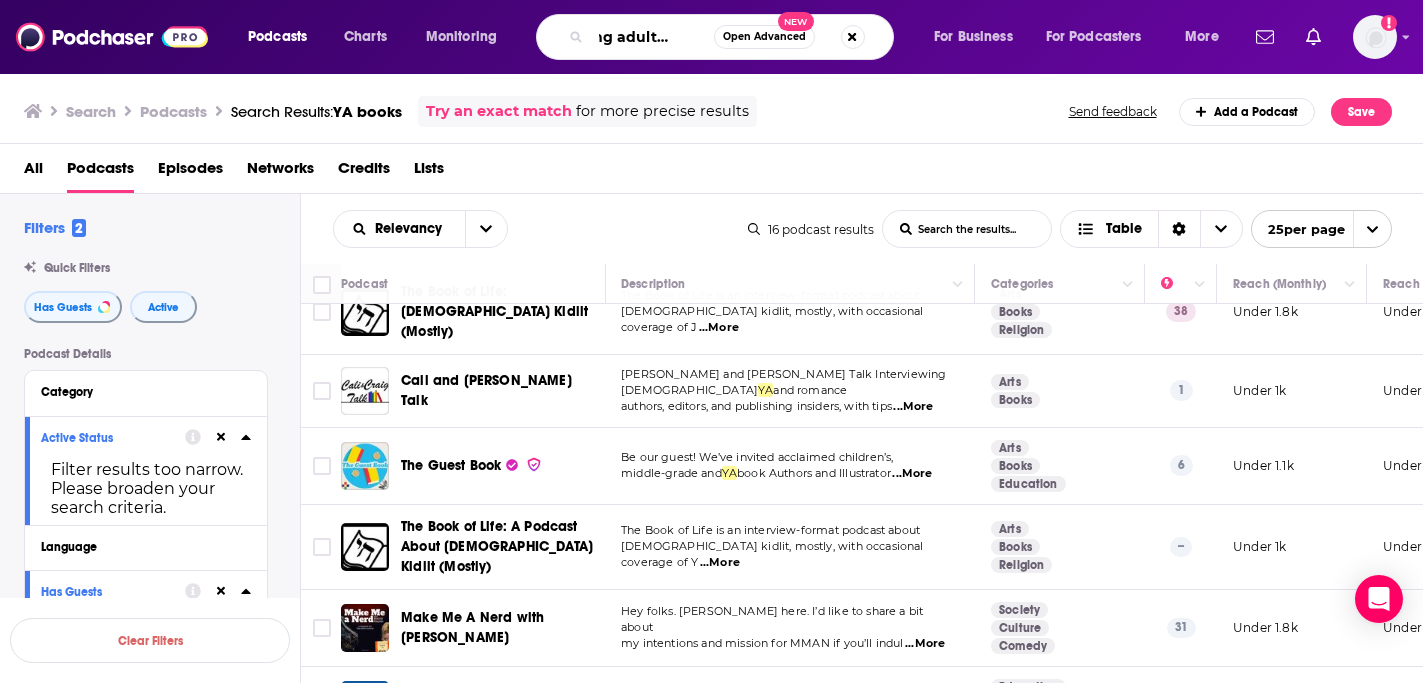 type on "Young adult books" 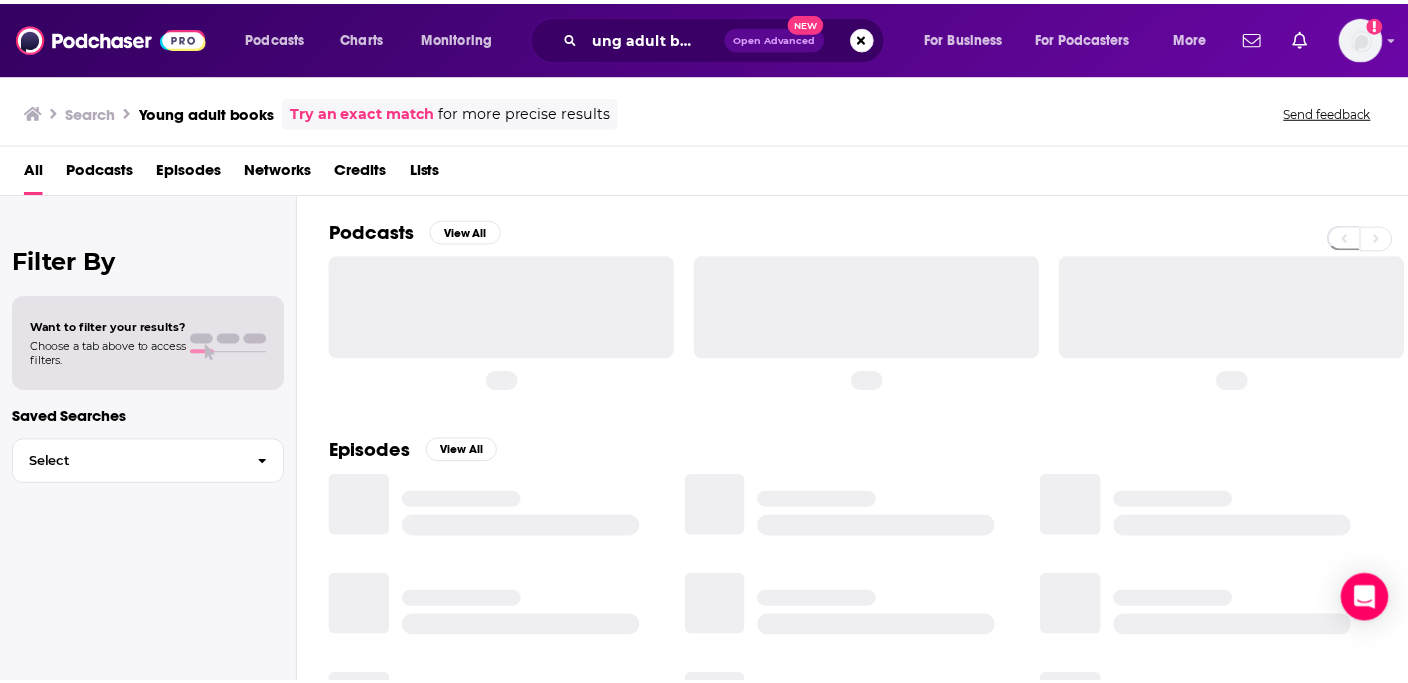 scroll, scrollTop: 0, scrollLeft: 0, axis: both 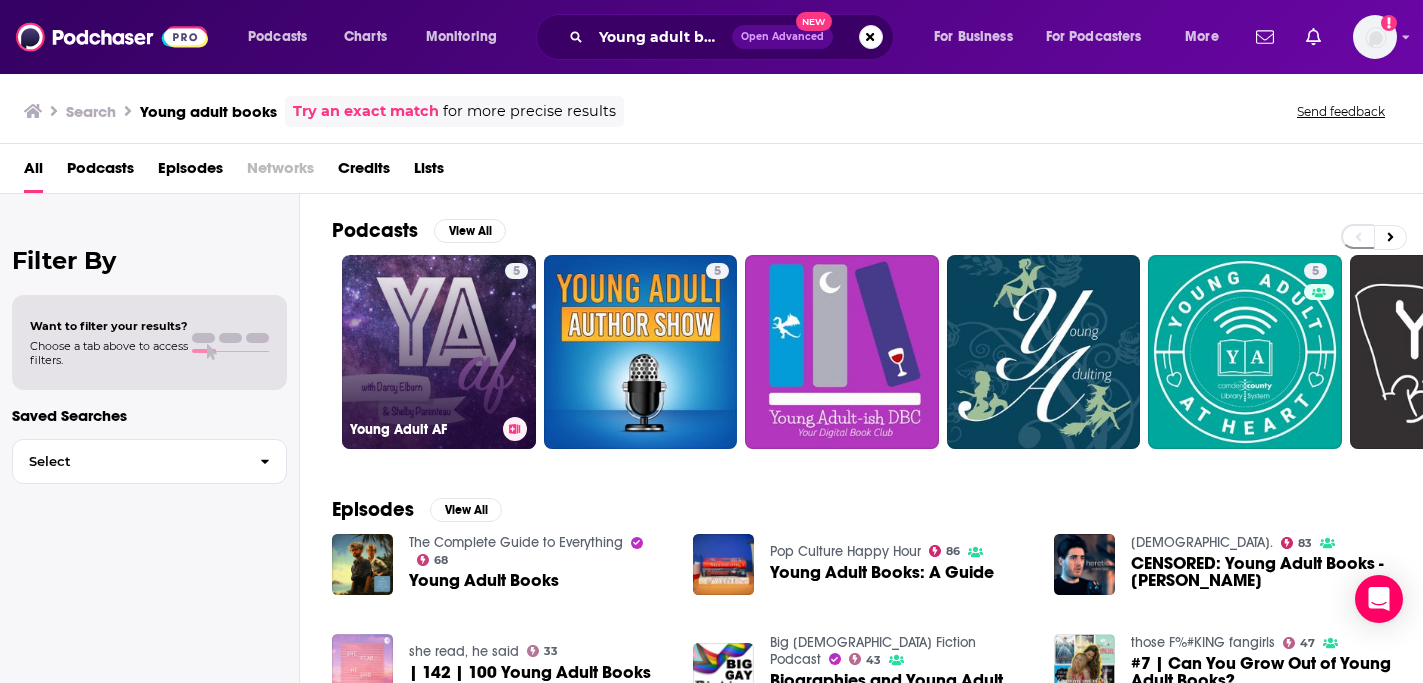 click on "5 Young Adult AF" at bounding box center [439, 352] 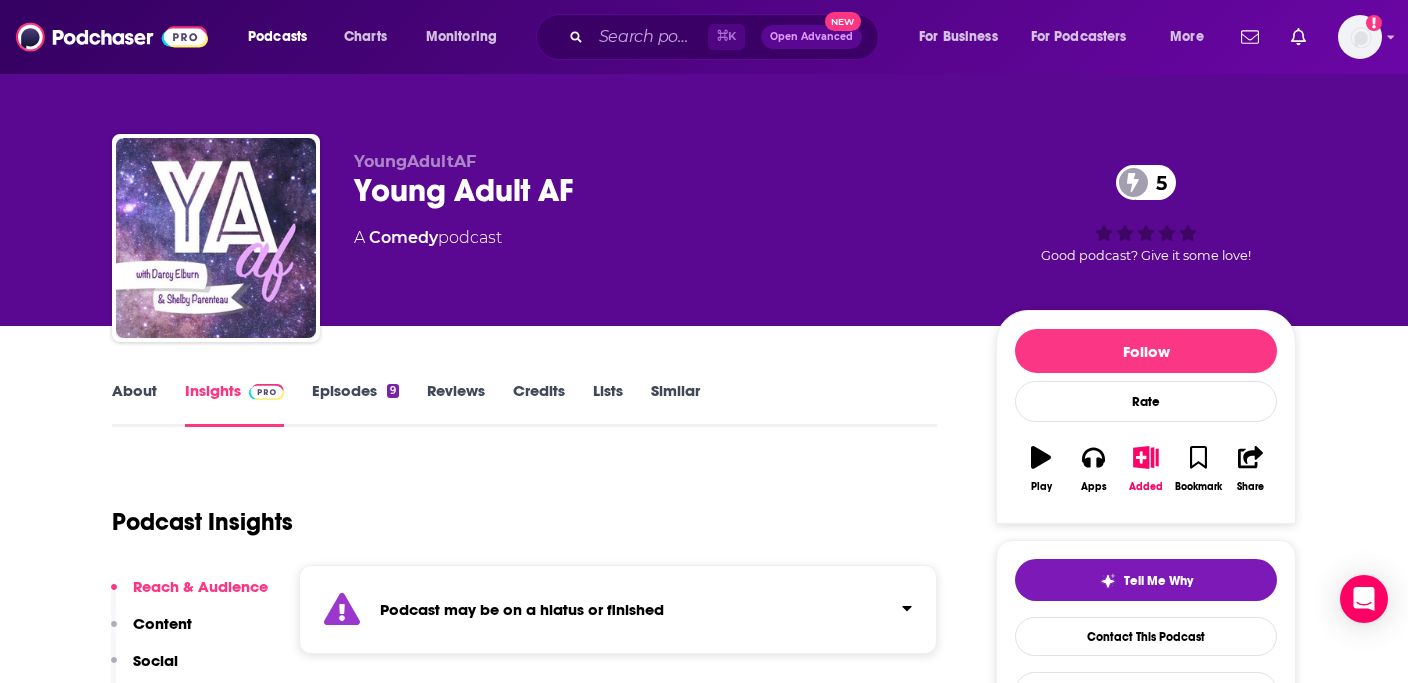 click on "Episodes 9" at bounding box center (355, 404) 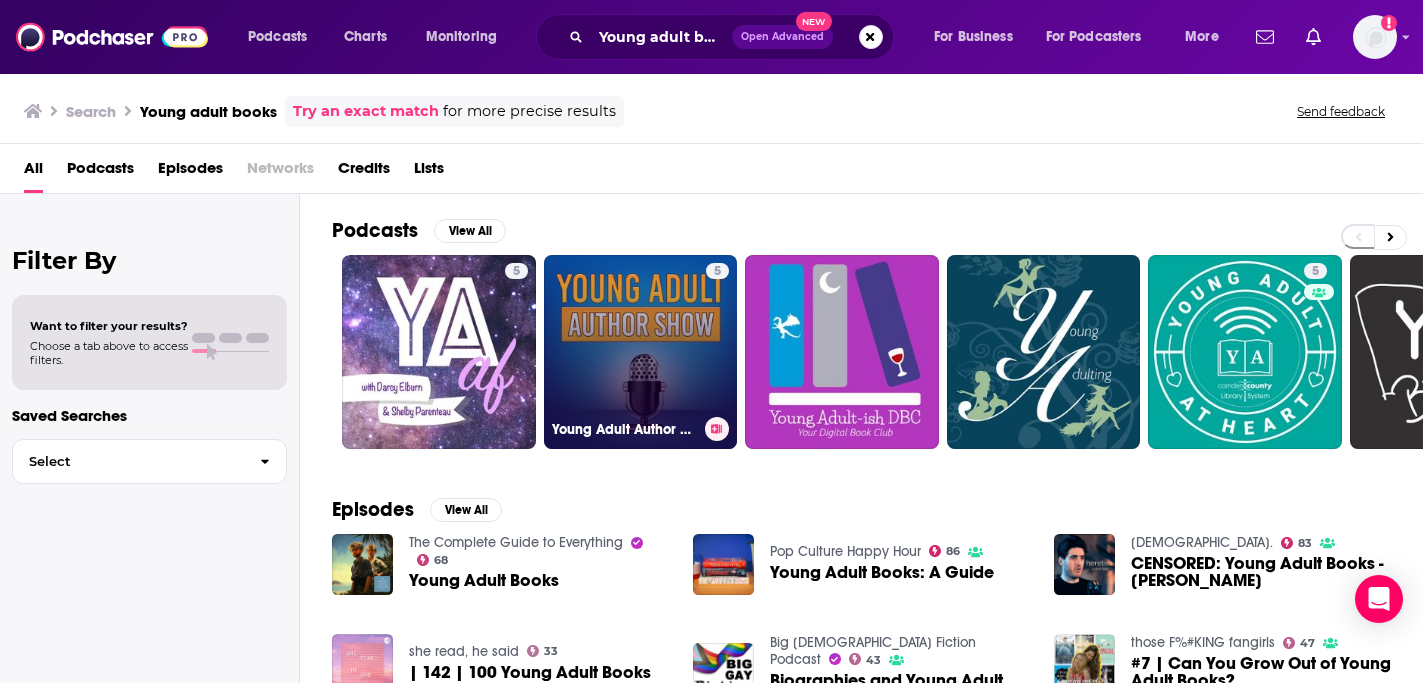 click on "5 Young Adult Author Show" at bounding box center [641, 352] 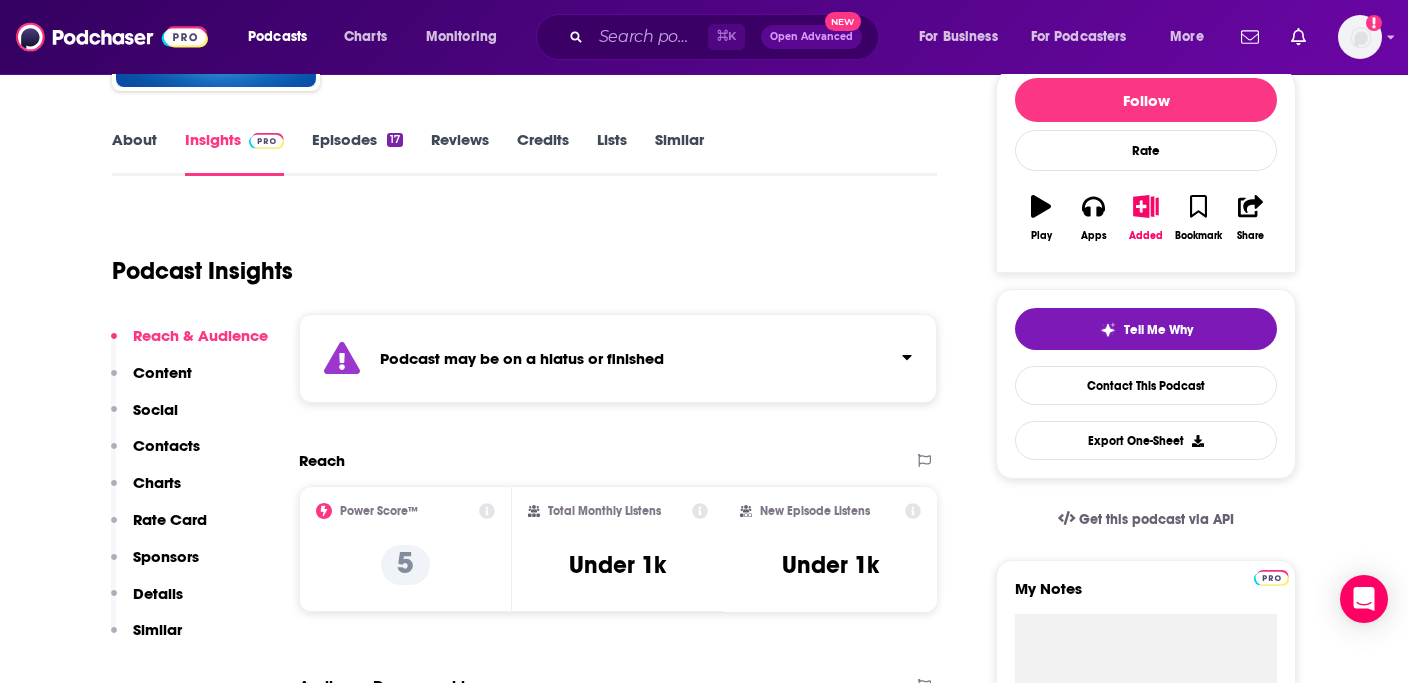 scroll, scrollTop: 254, scrollLeft: 0, axis: vertical 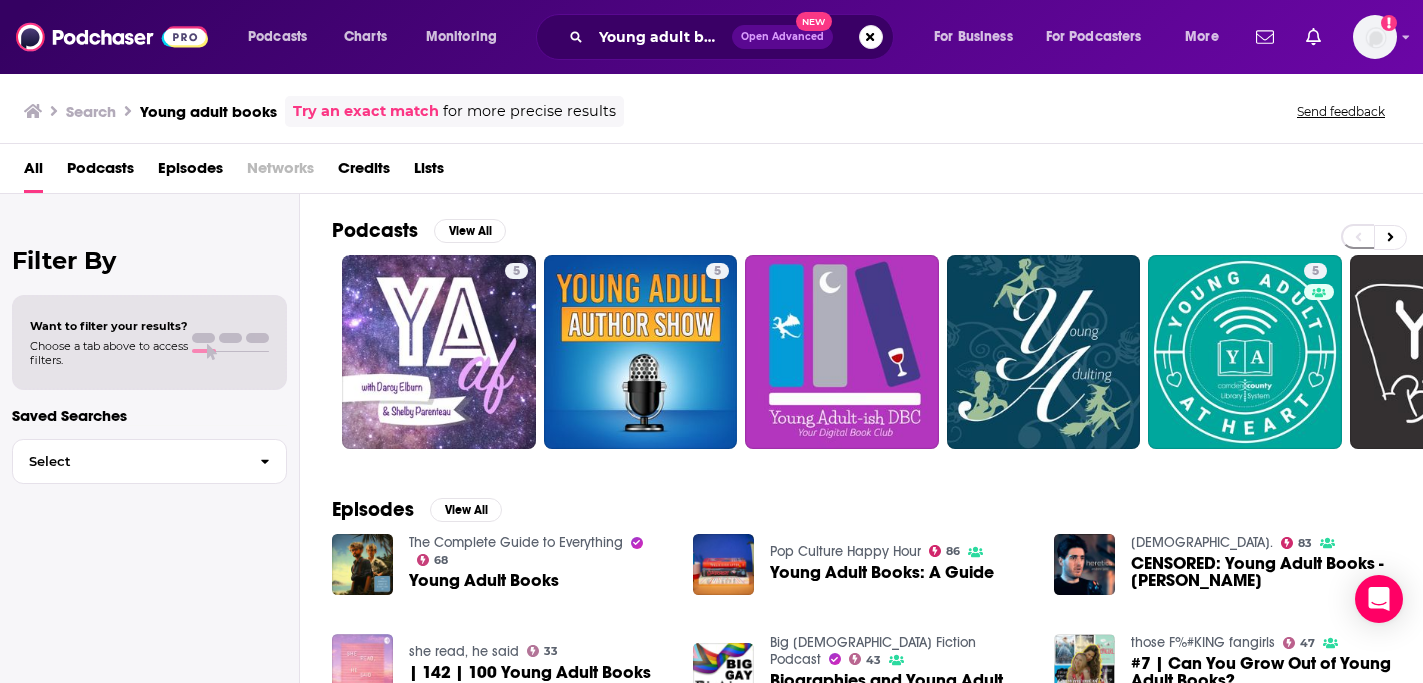 click on "Podcasts" at bounding box center [100, 172] 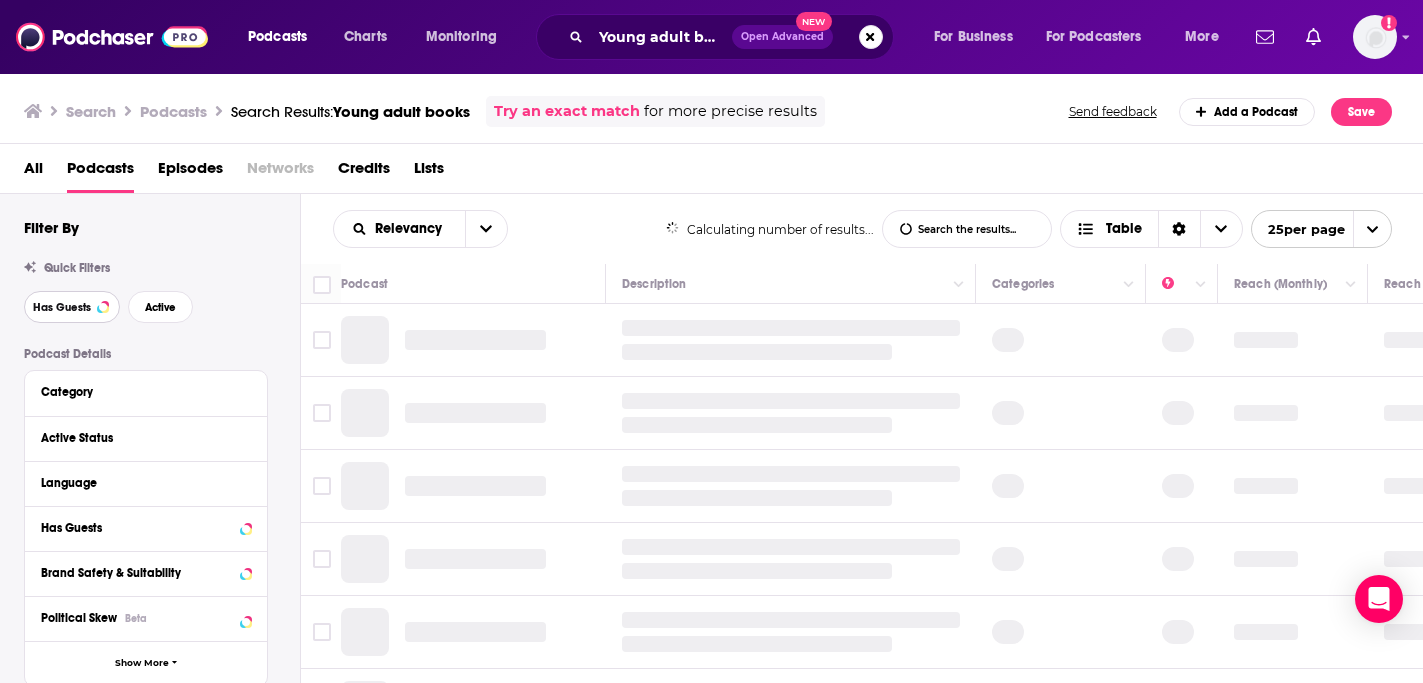 click on "Has Guests" at bounding box center [62, 307] 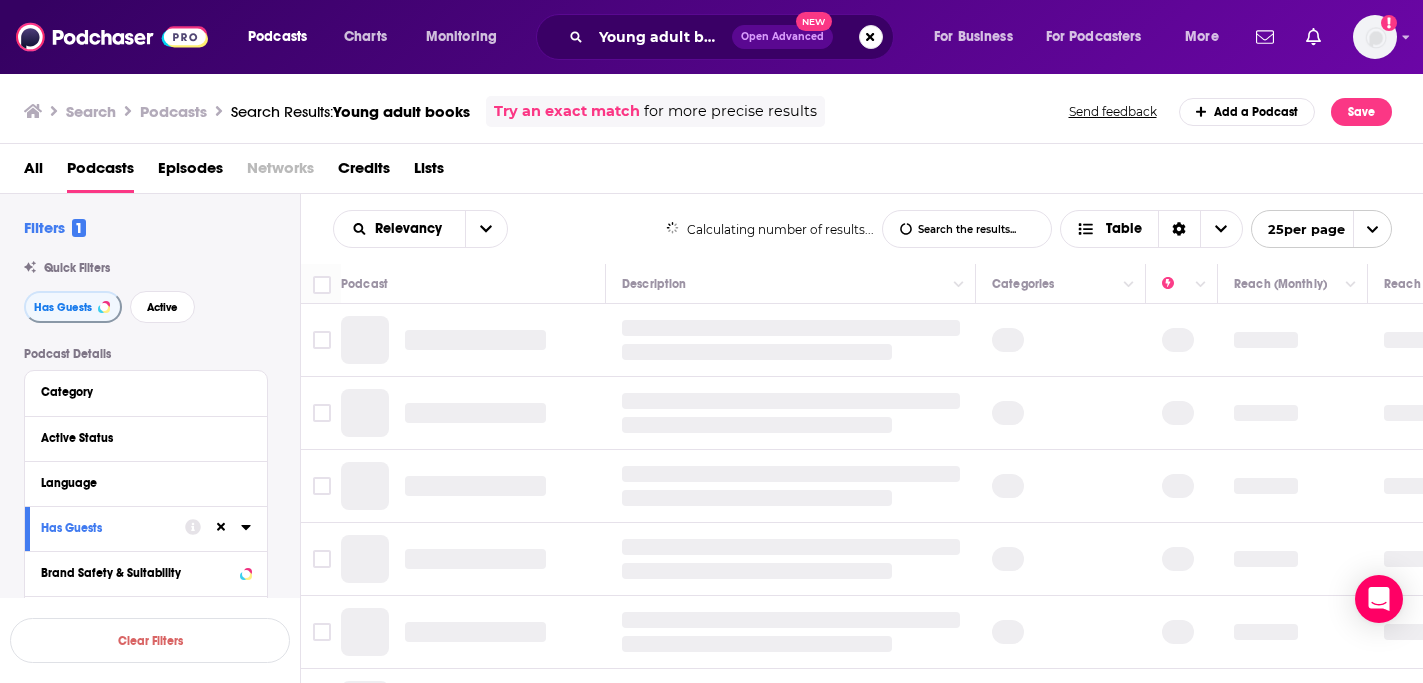 click on "Quick Filters Has Guests Active" at bounding box center (162, 292) 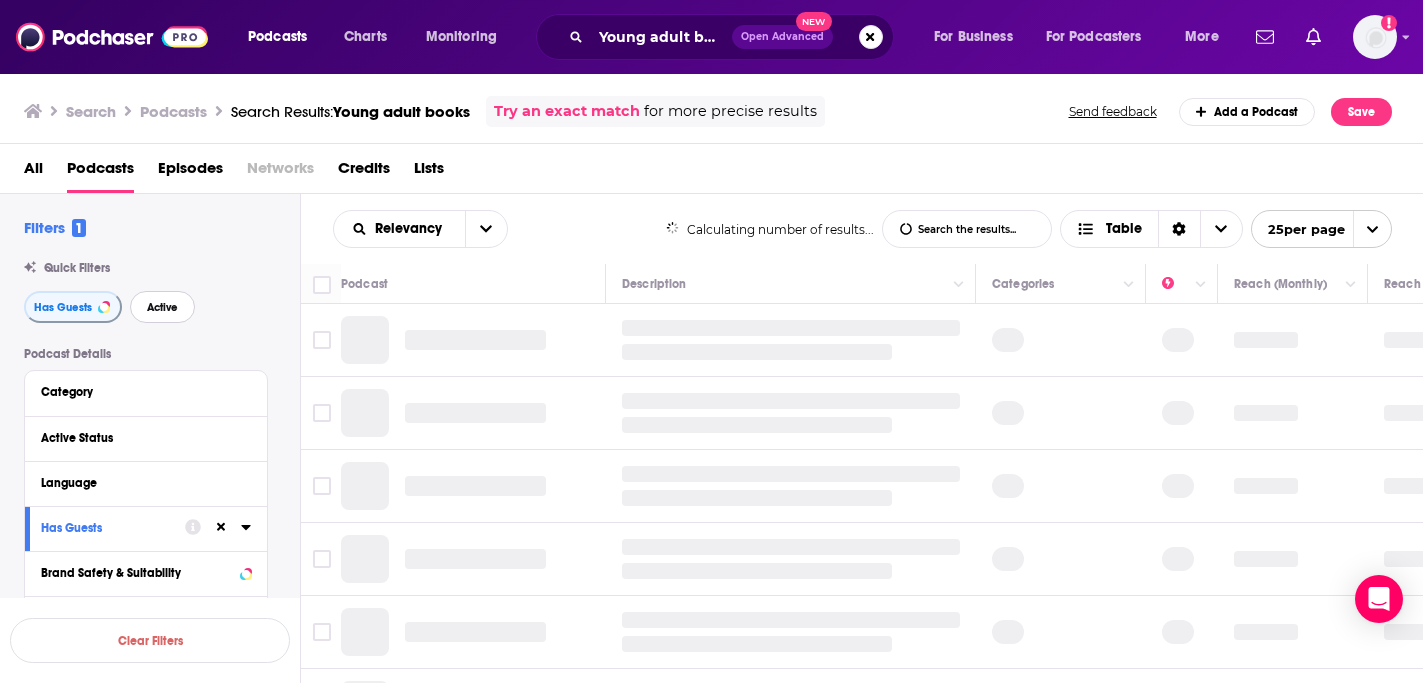 click on "Active" at bounding box center (162, 307) 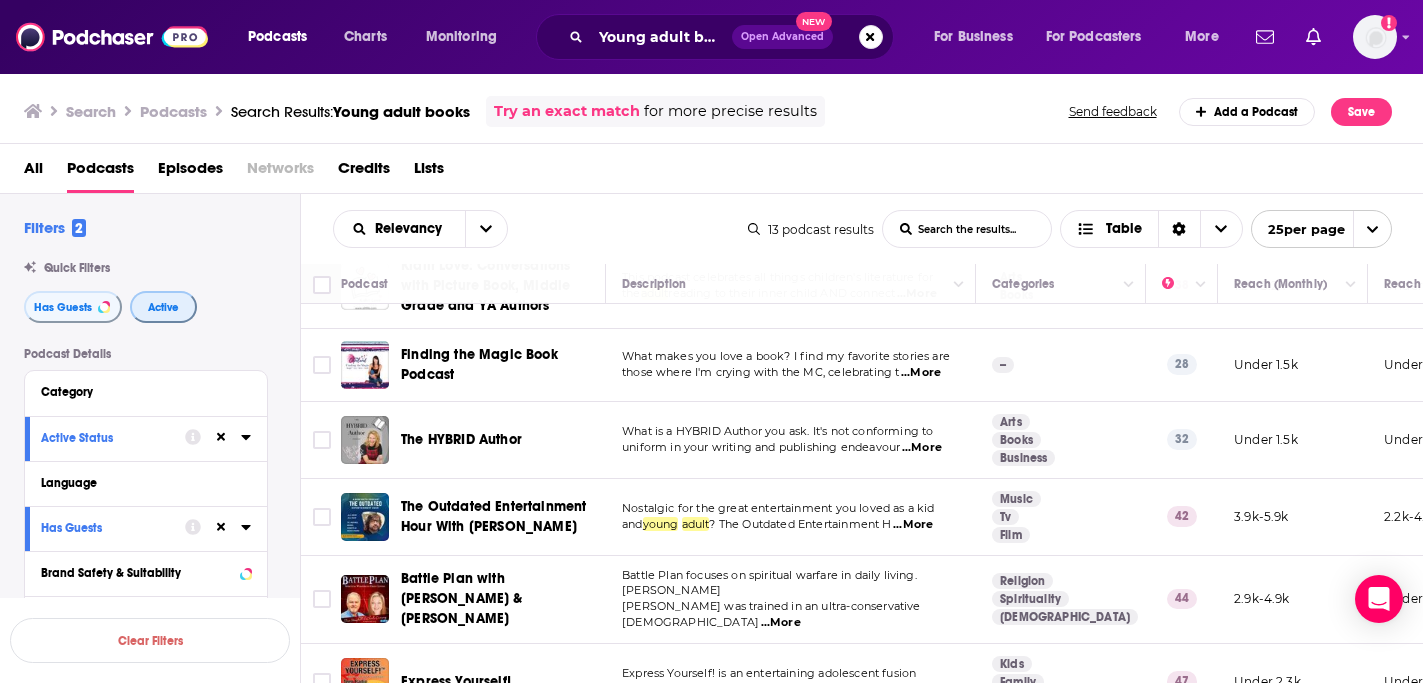 scroll, scrollTop: 641, scrollLeft: 0, axis: vertical 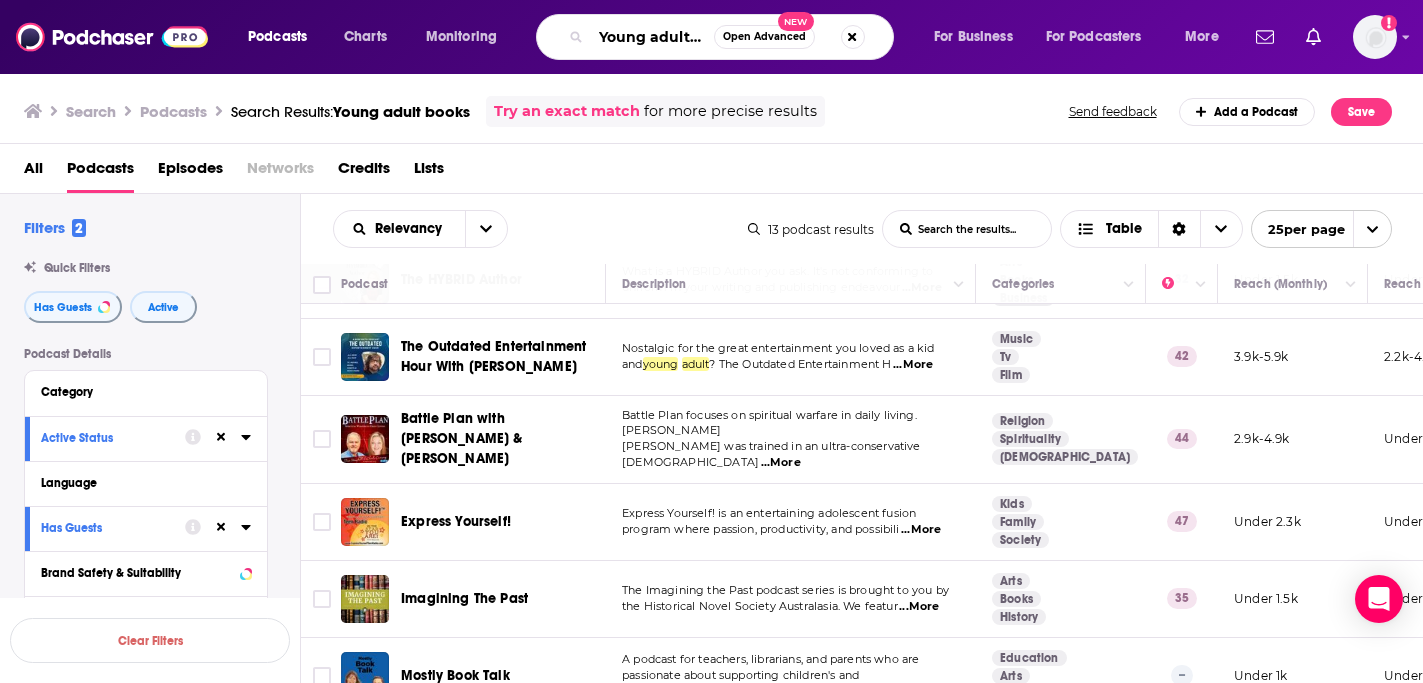 drag, startPoint x: 686, startPoint y: 34, endPoint x: 610, endPoint y: 33, distance: 76.00658 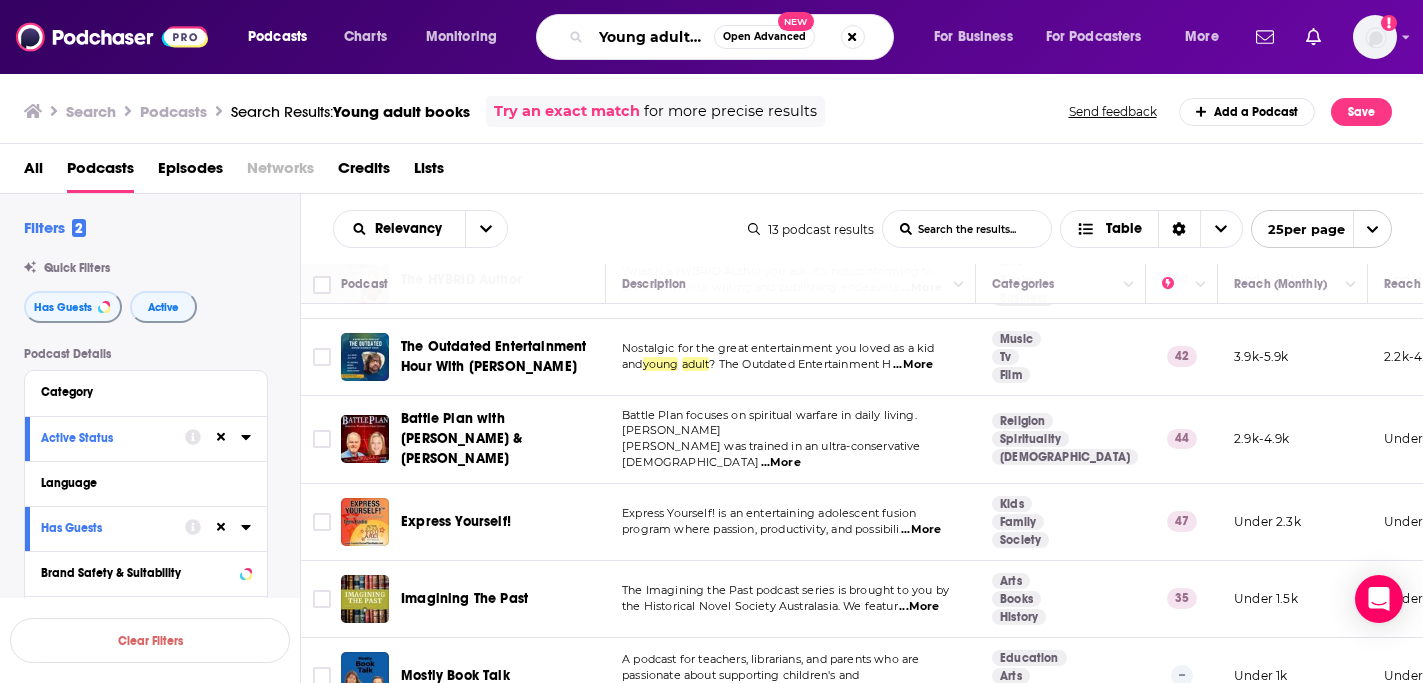click on "Young adult books" at bounding box center (652, 37) 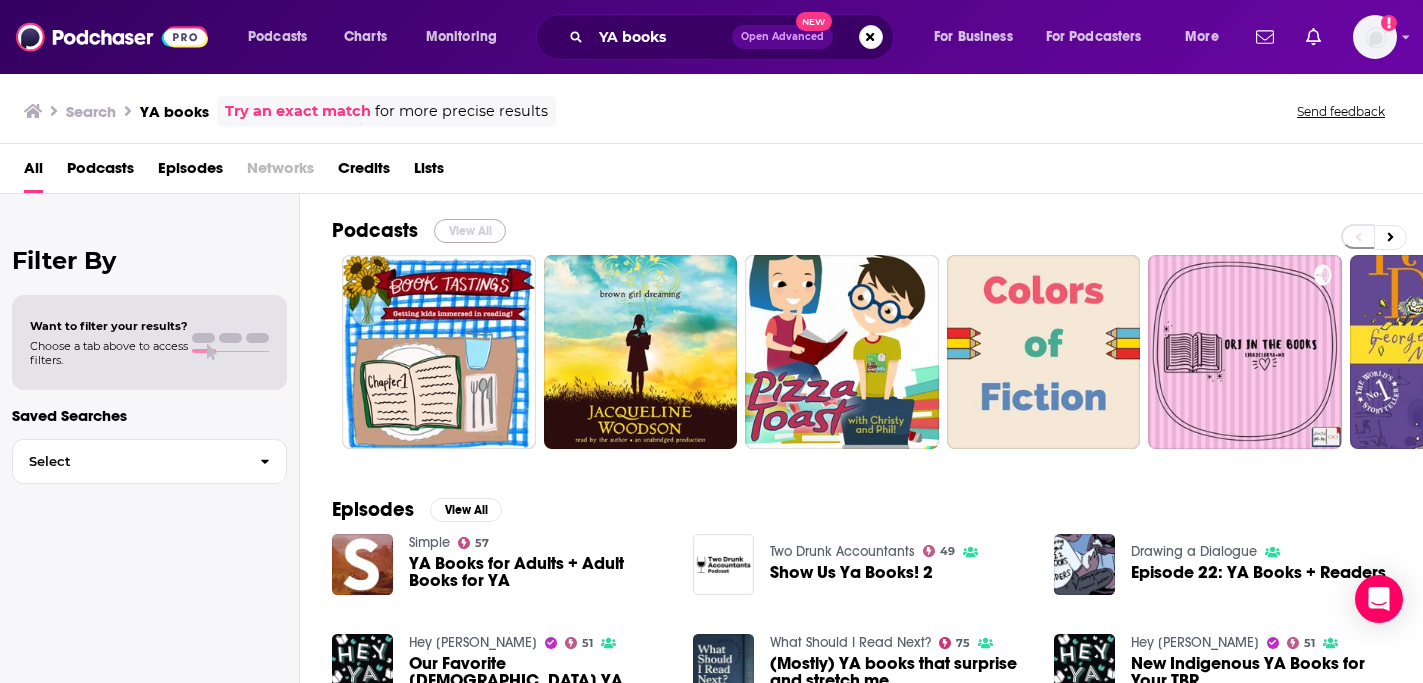 click on "View All" at bounding box center [470, 231] 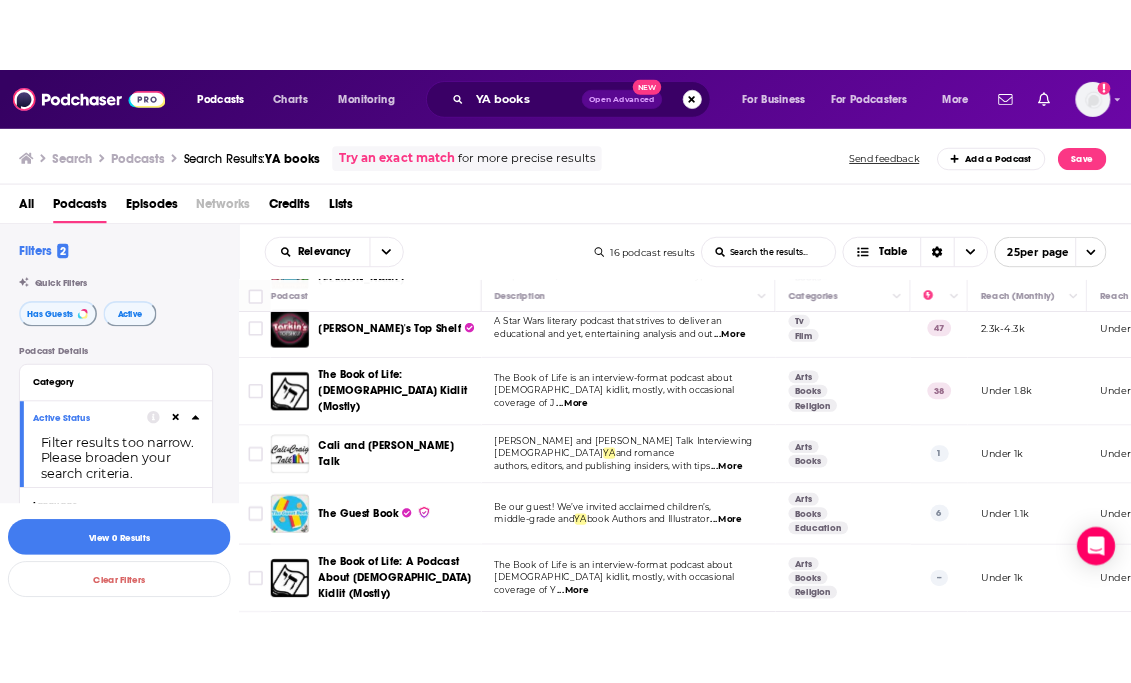 scroll, scrollTop: 872, scrollLeft: 0, axis: vertical 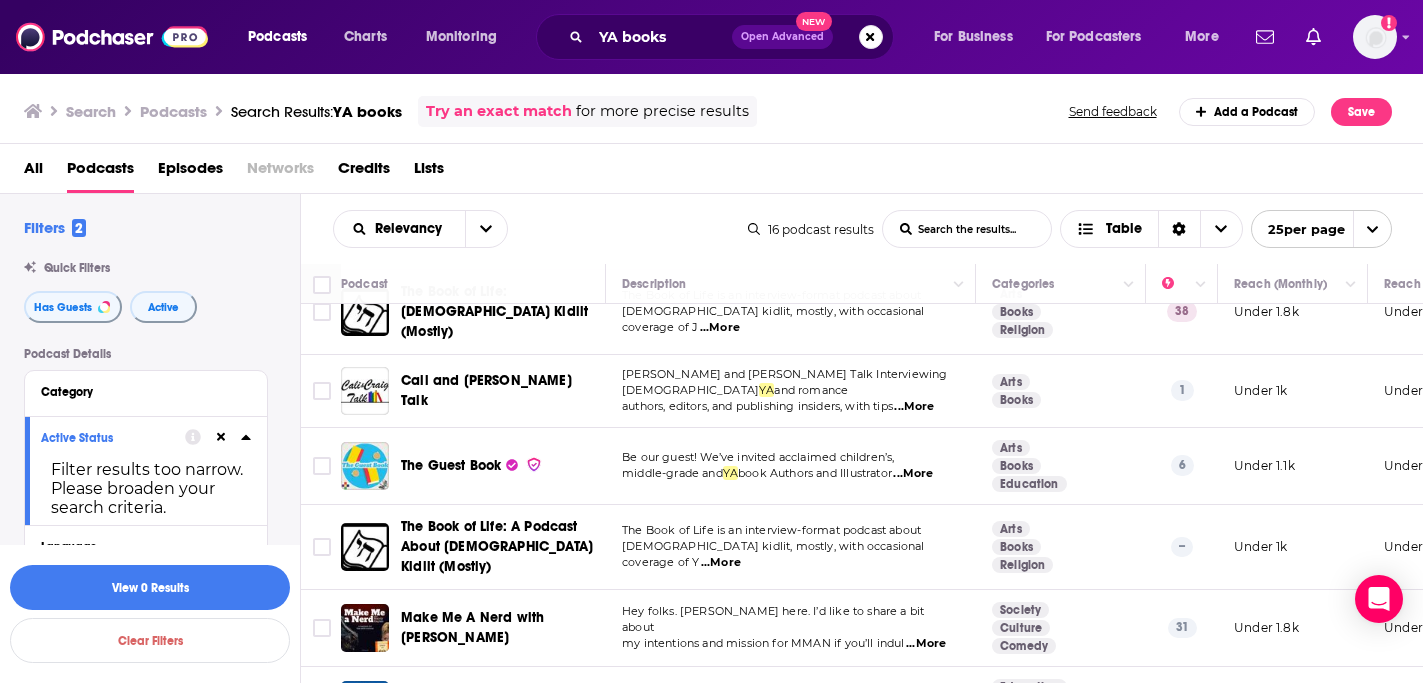 click on "YA books Open Advanced New" at bounding box center (715, 37) 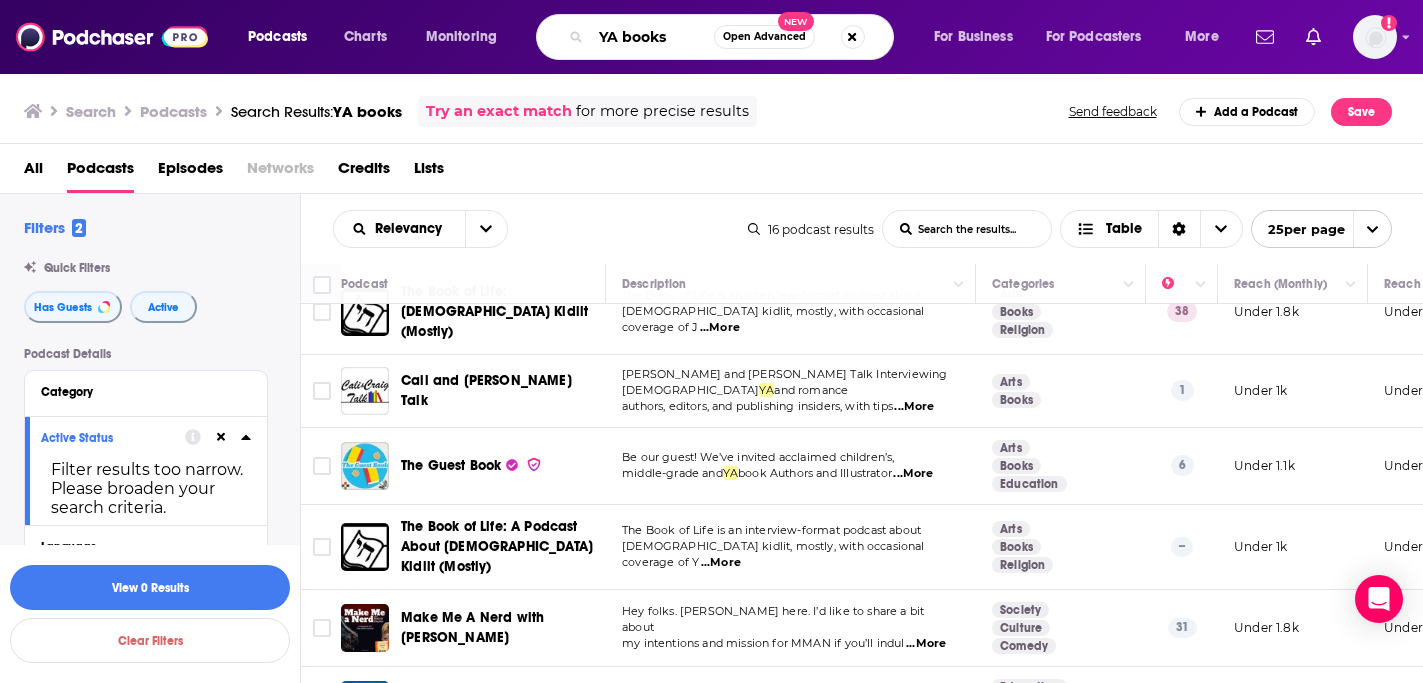 click on "YA books" at bounding box center [652, 37] 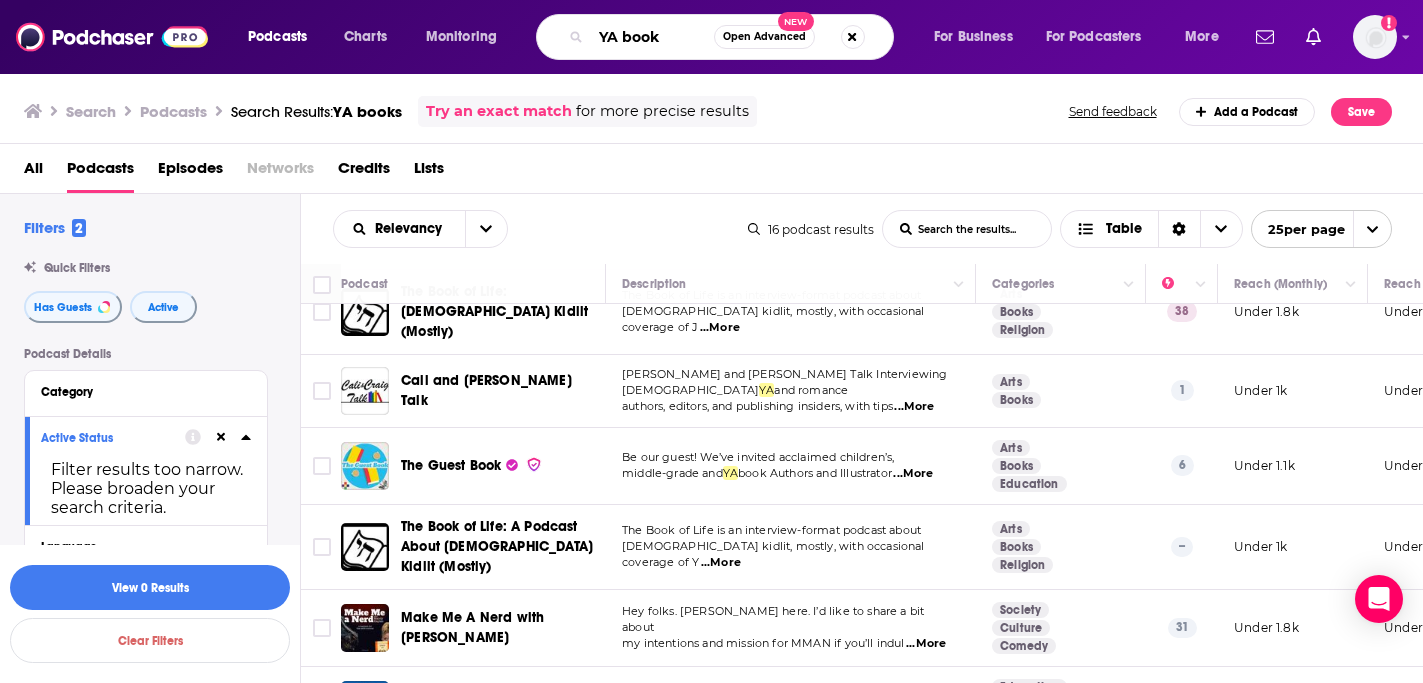type on "YA book" 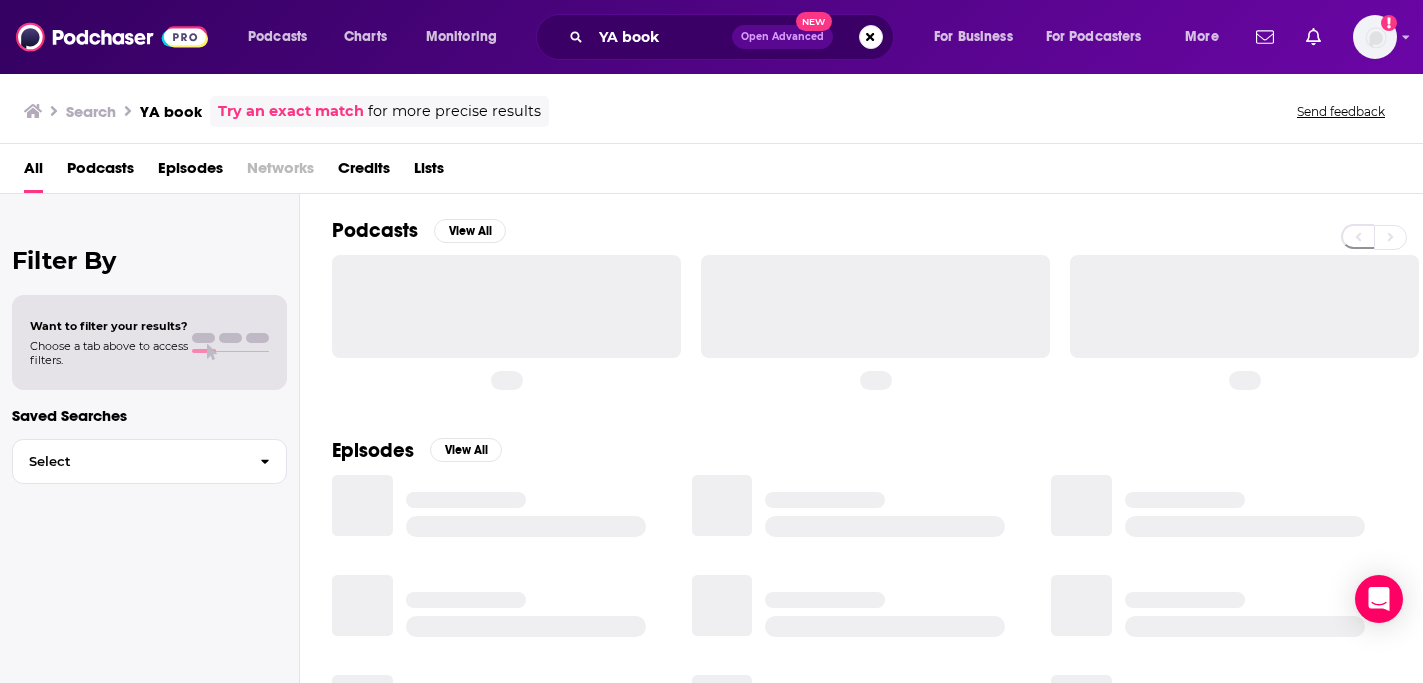 click on "Podcasts" at bounding box center [100, 172] 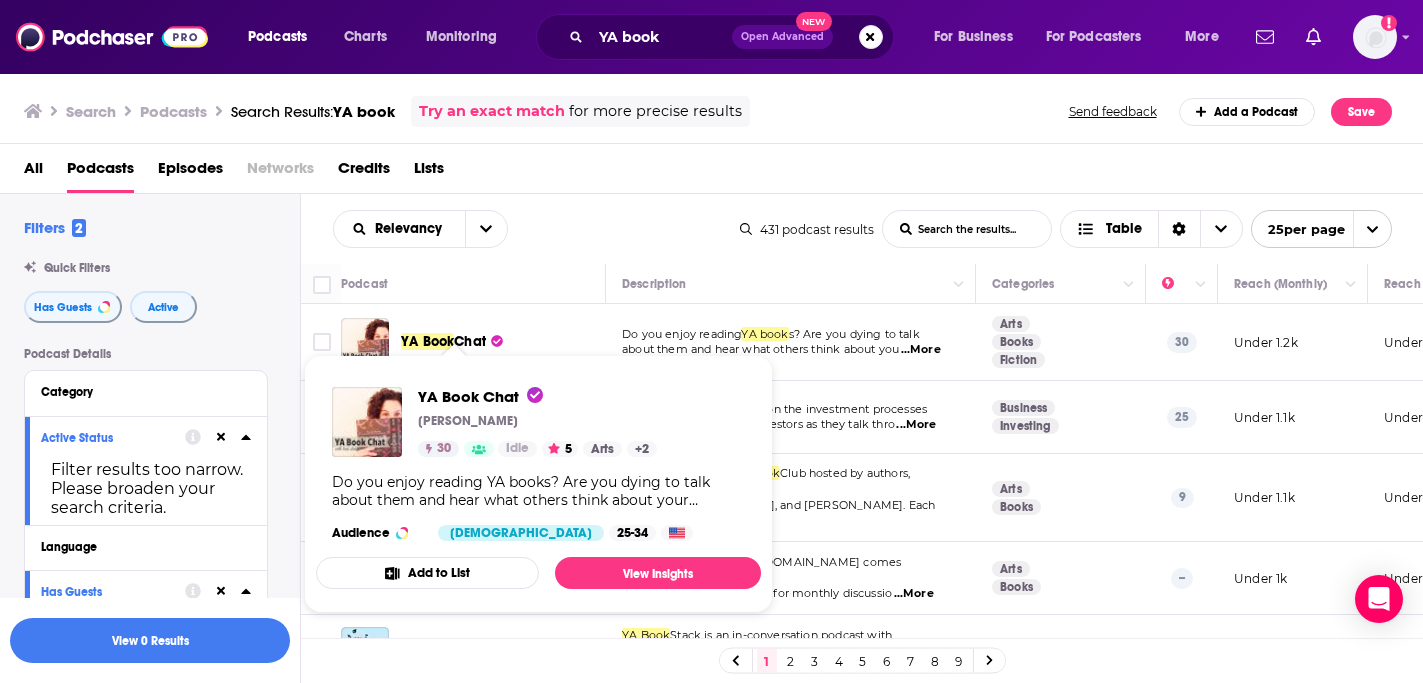 click on "YA Book Chat Leah Stuhler 30 Idle 5 Arts + 2 Do you enjoy reading YA books? Are you dying to talk about them and hear what others think about your favorite books? Are you outside of the YA age bracket (like myself) but still enjoy them? Then this is the podcast for you! Join me and my friends, as we discuss our favorite YA books and authors! We’ll chat spoiler-free at the start of each episode, just in case you haven’t read the book yet. Then I’ll give a warning before heading into our spoiler zone. I'll also have special episodes where I'll interview YA authors! I’ll be discussing books by Victoria Aveyard, Holly Black, Neal Shusterman, Veronica Roth, Pierce Brown, Marissa Meyer, Suzanne Collins, Veronica Roth, Stephanie Garber, Melissa de la Cruz, and many more!Have questions on your favorite books? Want to know my thoughts on them? Have a book you love that you want me to discuss? Send me an email at yabookchat@gmail.com. I’d love to hear from you! Audience Female 25-34 Add to List View Insights" at bounding box center (538, 484) 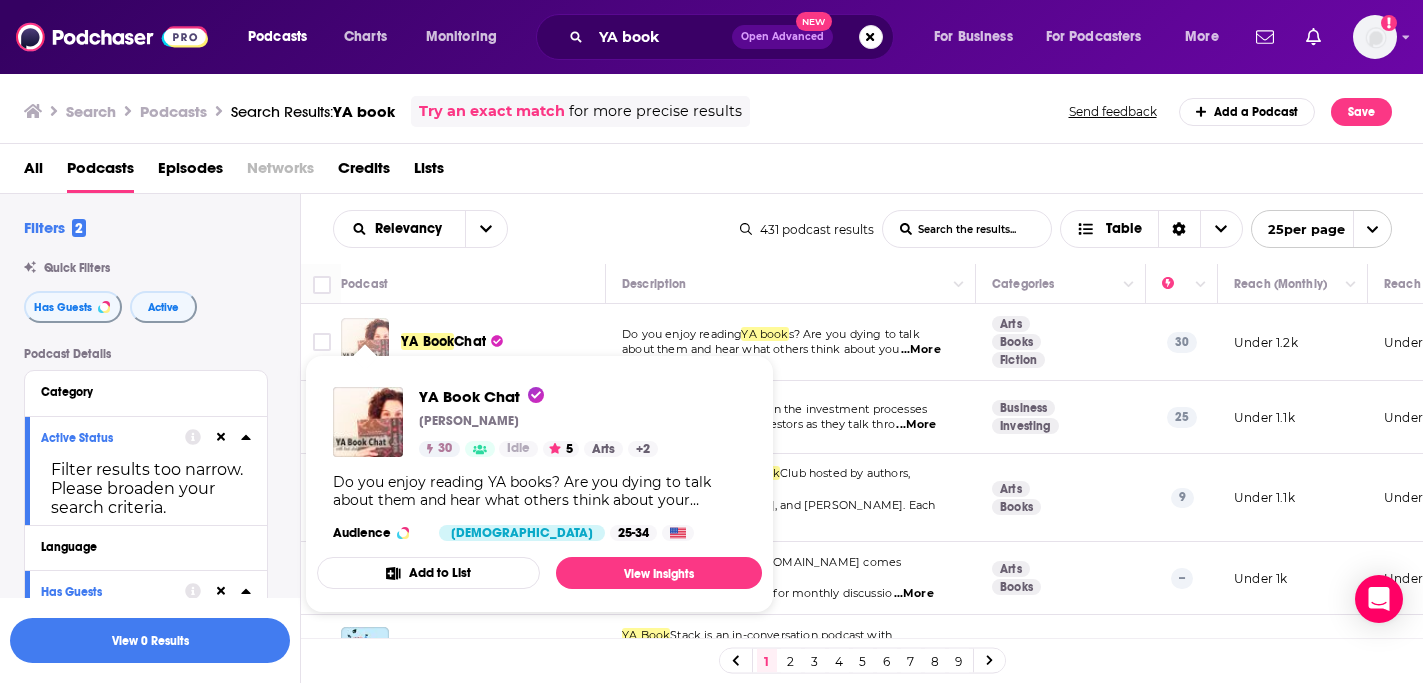 click at bounding box center [365, 342] 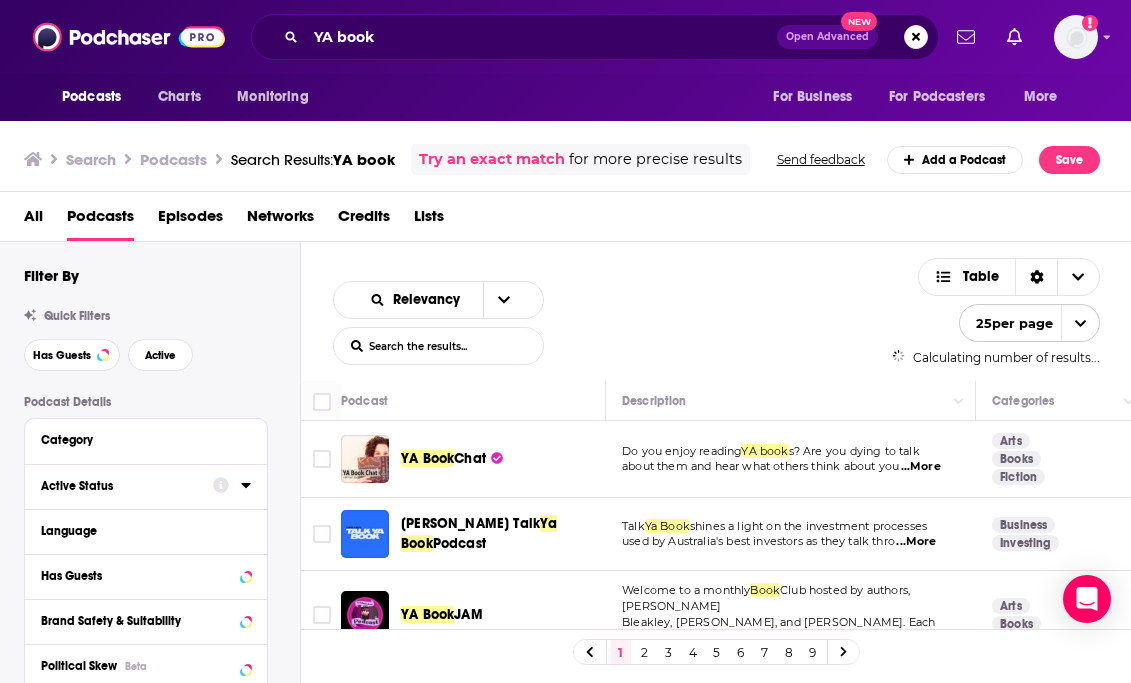 click 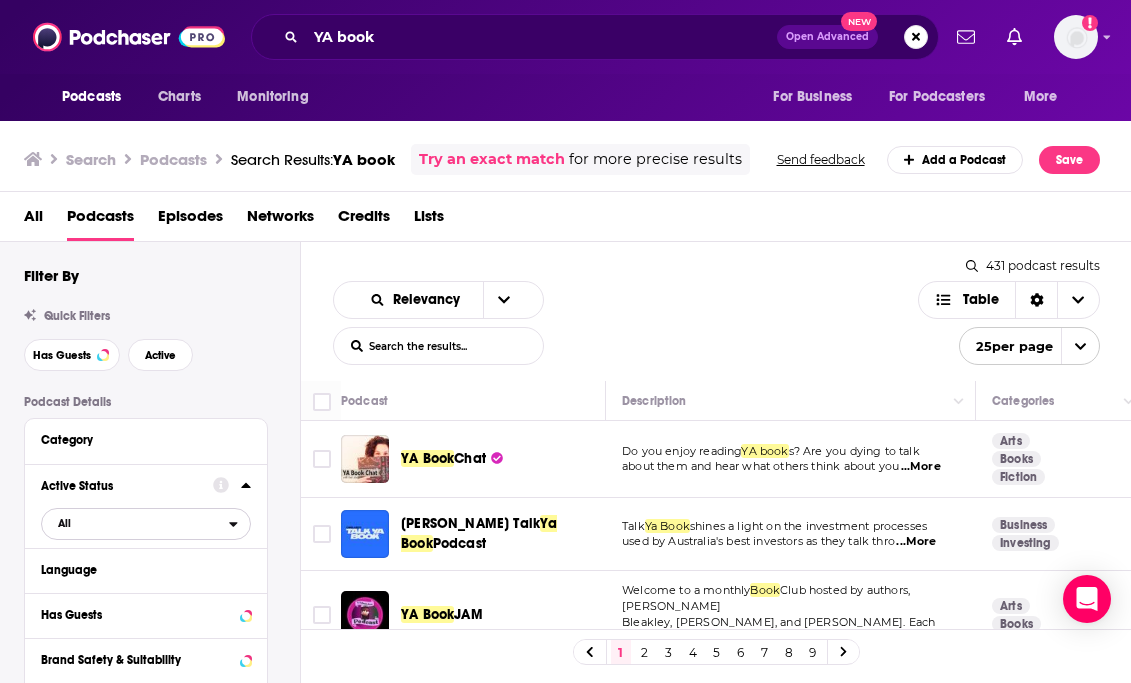 click on "All" at bounding box center (135, 523) 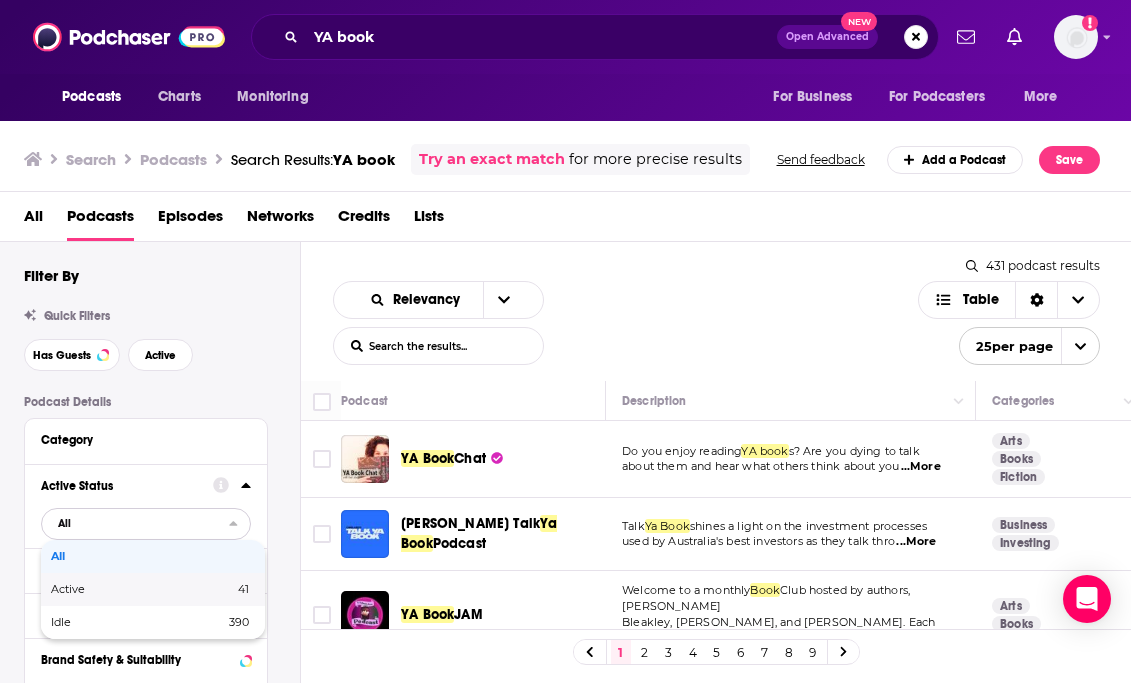 click on "Active" at bounding box center (105, 589) 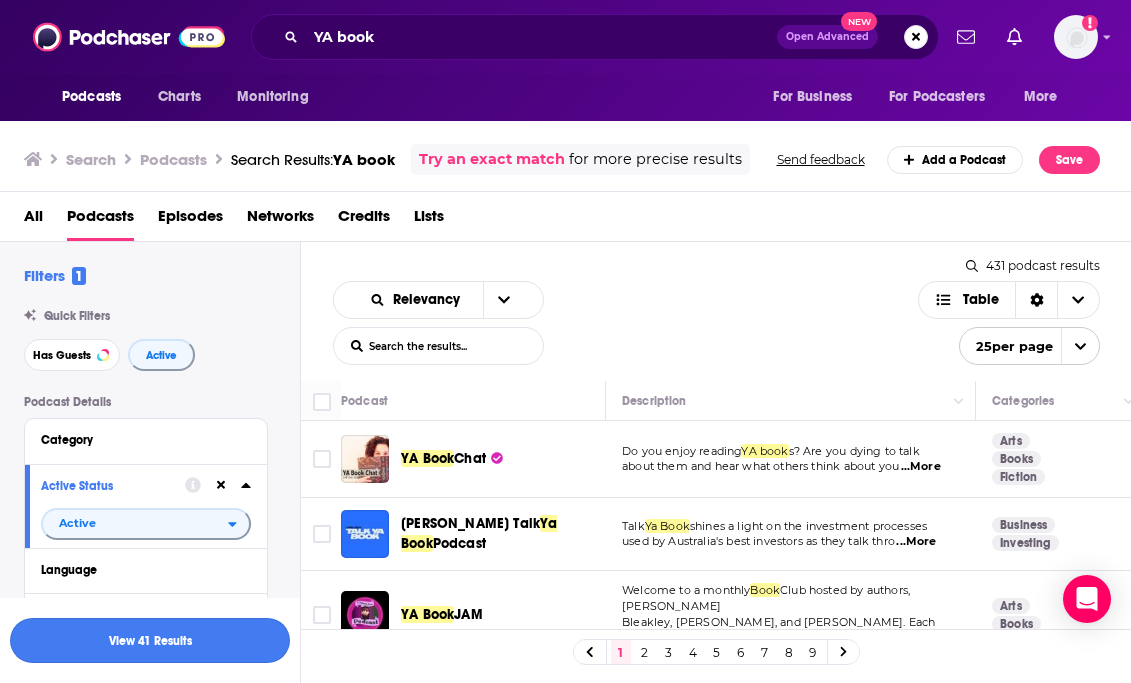 click on "View 41 Results" at bounding box center (150, 640) 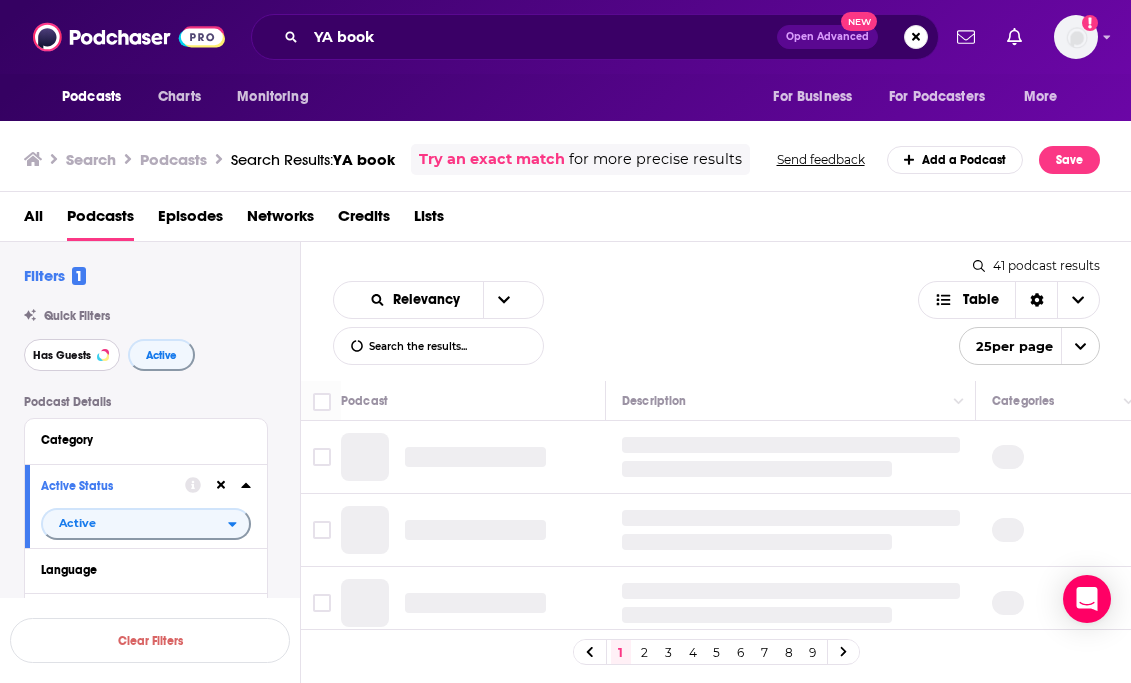 click on "Has Guests" at bounding box center (62, 355) 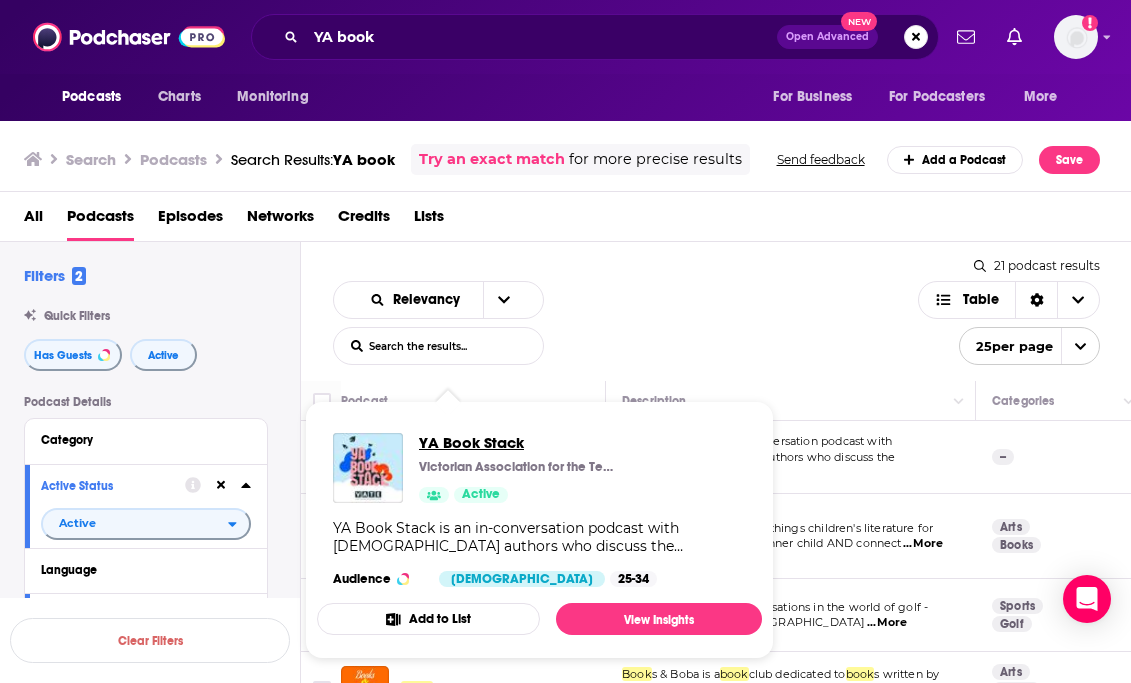click on "YA Book Stack" at bounding box center [519, 442] 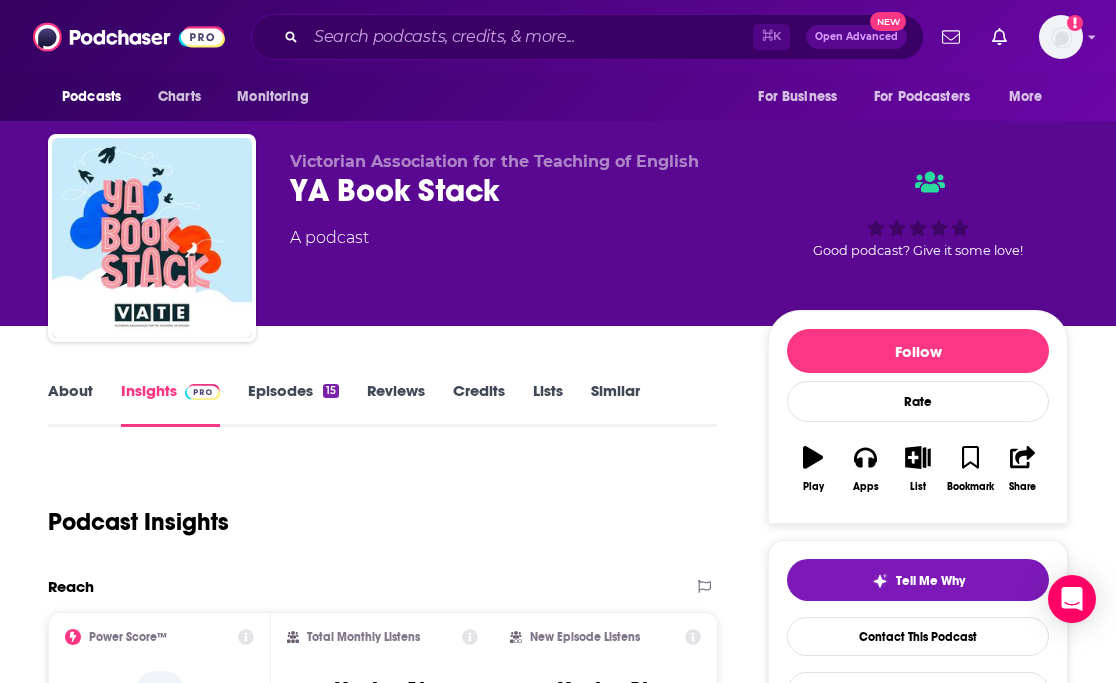 click on "Episodes 15" at bounding box center (293, 404) 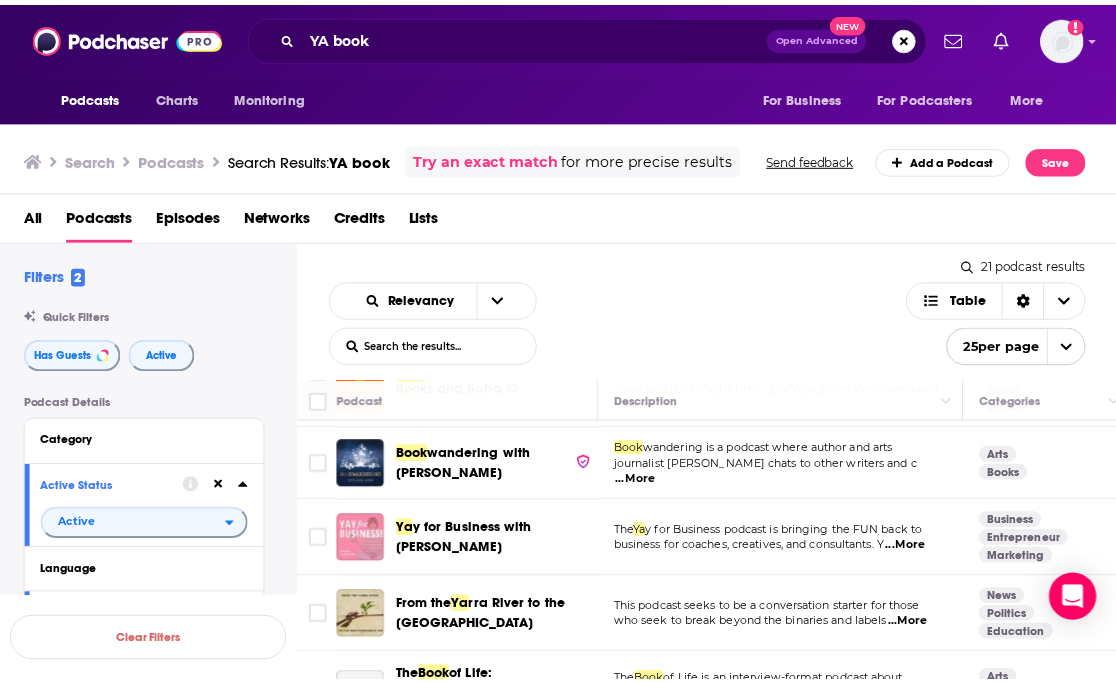 scroll, scrollTop: 303, scrollLeft: 0, axis: vertical 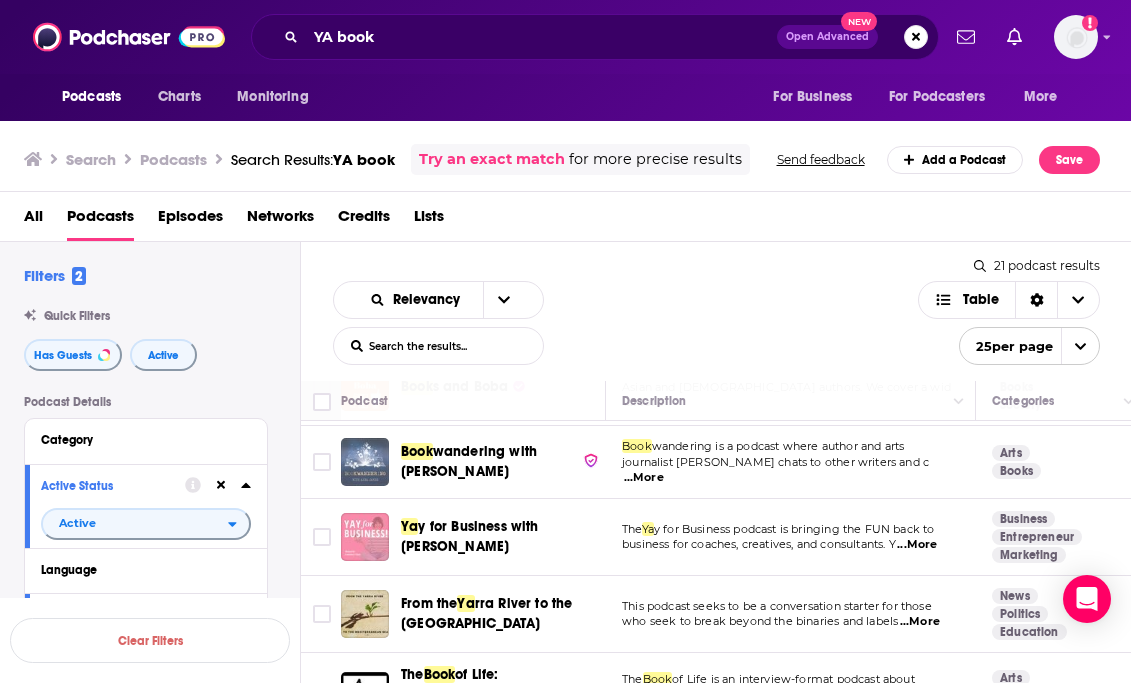 click at bounding box center [365, 462] 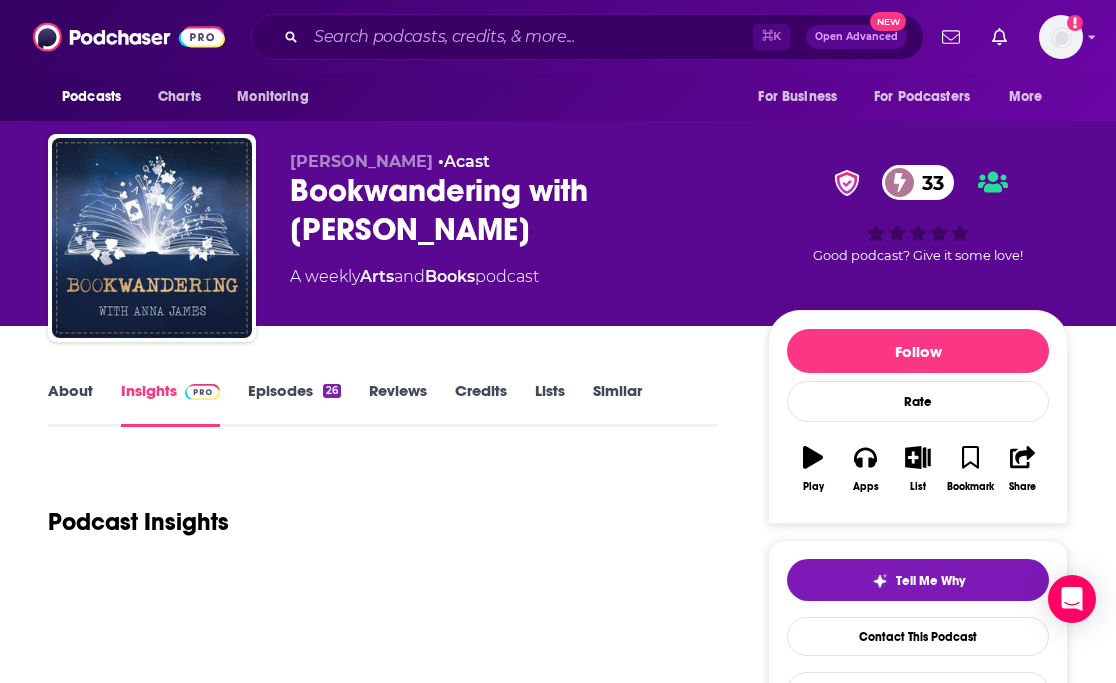 click on "Episodes 26" at bounding box center (294, 404) 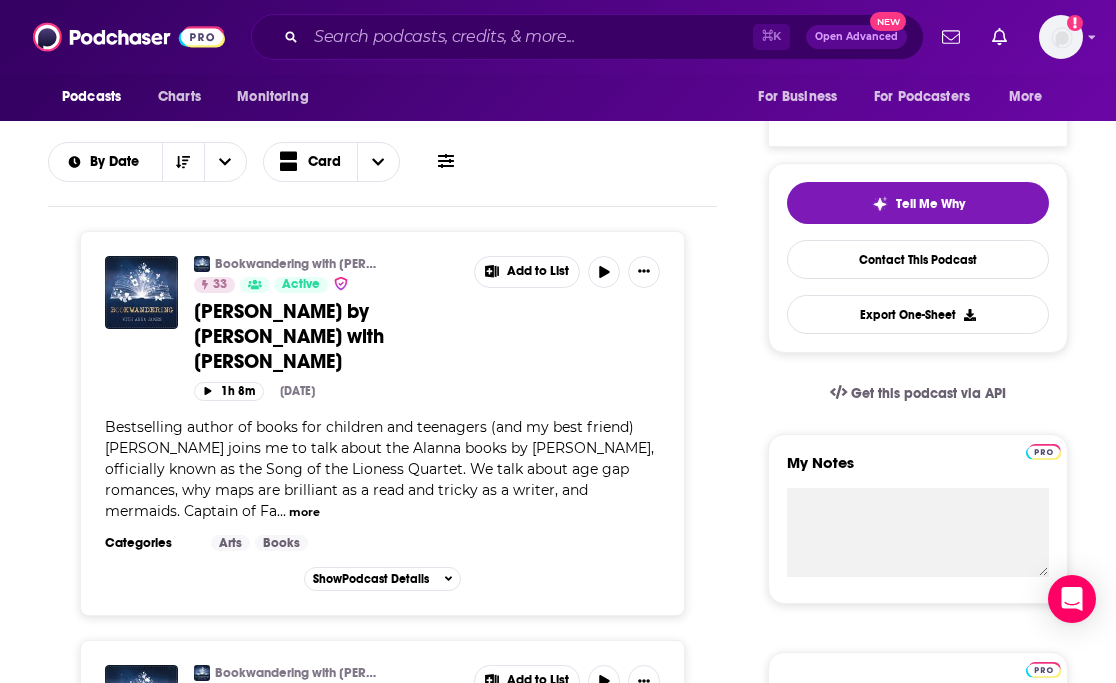 scroll, scrollTop: 355, scrollLeft: 0, axis: vertical 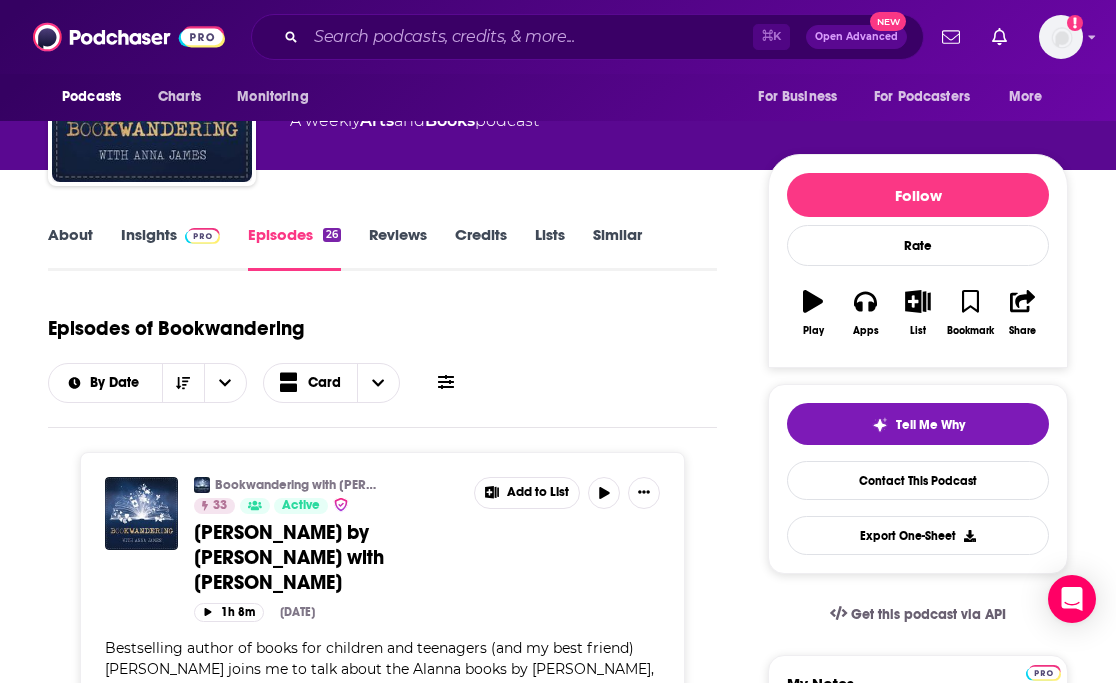 click at bounding box center (198, 234) 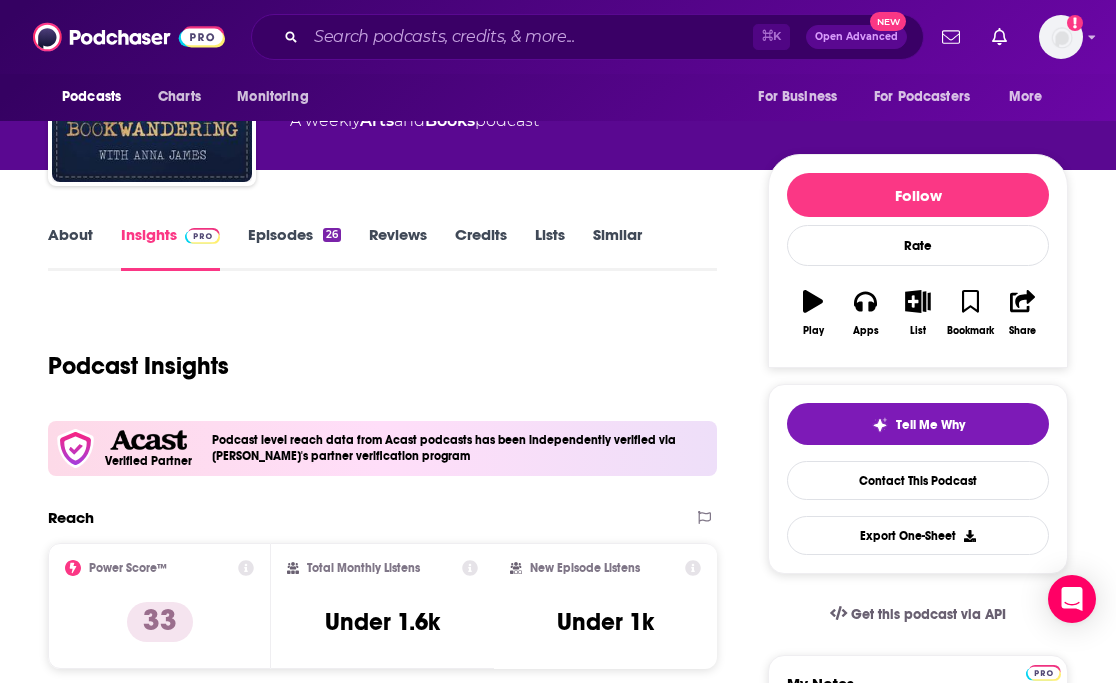 scroll, scrollTop: 0, scrollLeft: 0, axis: both 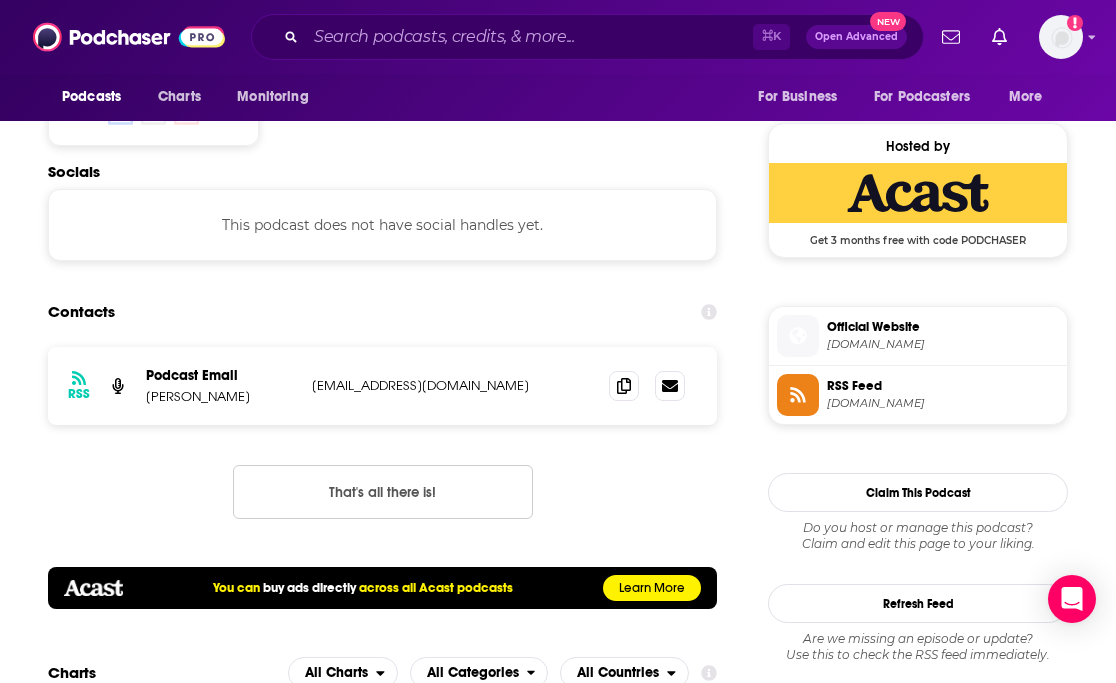 click on "info+64348d1be82740001182f0e4@mg-eu.acast.com" at bounding box center [444, 385] 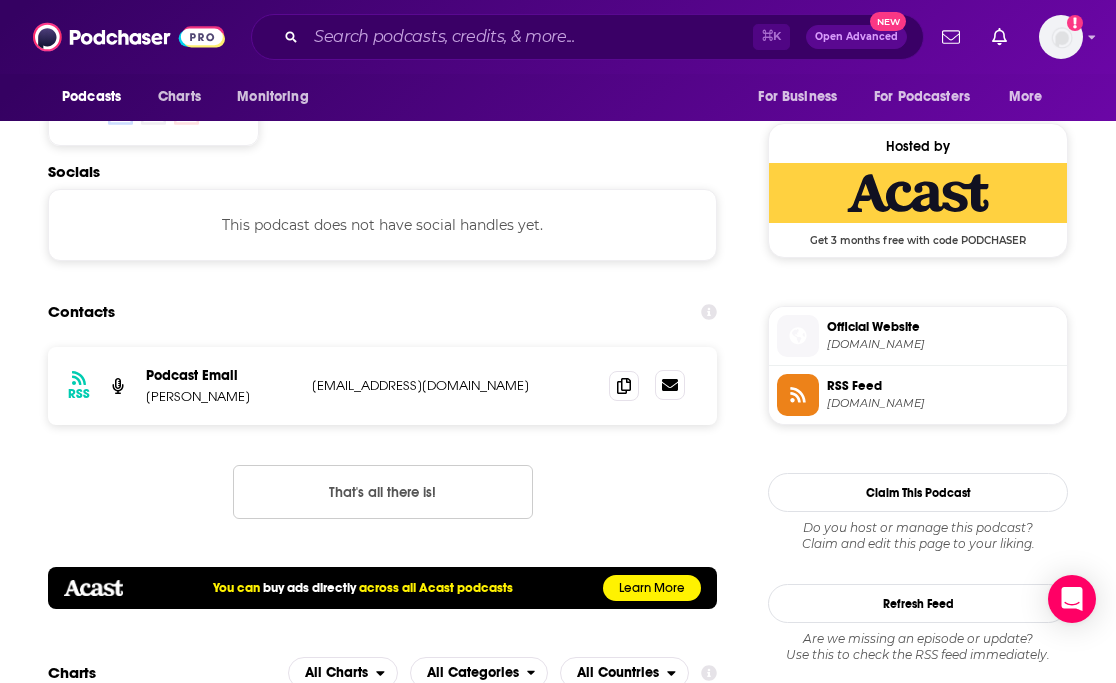 click at bounding box center (670, 385) 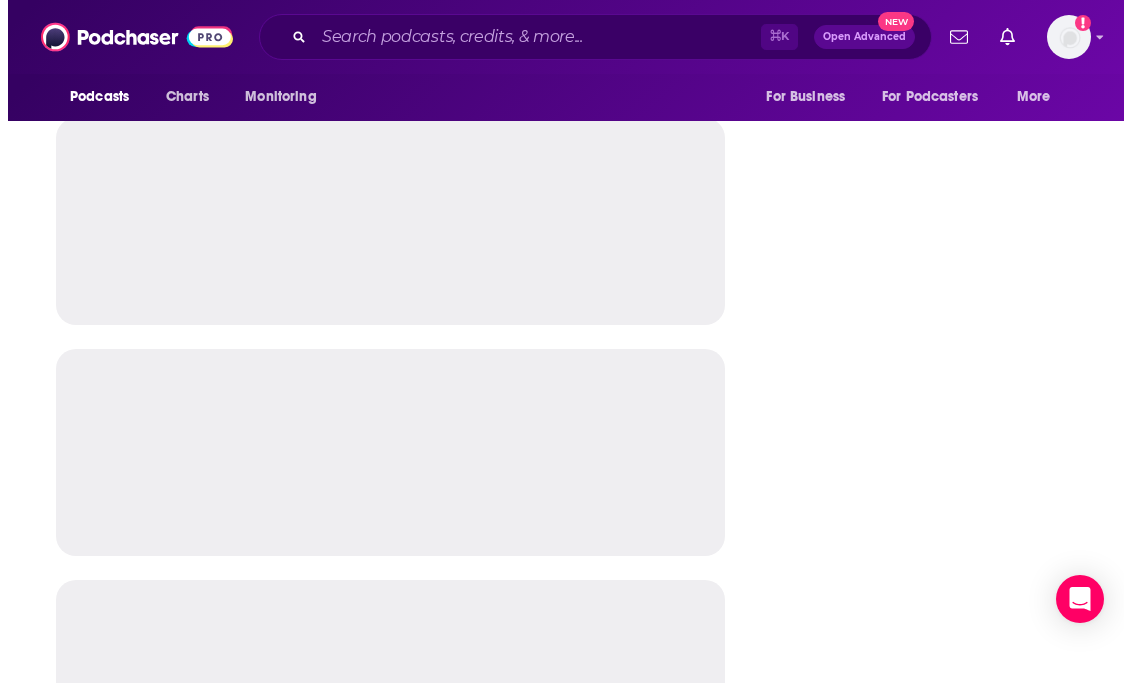 scroll, scrollTop: 0, scrollLeft: 0, axis: both 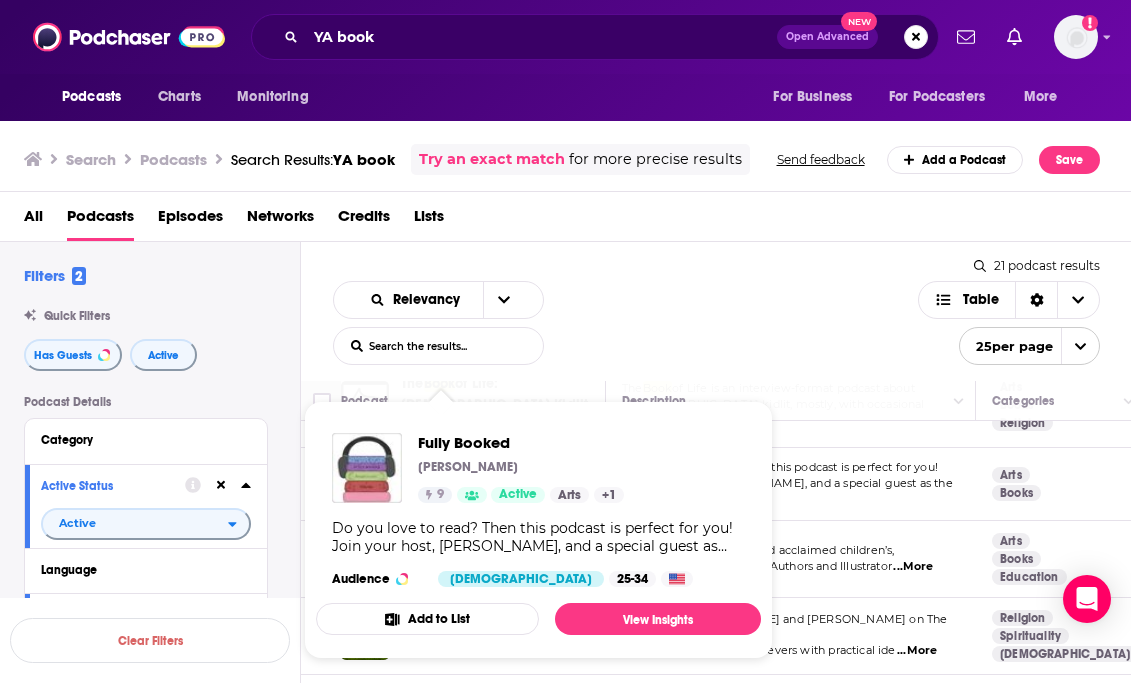 click on "Niharika" at bounding box center [468, 467] 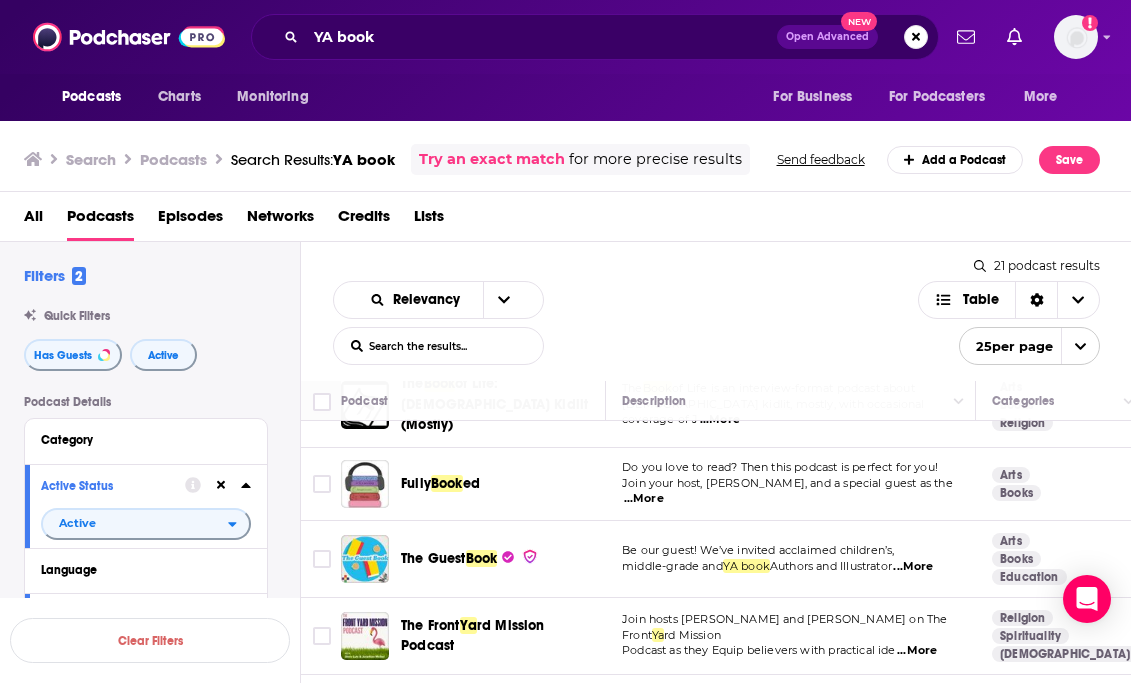 click on "All Podcasts Episodes Networks Credits Lists" at bounding box center [570, 220] 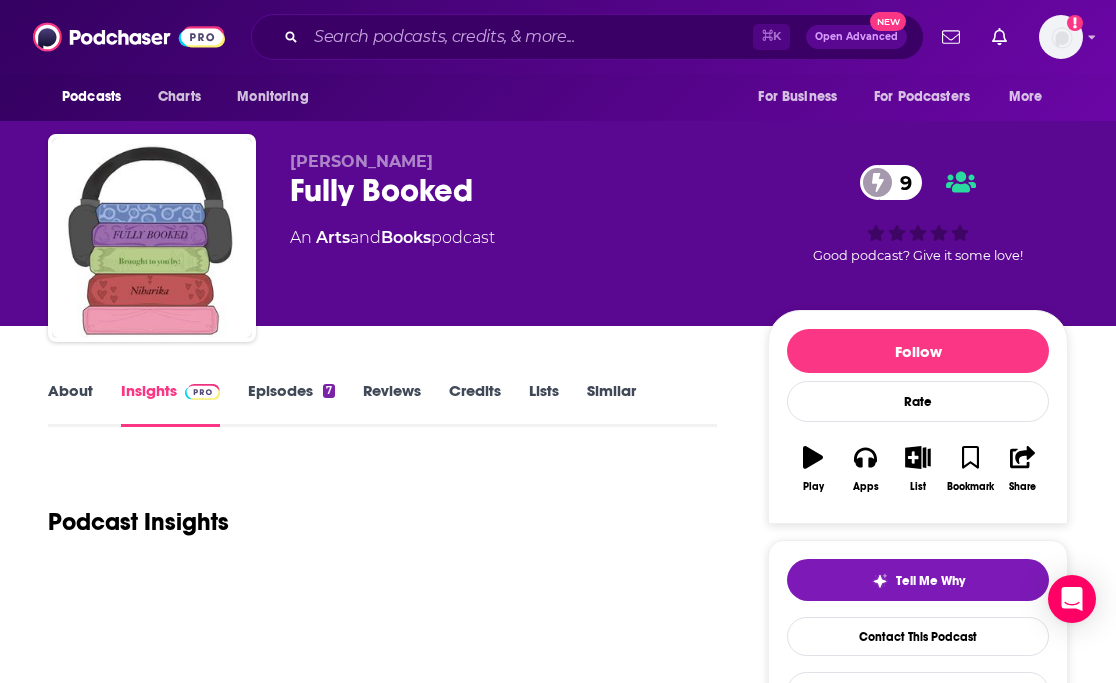 click on "Episodes 7" at bounding box center [291, 404] 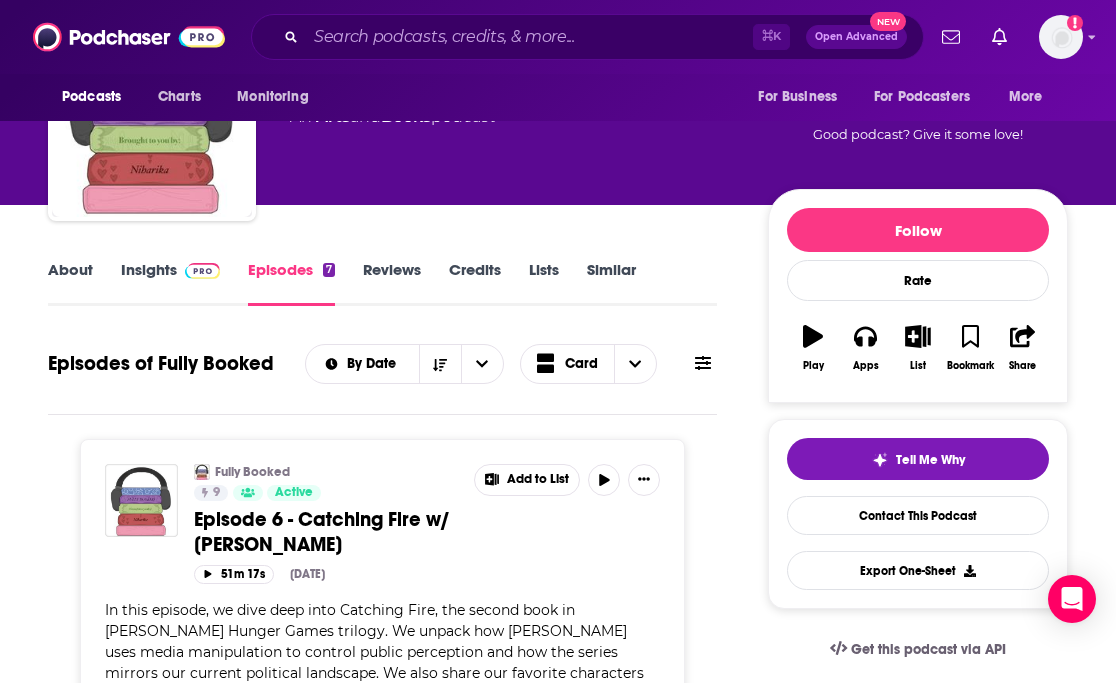 scroll, scrollTop: 182, scrollLeft: 0, axis: vertical 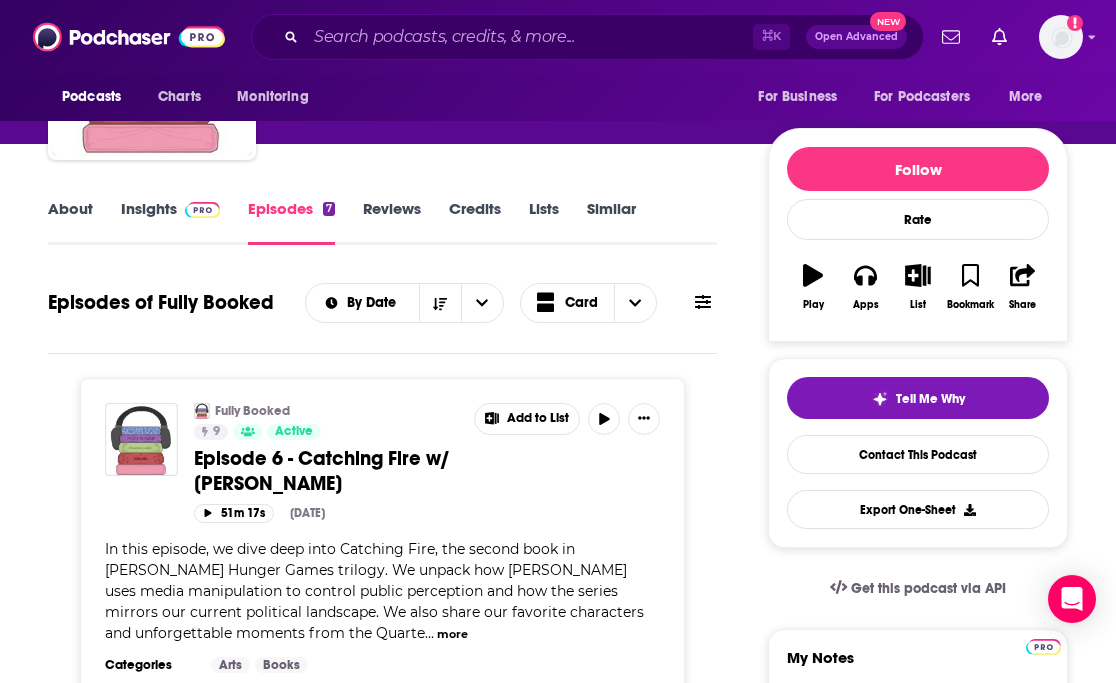 click at bounding box center [202, 210] 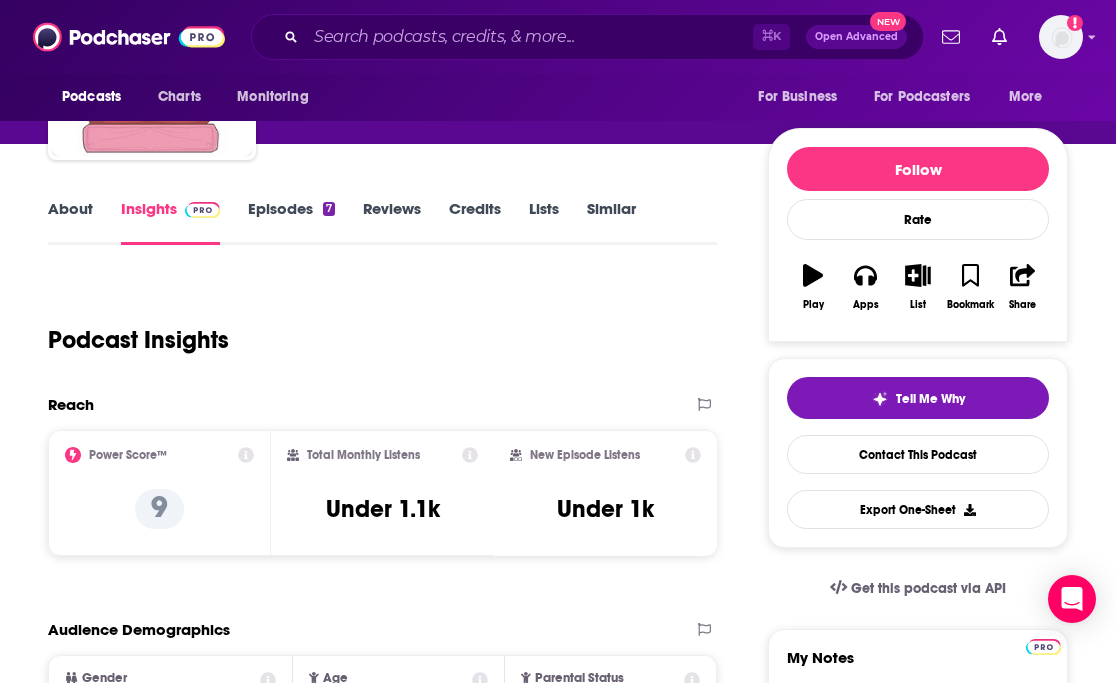 scroll, scrollTop: 0, scrollLeft: 0, axis: both 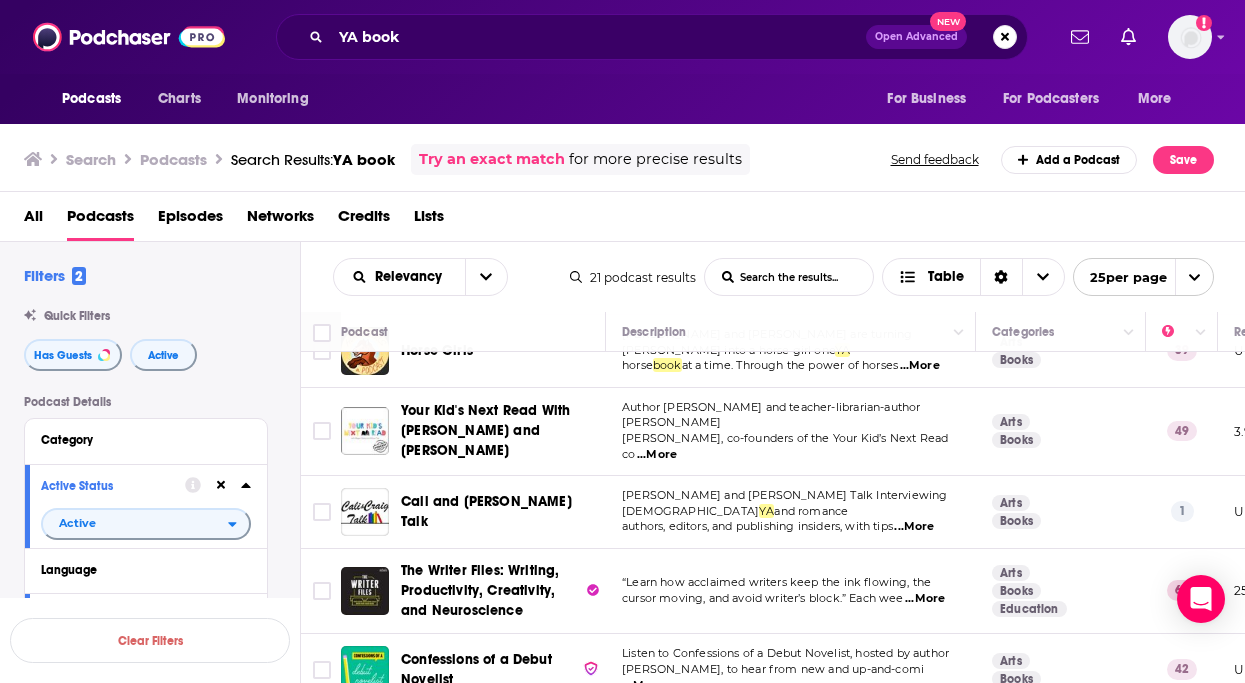 click on "Confessions of a Debut Novelist" at bounding box center (476, 669) 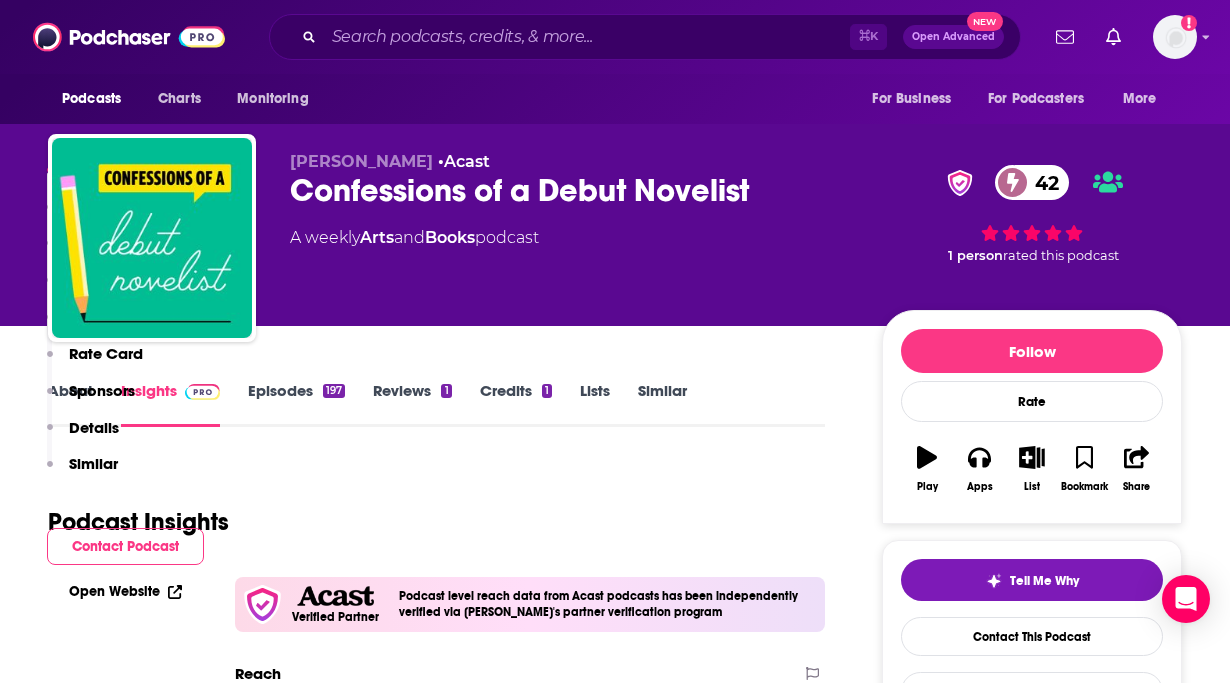 scroll, scrollTop: 490, scrollLeft: 0, axis: vertical 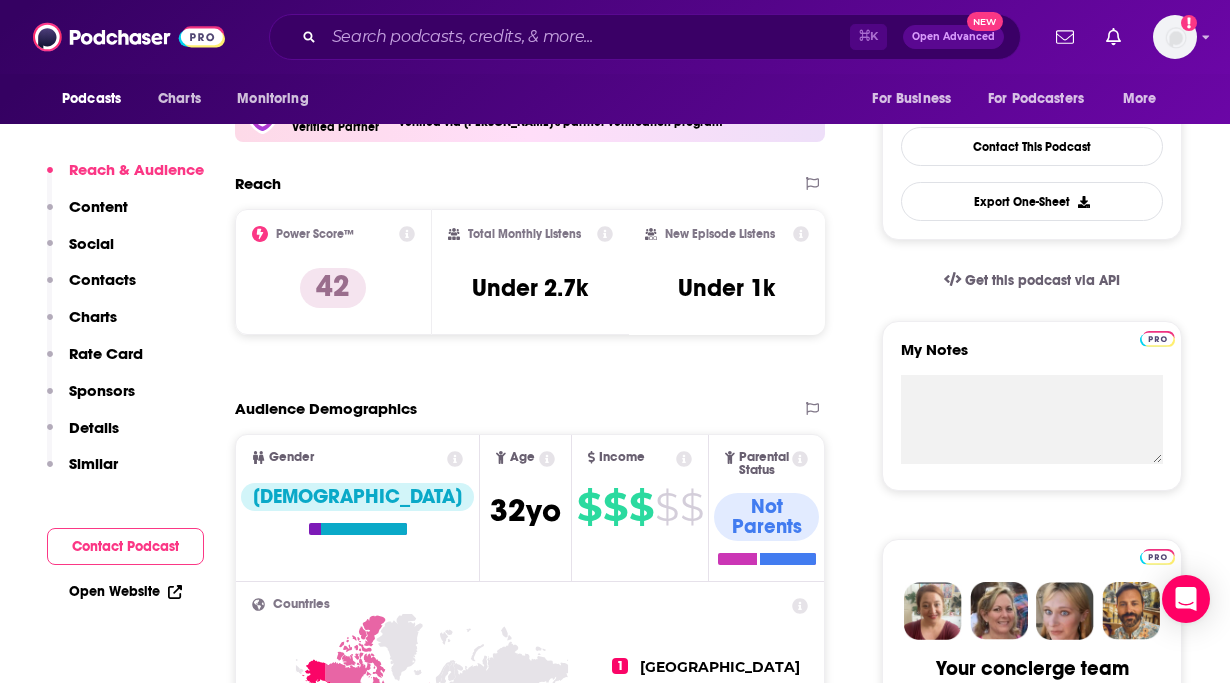 click on "Episodes 197" at bounding box center (296, -86) 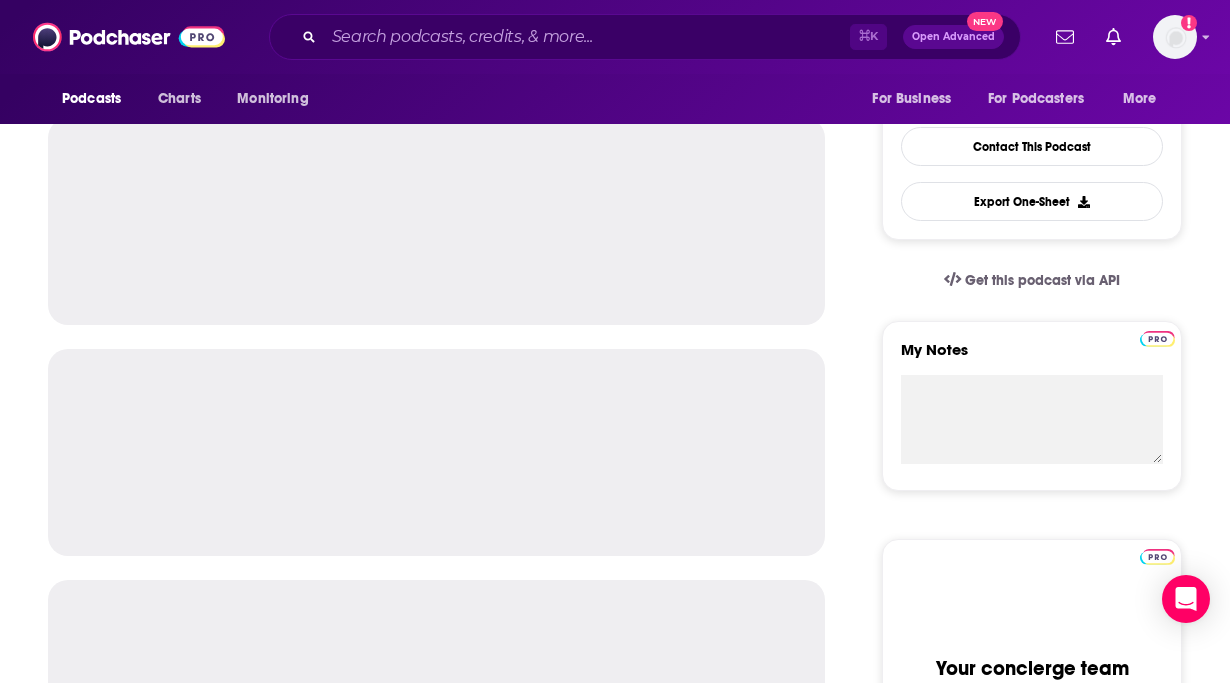 scroll, scrollTop: 0, scrollLeft: 0, axis: both 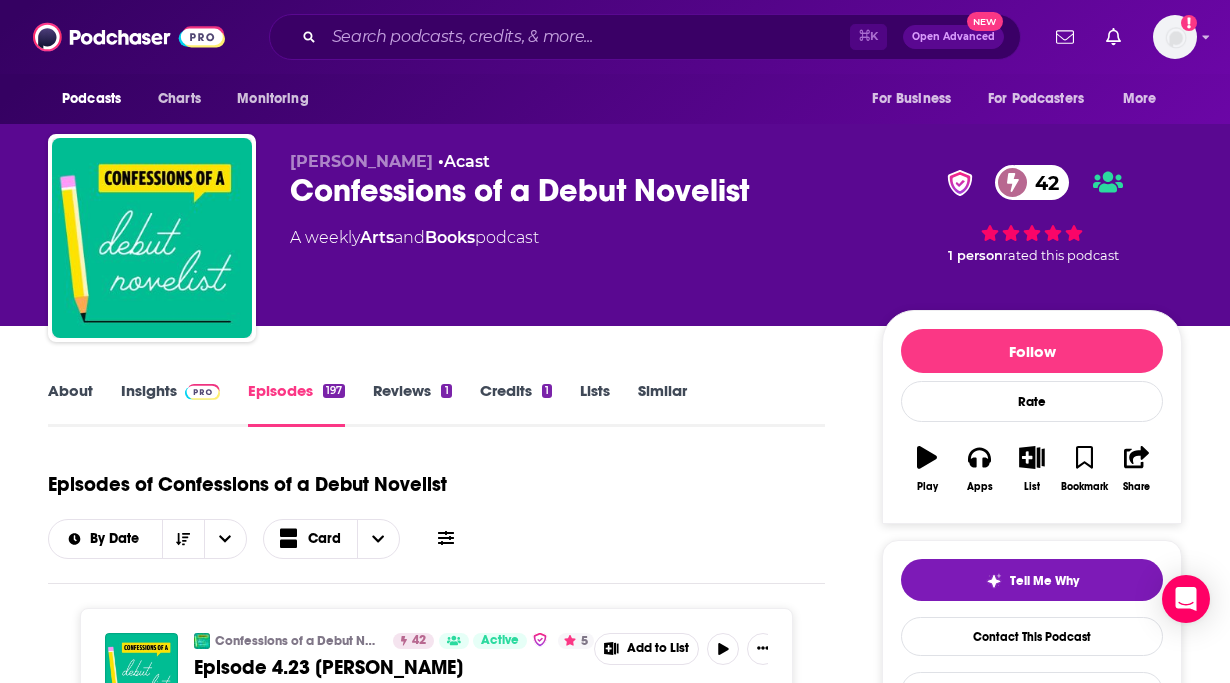 click on "Insights" at bounding box center [170, 404] 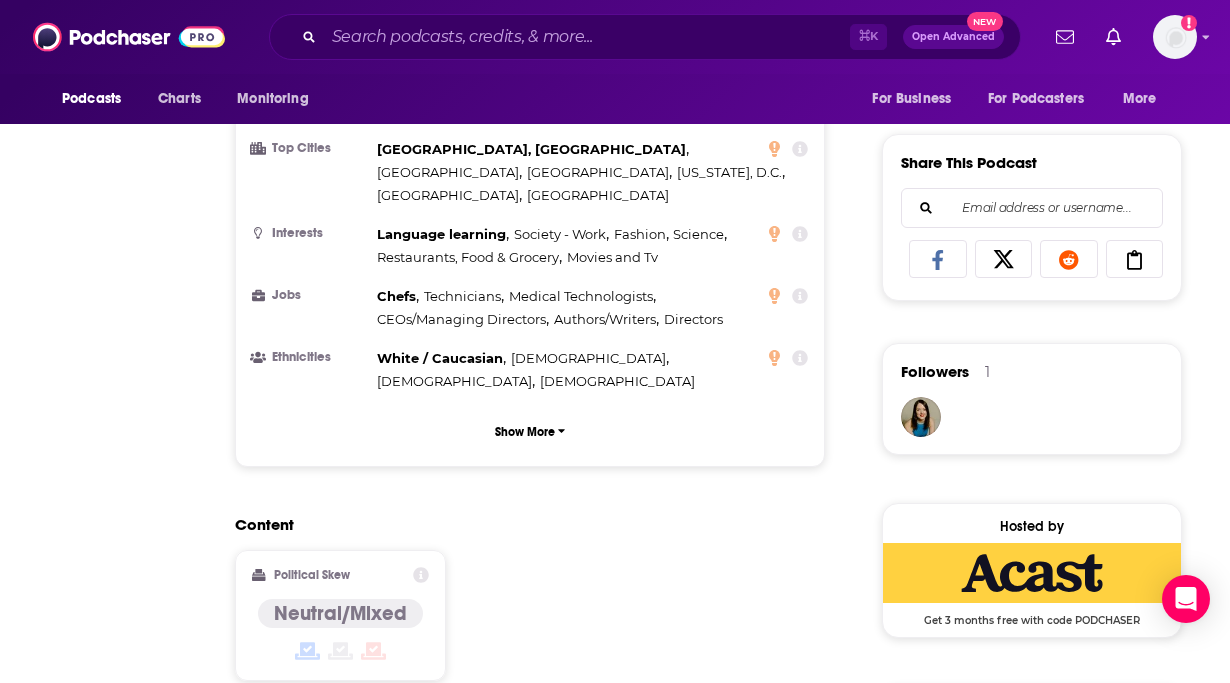 scroll, scrollTop: 0, scrollLeft: 0, axis: both 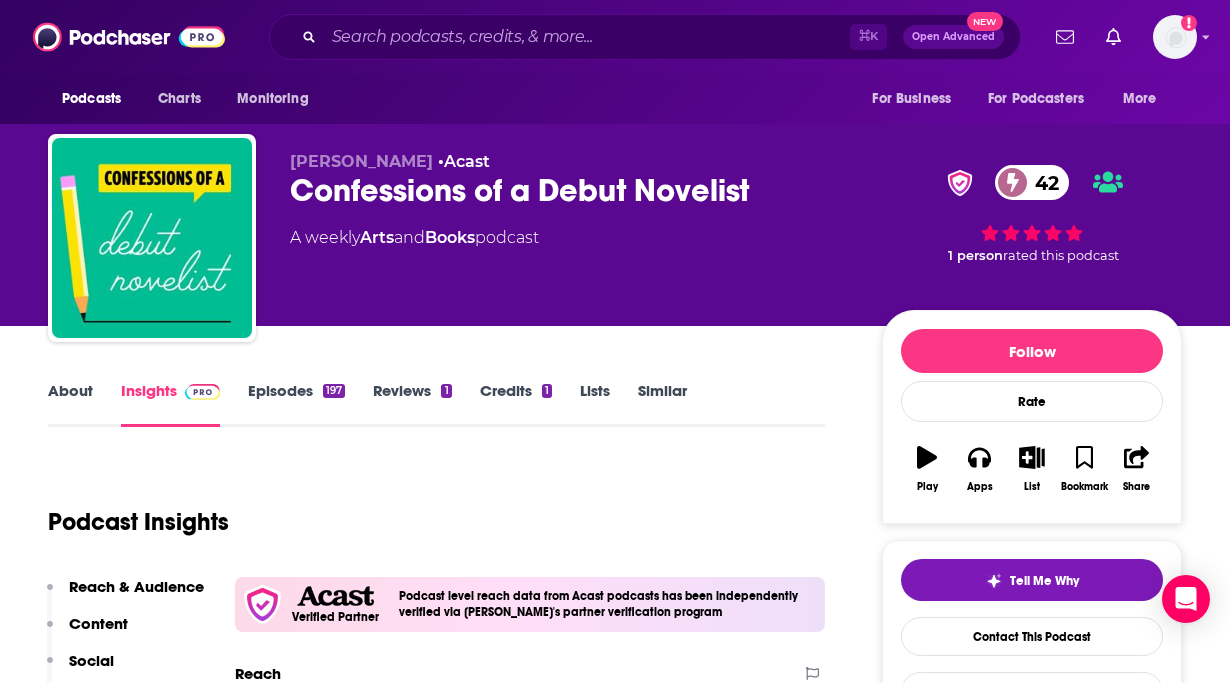 click on "Episodes 197" at bounding box center [296, 404] 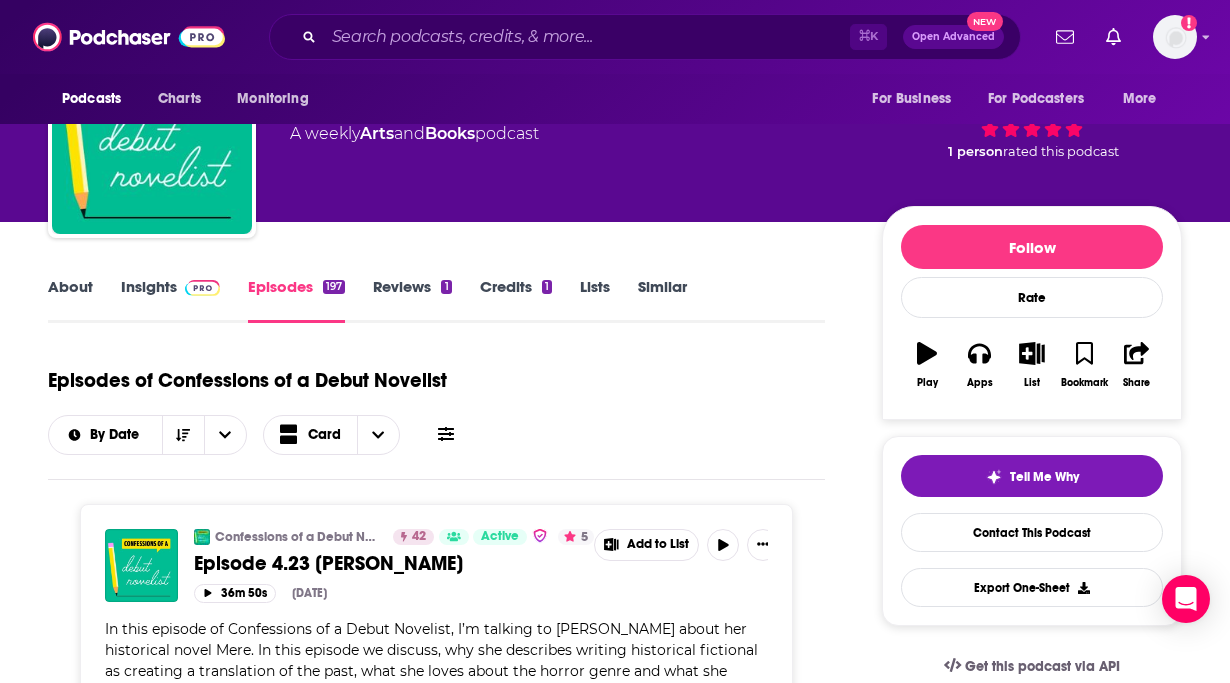 scroll, scrollTop: 0, scrollLeft: 0, axis: both 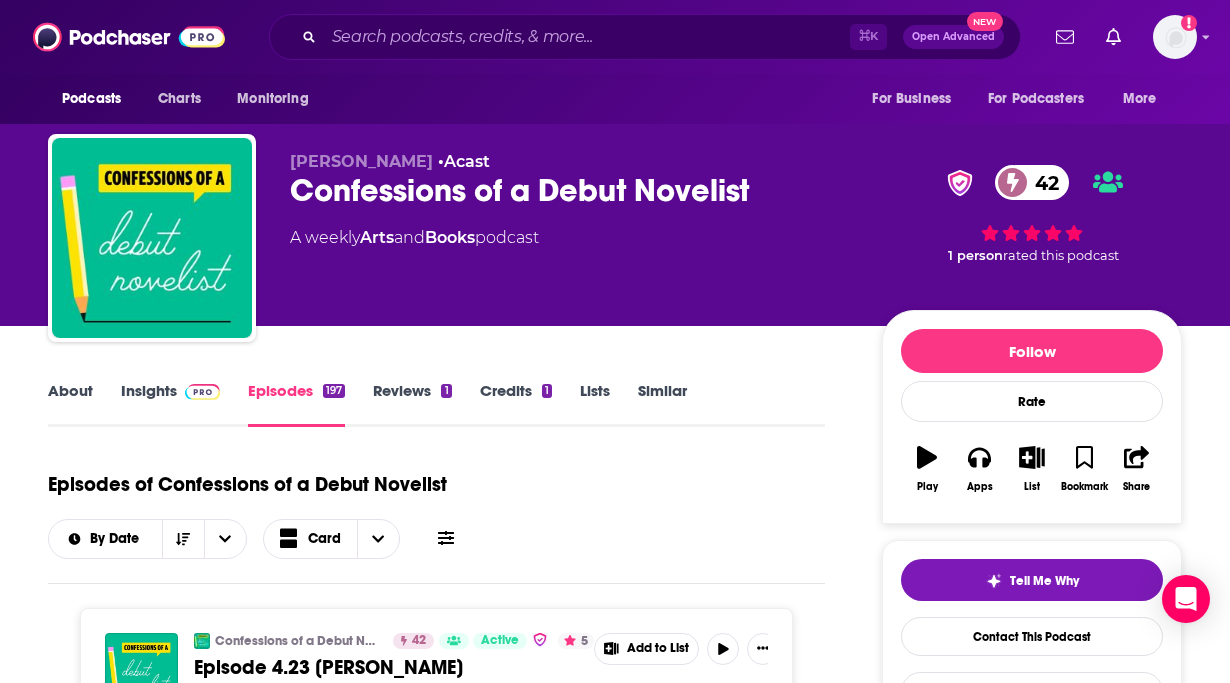 click on "Insights" at bounding box center (170, 404) 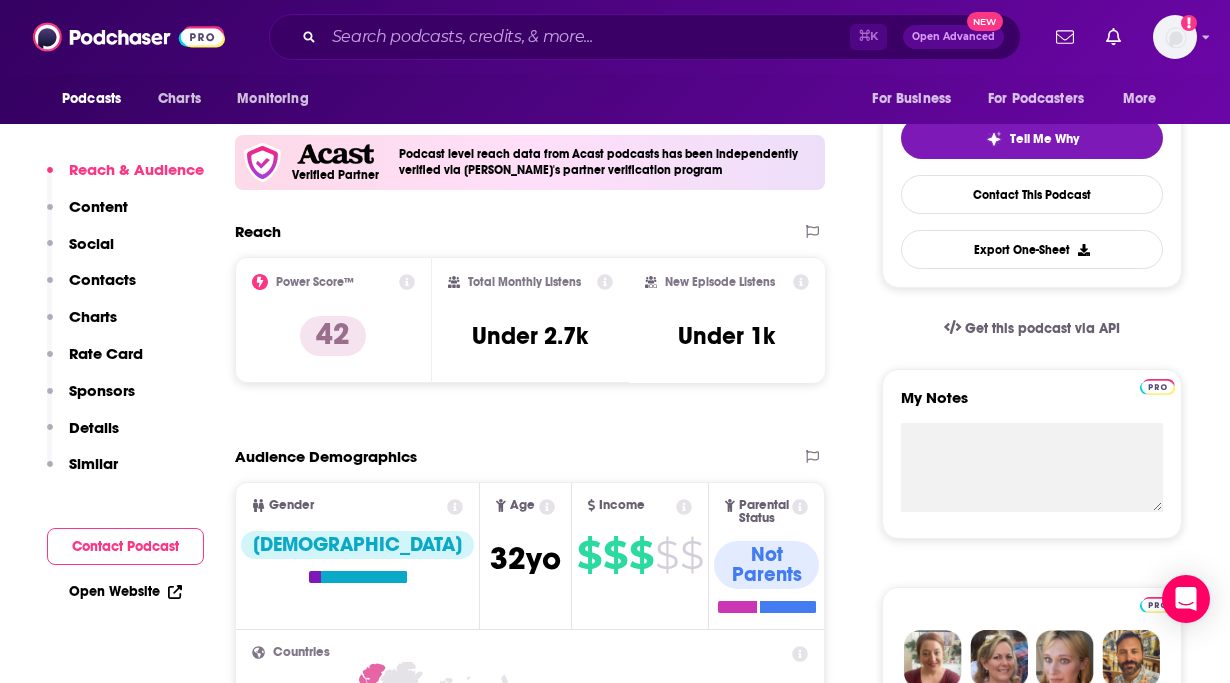 scroll, scrollTop: 475, scrollLeft: 0, axis: vertical 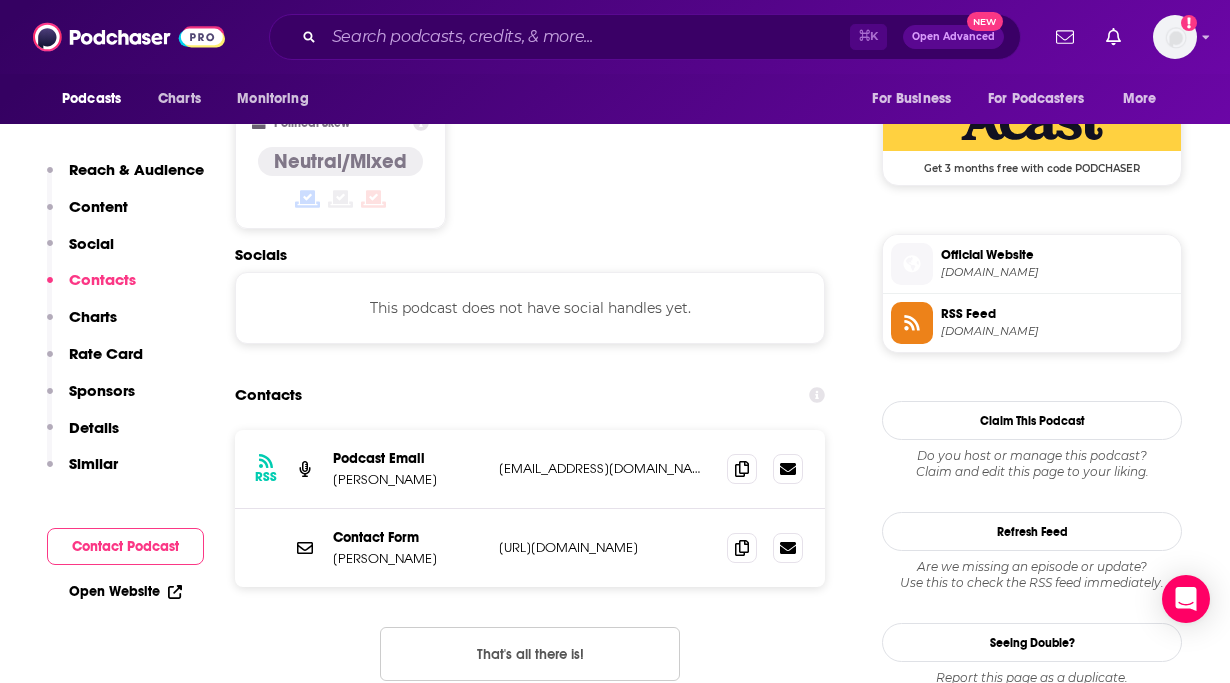 click on "Podcast Email" at bounding box center (408, 458) 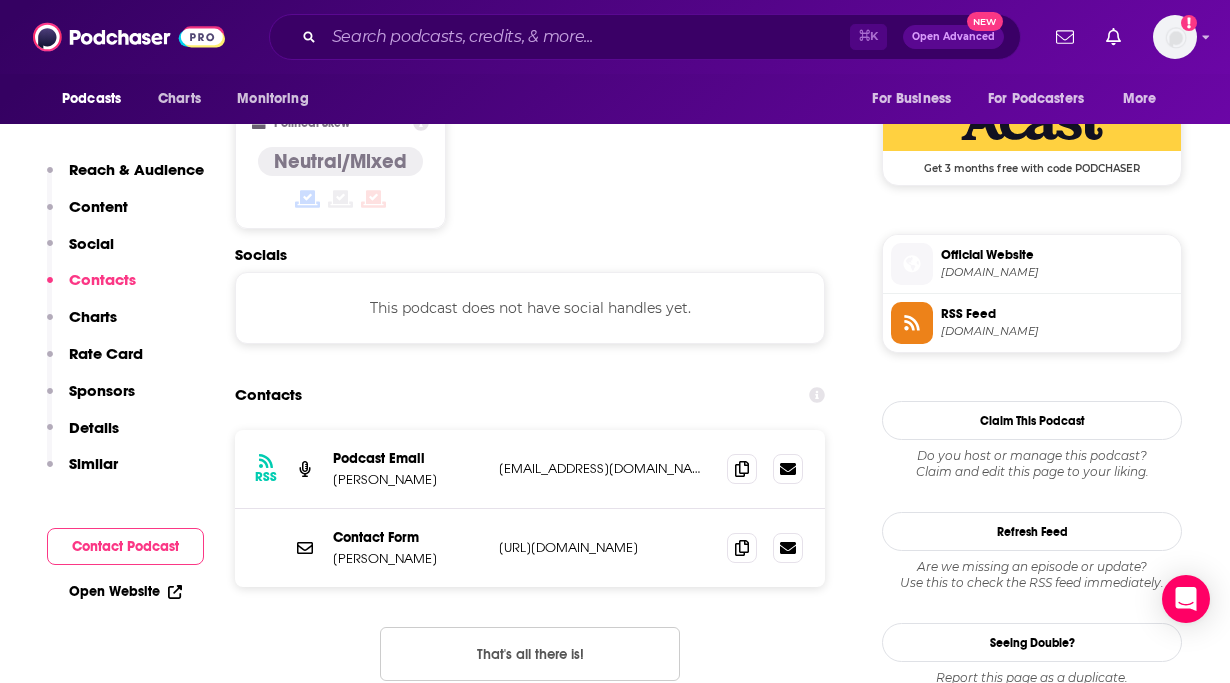 click on "info+61c35bbbbaae0b001418ba5c@mg-eu.acast.com" at bounding box center [605, 468] 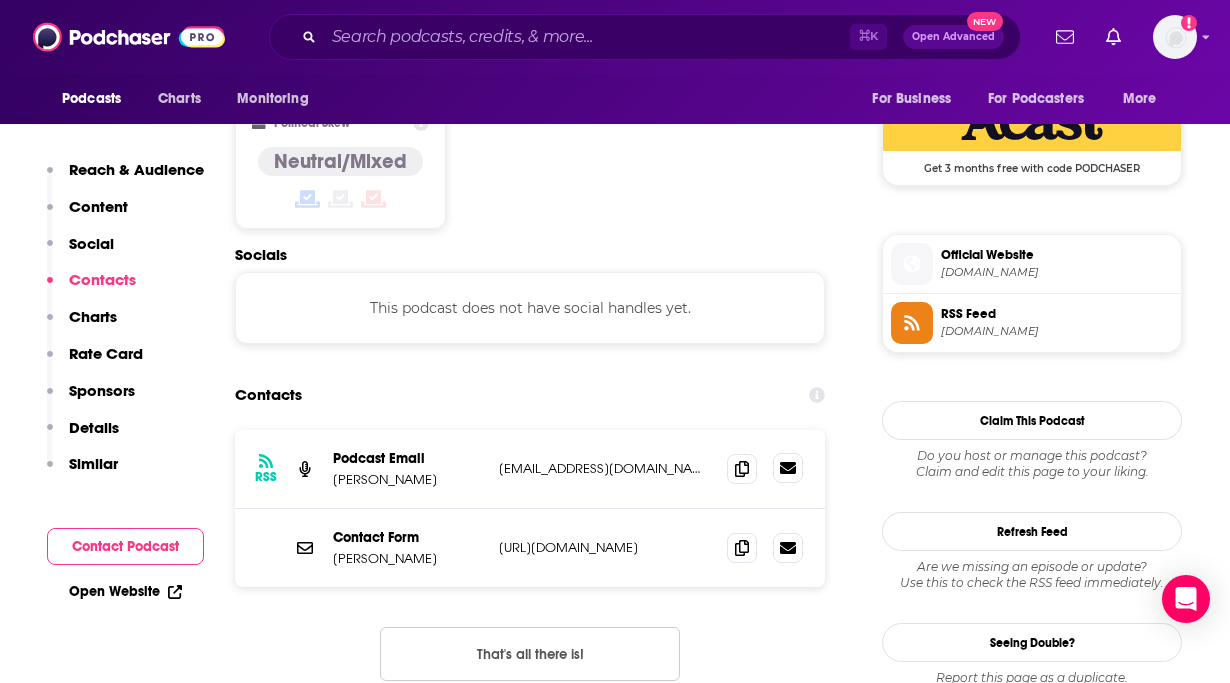 click at bounding box center (788, 468) 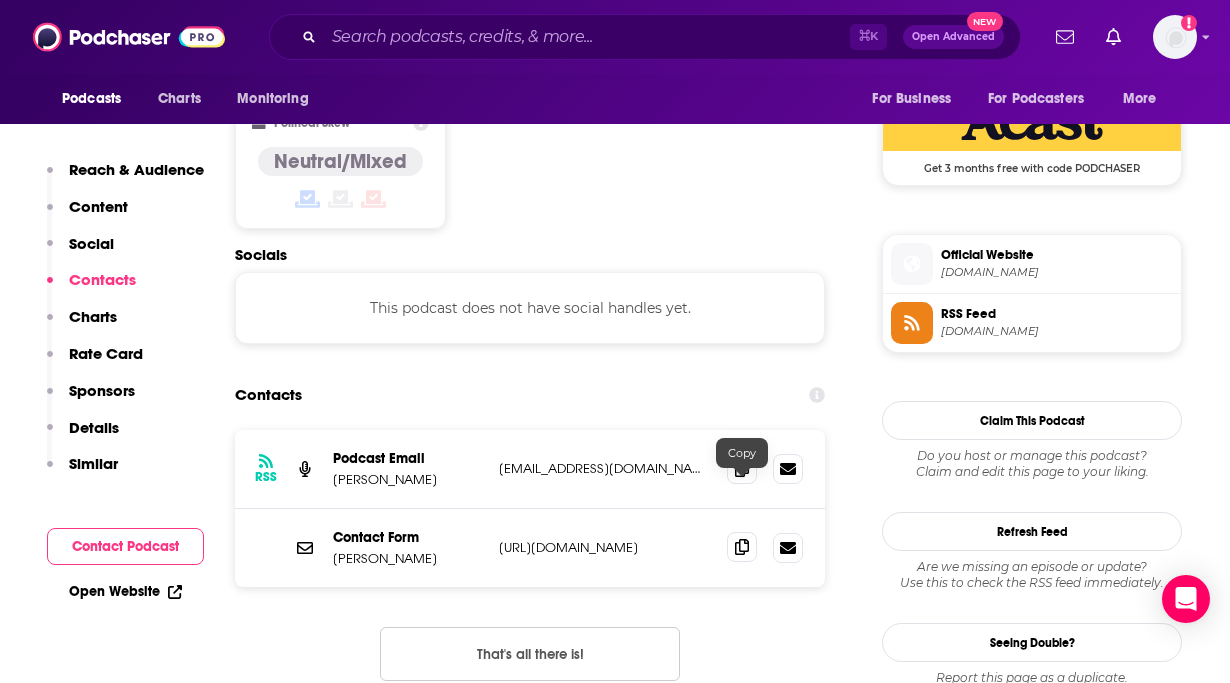 click 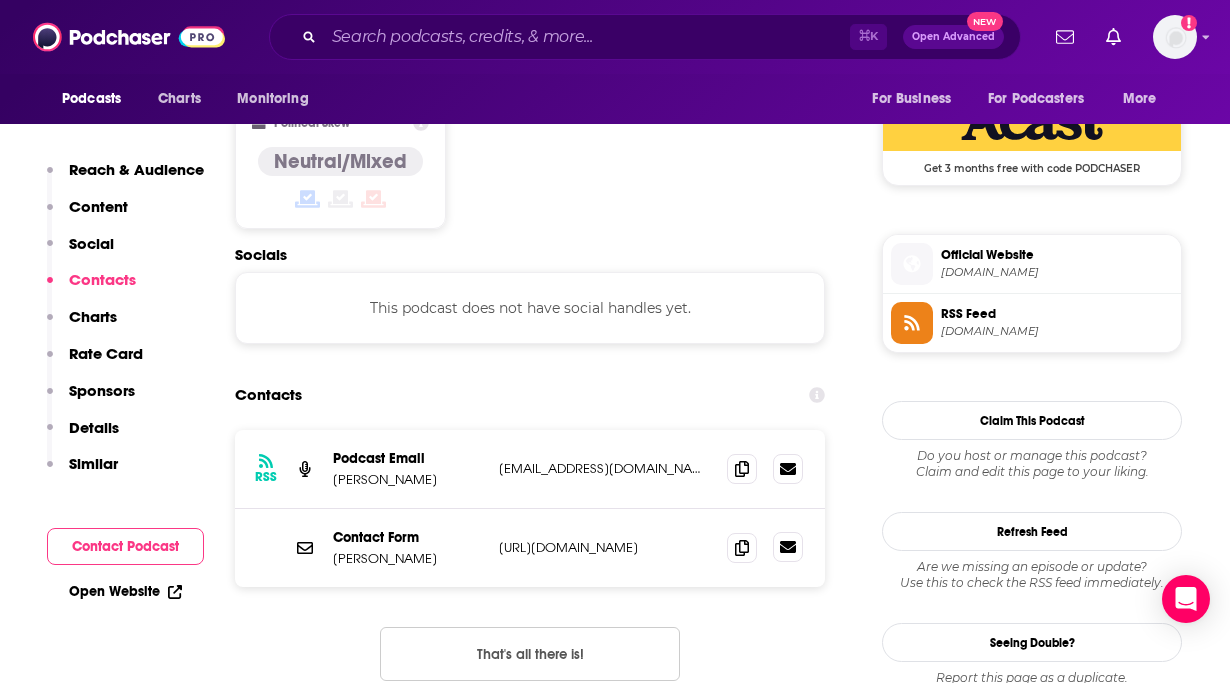 click 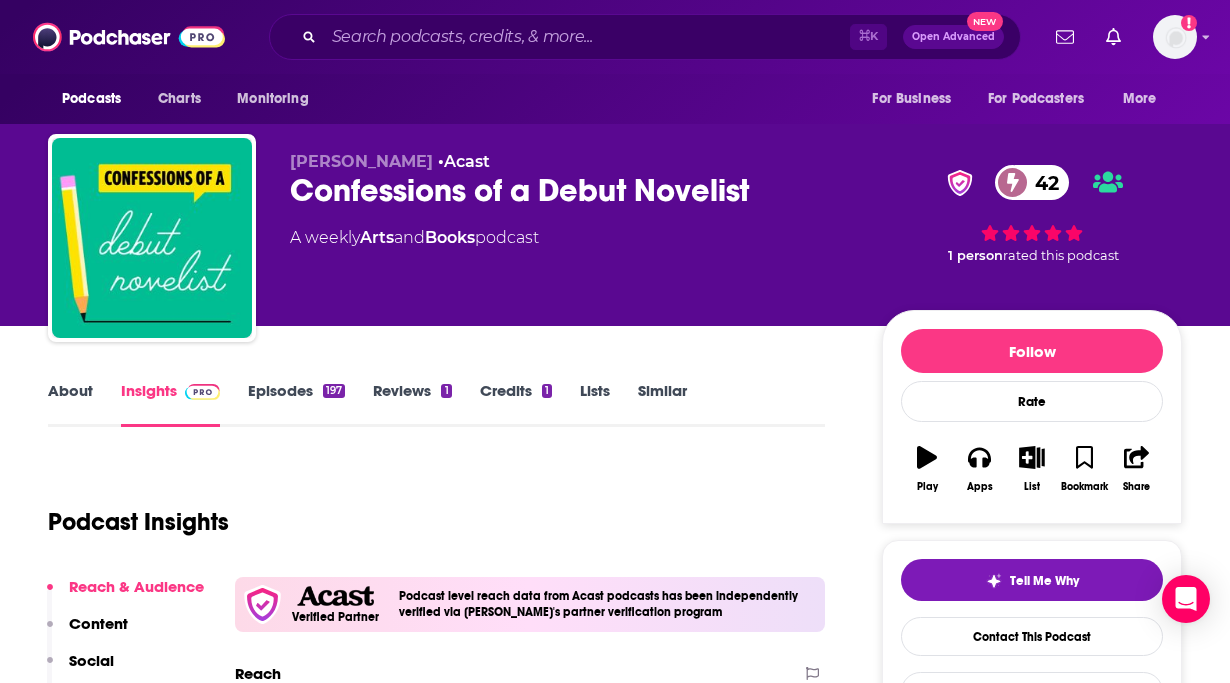 scroll, scrollTop: 0, scrollLeft: 0, axis: both 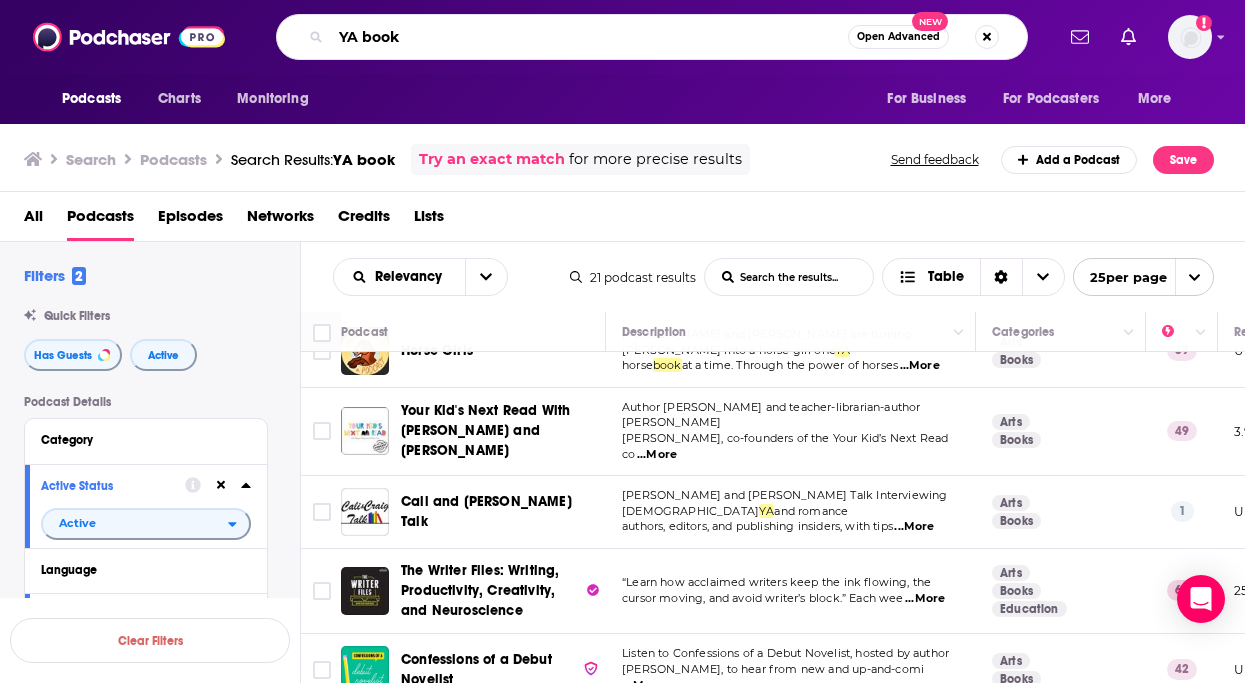 click on "YA book" at bounding box center (589, 37) 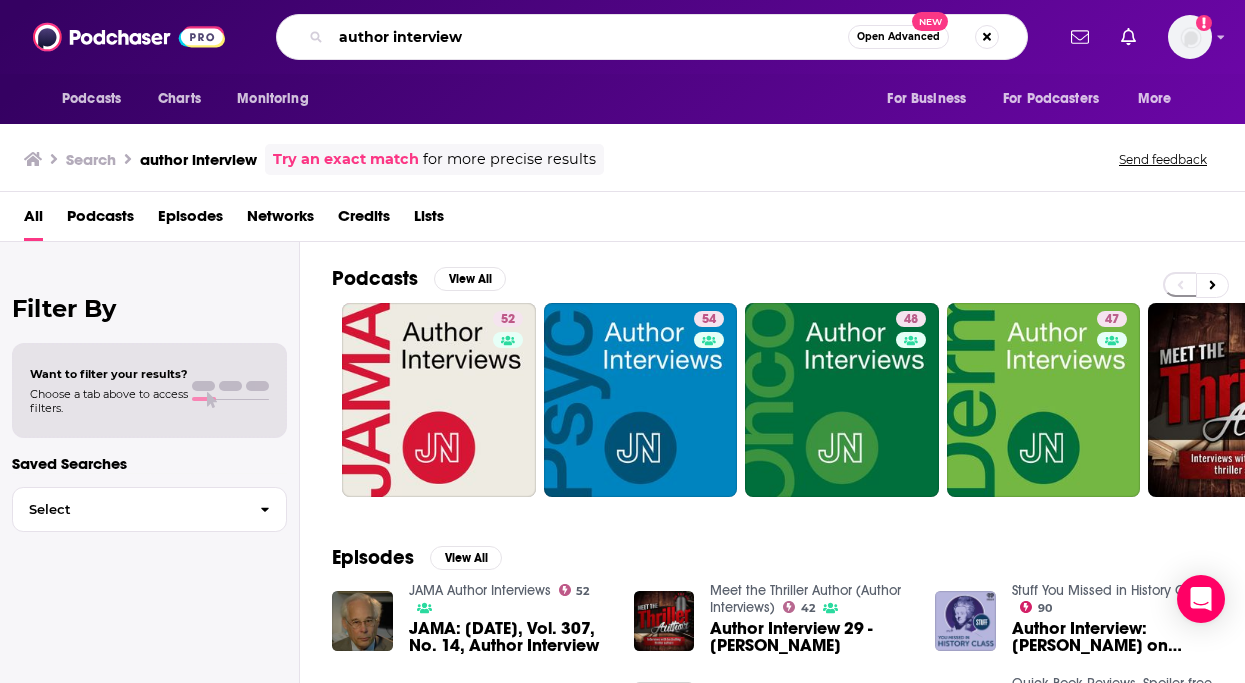 click on "author interview" at bounding box center (589, 37) 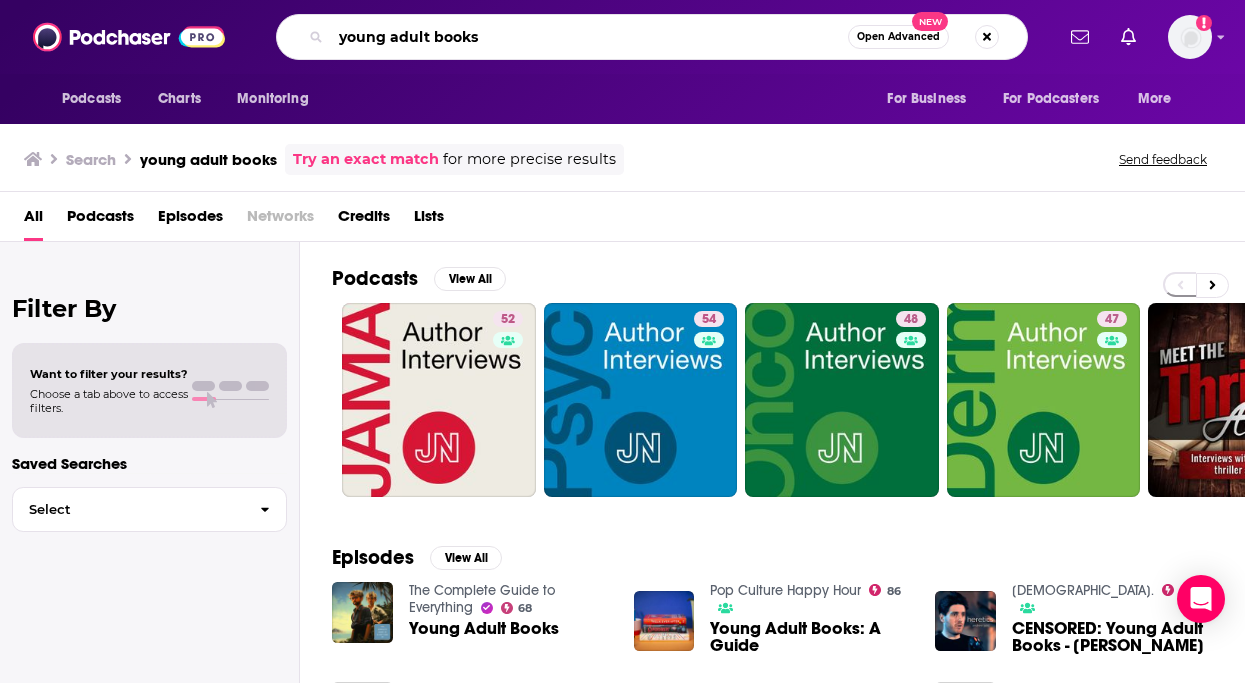 click on "young adult books" at bounding box center (589, 37) 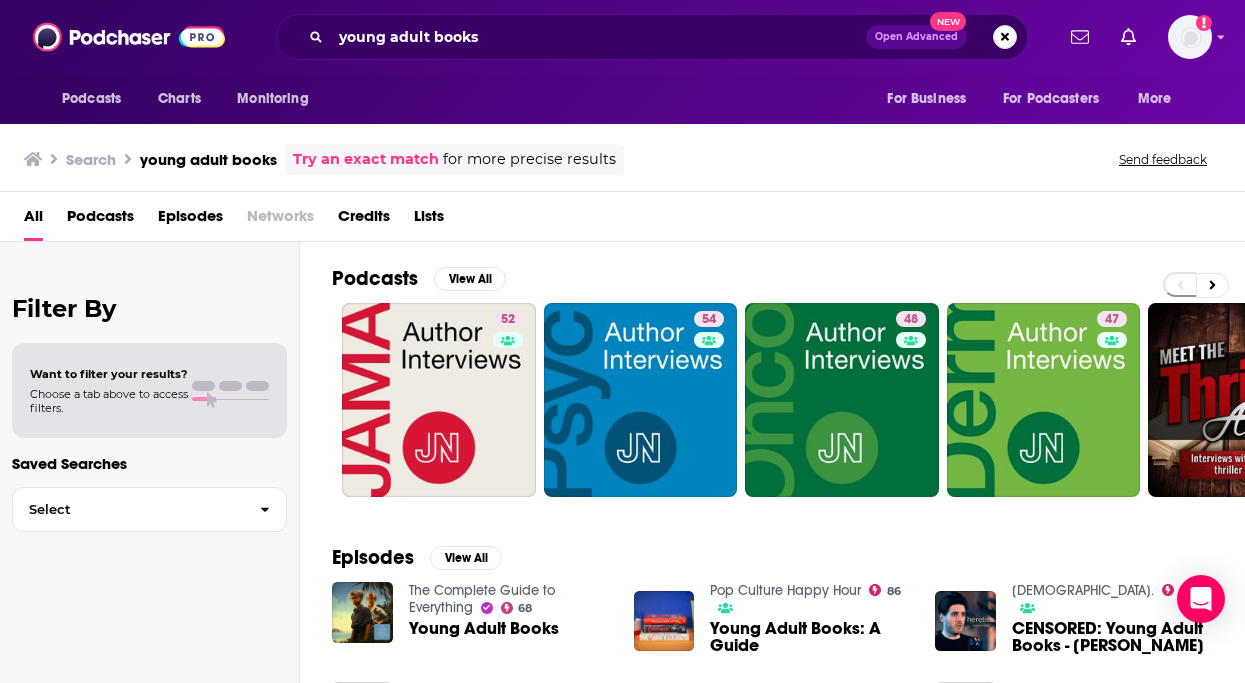 click on "Podcasts" at bounding box center [100, 220] 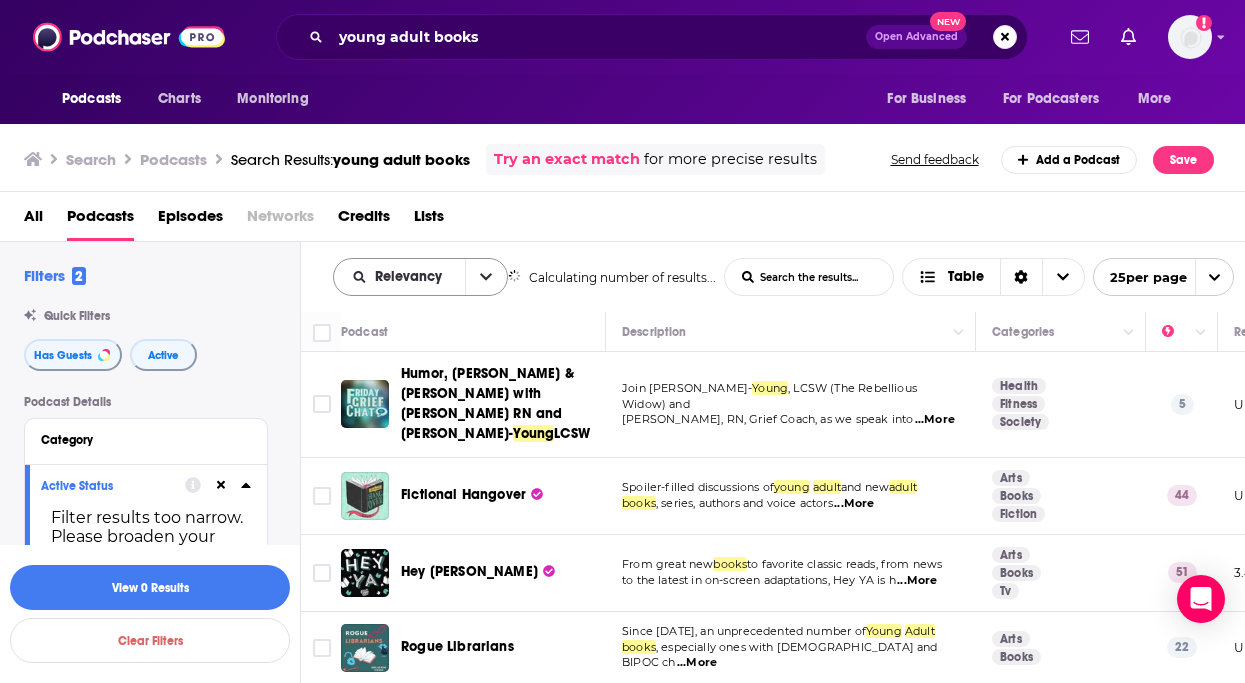 click at bounding box center (486, 277) 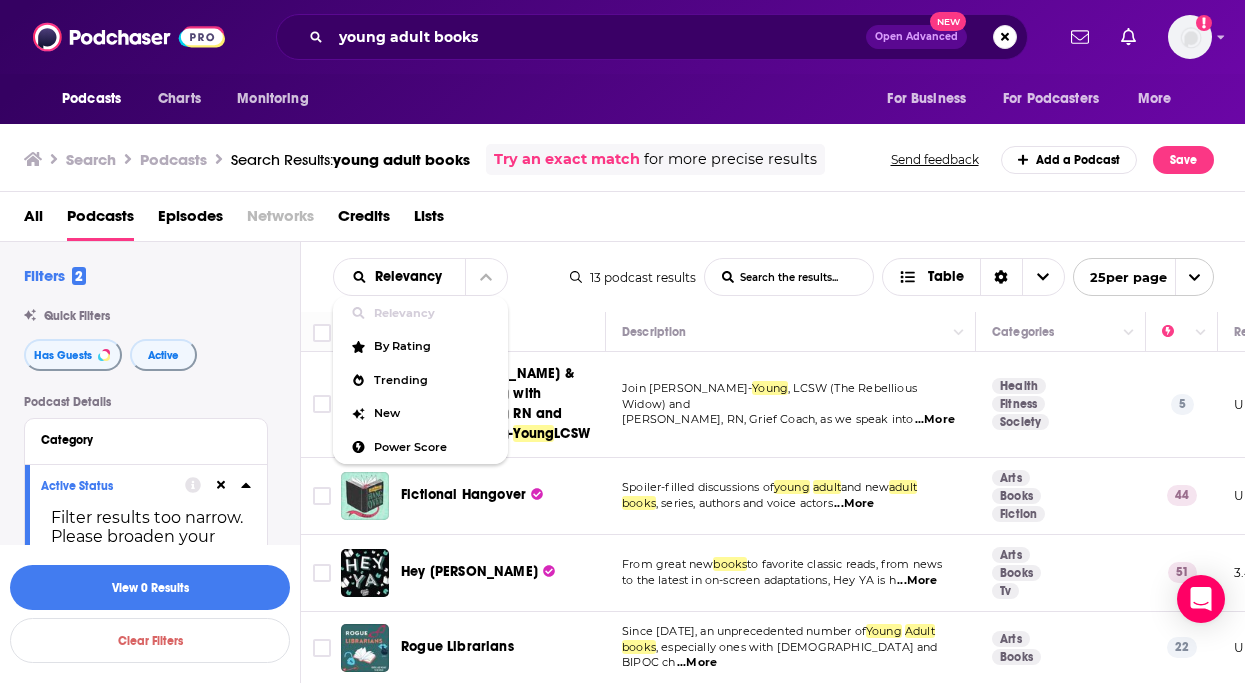 click on "All Podcasts Episodes Networks Credits Lists" at bounding box center (627, 220) 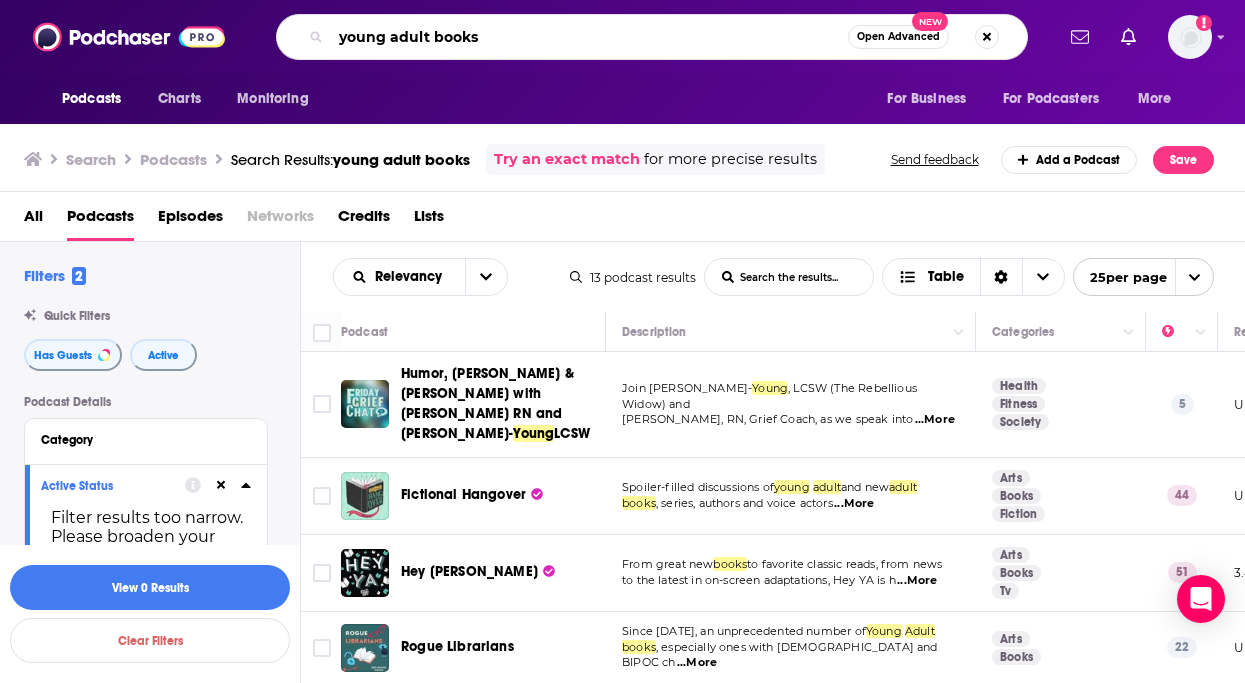 drag, startPoint x: 427, startPoint y: 38, endPoint x: 282, endPoint y: 37, distance: 145.00345 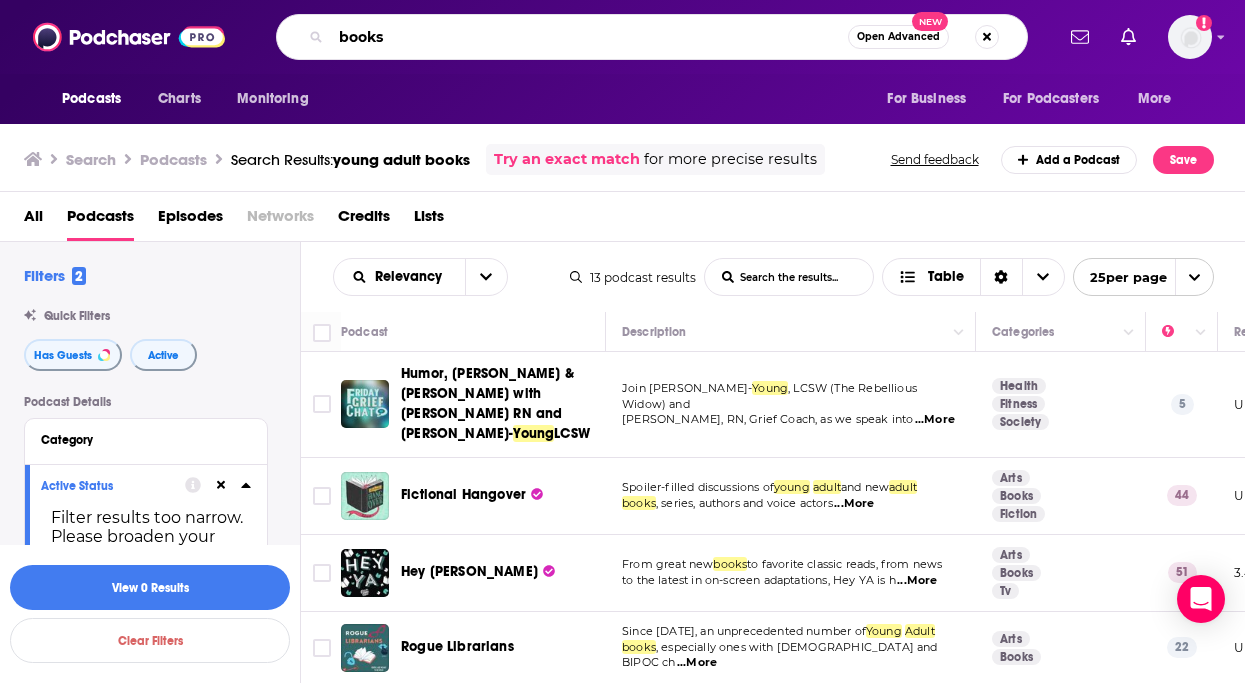 type on "books" 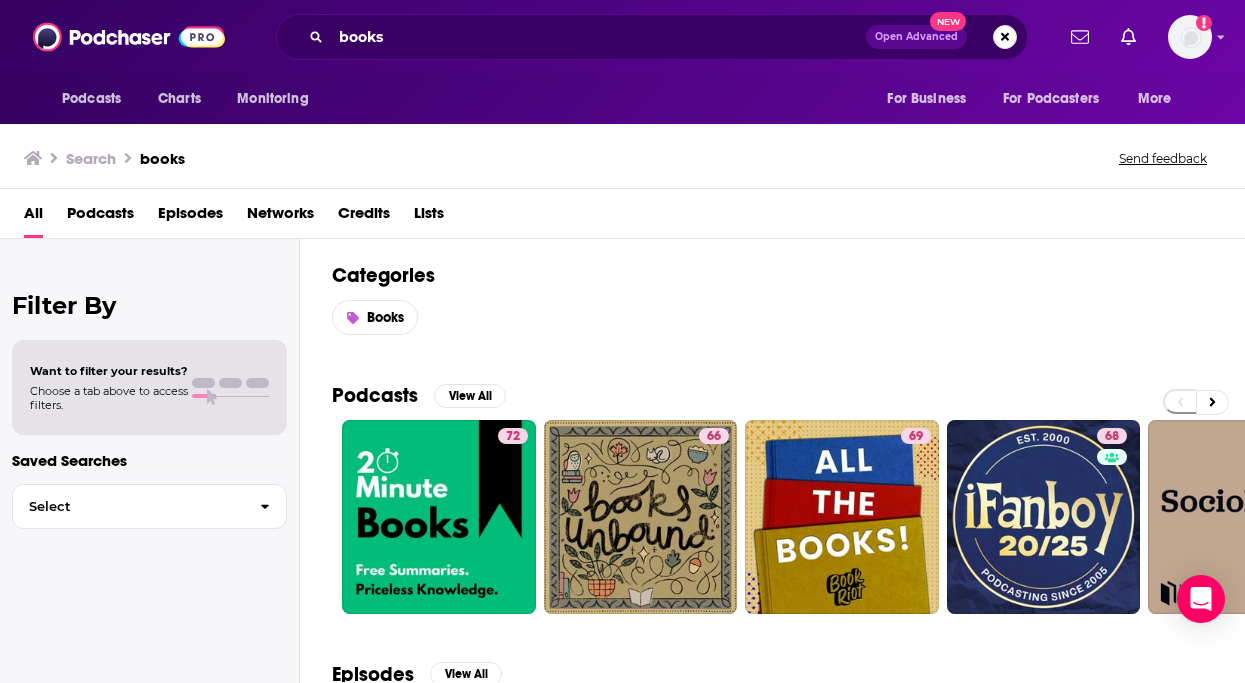 click on "Podcasts" at bounding box center (100, 217) 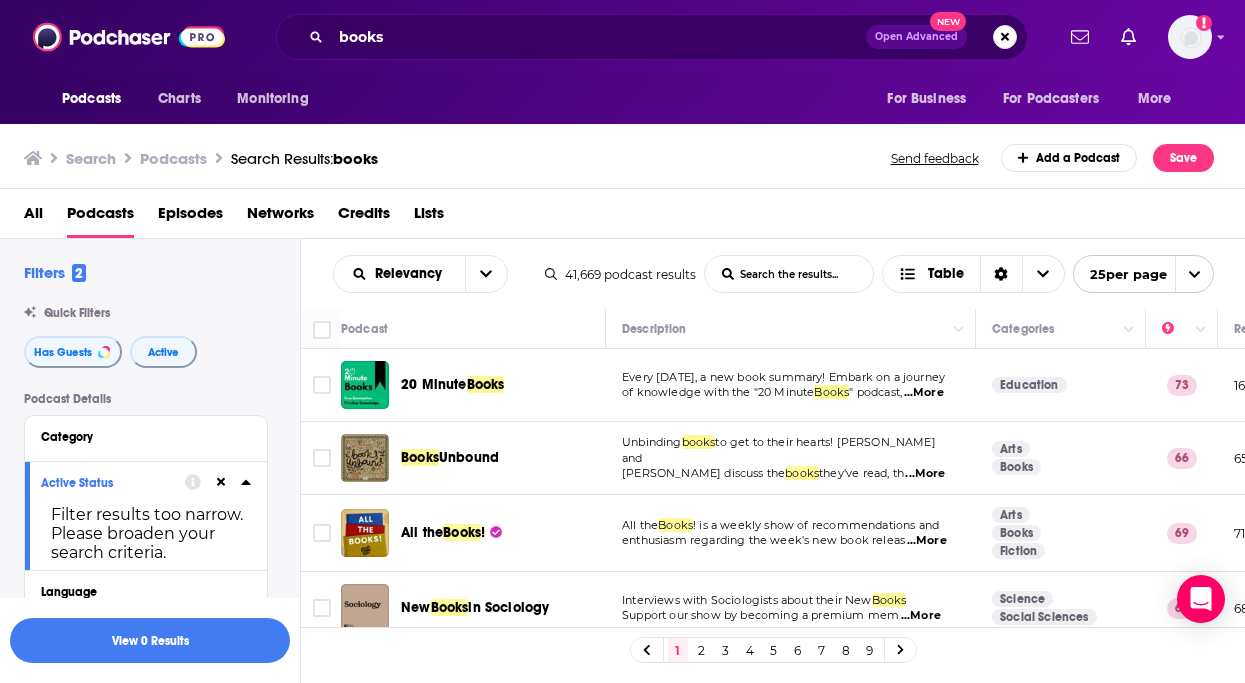 click on "All Podcasts Episodes Networks Credits Lists" at bounding box center (627, 217) 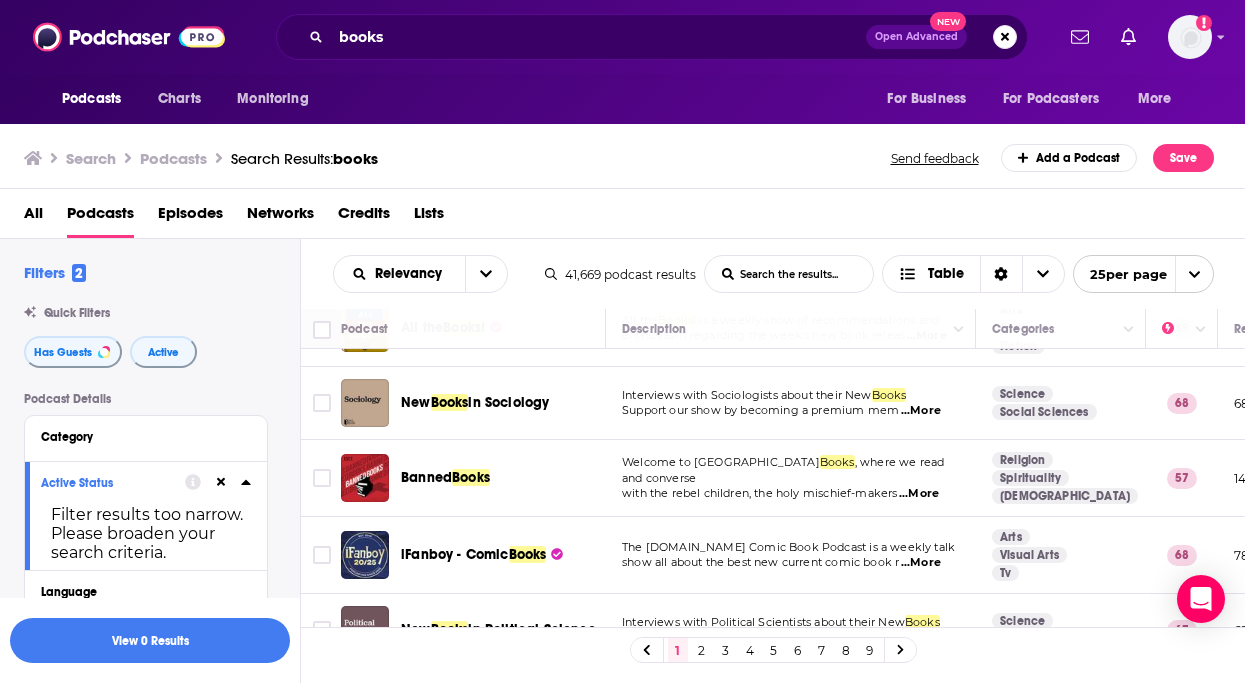 scroll, scrollTop: 466, scrollLeft: 0, axis: vertical 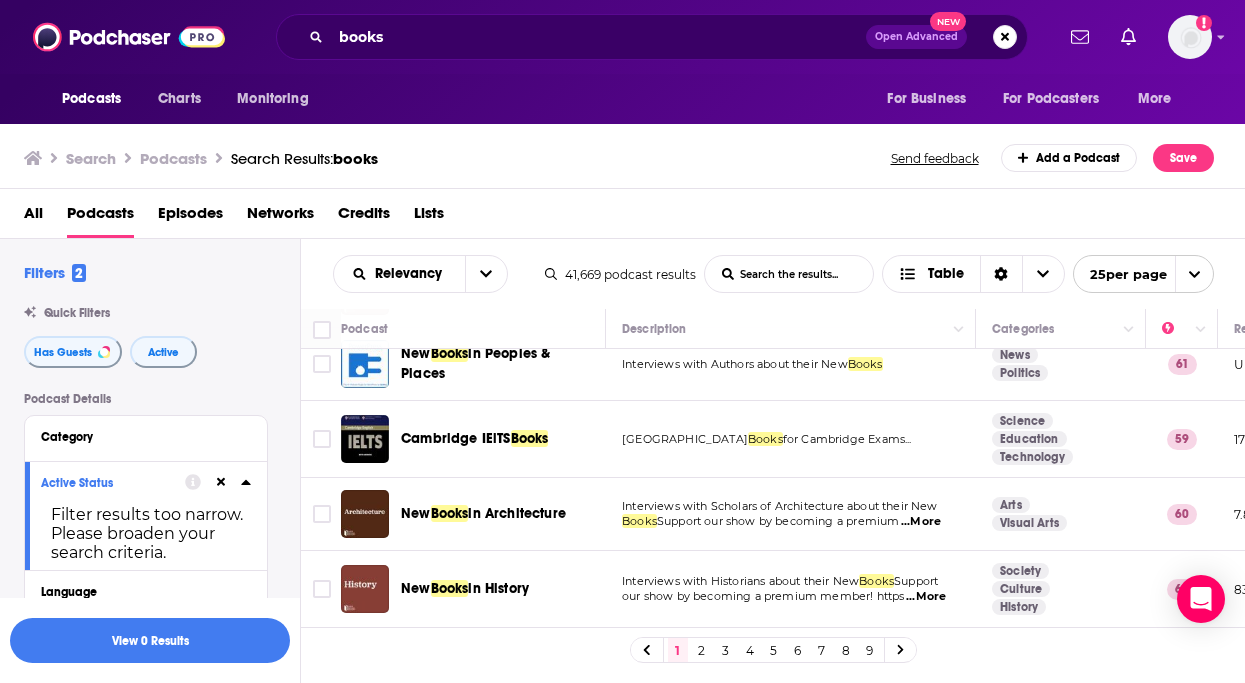 click on "2" at bounding box center (702, 650) 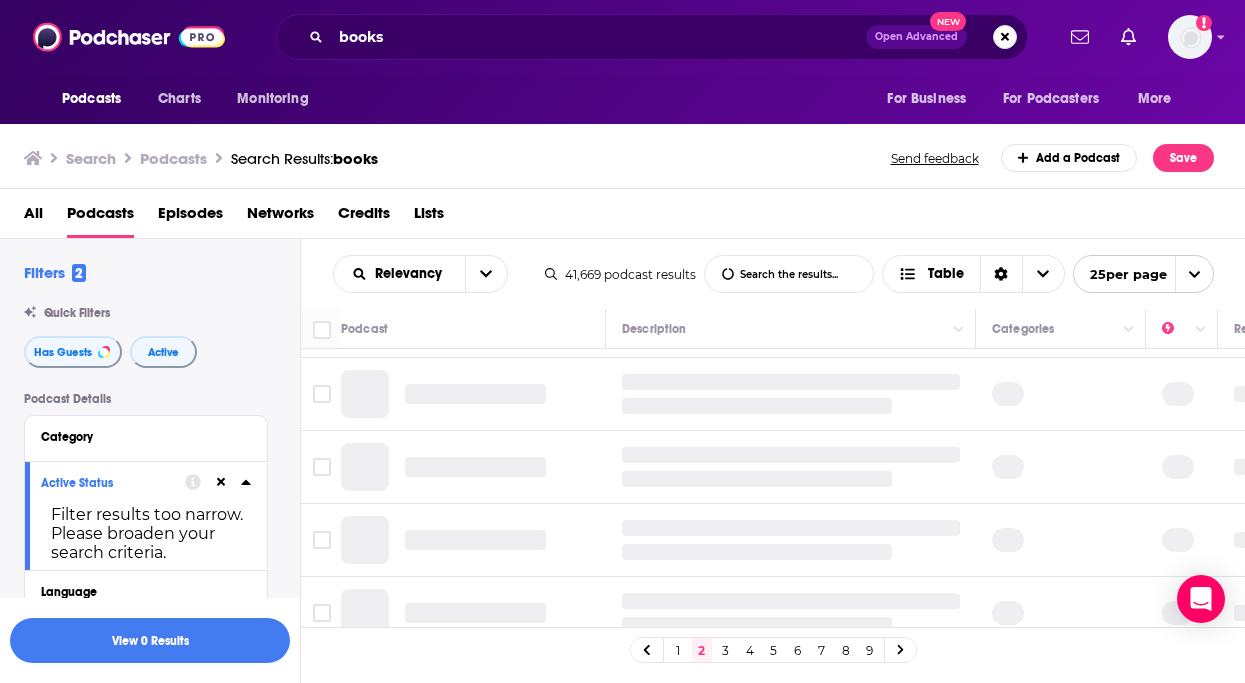 scroll, scrollTop: 0, scrollLeft: 0, axis: both 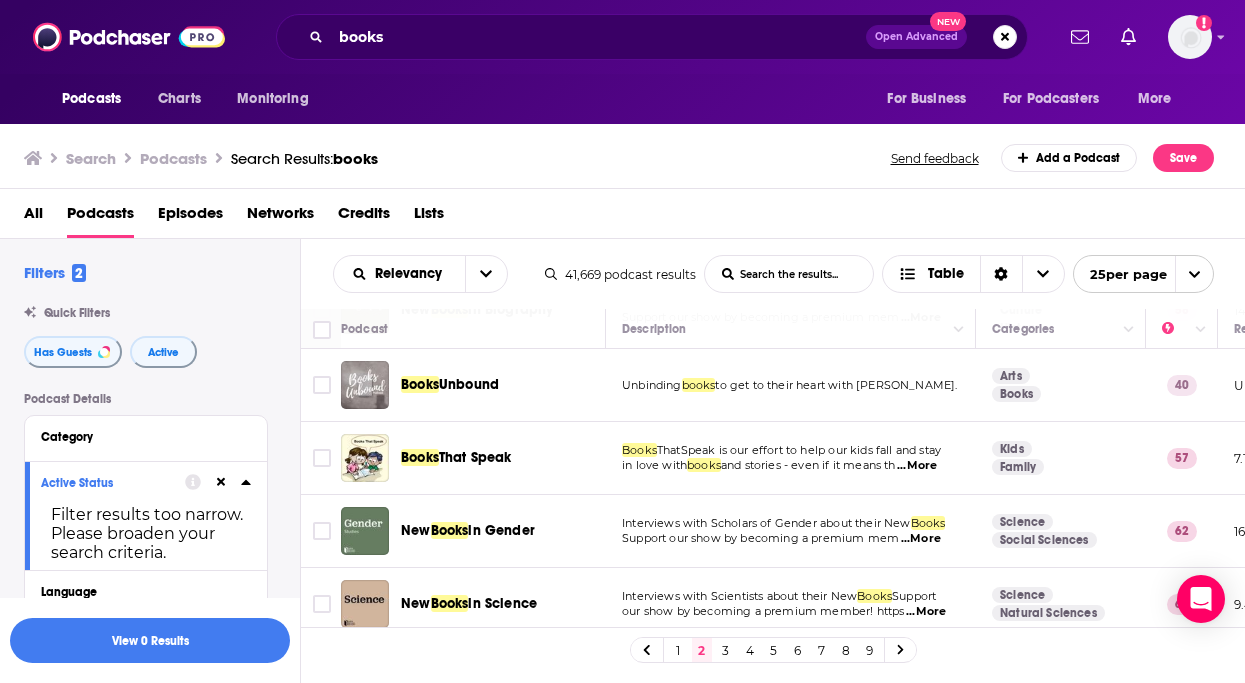 click on "Books" at bounding box center (420, 457) 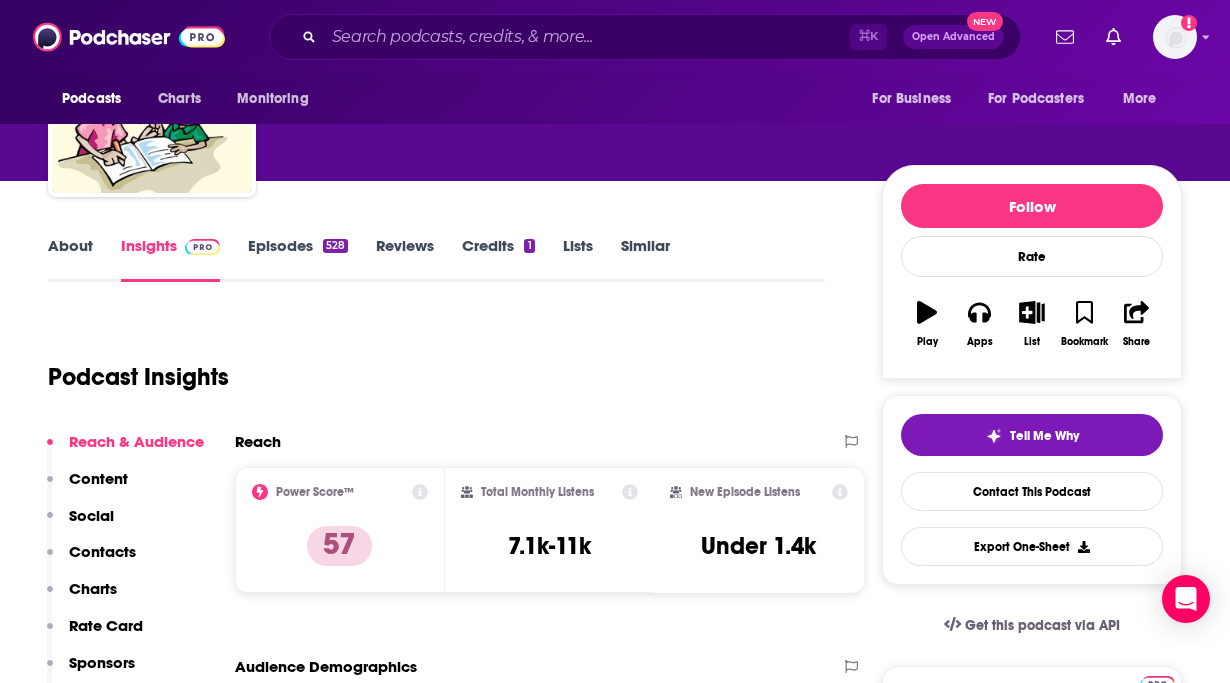 scroll, scrollTop: 97, scrollLeft: 0, axis: vertical 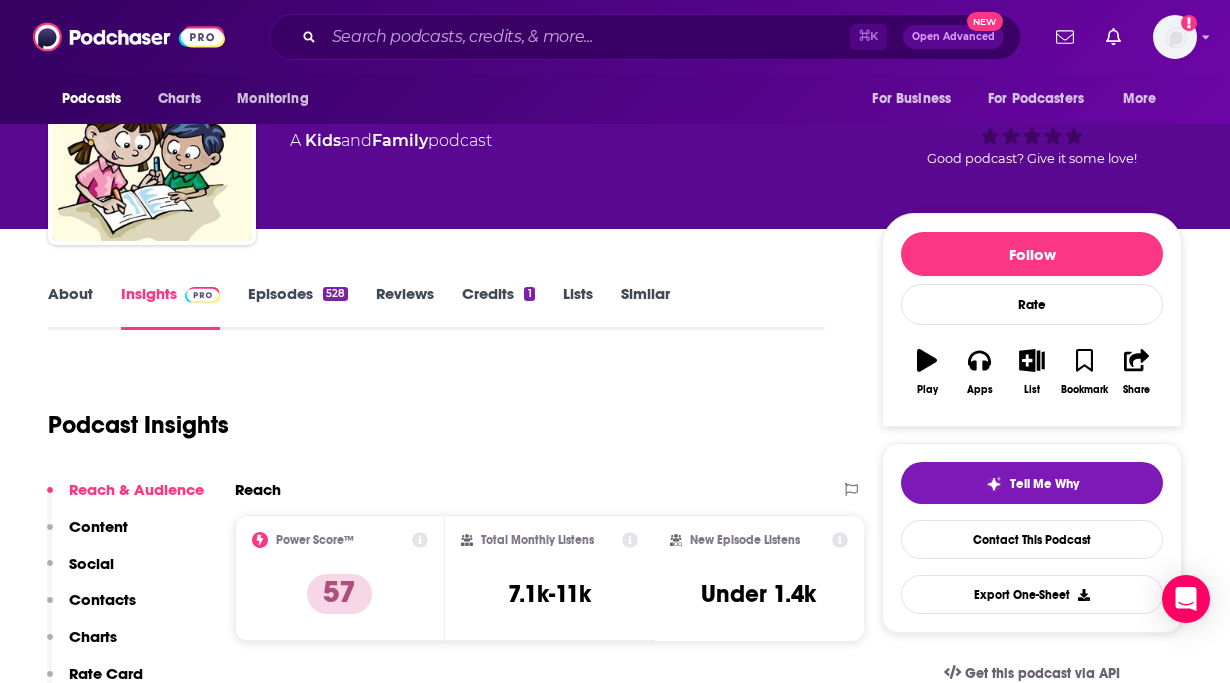 click on "About Insights Episodes 528 Reviews Credits 1 Lists Similar Podcast Insights Reach & Audience Content Social Contacts Charts Rate Card Sponsors Details Similar Contact Podcast Open Website  Reach Power Score™ 57 Total Monthly Listens 7.1k-11k New Episode Listens Under 1.4k Export One-Sheet Audience Demographics Gender Female Age 27 yo Income $ $ $ $ $ Parental Status Parents Countries 1 United States 2 United Kingdom 3 Canada 4 Australia Top Cities Burlington, VT , London , Arlington, VA , New York, NY , Boston, MA , Manchester, UK Interests Friends, Family & Relationships , Toys, Children & Baby , Science , Restaurants, Food & Grocery , Pets , Education Jobs Pharmacists , Teachers , TVs/Radio Presenters , Bloggers , Strategists/Planners , Authors/Writers Ethnicities White / Caucasian , Hispanic , African American , Asian Show More Content Political Skew Not Available Socials Youtube @BooksThatSpeak 6k X/Twitter @booksthatspeak 91 Instagram @booksthatspeak 144 Facebook @BooksThatSpeakPage 124 Contacts   RSS" at bounding box center (615, 5555) 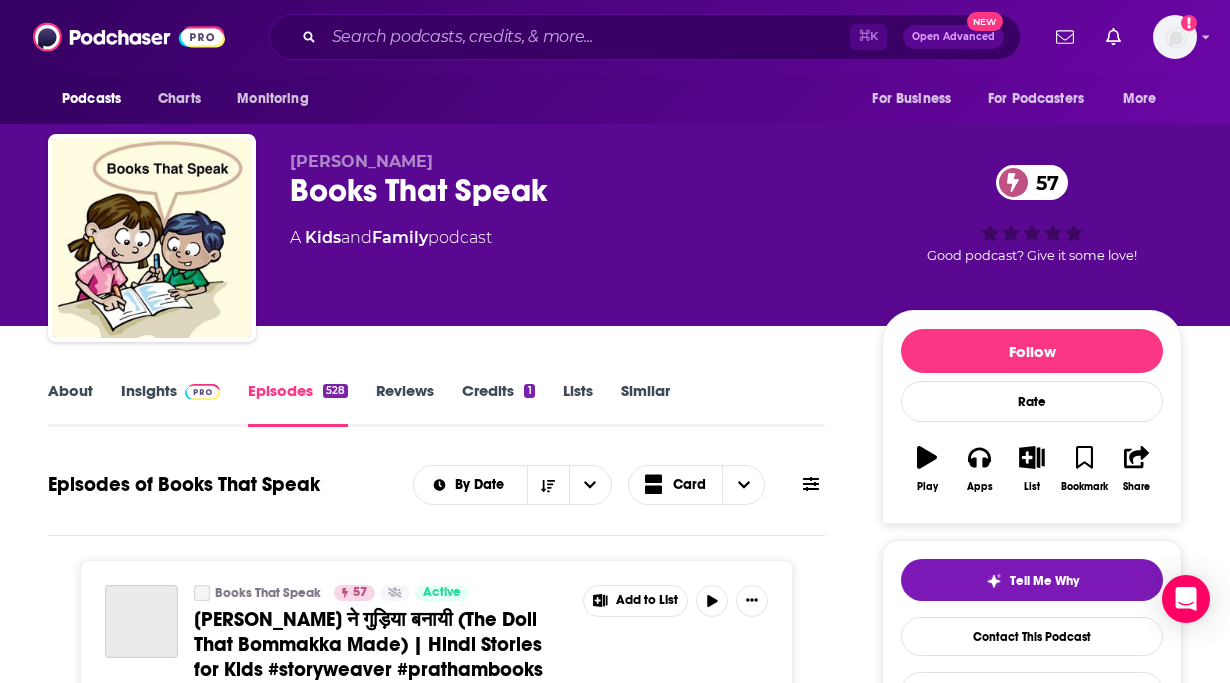 scroll, scrollTop: 986, scrollLeft: 0, axis: vertical 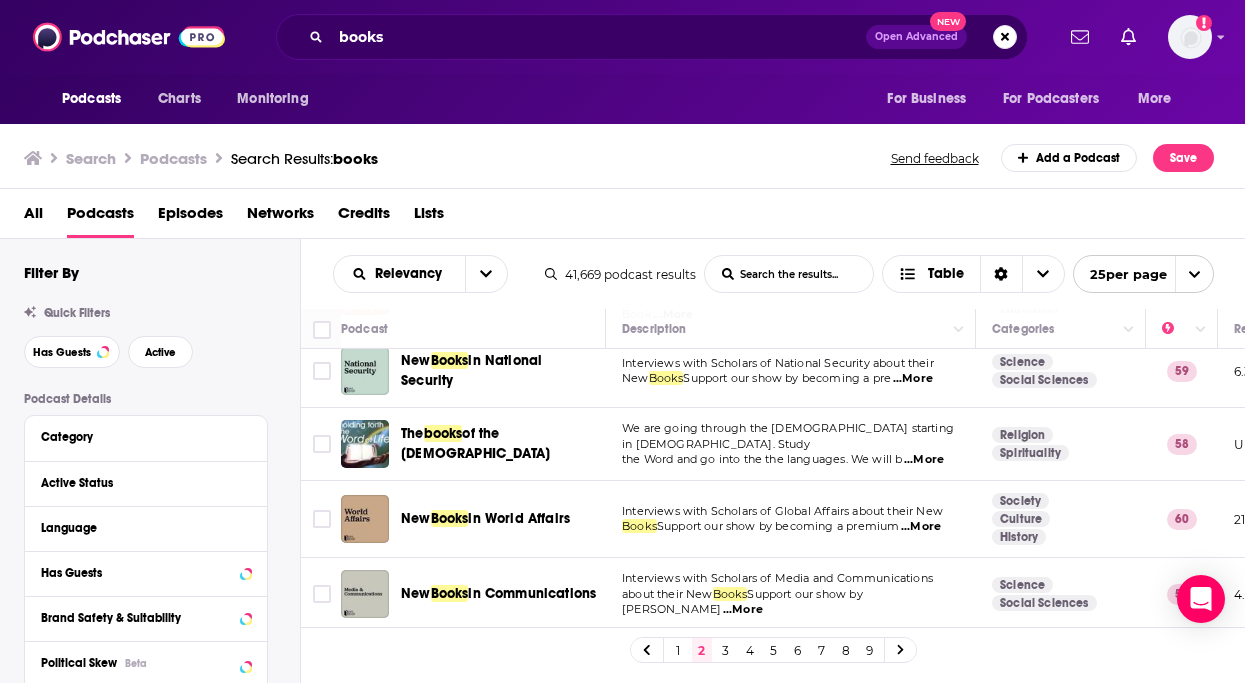 click on "3" at bounding box center [726, 650] 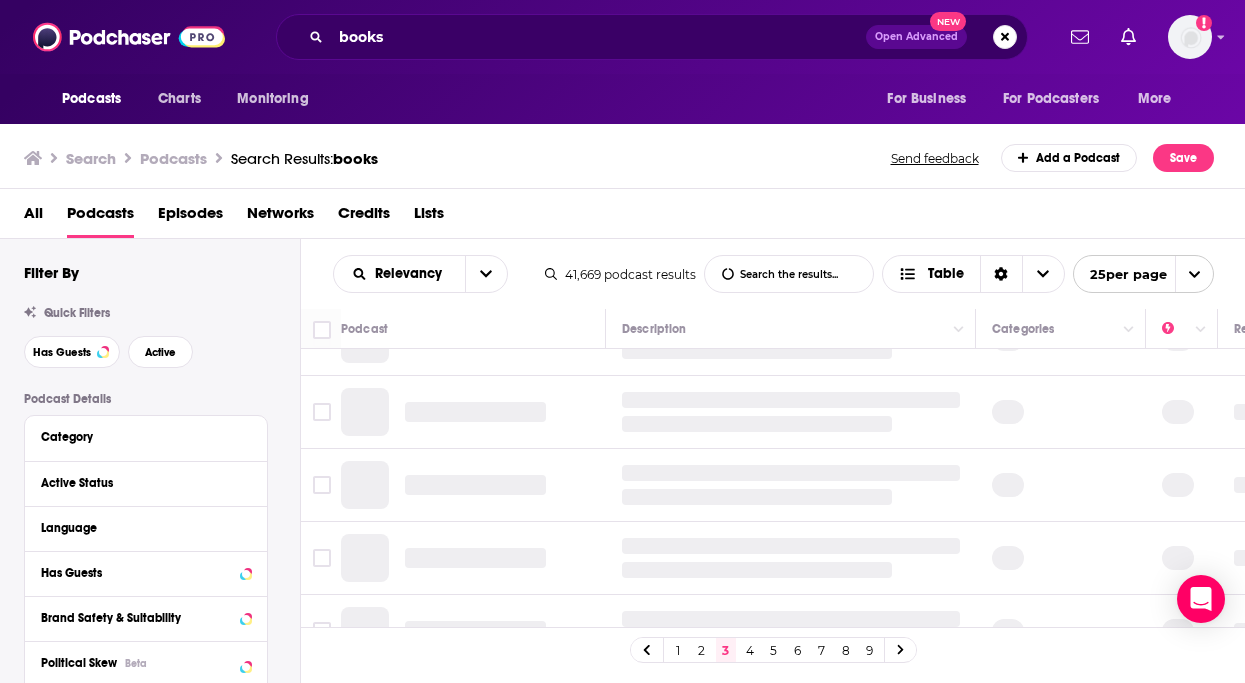 scroll, scrollTop: 0, scrollLeft: 0, axis: both 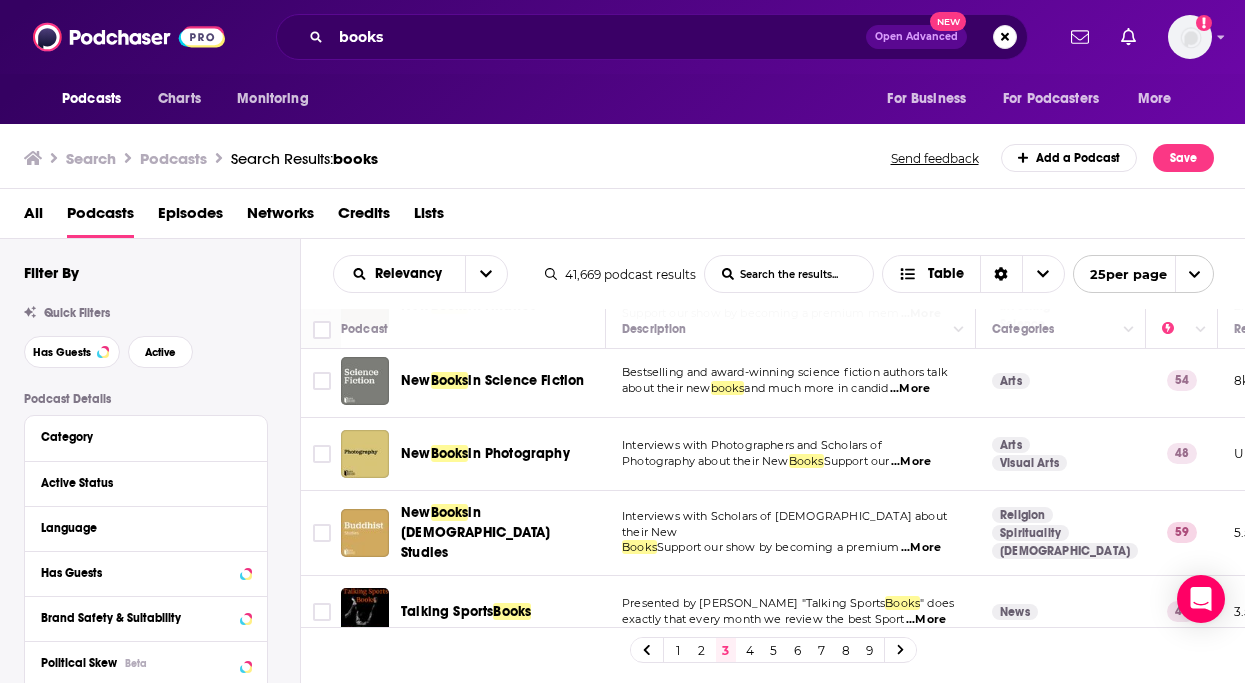 click on "4" at bounding box center [750, 650] 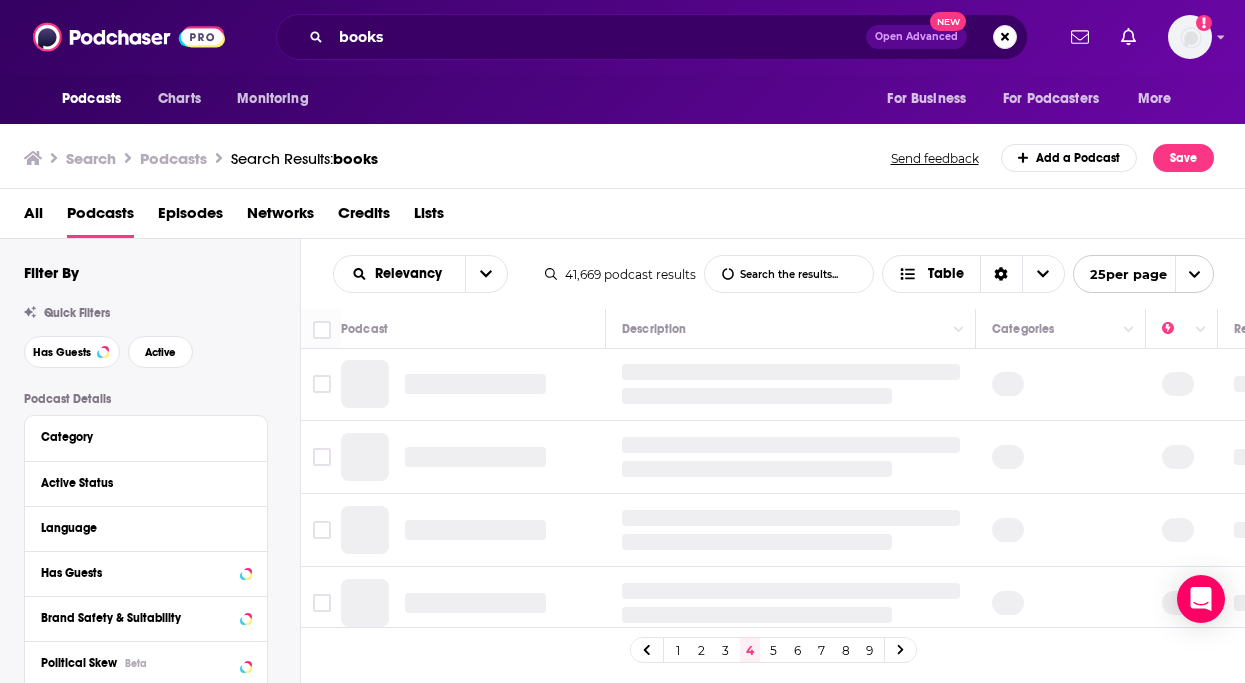 scroll, scrollTop: 0, scrollLeft: 0, axis: both 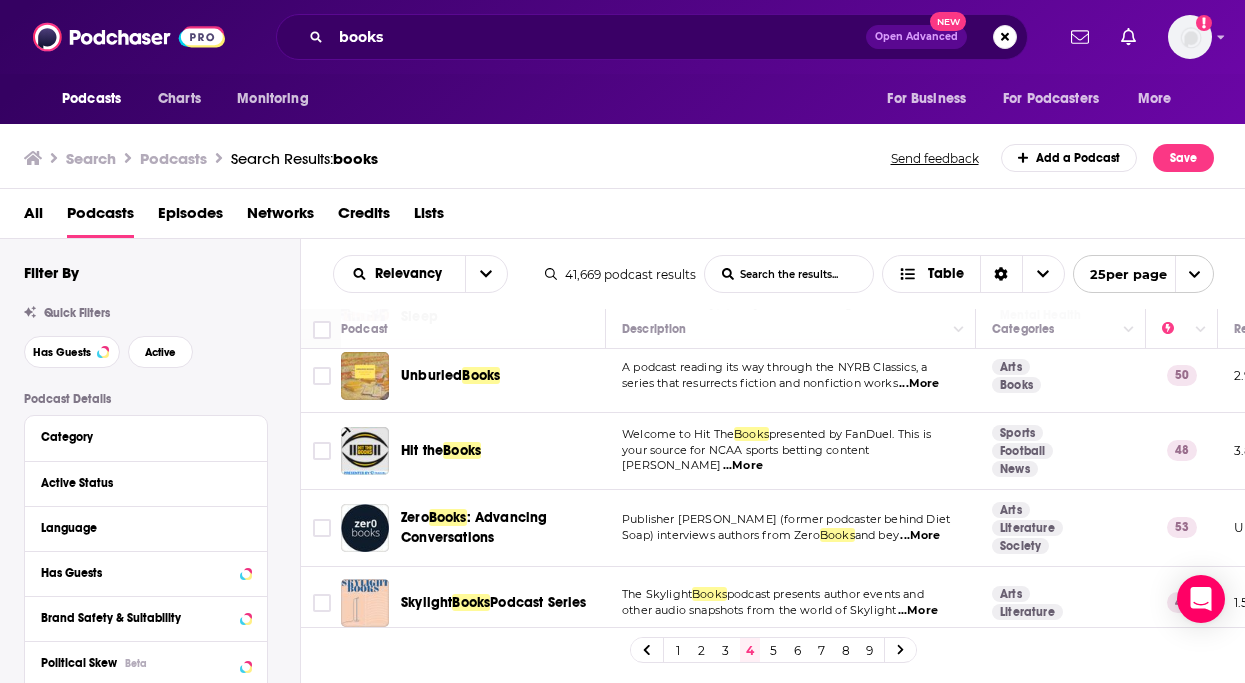 click on "5" at bounding box center (774, 650) 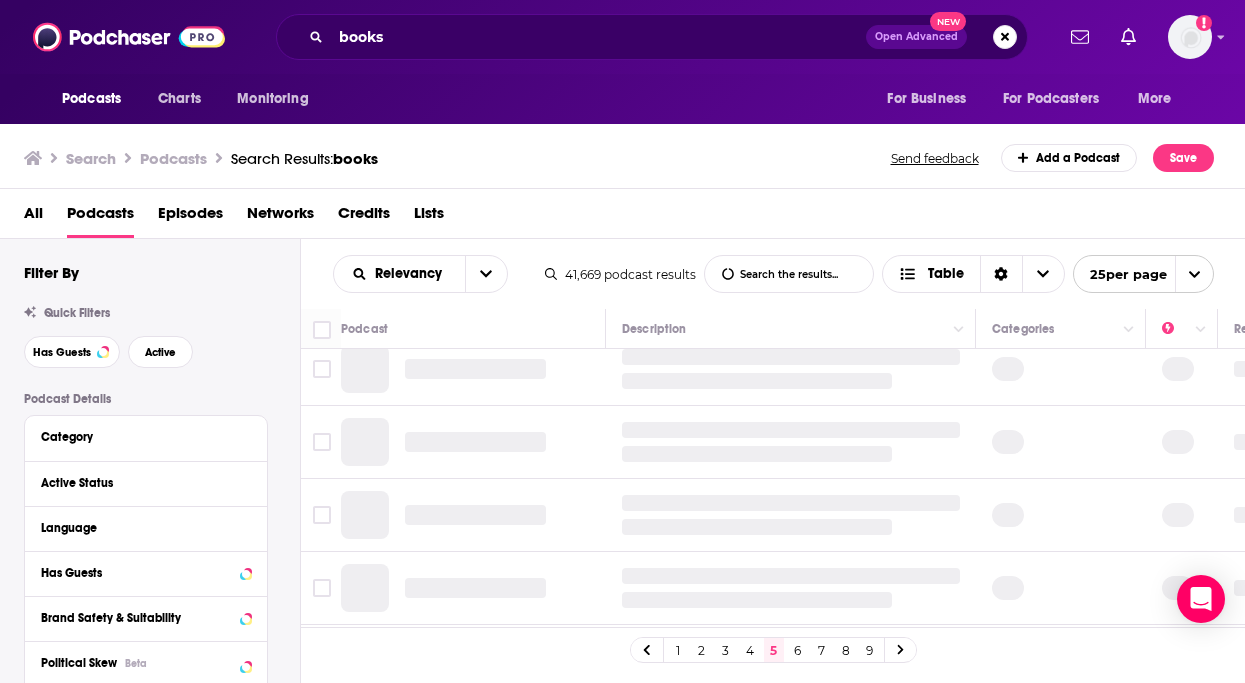 scroll, scrollTop: 0, scrollLeft: 0, axis: both 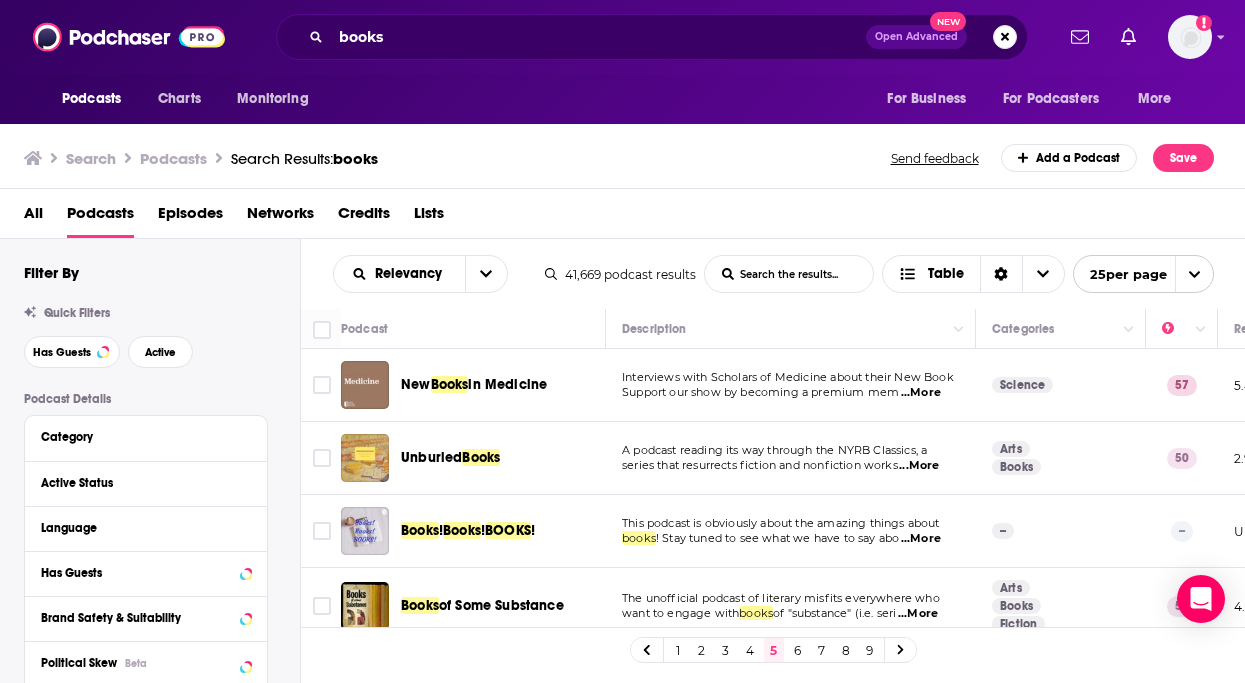 click 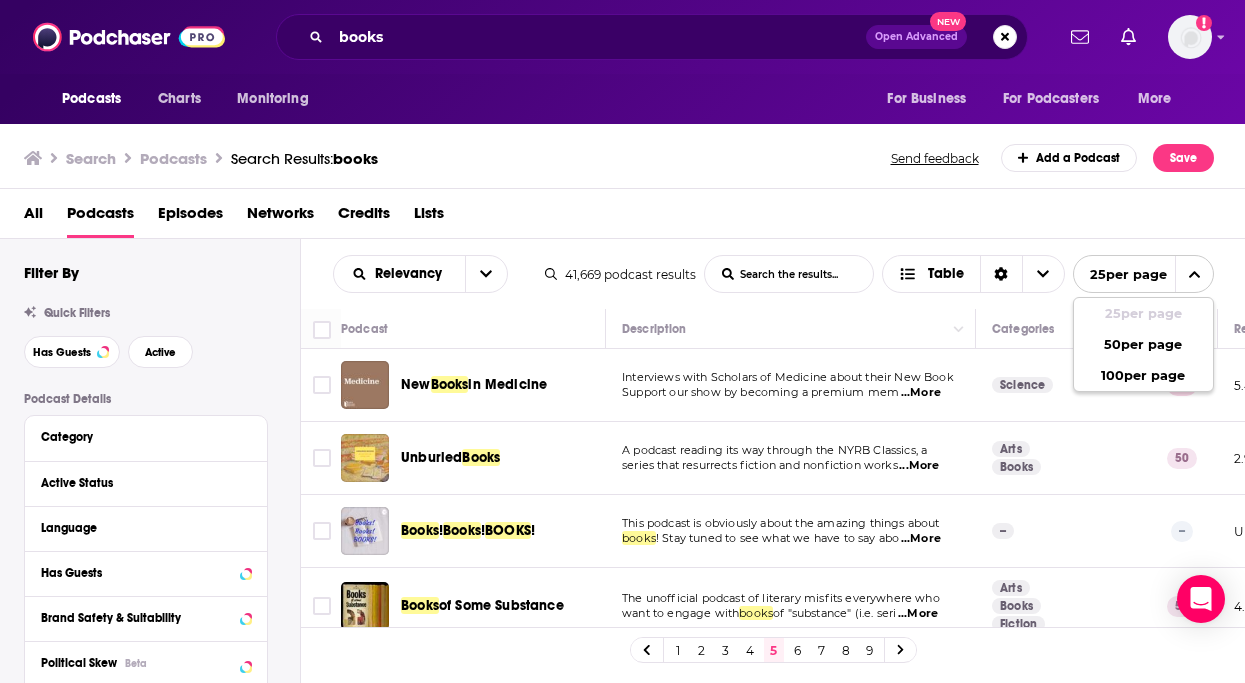 click on "Relevancy List Search Input Search the results... Table 41,669   podcast   results List Search Input Search the results... Table 25  per page 25  per page 50  per page 100  per page" at bounding box center (773, 274) 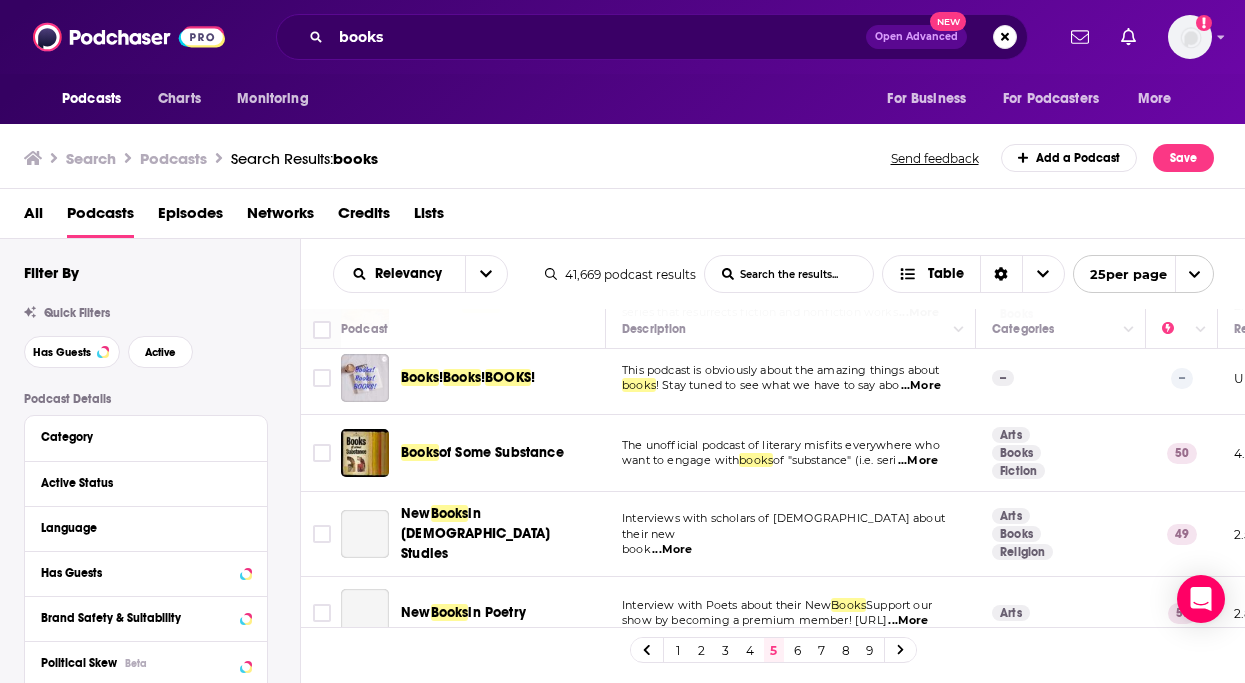 scroll, scrollTop: 216, scrollLeft: 0, axis: vertical 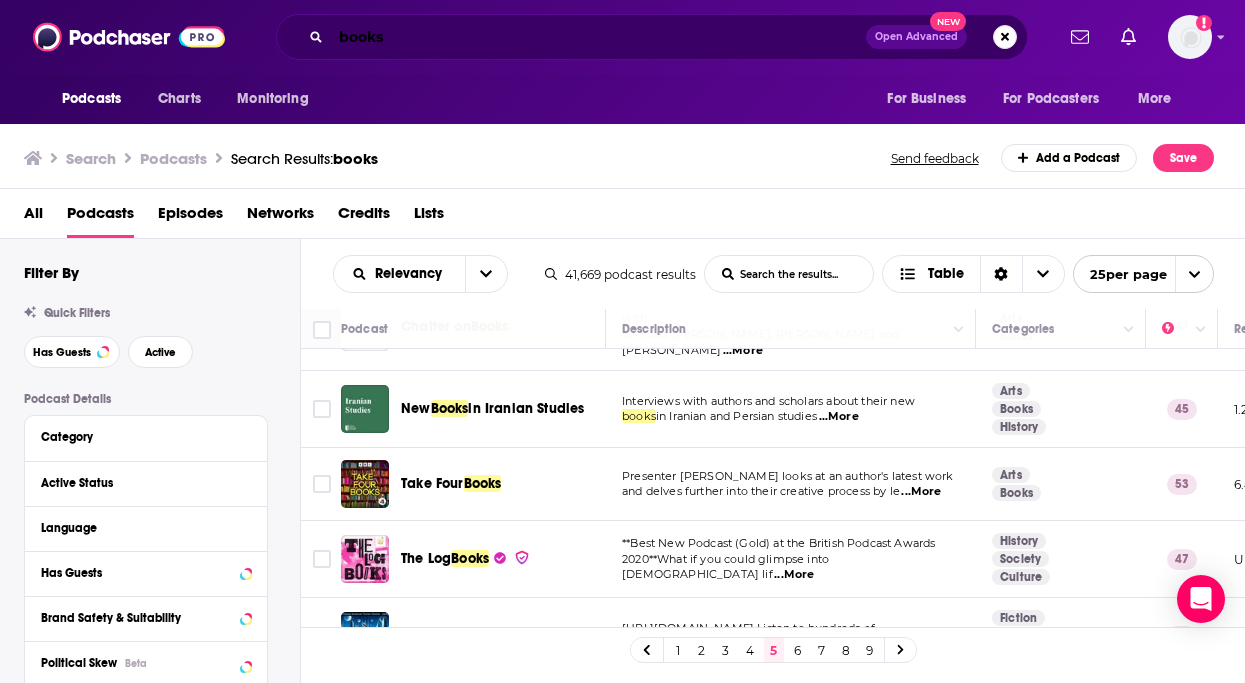 click on "books" at bounding box center [598, 37] 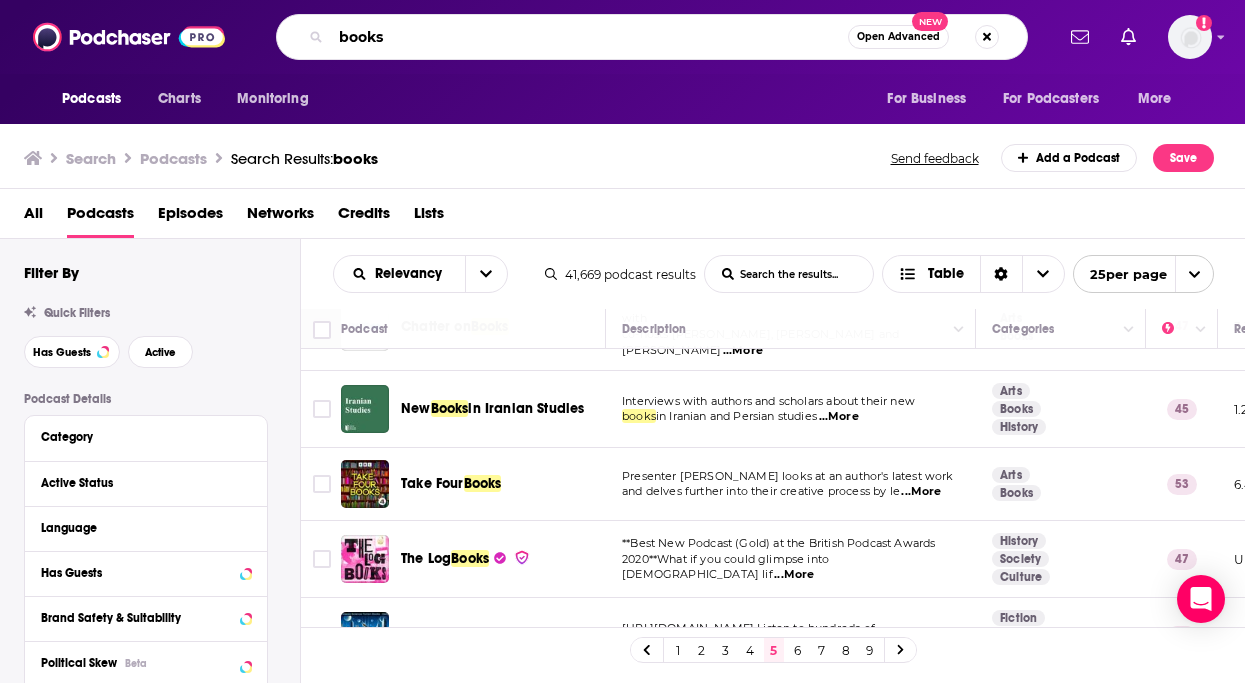 drag, startPoint x: 395, startPoint y: 38, endPoint x: 249, endPoint y: 37, distance: 146.00342 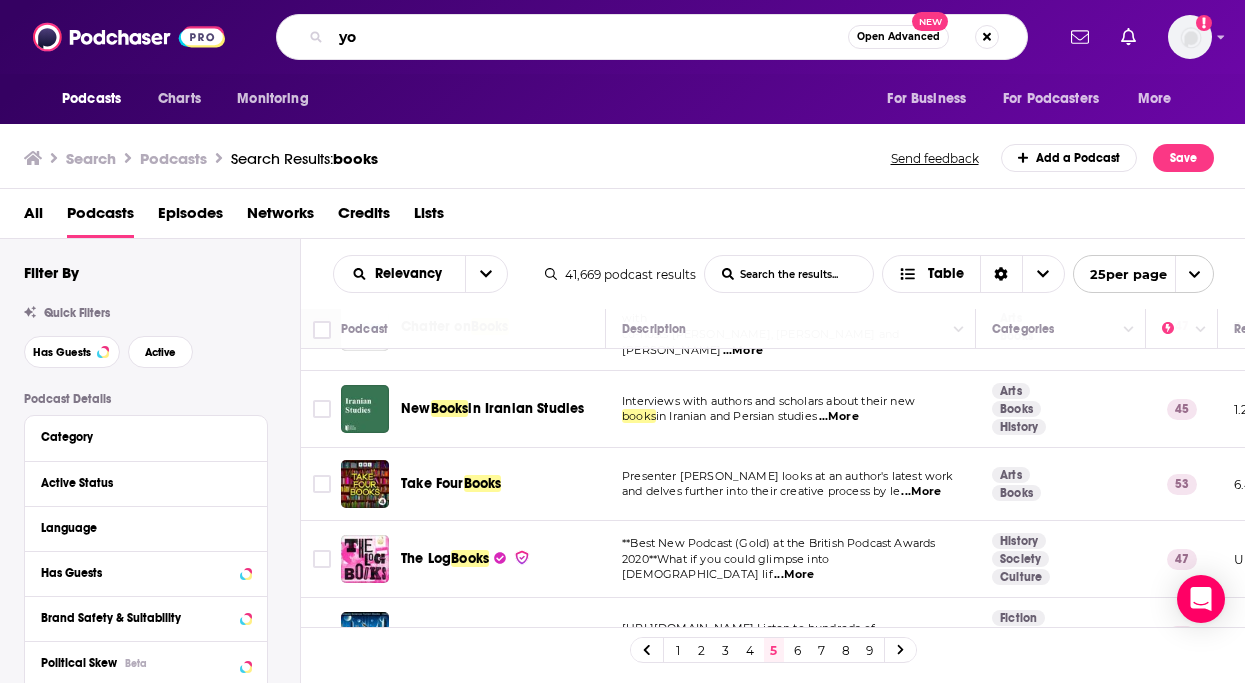 type on "y" 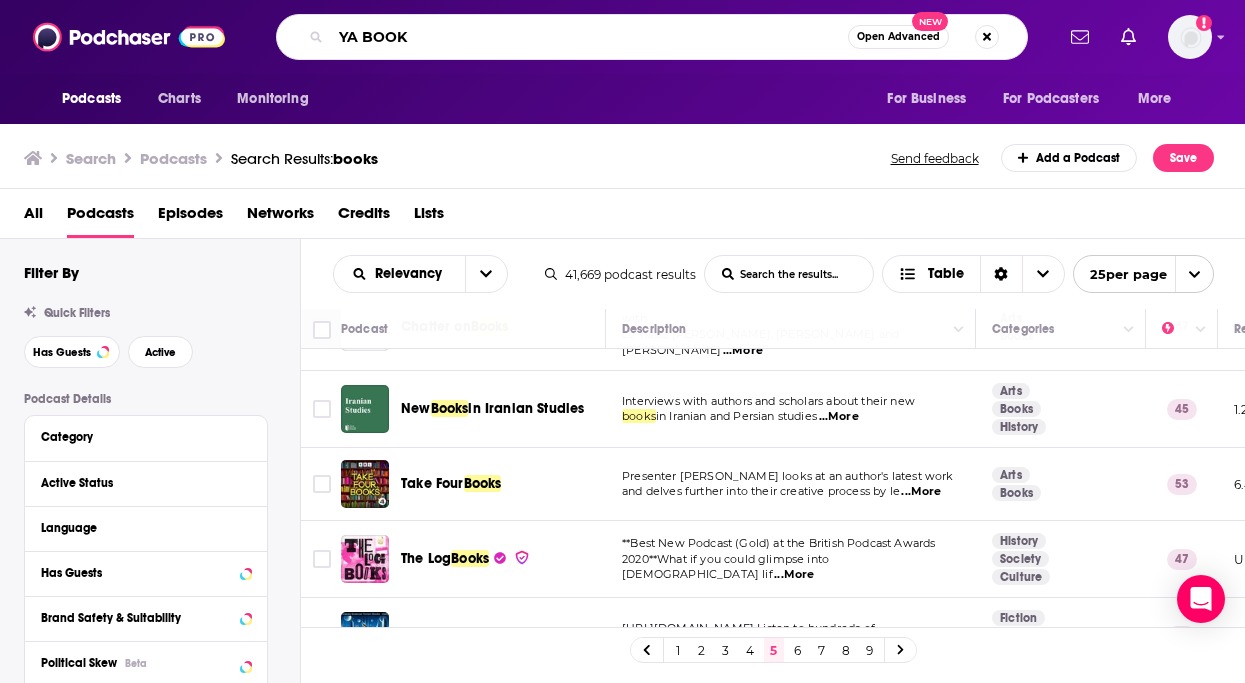 type on "YA BOOK" 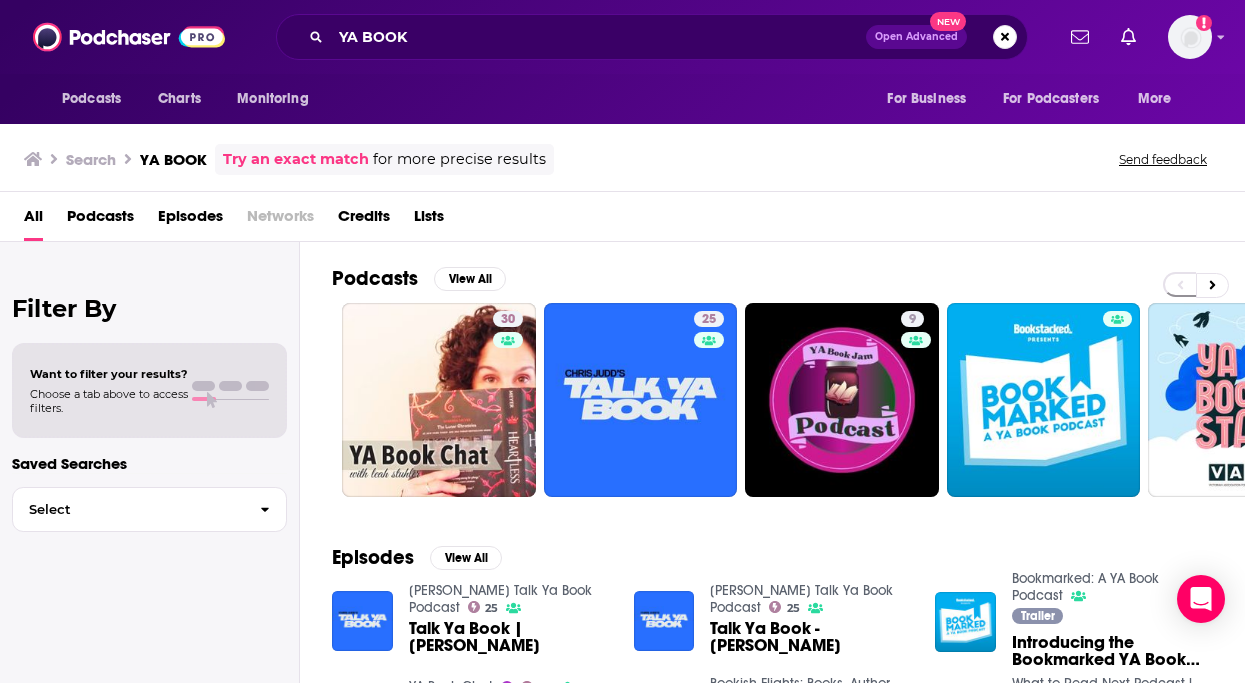 click on "Podcasts" at bounding box center (100, 220) 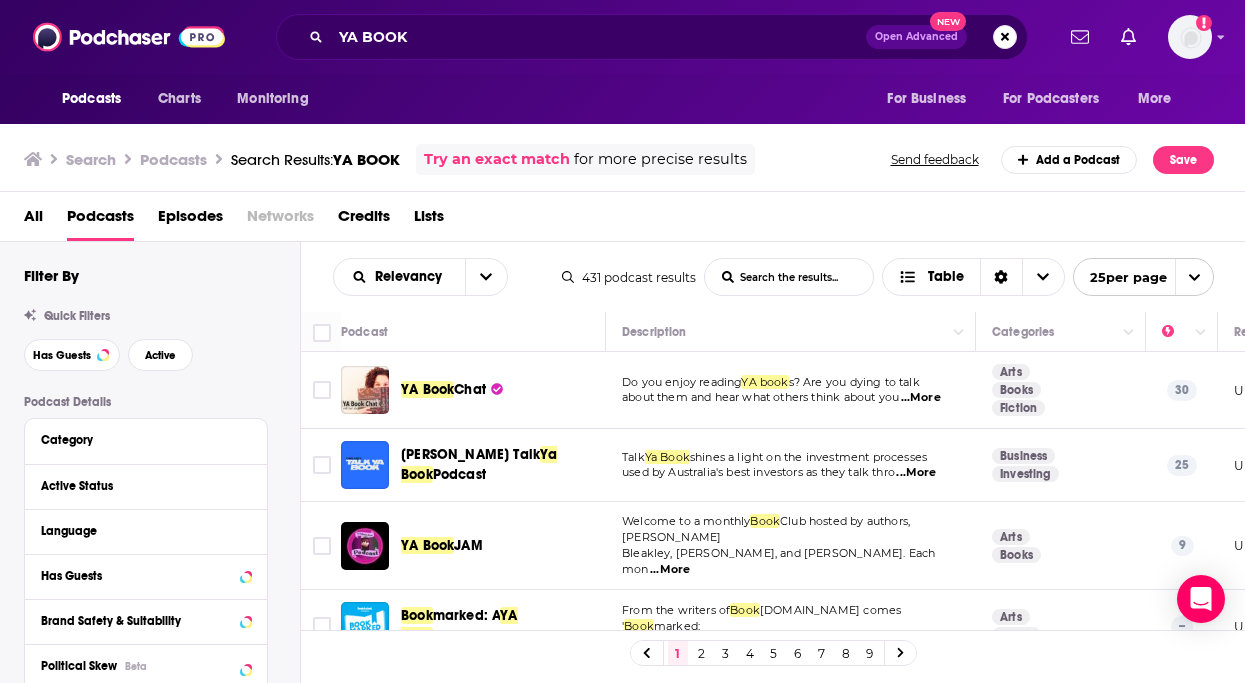 click on "Quick Filters Has Guests Active" at bounding box center (162, 340) 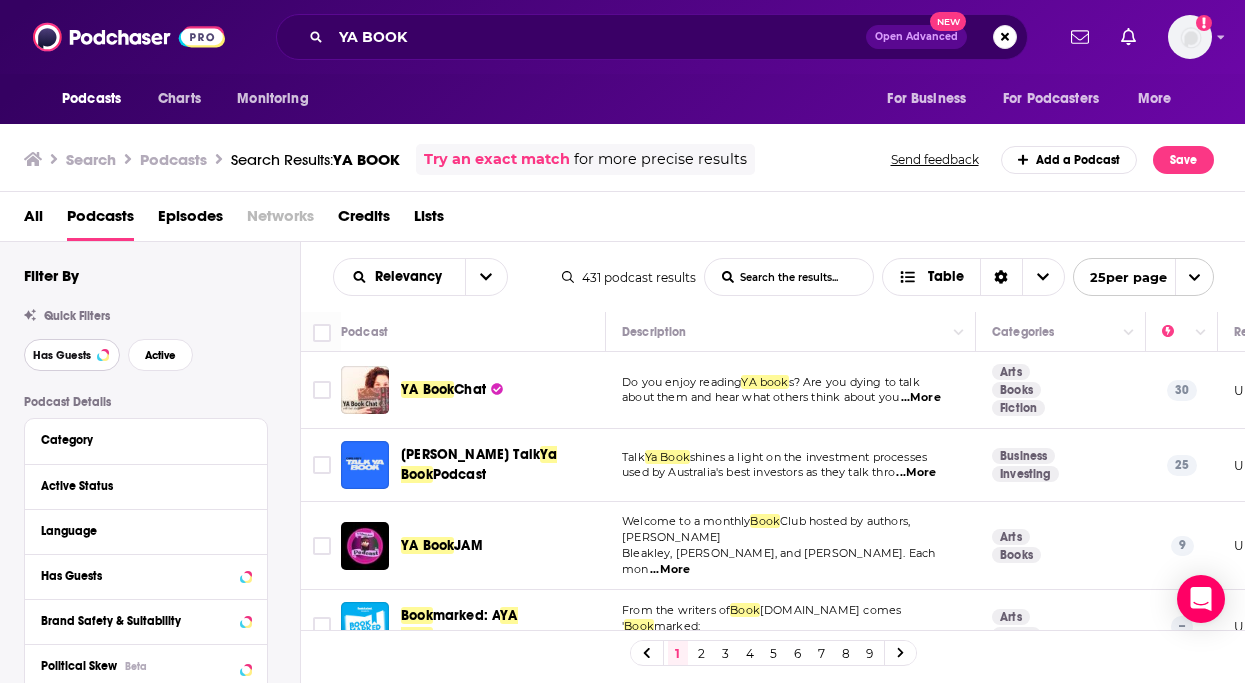 click on "Has Guests" at bounding box center [62, 355] 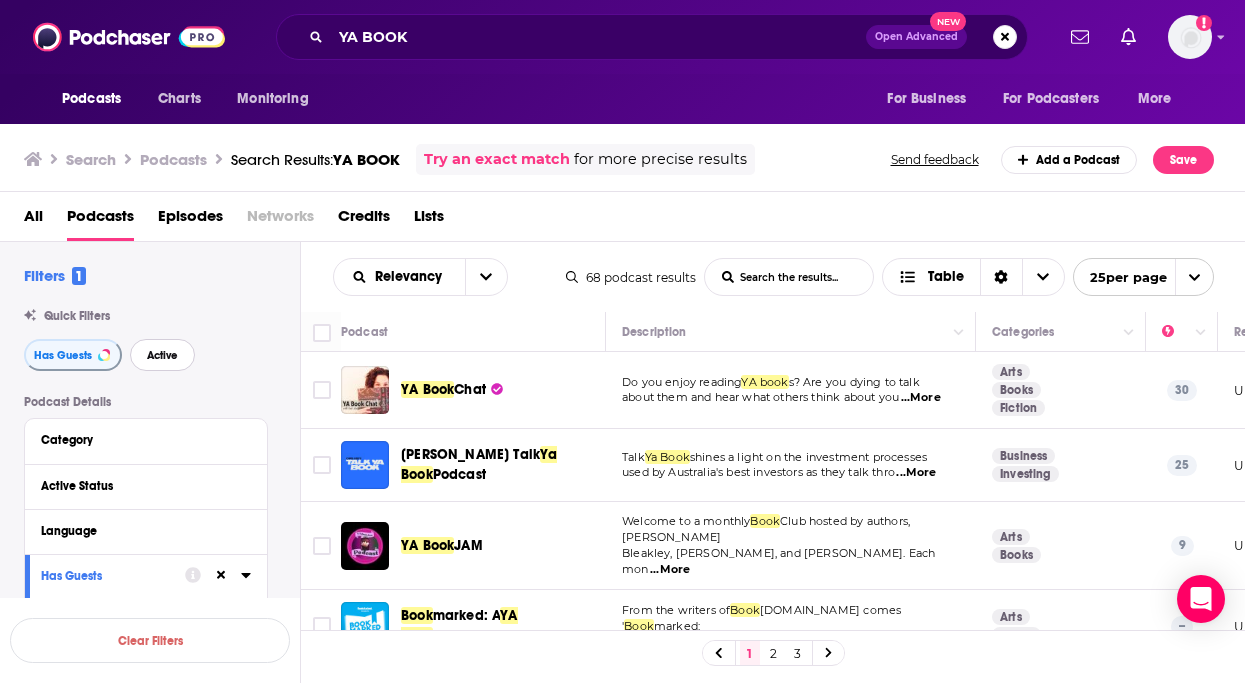 click on "Active" at bounding box center [162, 355] 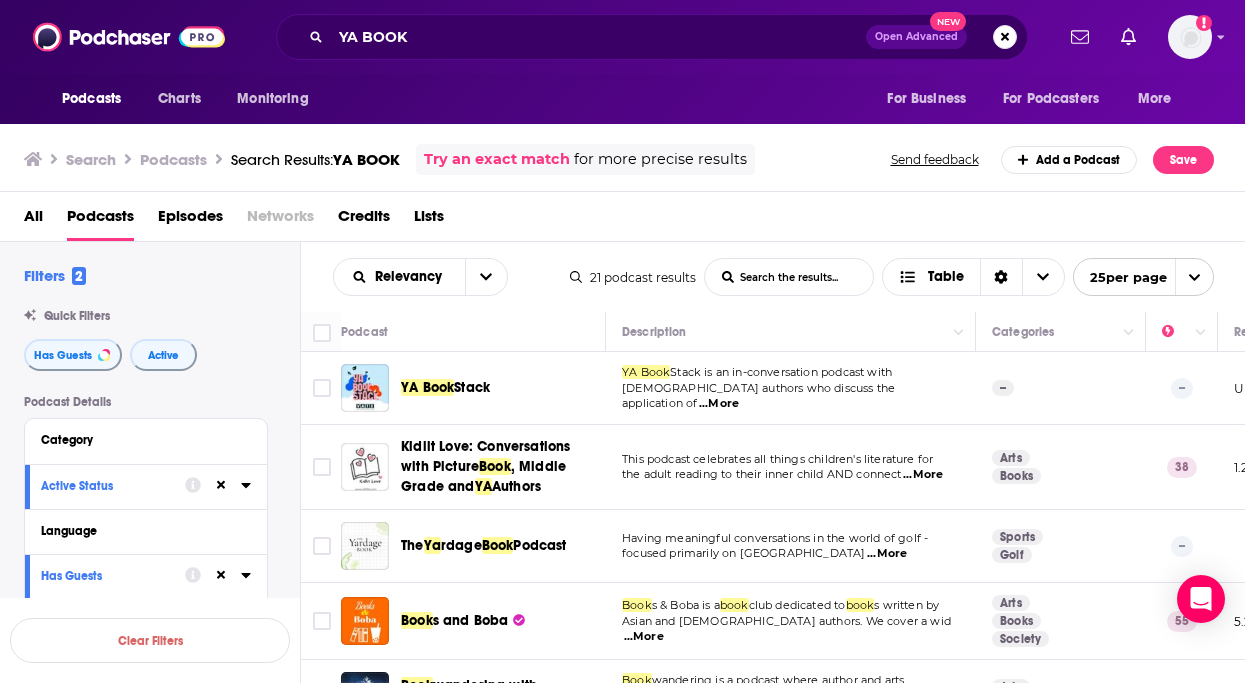 click on "Stack" at bounding box center (472, 387) 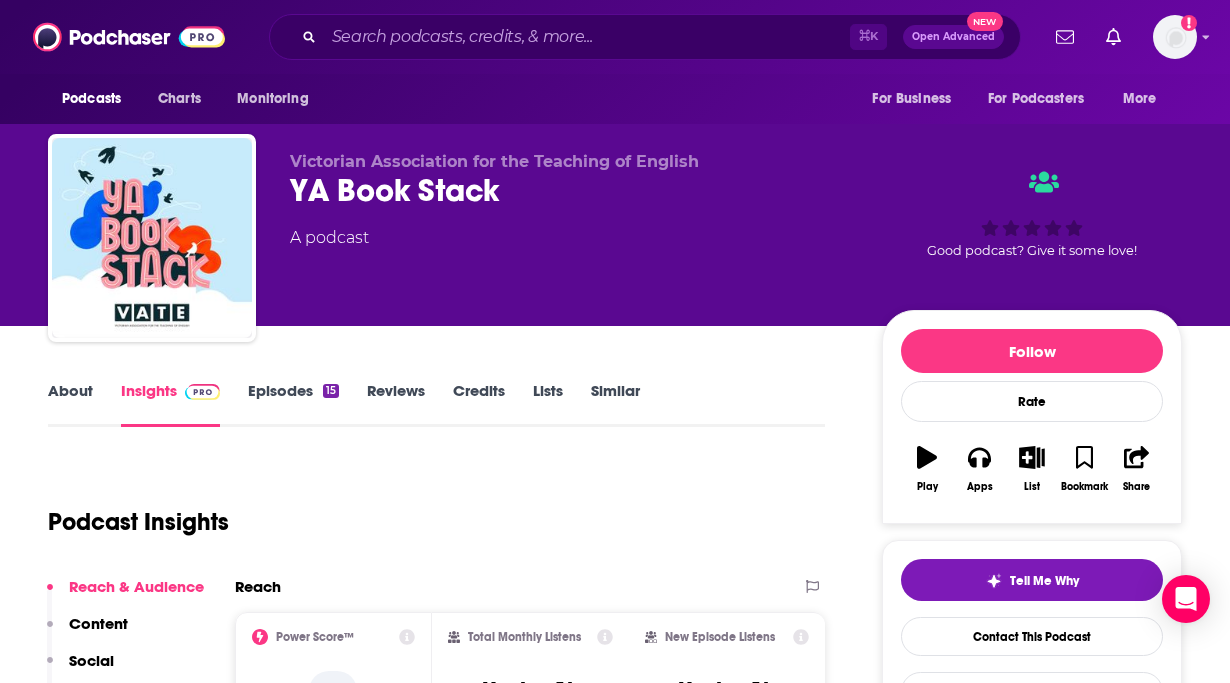 click on "Episodes 15" at bounding box center [293, 404] 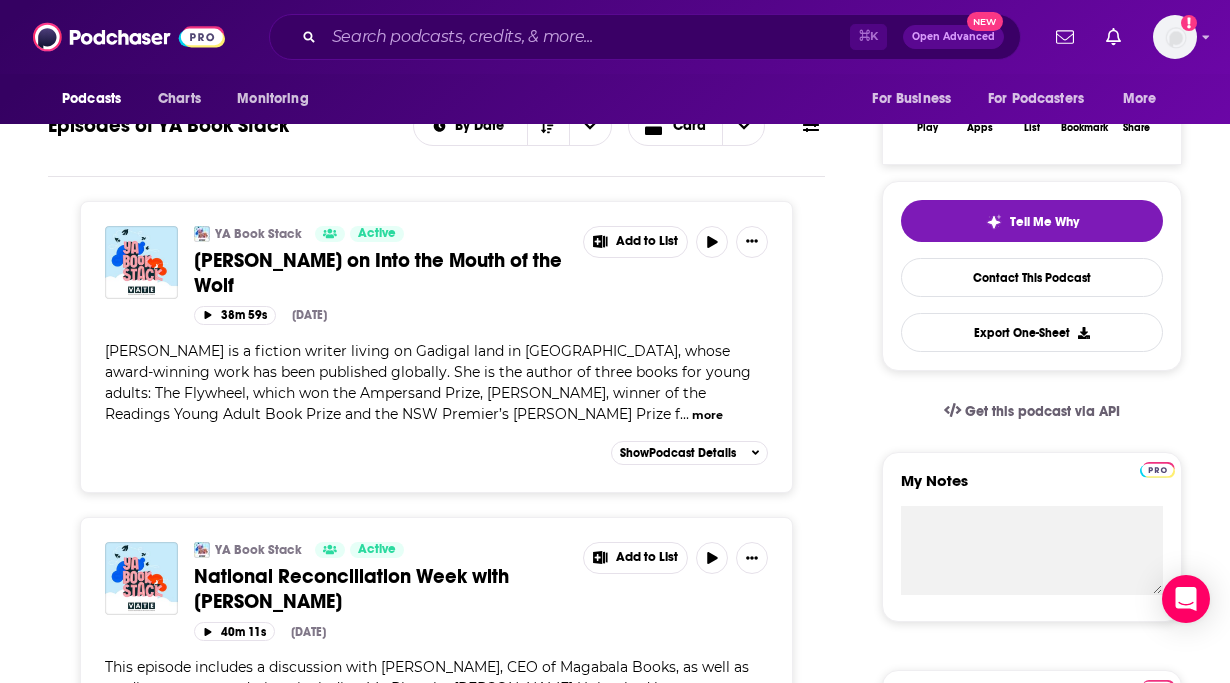 scroll, scrollTop: 0, scrollLeft: 0, axis: both 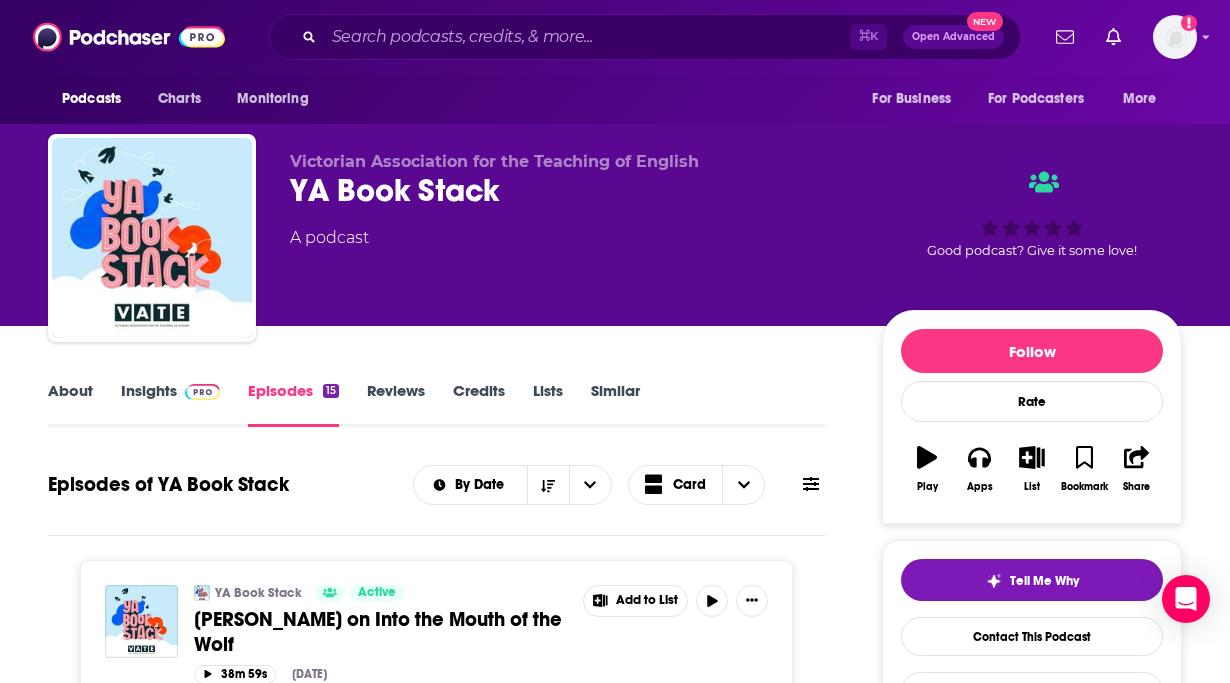 click on "Insights" at bounding box center (170, 404) 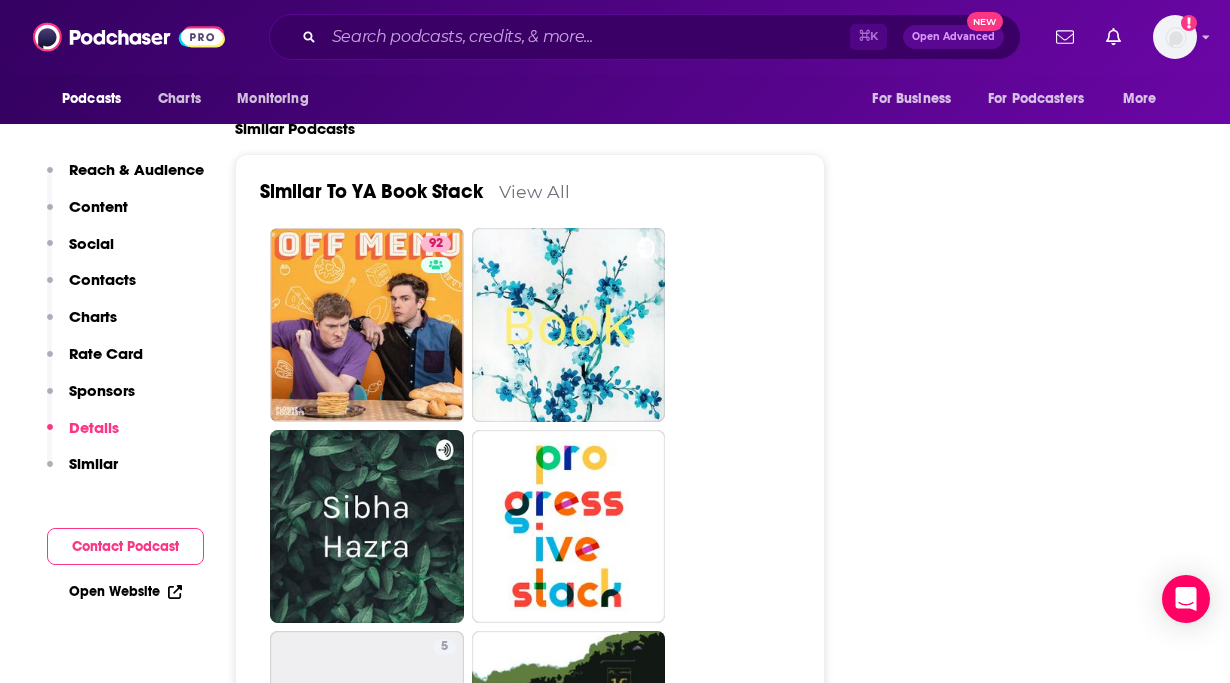 scroll, scrollTop: 704, scrollLeft: 0, axis: vertical 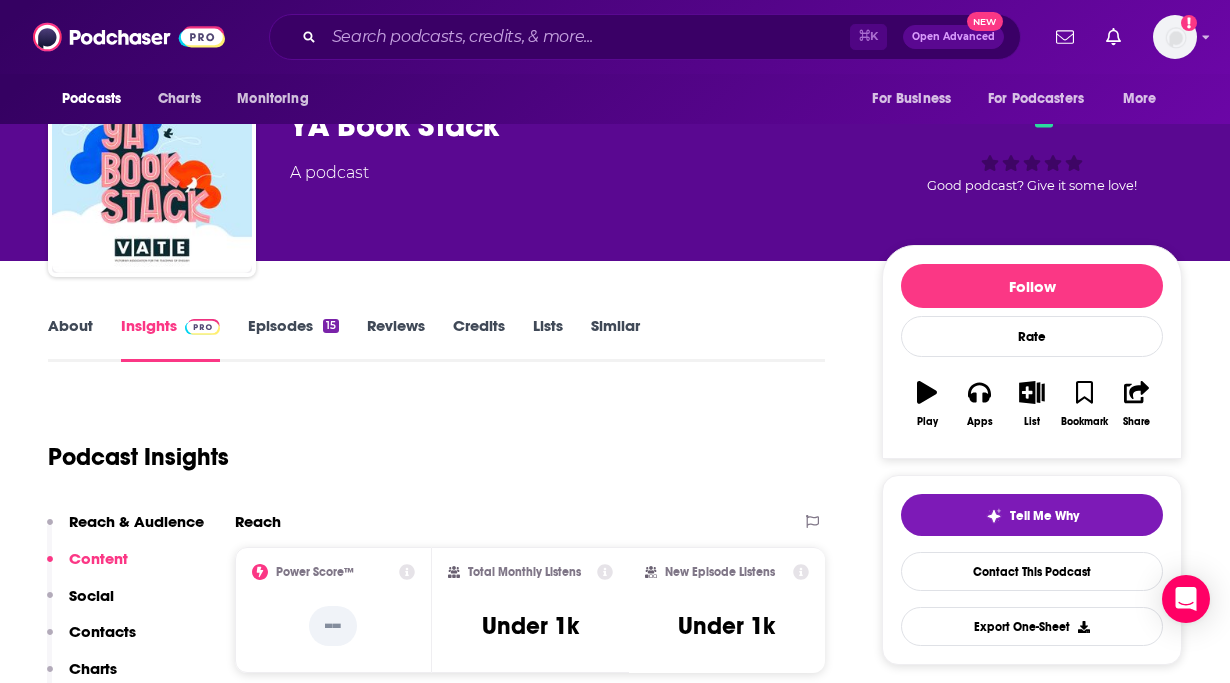 click on "Contacts" at bounding box center (102, 631) 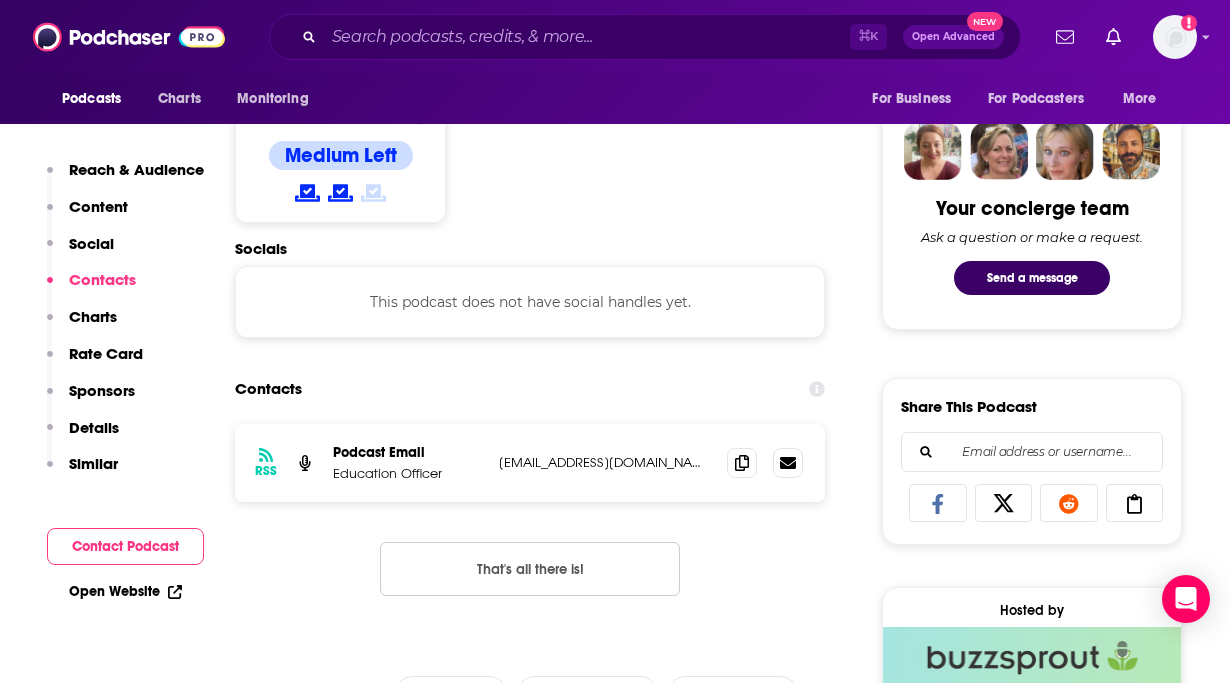 scroll, scrollTop: 1043, scrollLeft: 0, axis: vertical 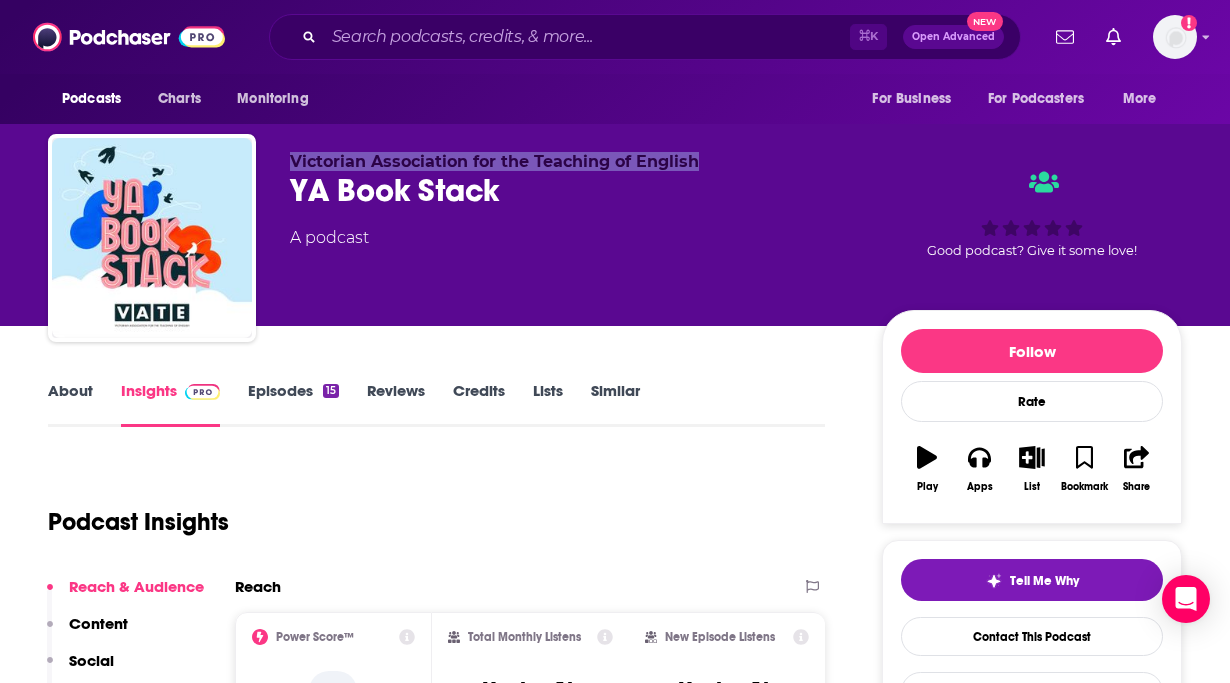 drag, startPoint x: 693, startPoint y: 158, endPoint x: 270, endPoint y: 170, distance: 423.17017 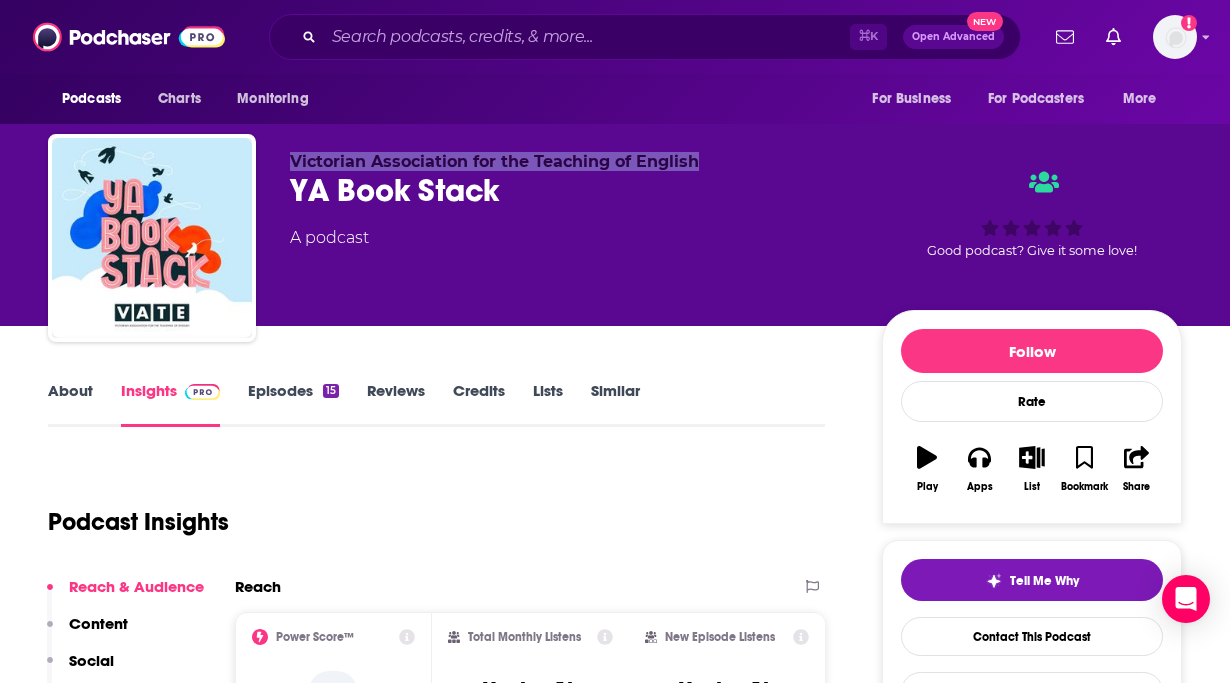 copy on "Victorian Association for the Teaching of English" 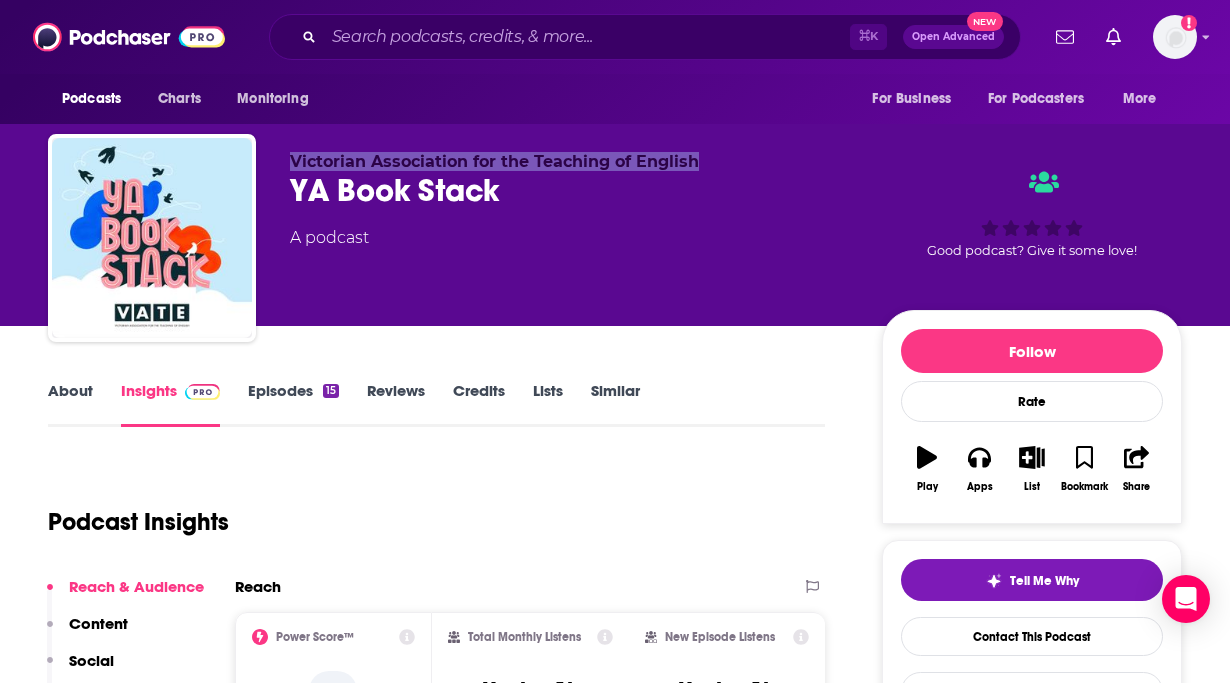 scroll, scrollTop: 341, scrollLeft: 0, axis: vertical 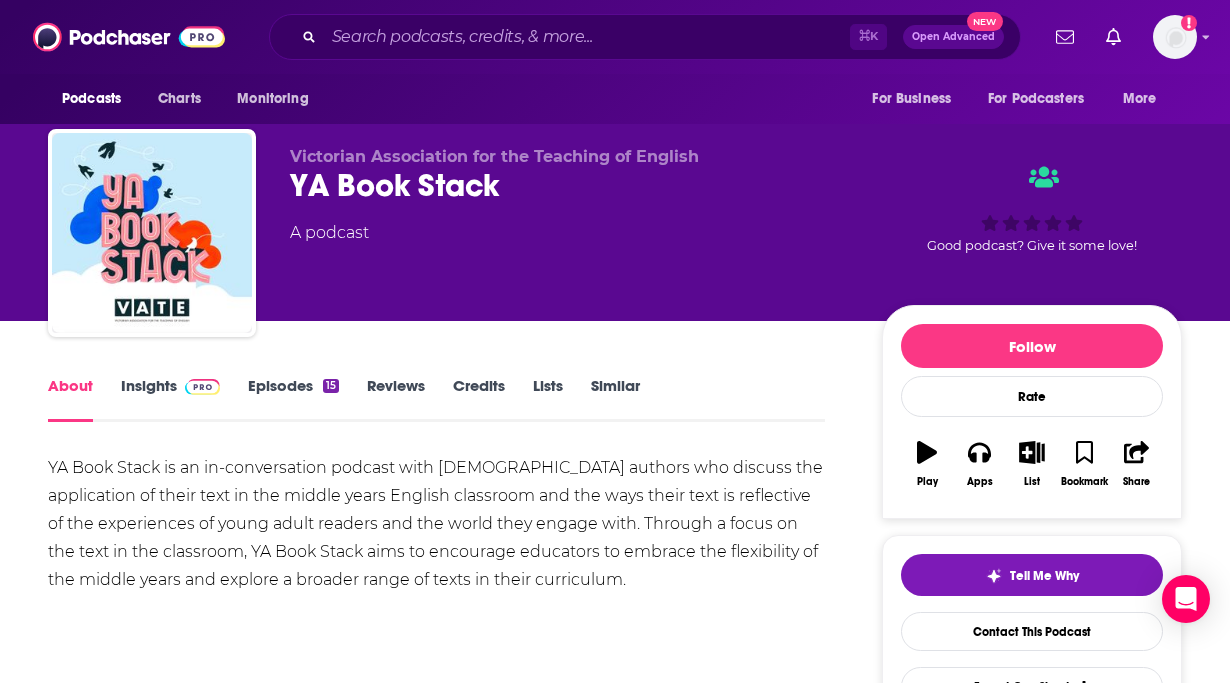click on "Insights" at bounding box center [170, 399] 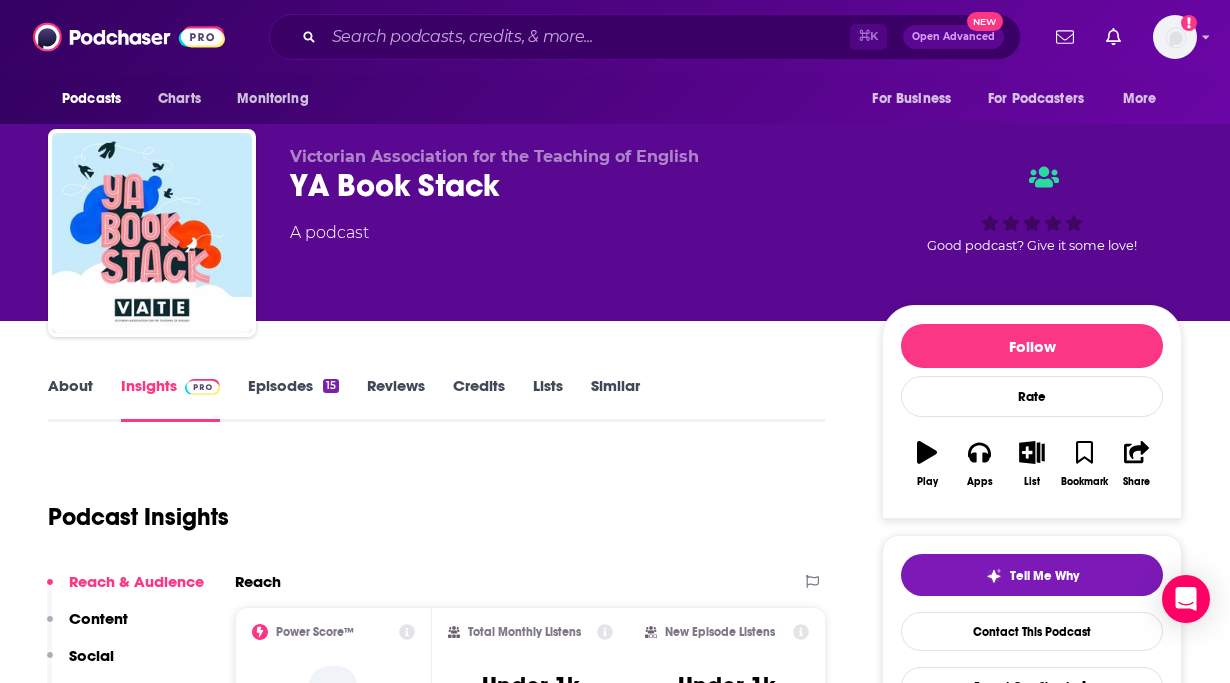 scroll, scrollTop: 0, scrollLeft: 0, axis: both 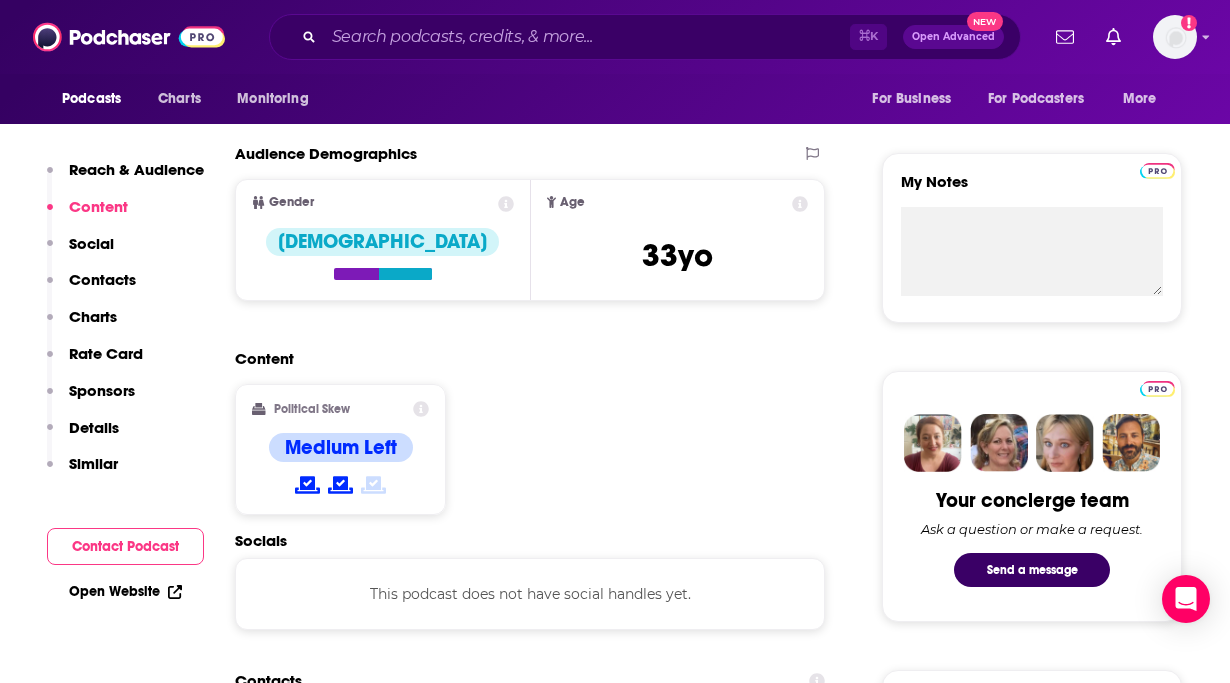 click on "Contacts" at bounding box center [102, 279] 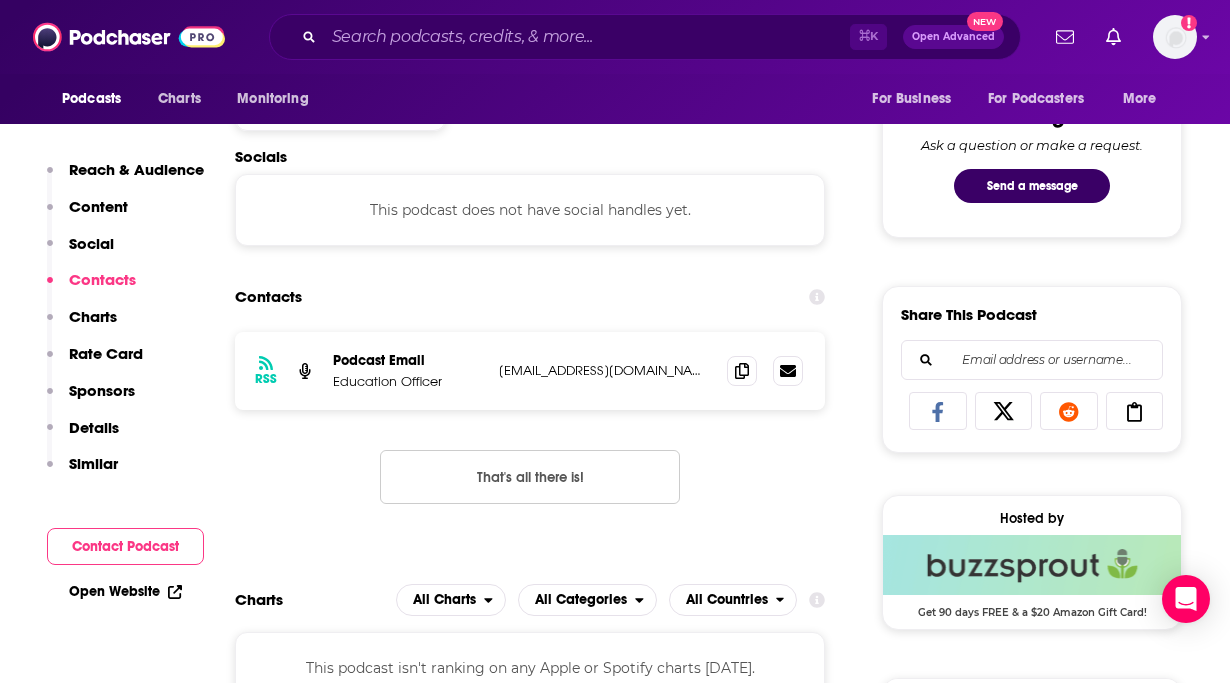 scroll, scrollTop: 1043, scrollLeft: 0, axis: vertical 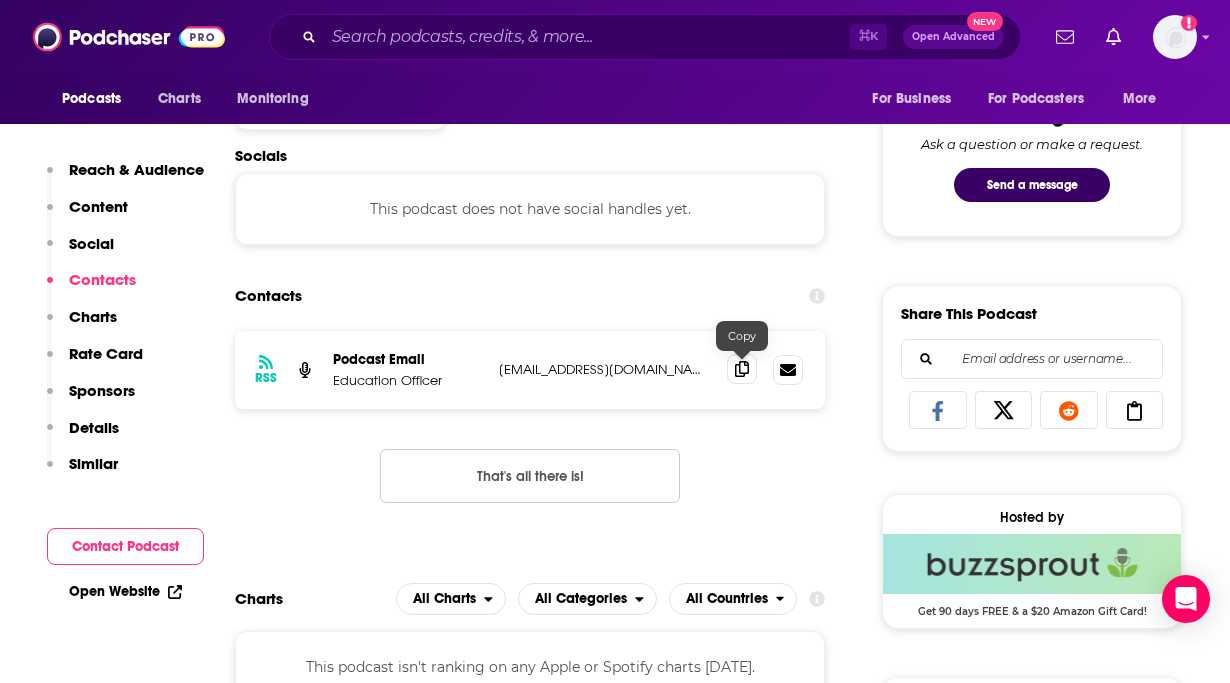 click 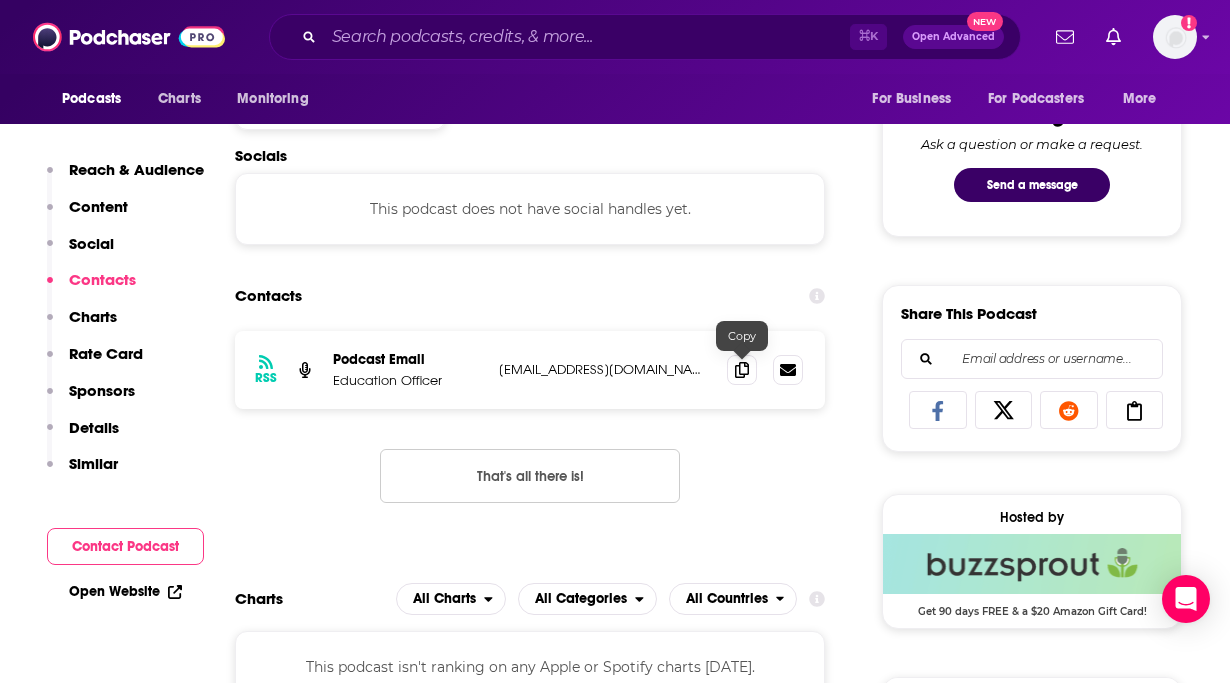 click at bounding box center (765, 370) 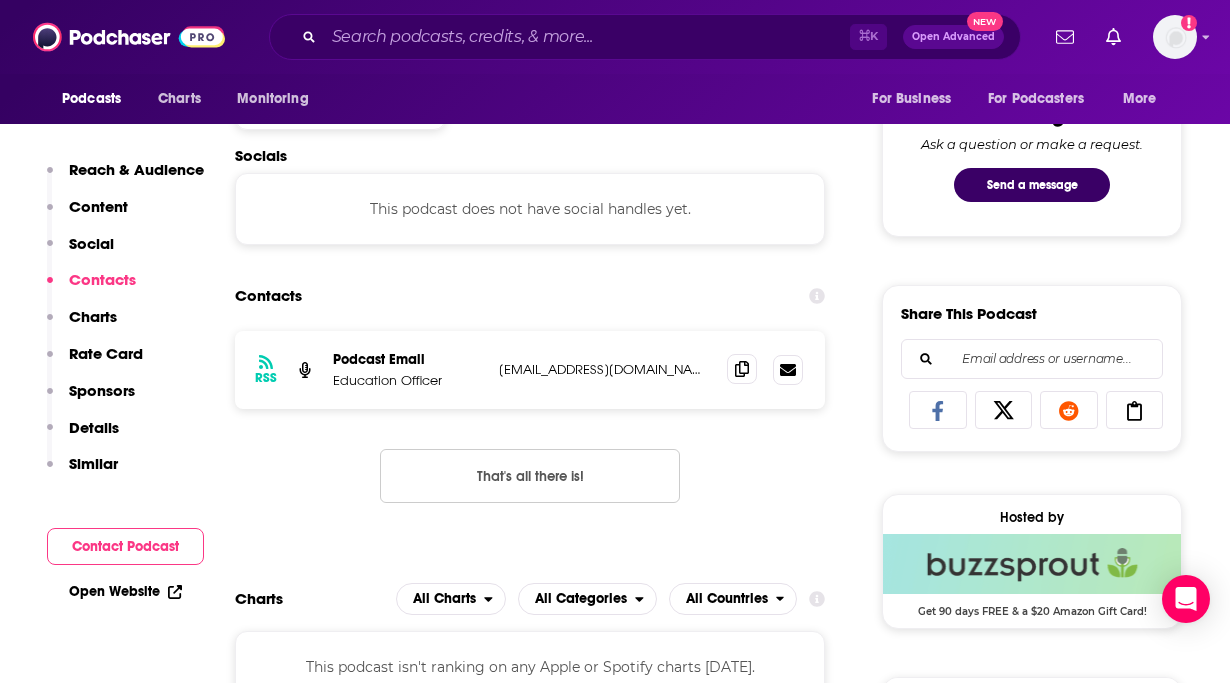 click 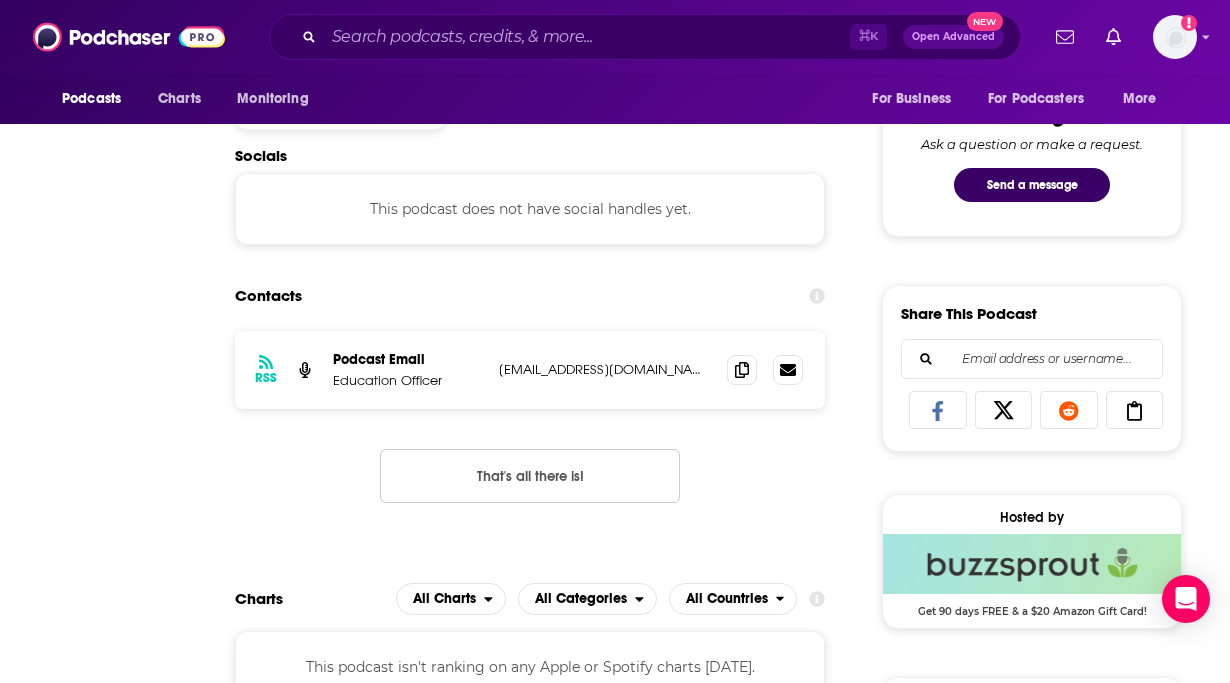 scroll, scrollTop: 128, scrollLeft: 0, axis: vertical 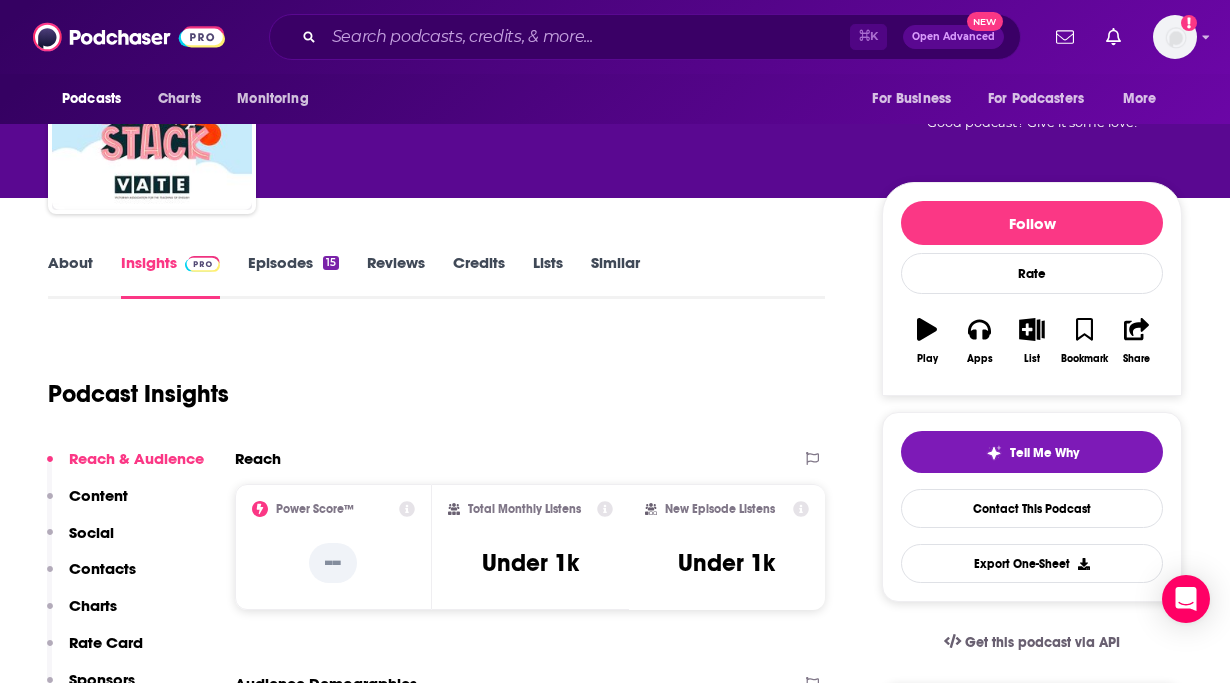 click on "Episodes 15" at bounding box center [293, 276] 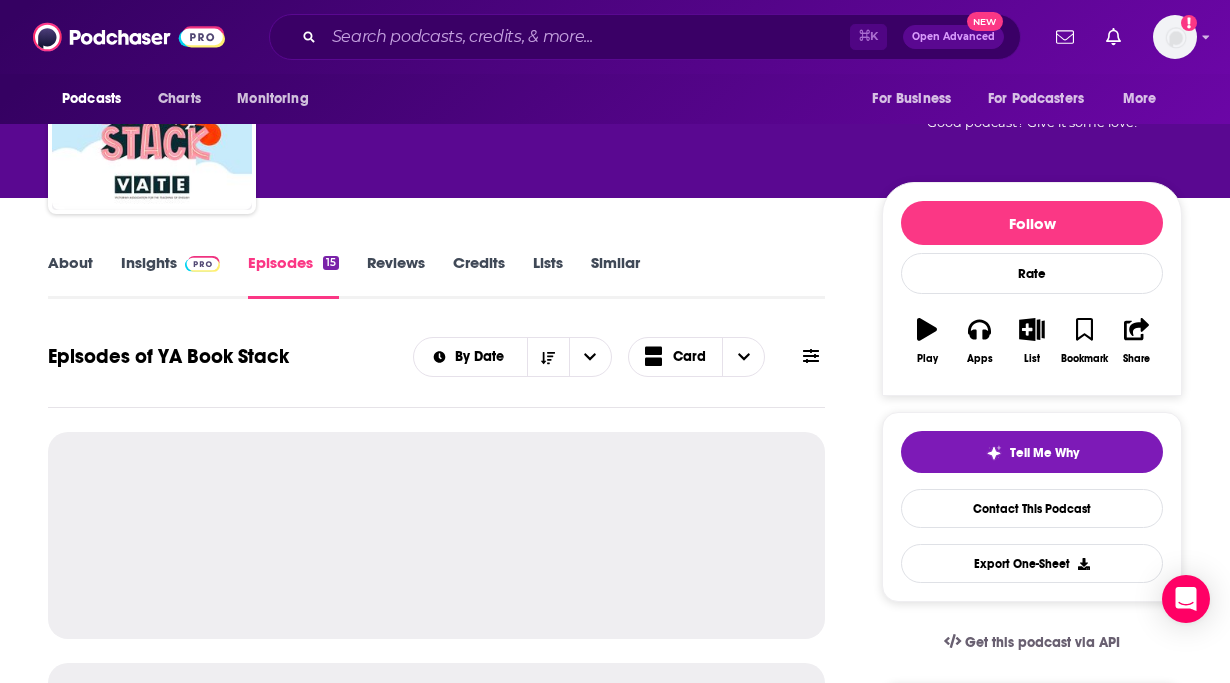 scroll, scrollTop: 0, scrollLeft: 0, axis: both 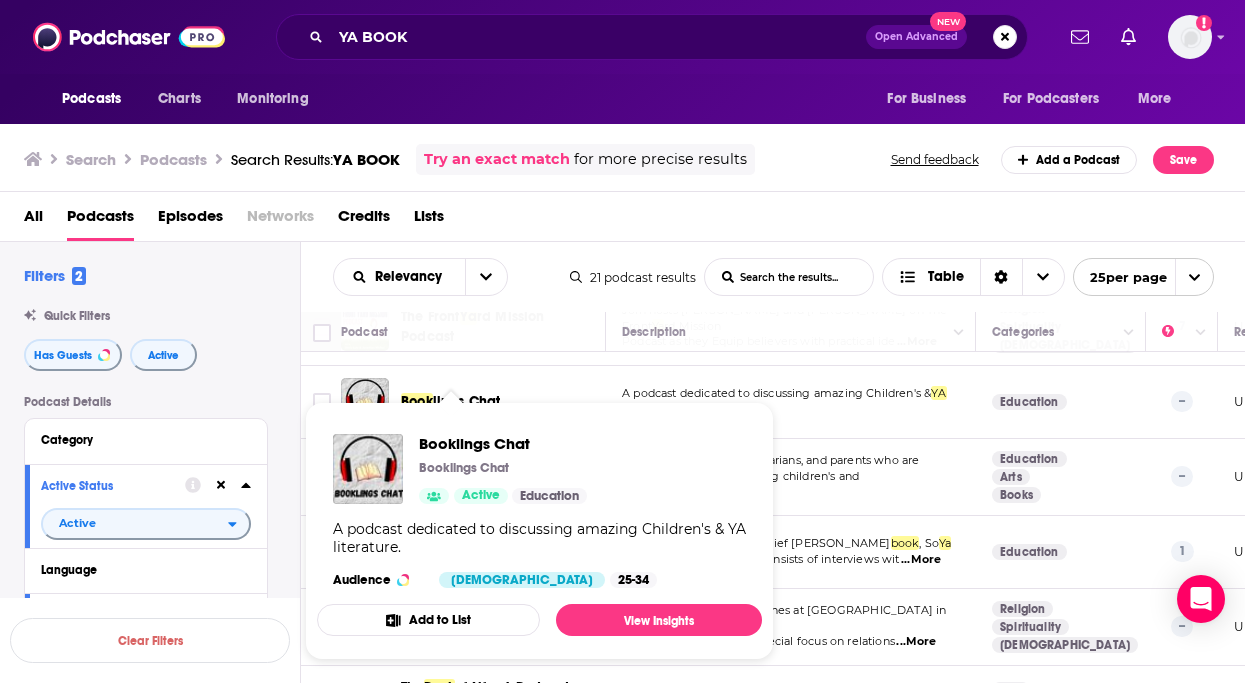 click on "Booklings Chat Booklings Chat Active Education A podcast dedicated to discussing amazing Children's & YA literature. Audience Female 25-34 Add to List View Insights" at bounding box center [539, 531] 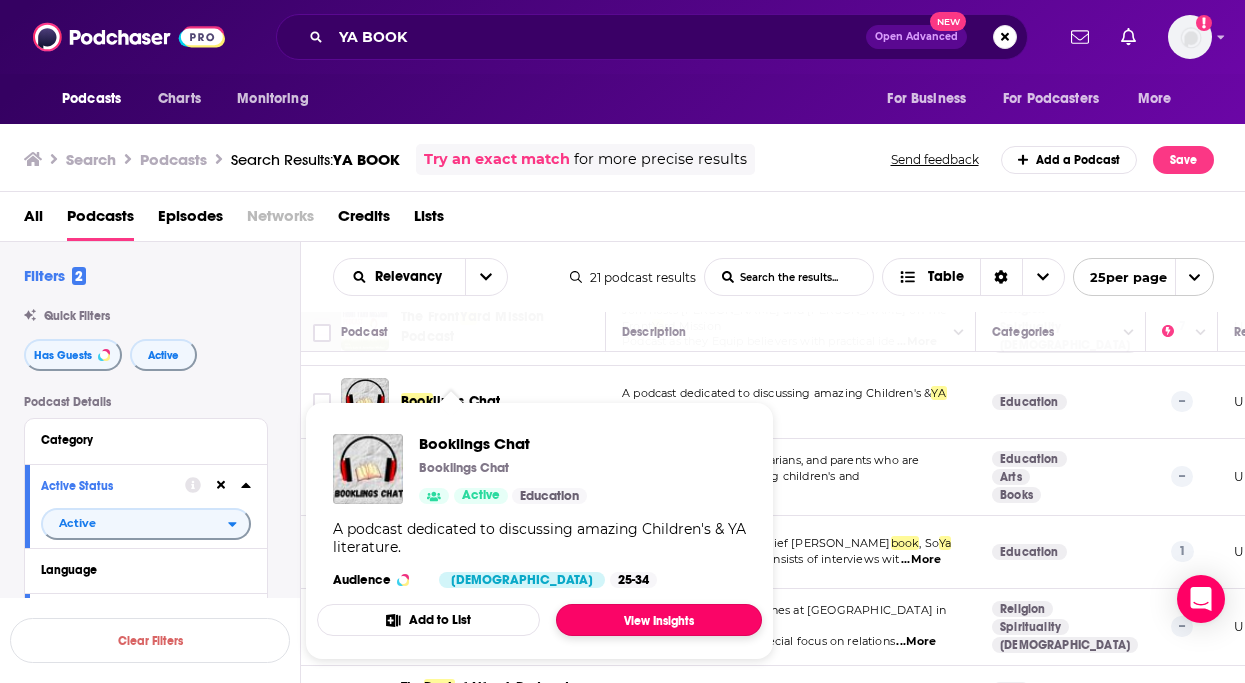 click on "View Insights" at bounding box center [659, 620] 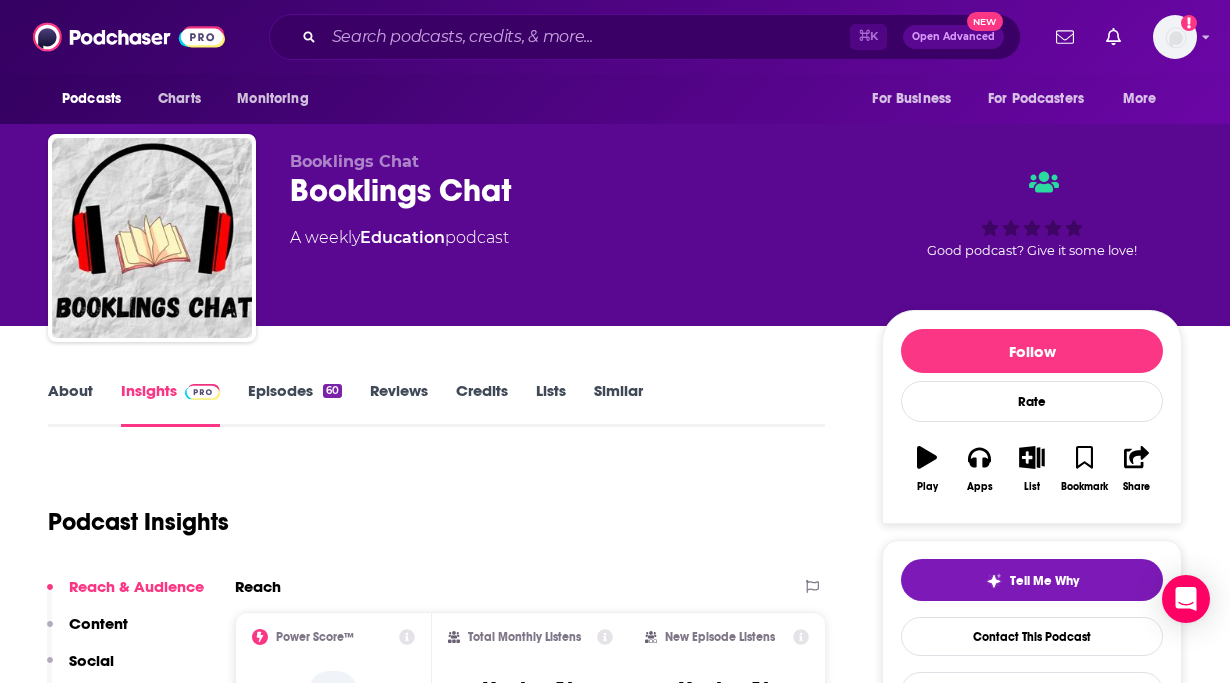 click on "Episodes 60" at bounding box center [295, 404] 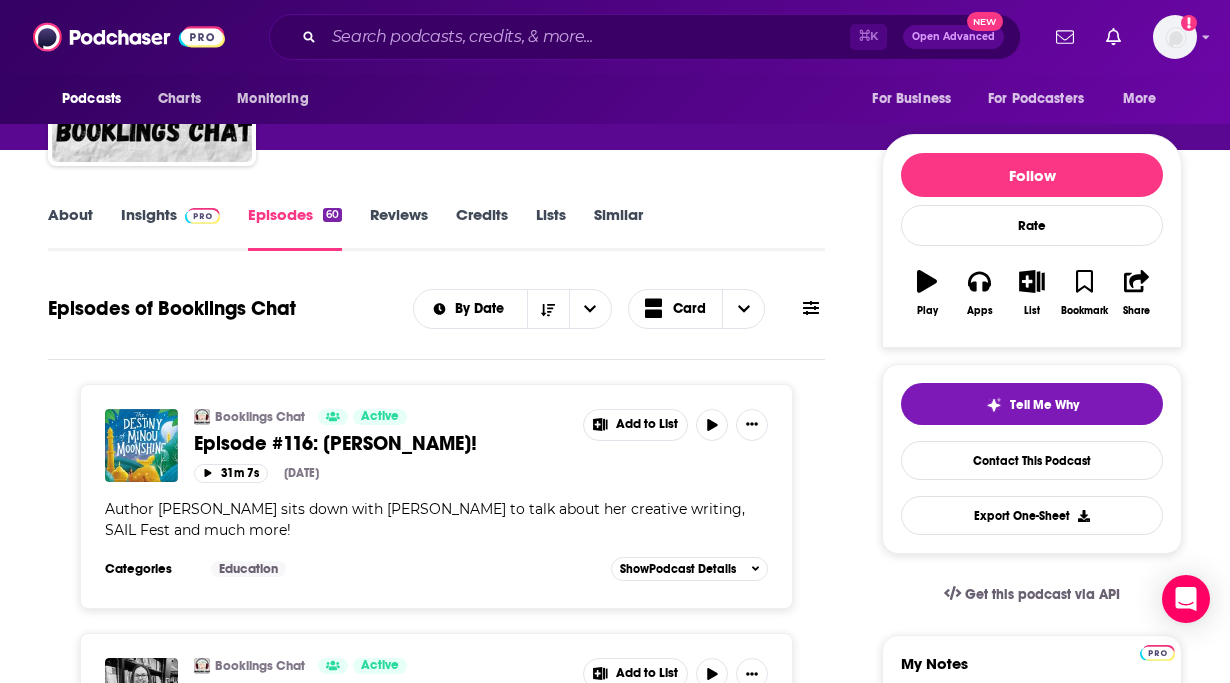 scroll, scrollTop: 705, scrollLeft: 0, axis: vertical 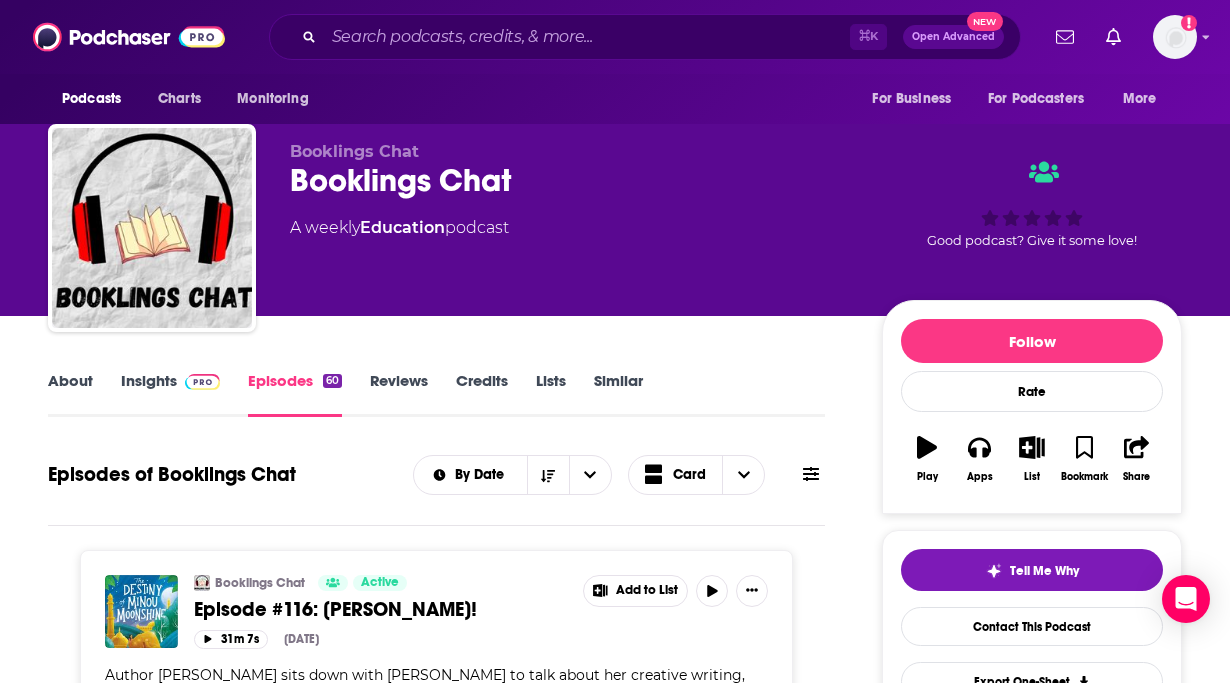 click on "About" at bounding box center (70, 394) 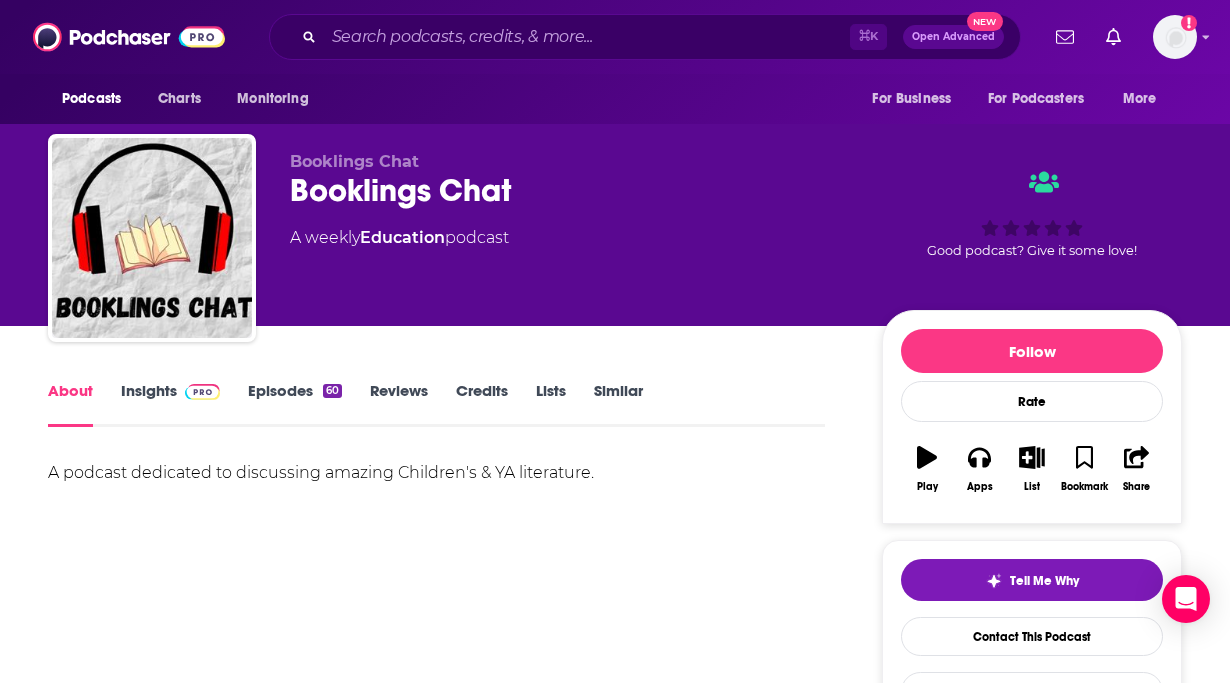click on "Episodes 60" at bounding box center (295, 404) 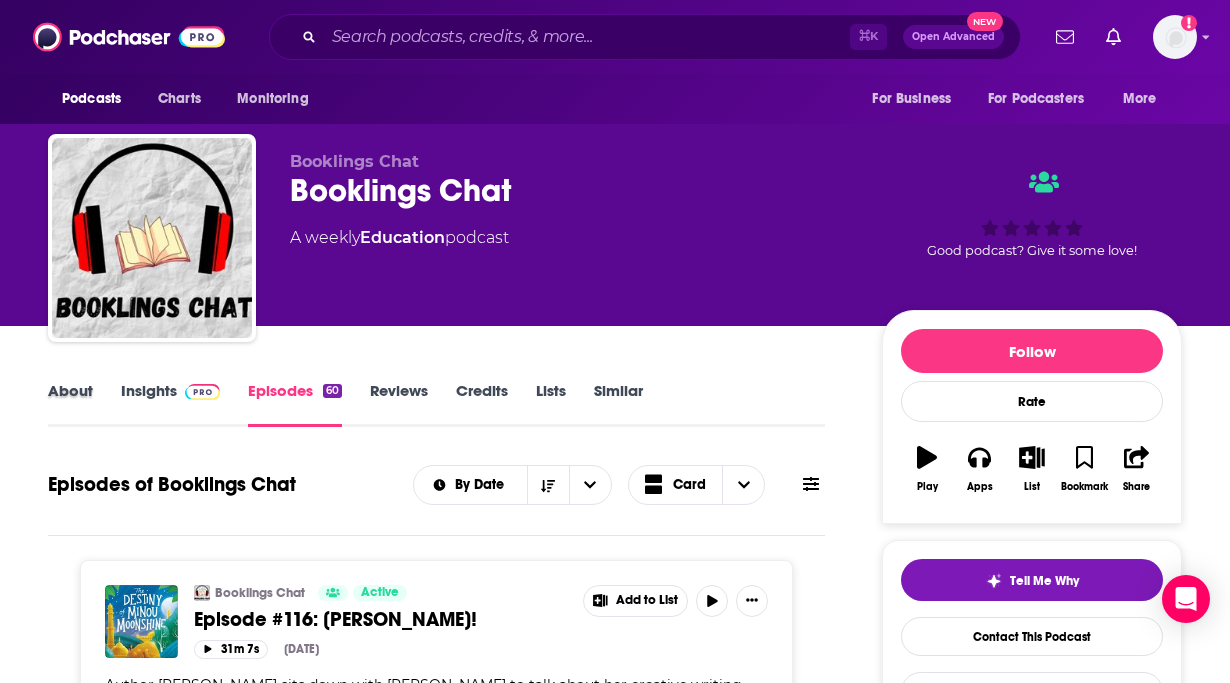 click on "About" at bounding box center (84, 404) 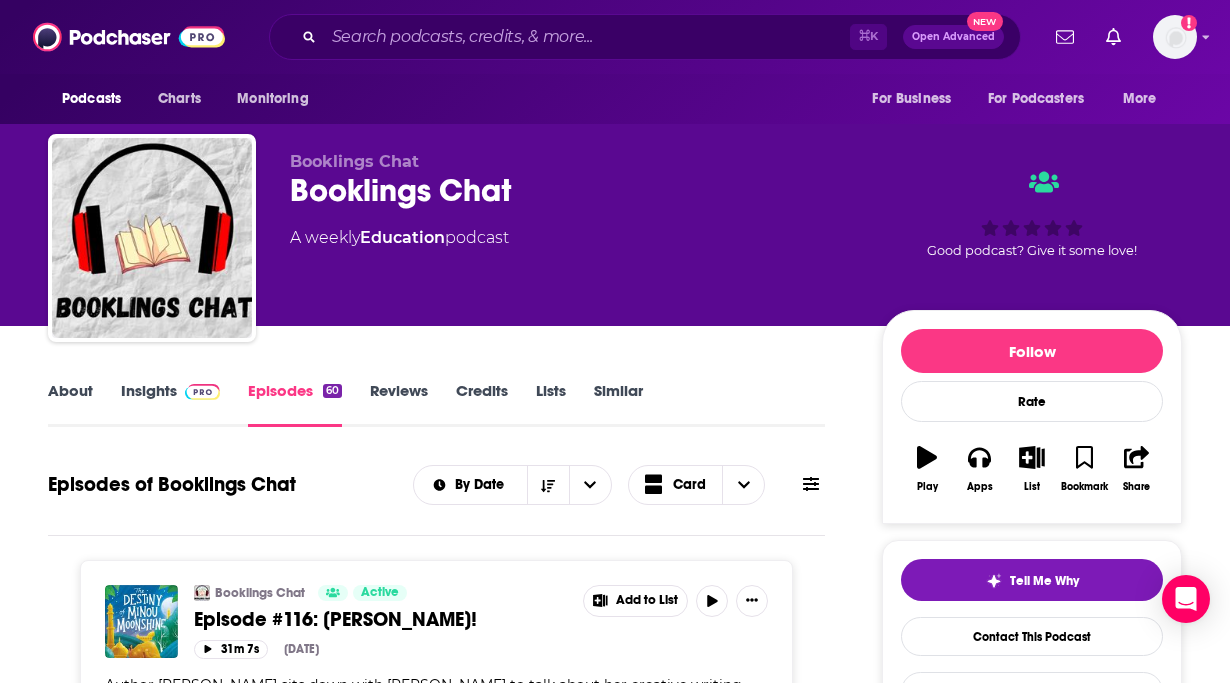 click on "Insights" at bounding box center (170, 404) 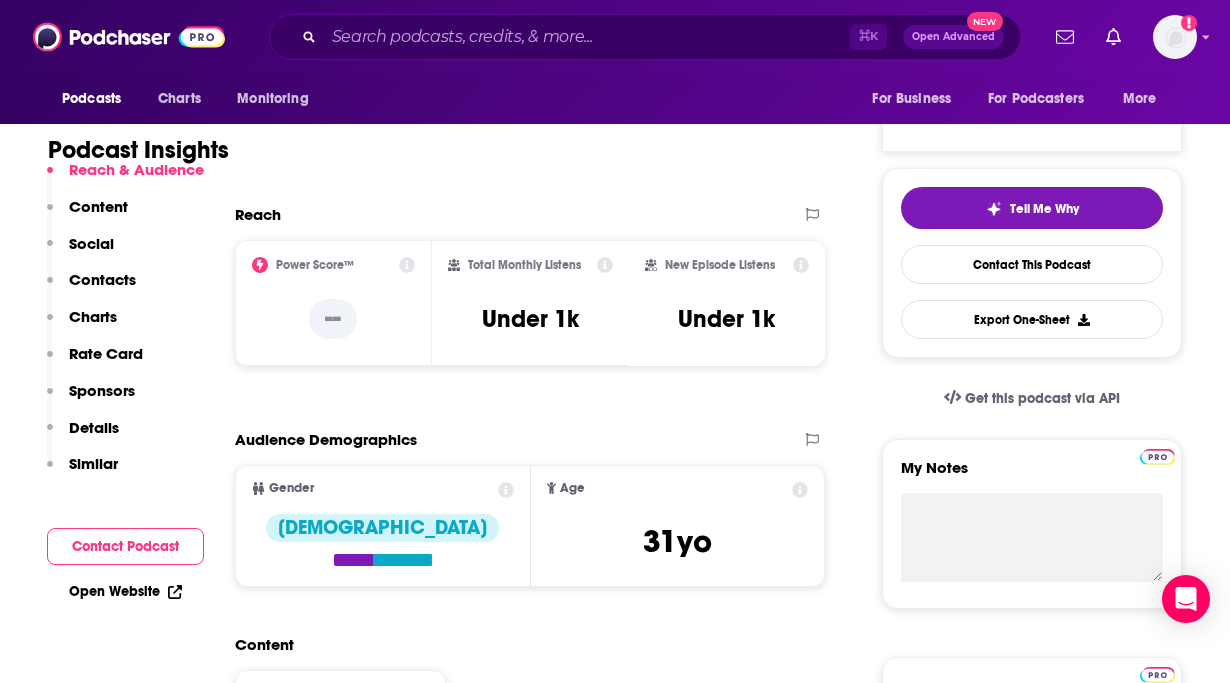 scroll, scrollTop: 453, scrollLeft: 0, axis: vertical 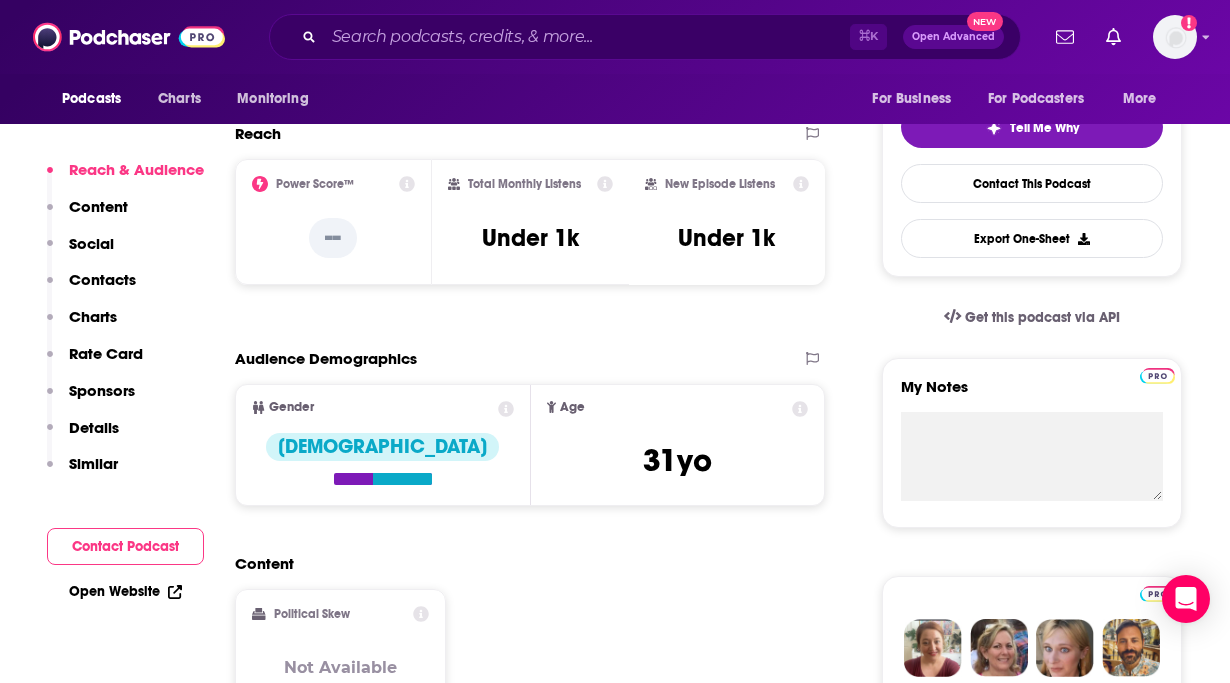 click on "Social" at bounding box center (91, 243) 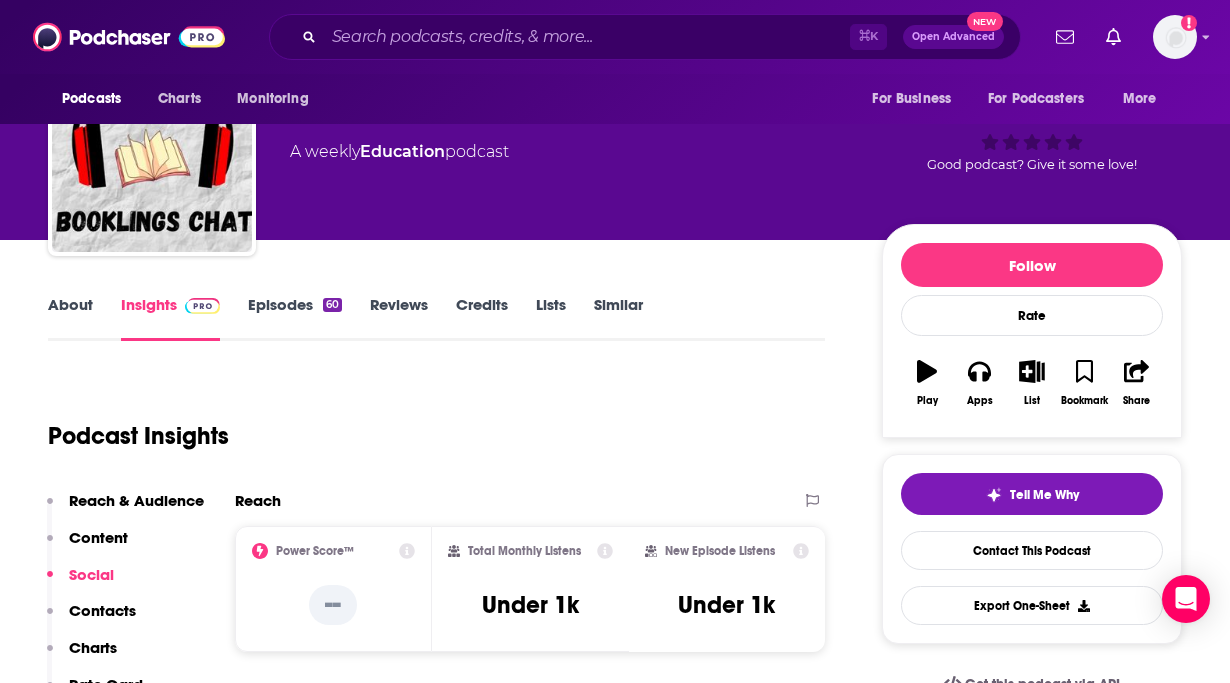 scroll, scrollTop: 0, scrollLeft: 0, axis: both 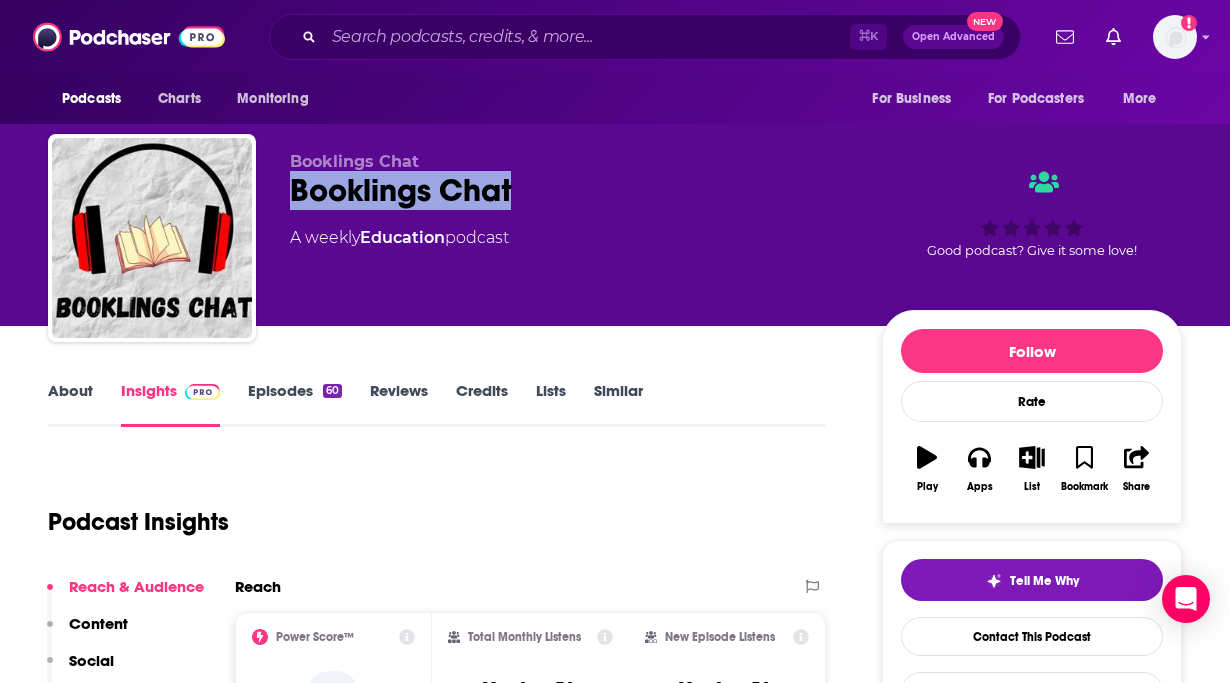 drag, startPoint x: 552, startPoint y: 189, endPoint x: 286, endPoint y: 187, distance: 266.0075 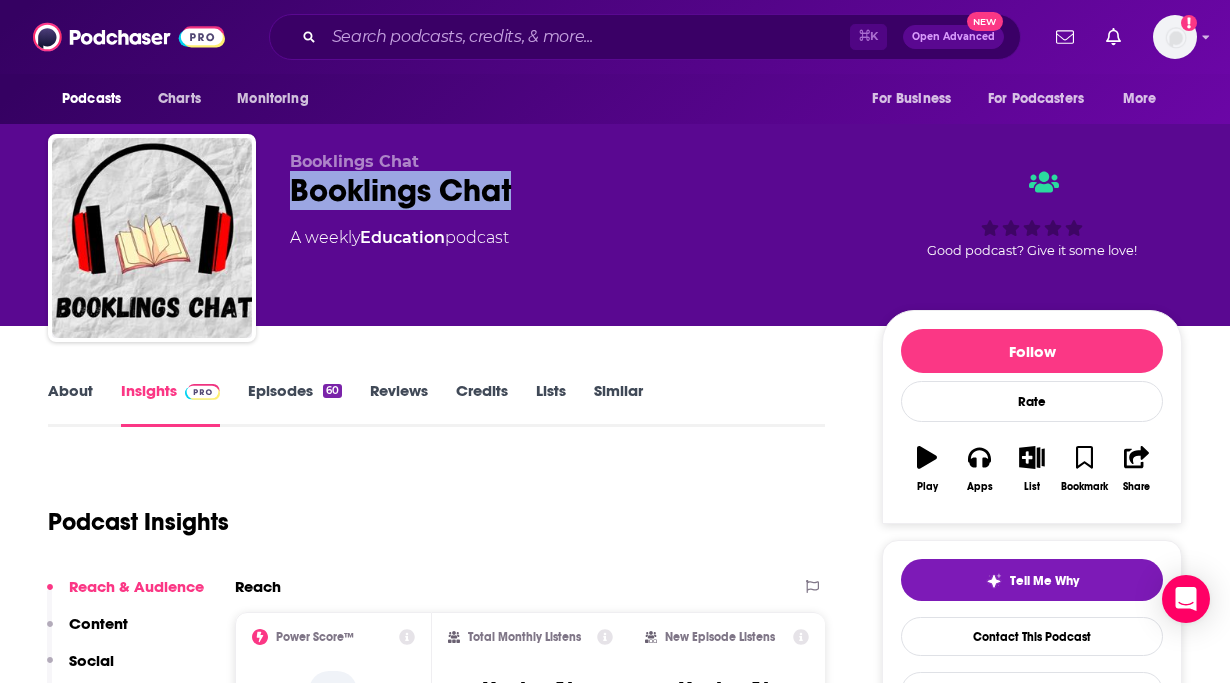 click on "About" at bounding box center (70, 404) 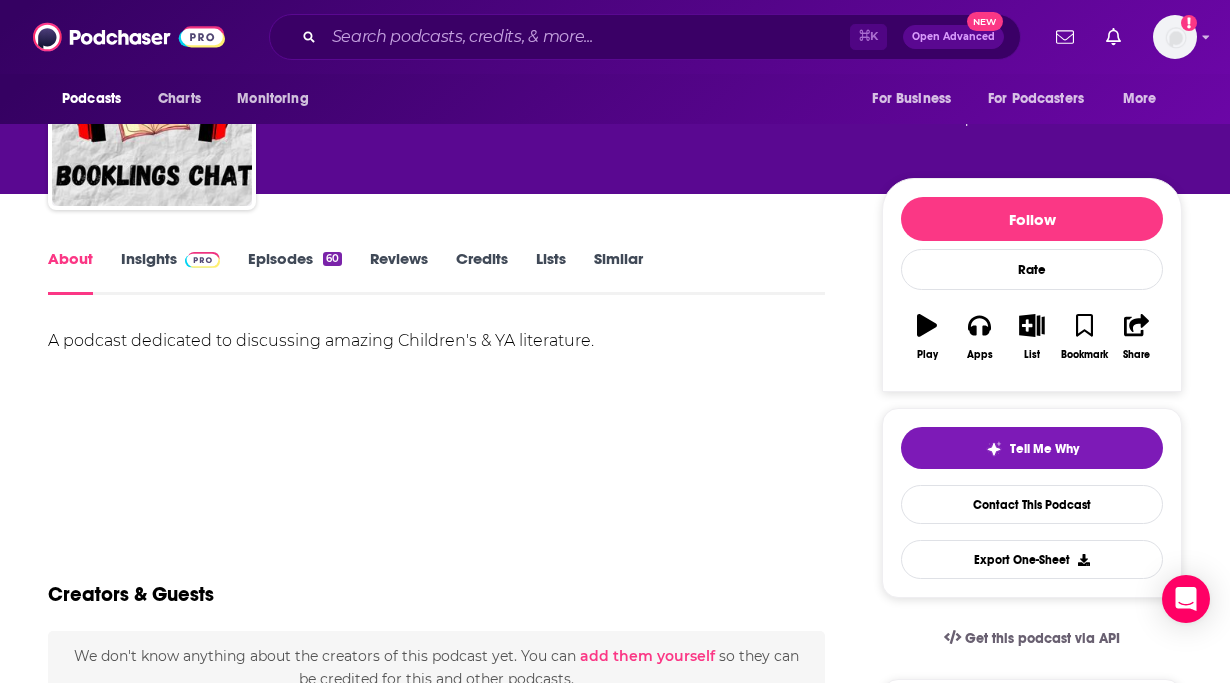 scroll, scrollTop: 32, scrollLeft: 0, axis: vertical 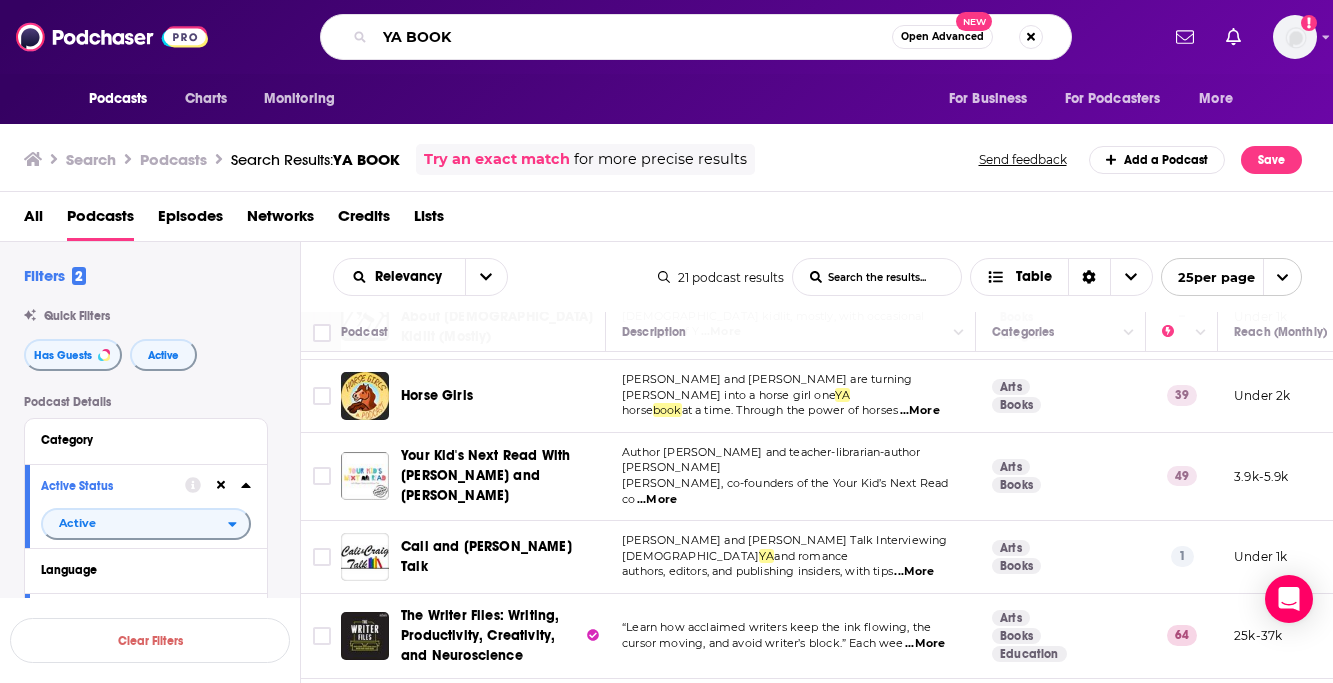 click on "YA BOOK" at bounding box center (633, 37) 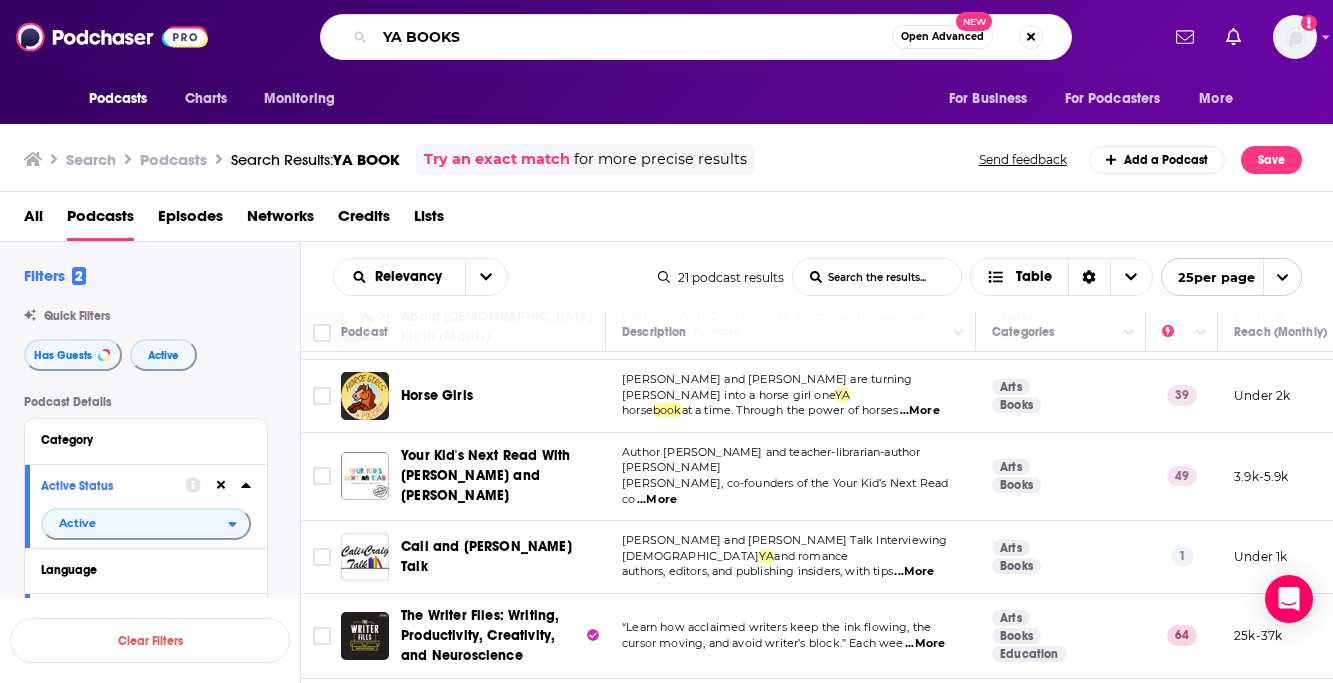 type on "YA BOOKS" 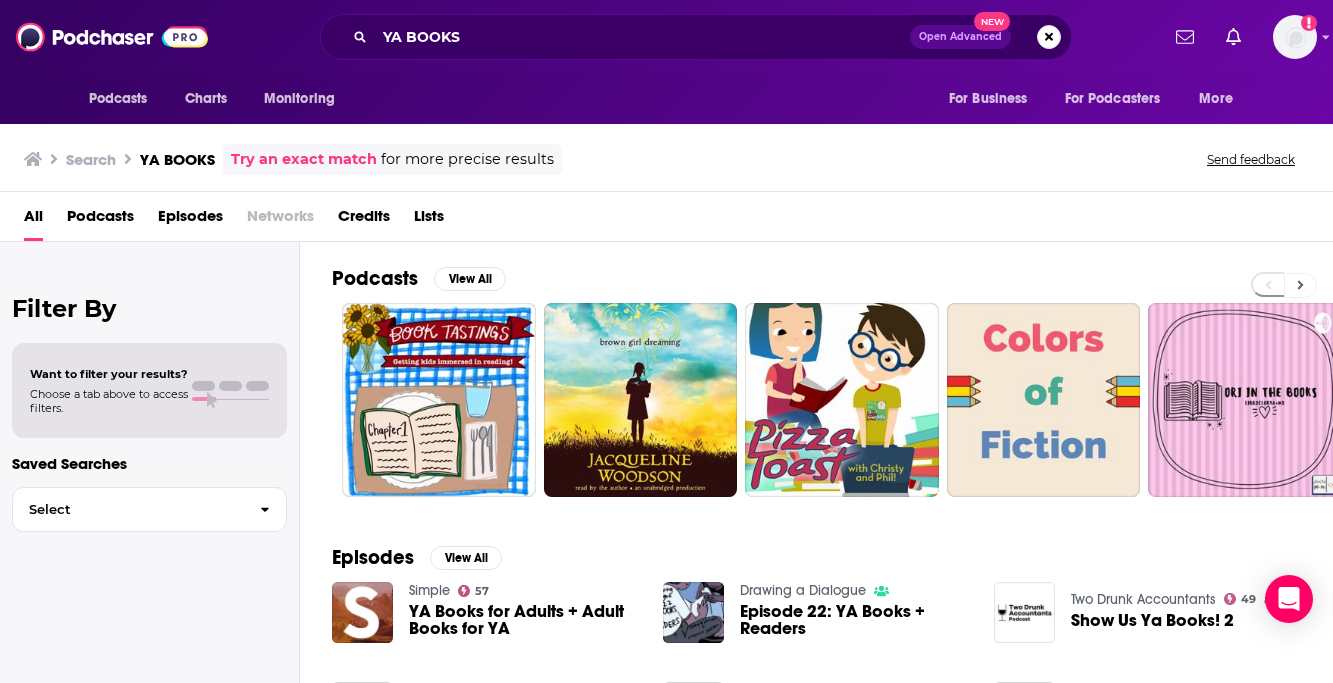 click at bounding box center (1300, 285) 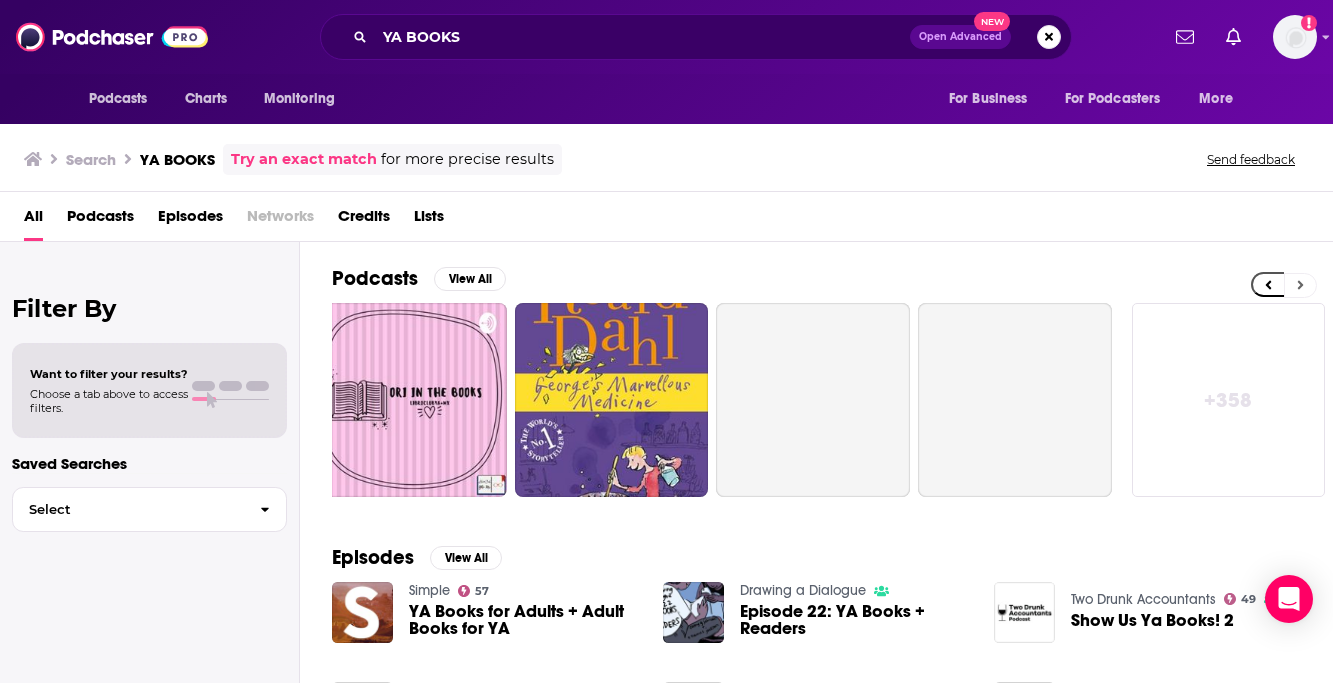 scroll, scrollTop: 0, scrollLeft: 836, axis: horizontal 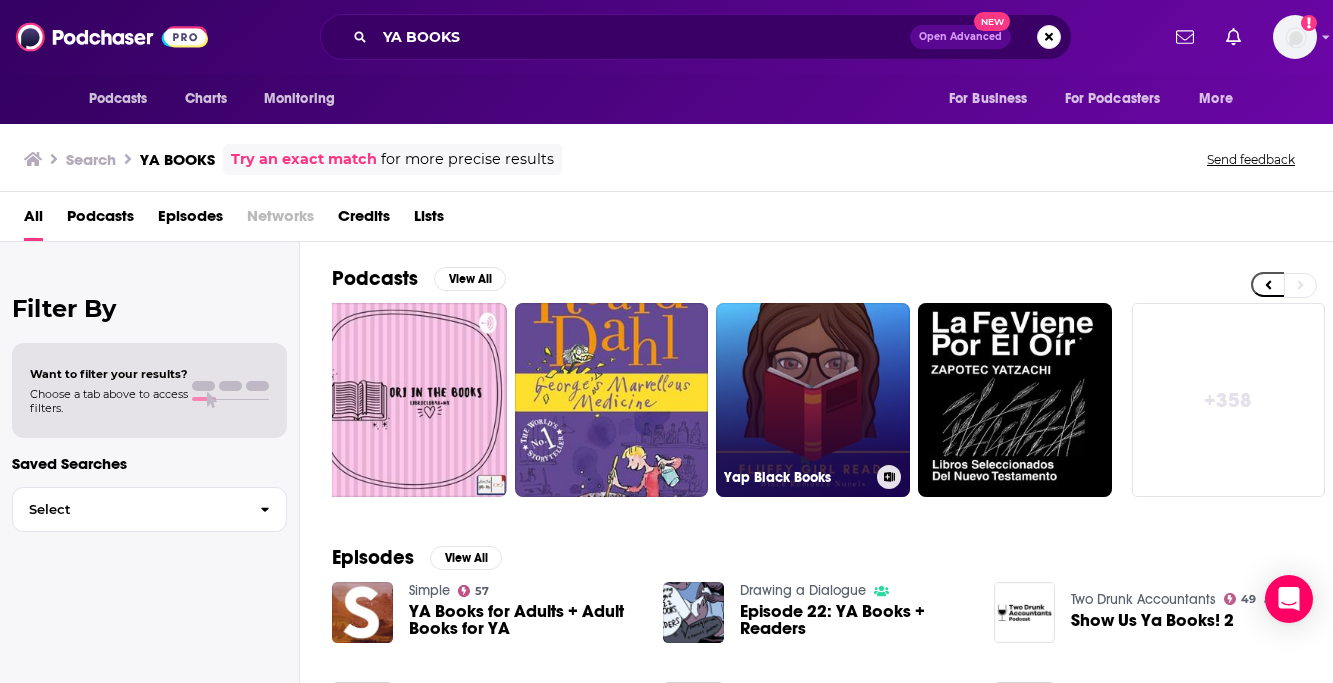 click on "Yap Black Books" at bounding box center [813, 400] 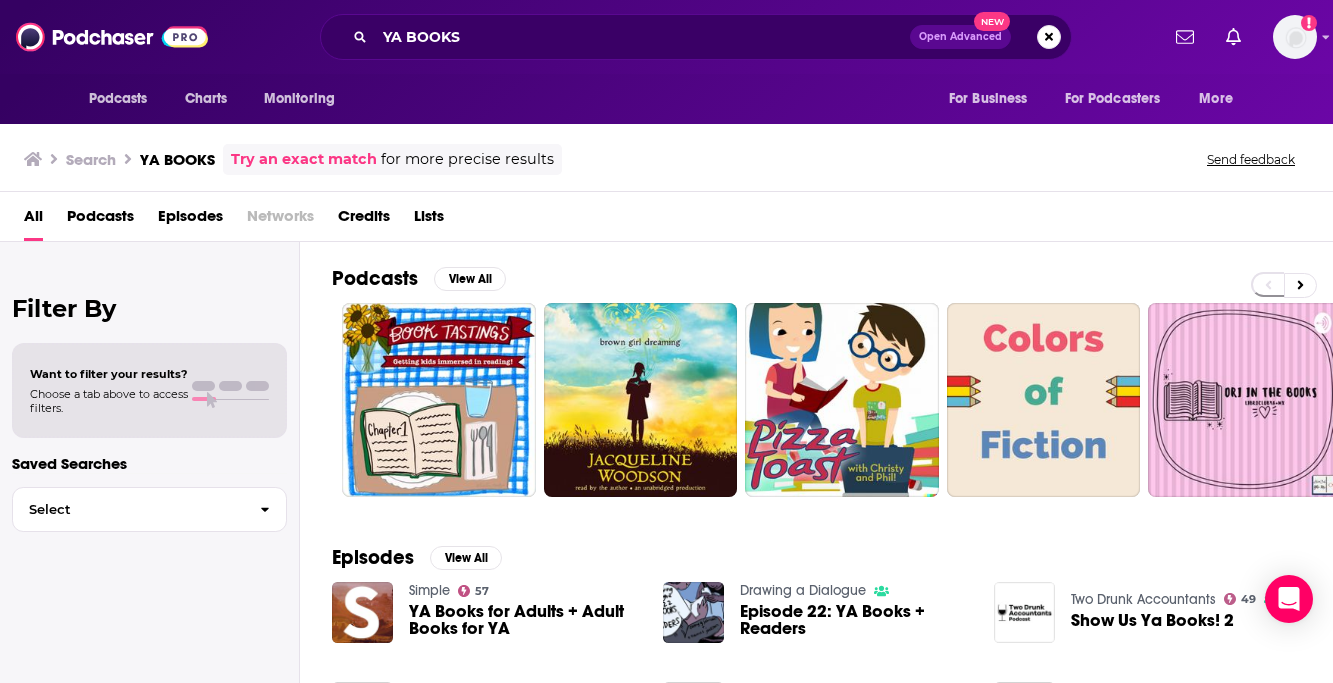 click on "Podcasts" at bounding box center [100, 220] 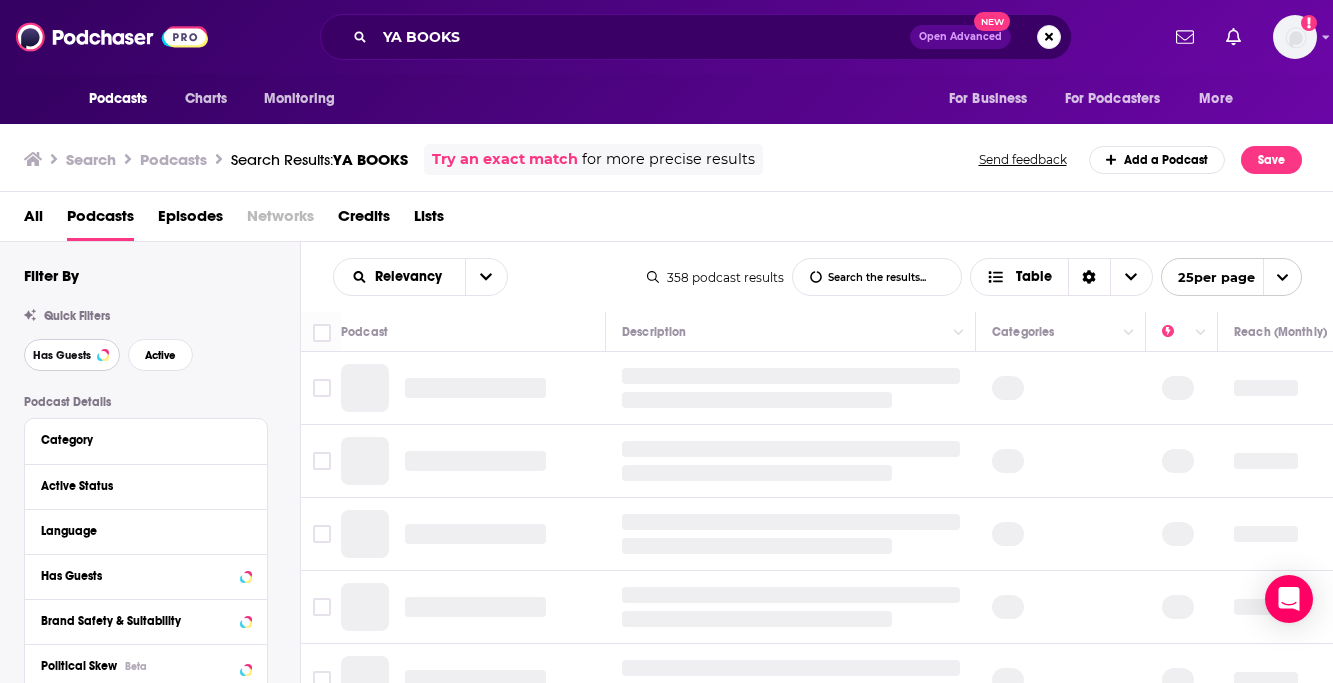 click on "Has Guests" at bounding box center [72, 355] 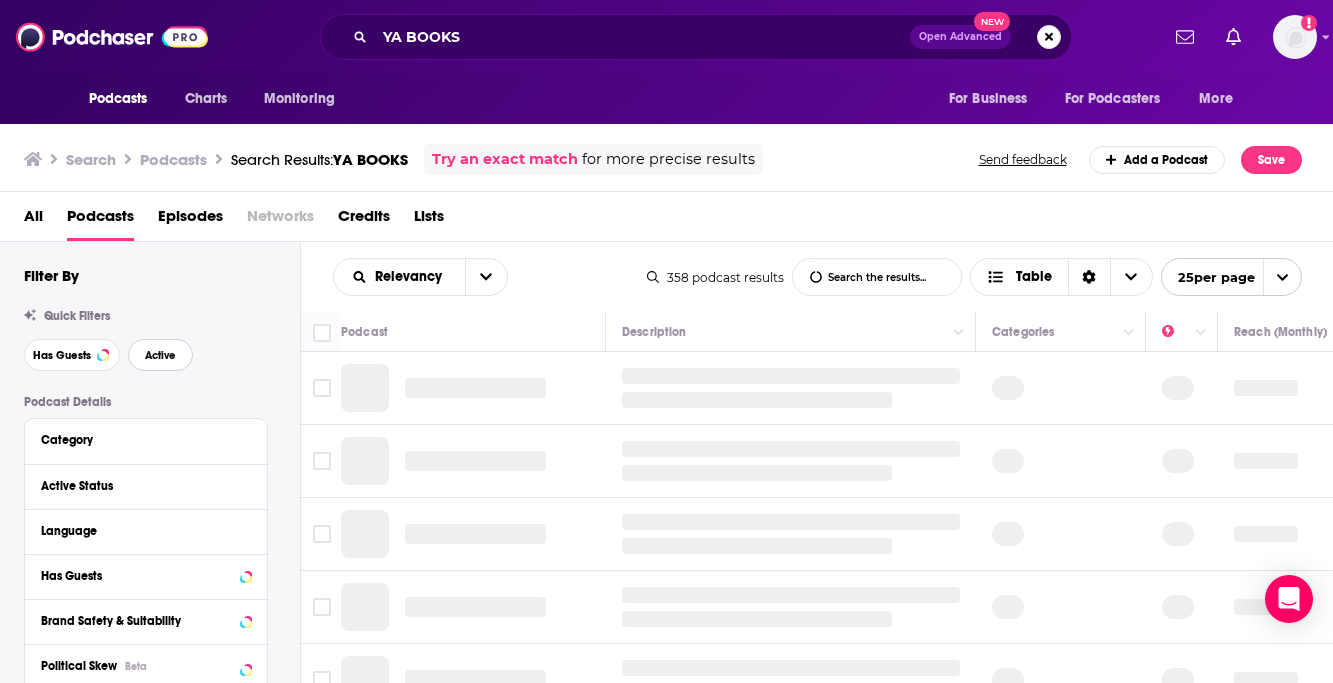 click on "Active" at bounding box center (160, 355) 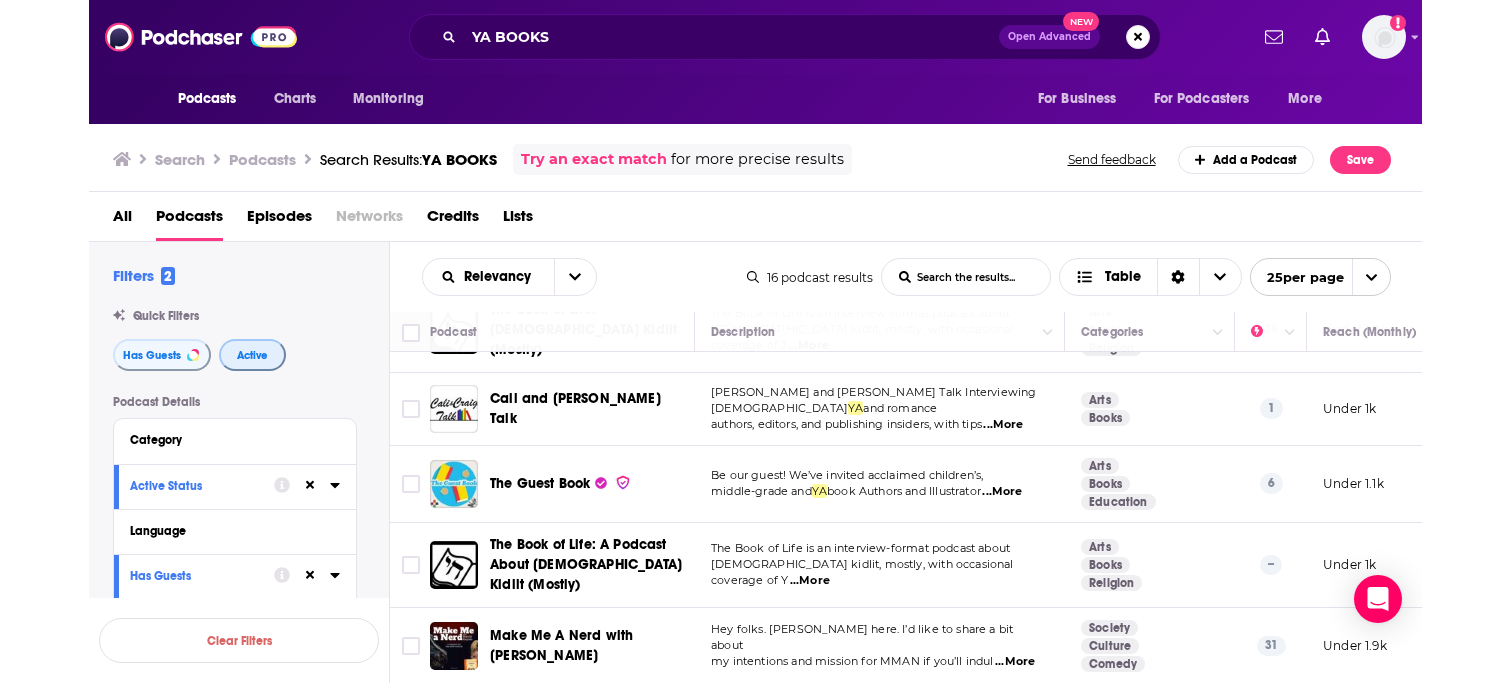 scroll, scrollTop: 917, scrollLeft: 0, axis: vertical 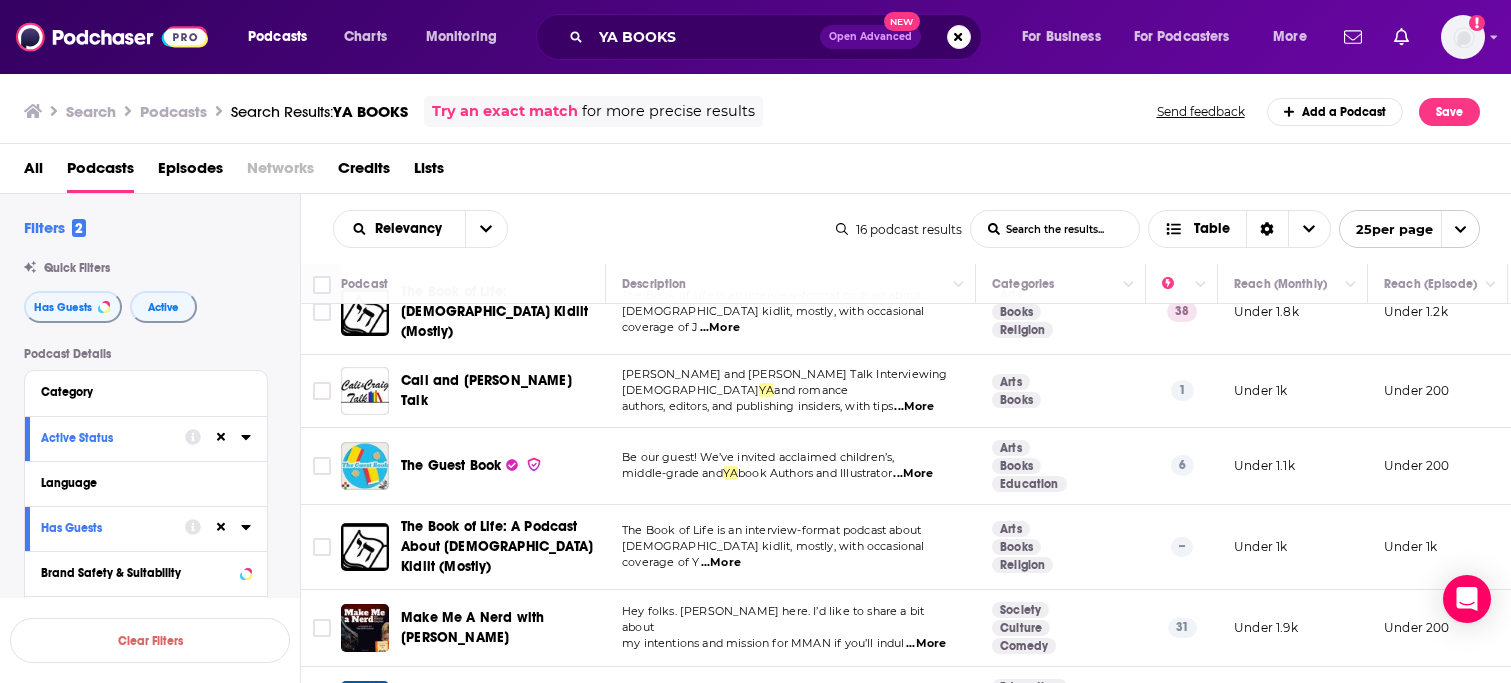 click at bounding box center [1460, 229] 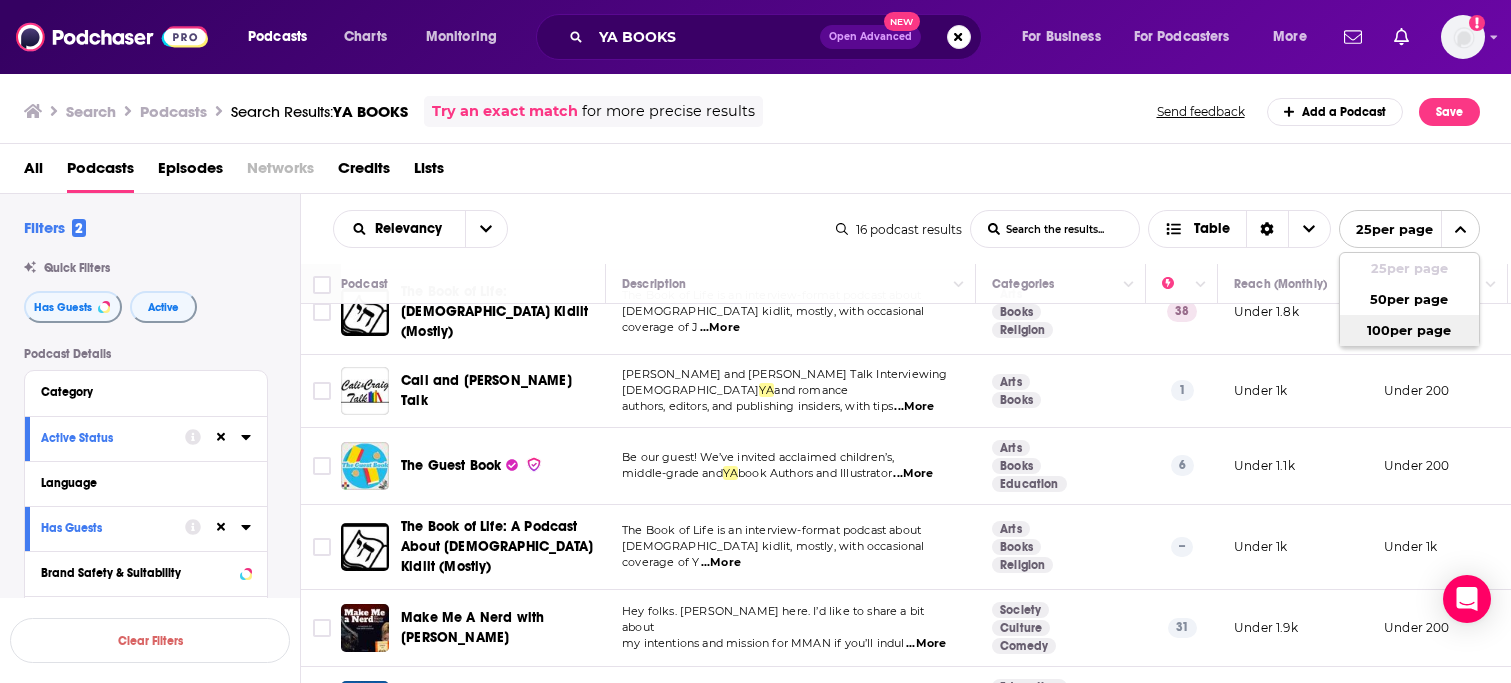 click on "100  per page" at bounding box center [1409, 330] 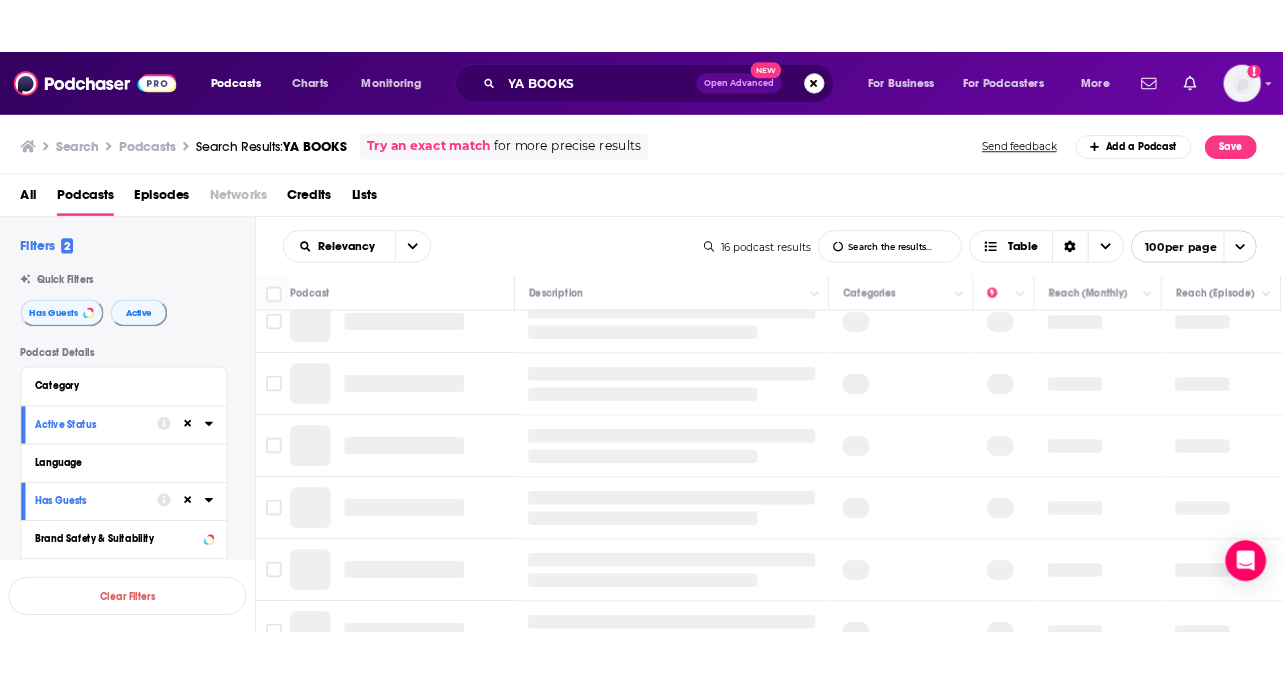 scroll, scrollTop: 0, scrollLeft: 0, axis: both 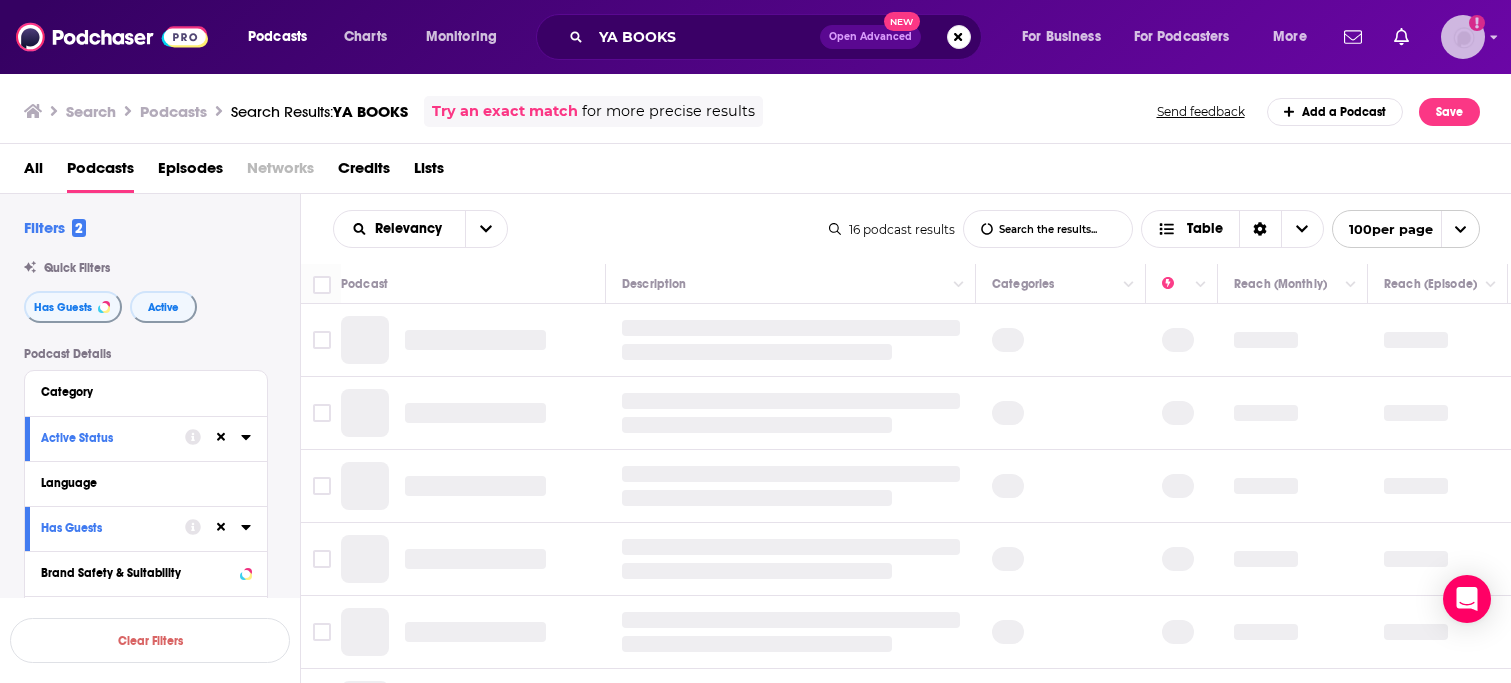 click on "Add a profile image" 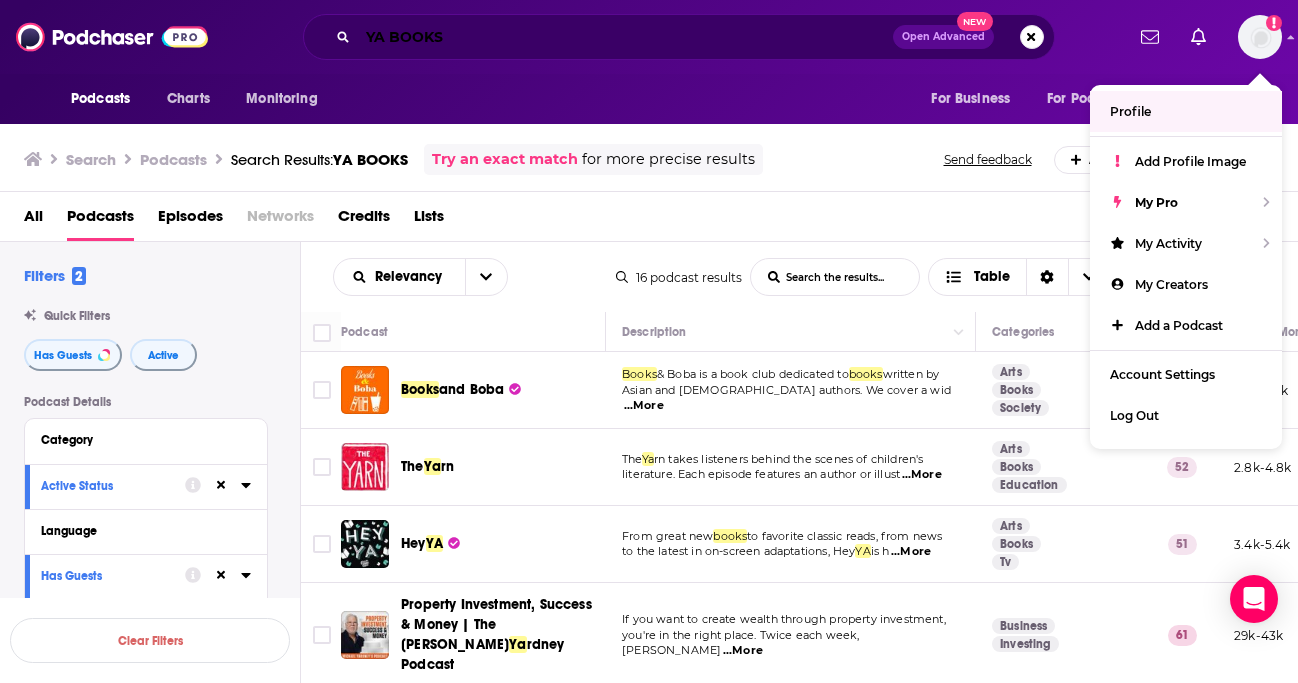 click on "YA BOOKS" at bounding box center (625, 37) 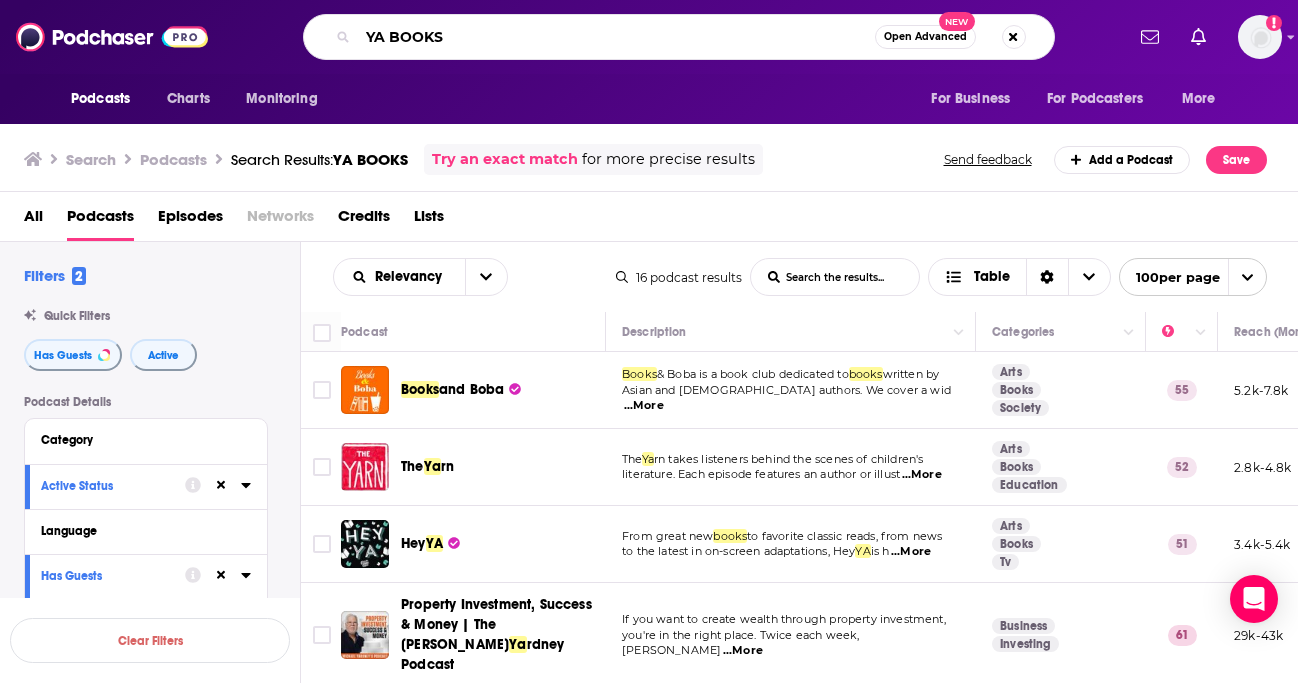 drag, startPoint x: 385, startPoint y: 36, endPoint x: 254, endPoint y: 36, distance: 131 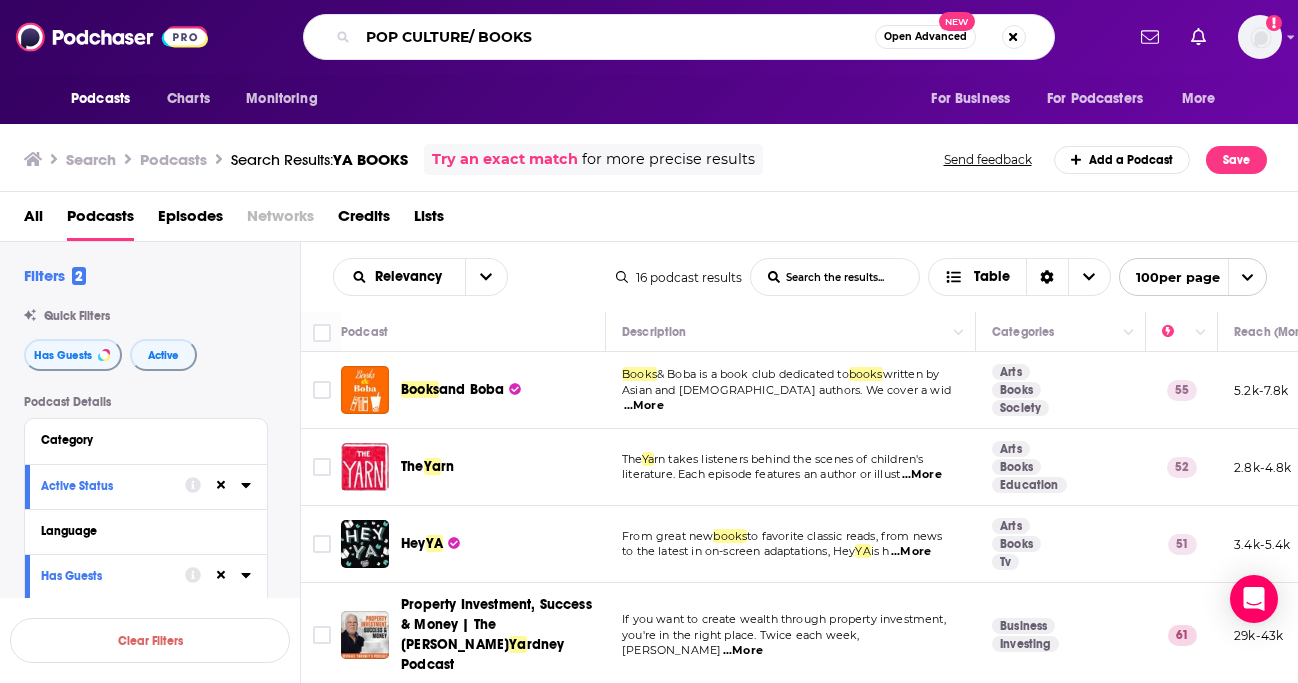 type on "POP CULTURE/ BOOKS" 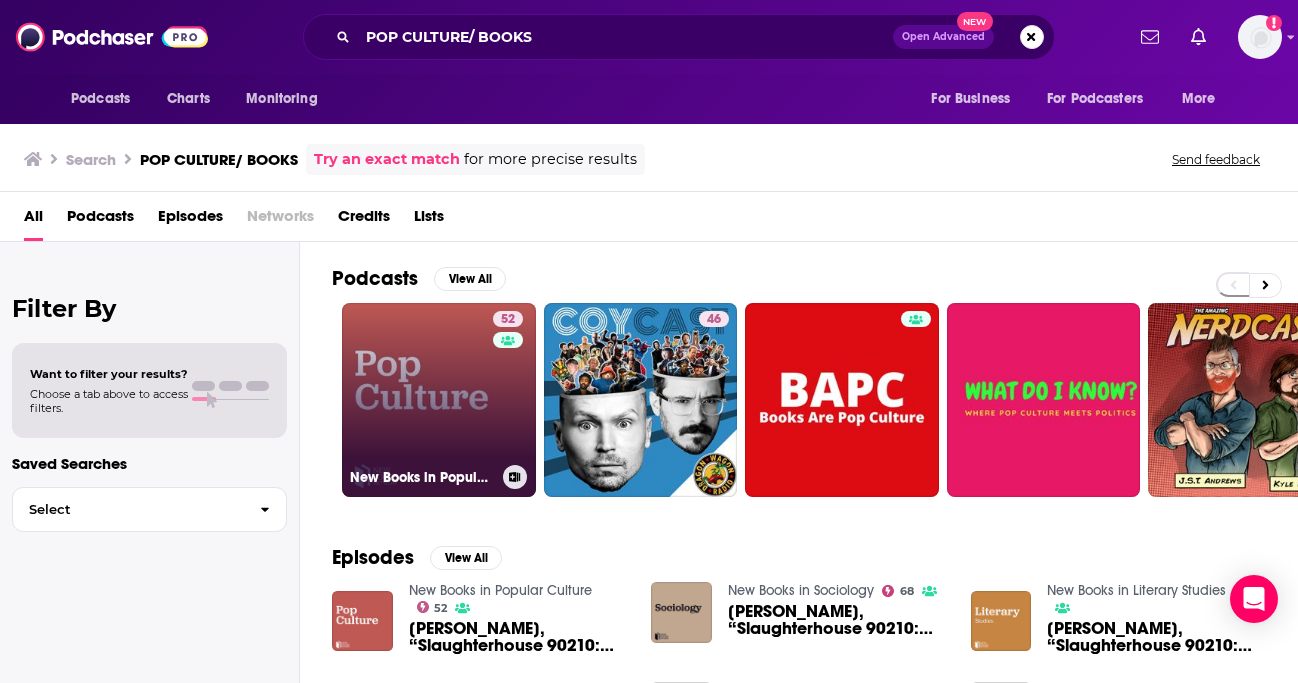 click on "52 New Books in Popular Culture" at bounding box center [439, 400] 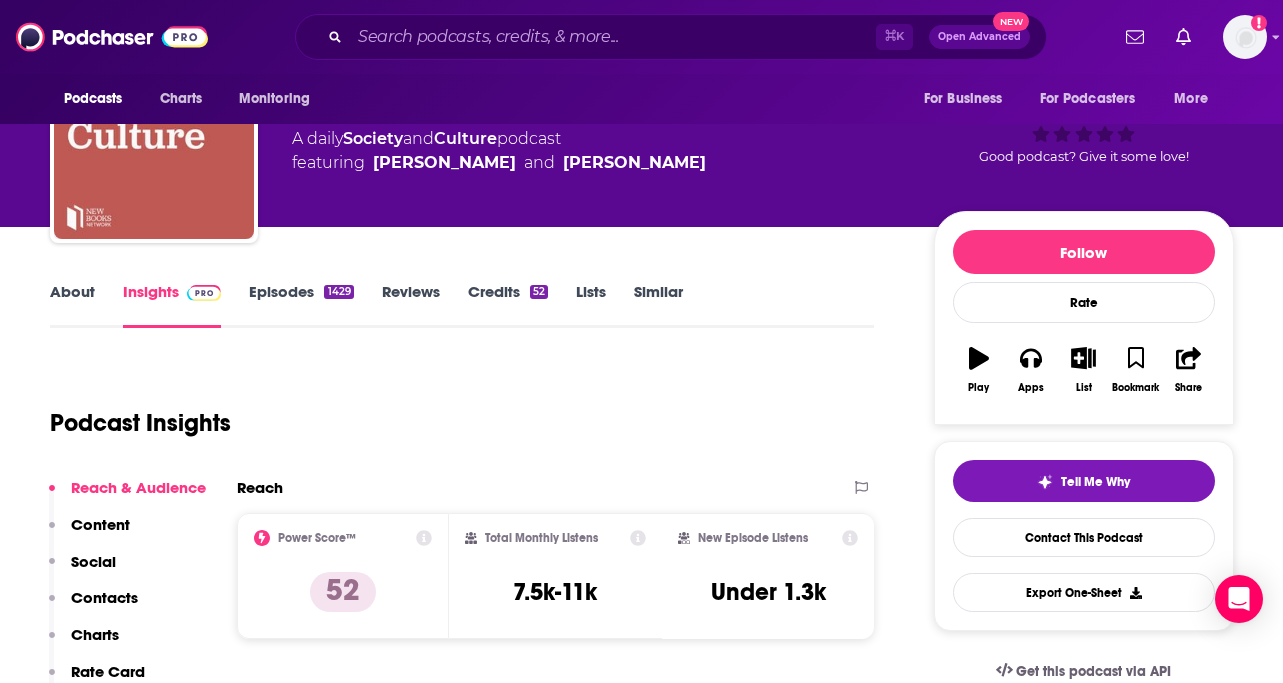 scroll, scrollTop: 59, scrollLeft: 0, axis: vertical 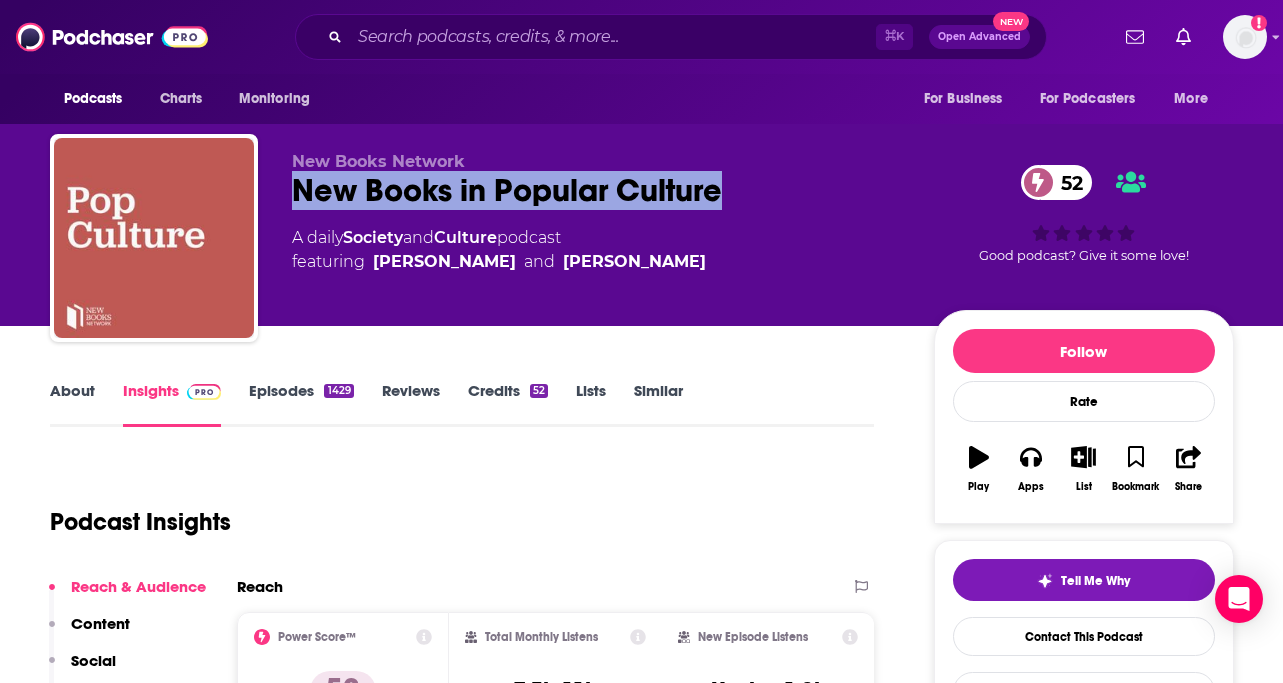 drag, startPoint x: 749, startPoint y: 200, endPoint x: 291, endPoint y: 181, distance: 458.39392 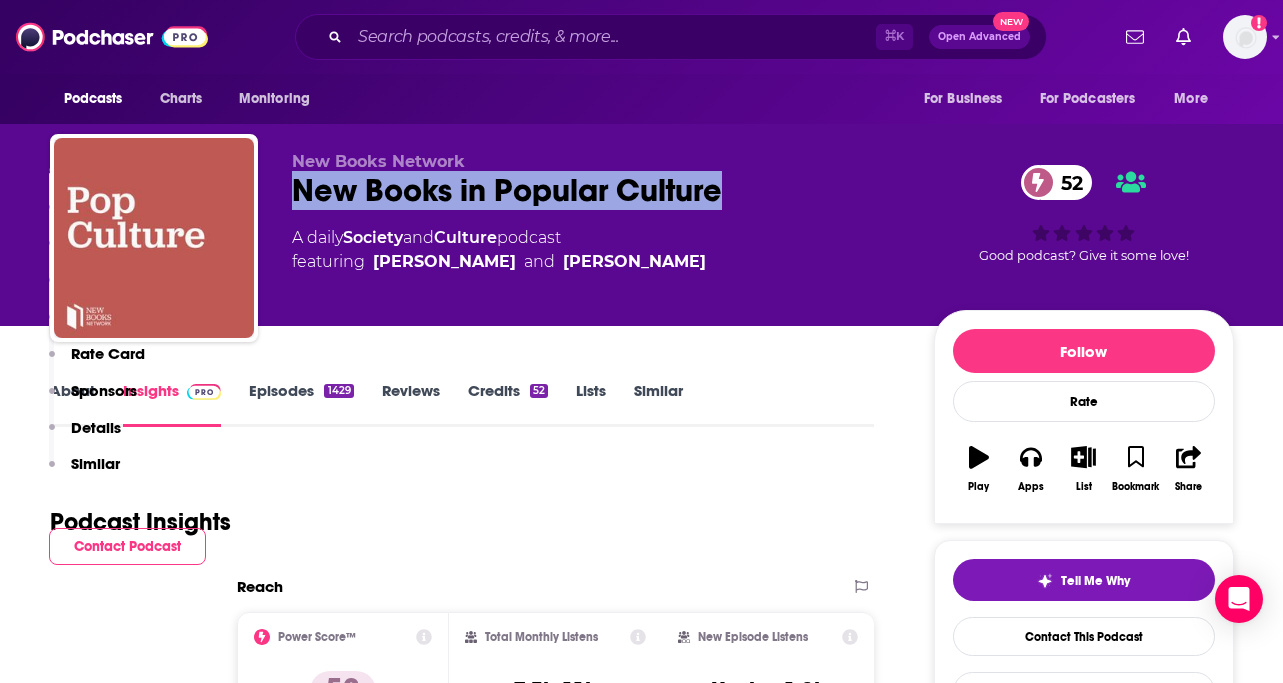 scroll, scrollTop: 406, scrollLeft: 0, axis: vertical 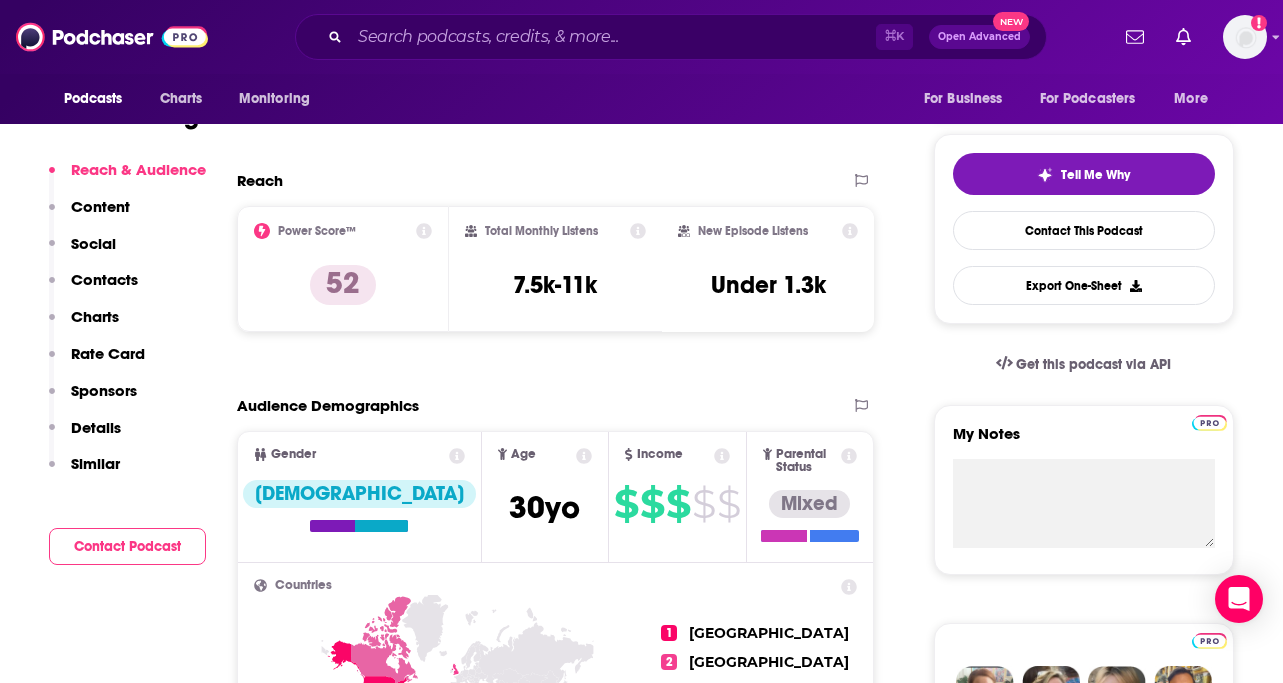 click on "Contacts" at bounding box center [104, 279] 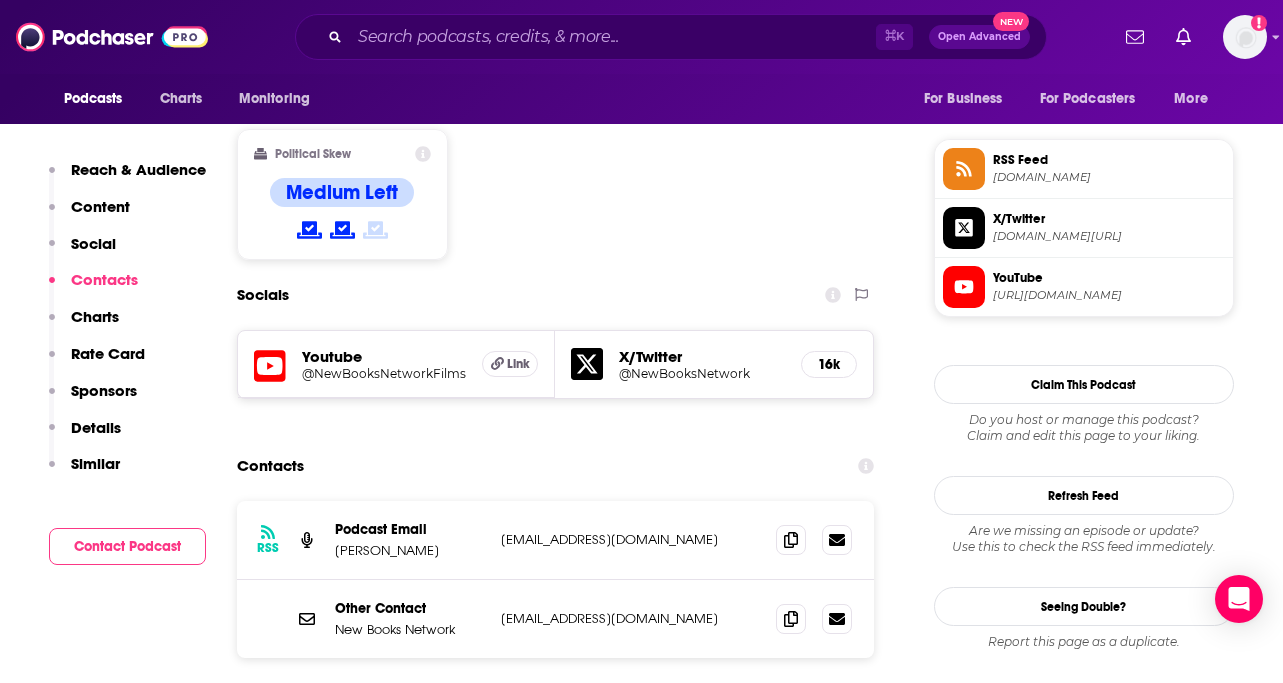 scroll, scrollTop: 1627, scrollLeft: 0, axis: vertical 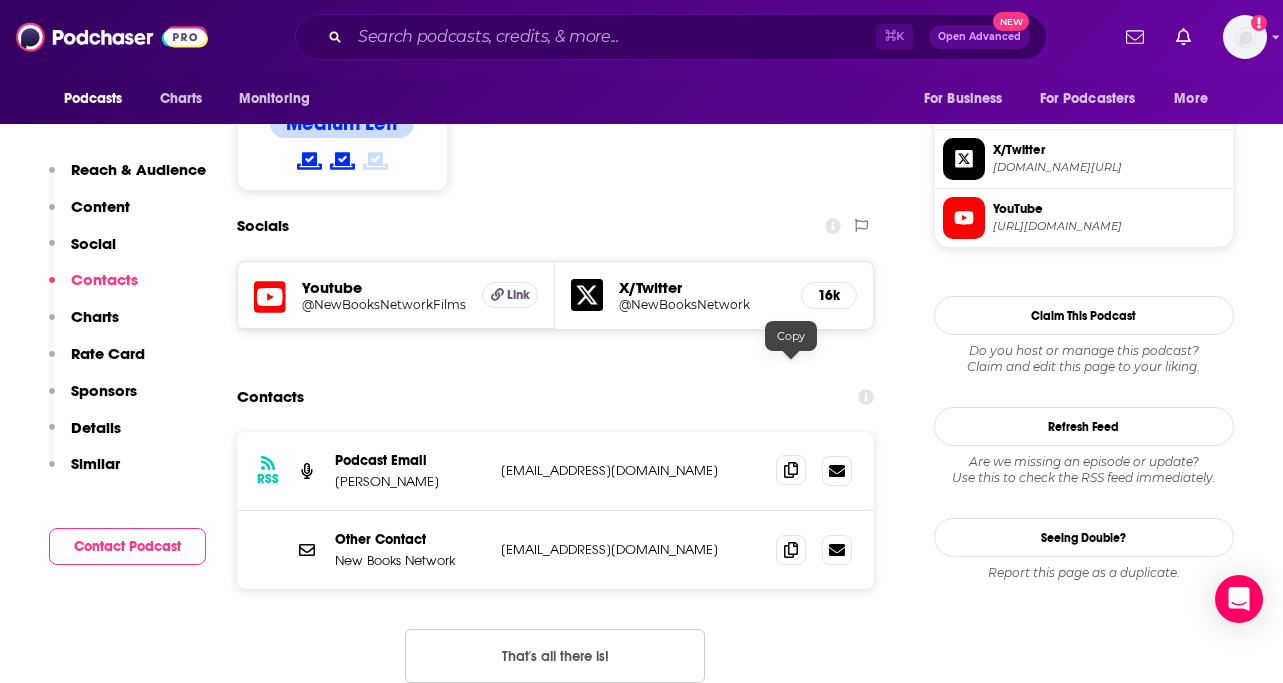 click 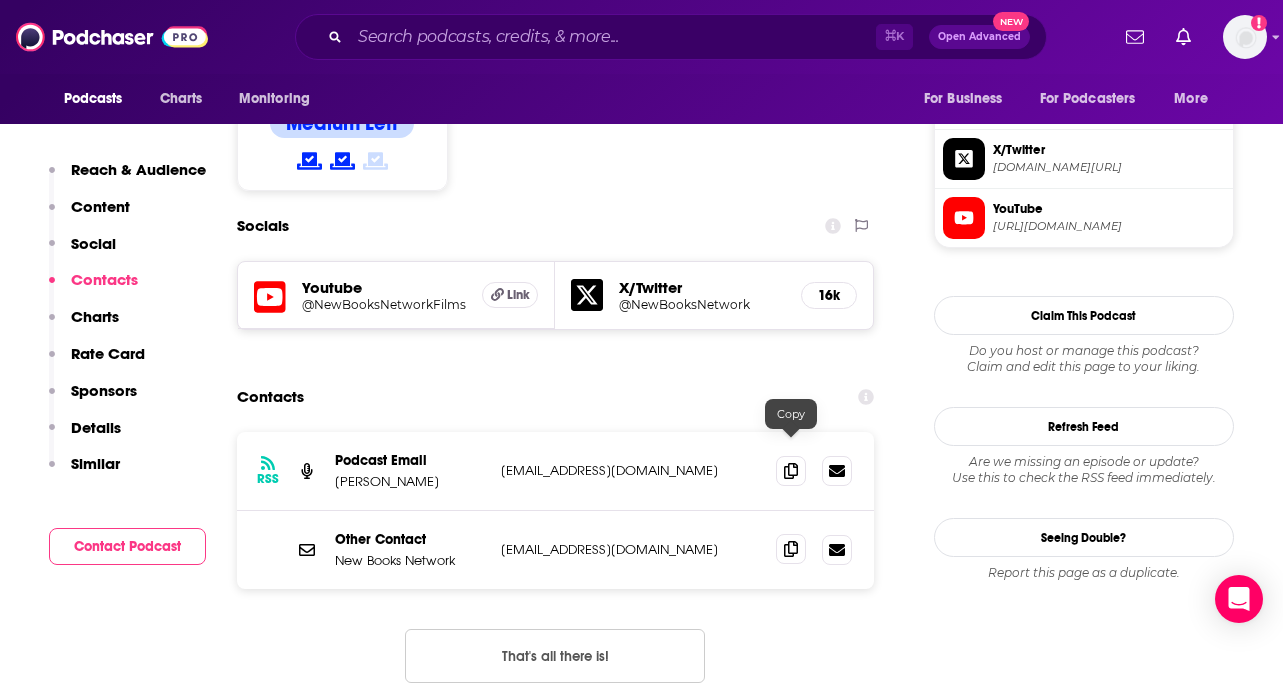 click 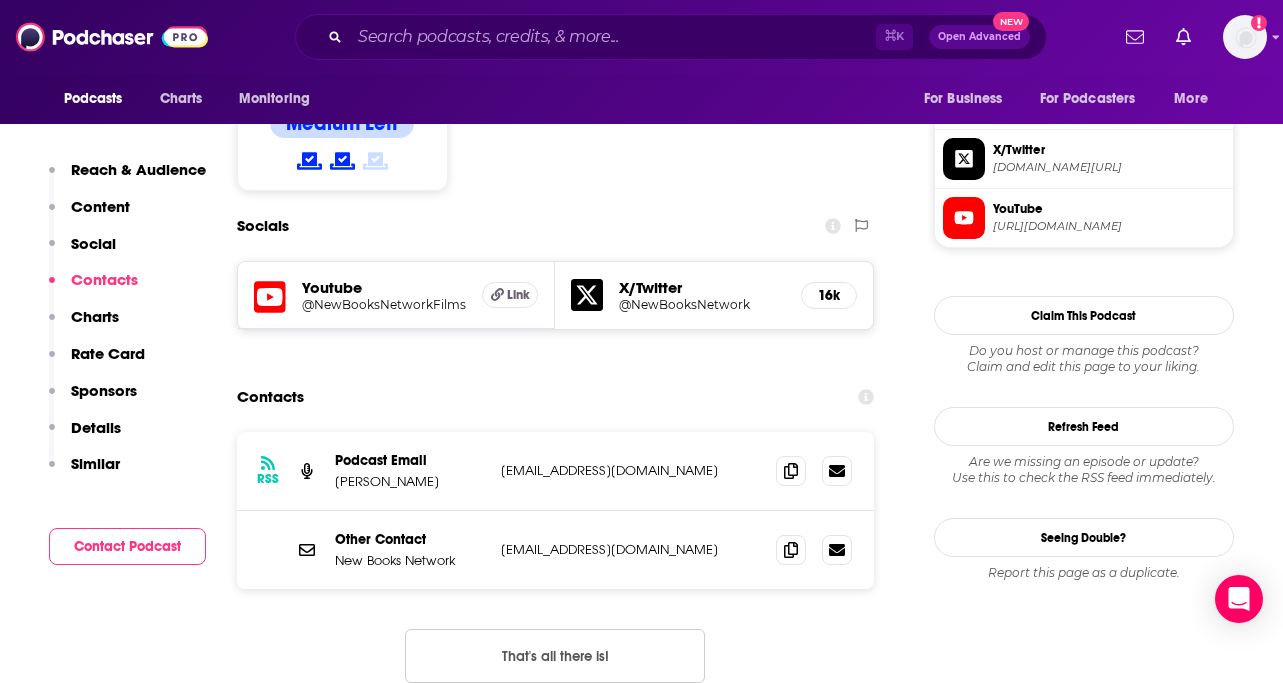 scroll, scrollTop: 2290, scrollLeft: 0, axis: vertical 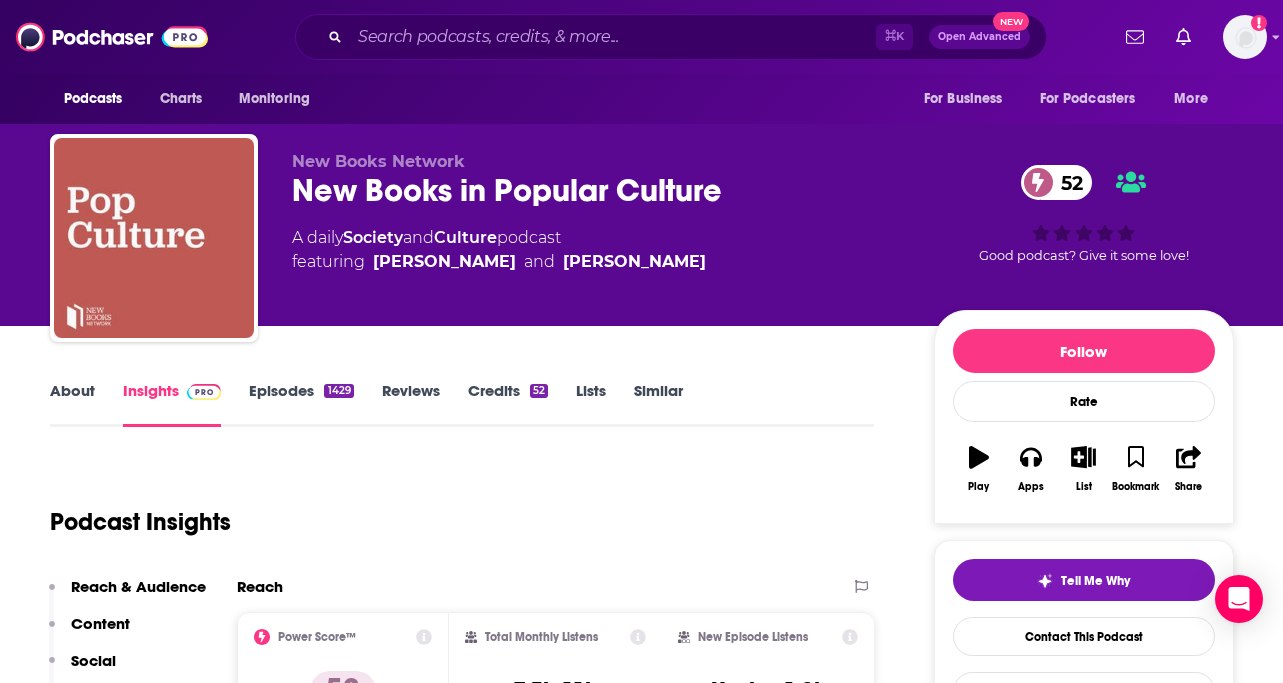 click on "Episodes 1429" at bounding box center (301, 404) 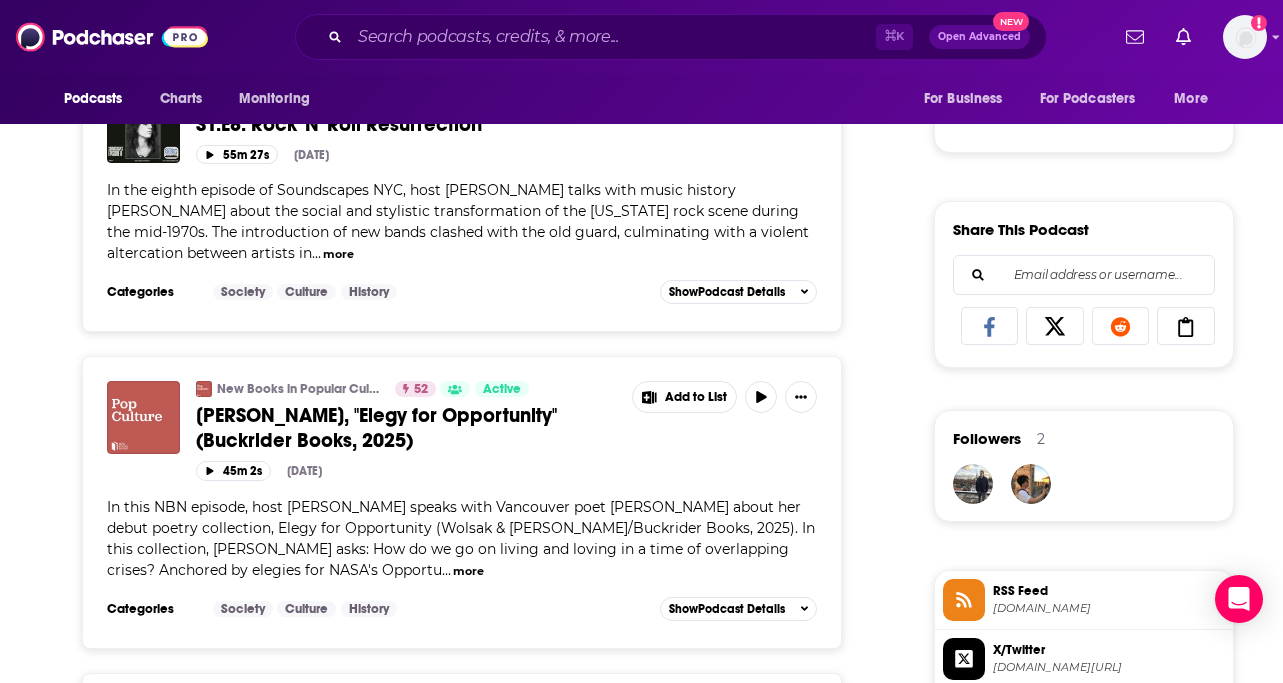scroll, scrollTop: 1139, scrollLeft: 0, axis: vertical 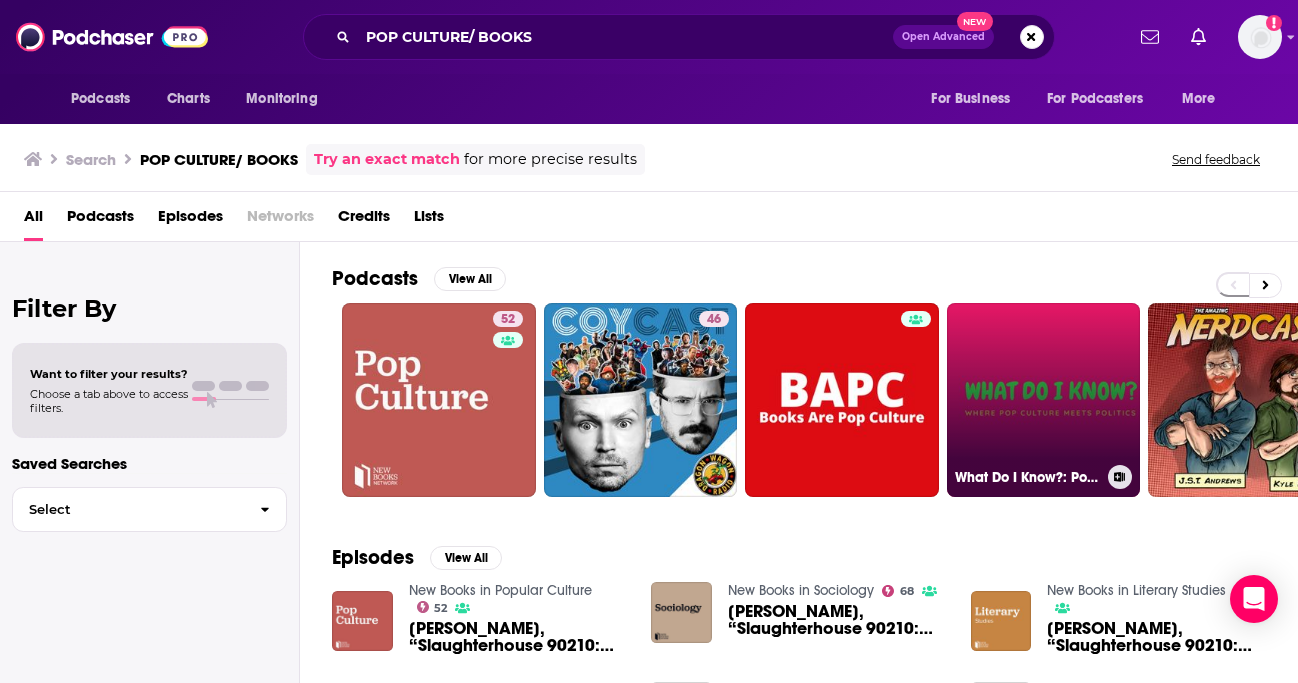 click on "What Do I Know?: Pop Culture meets Books" at bounding box center [1044, 400] 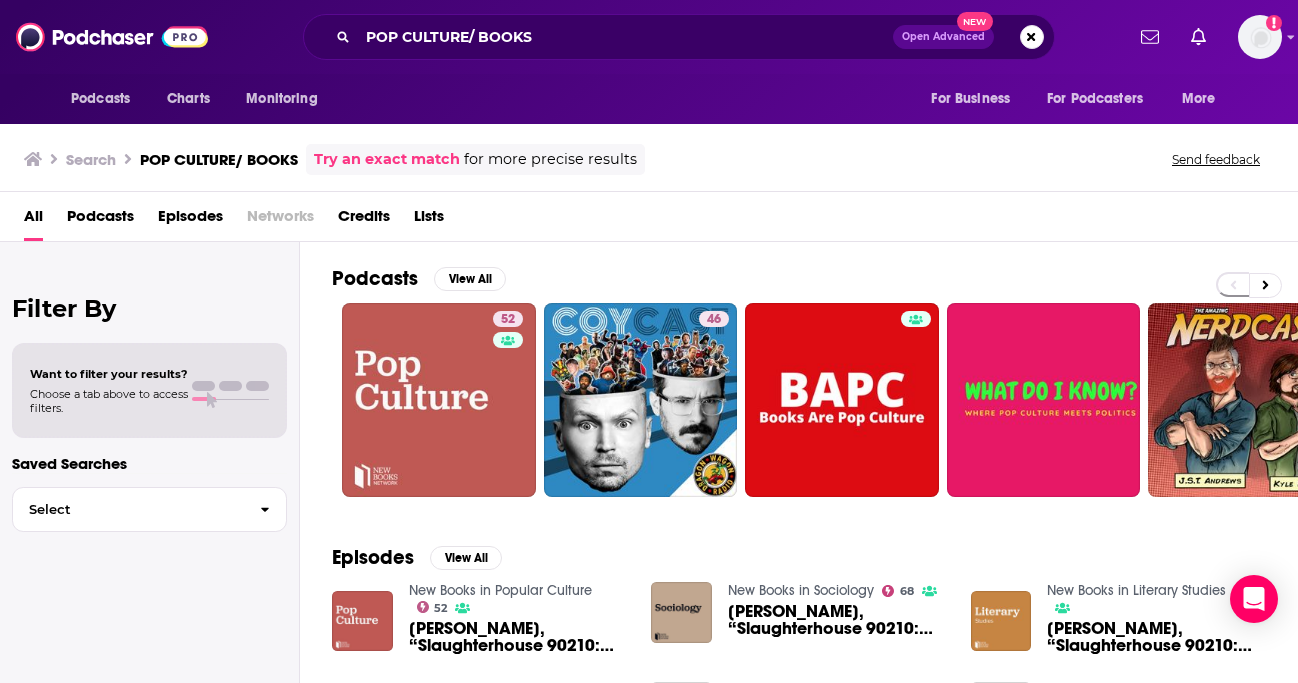 drag, startPoint x: 1294, startPoint y: 176, endPoint x: 1363, endPoint y: 188, distance: 70.035706 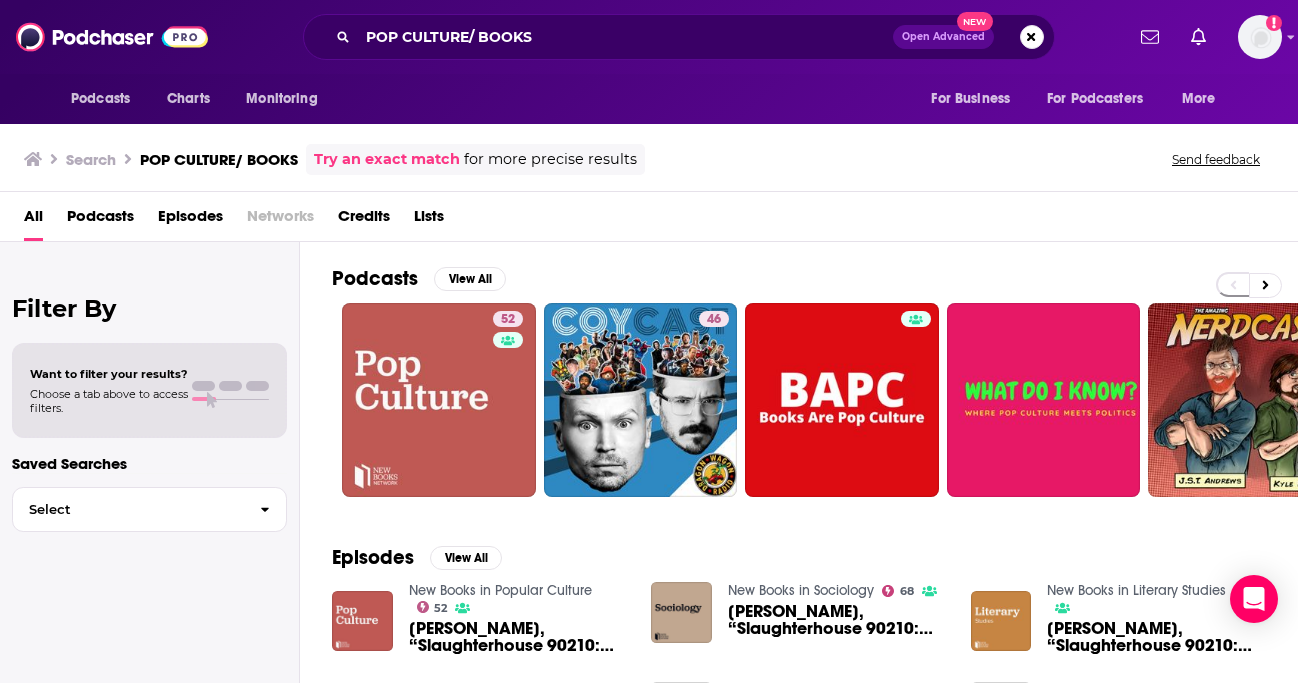 click on "Podcasts" at bounding box center [100, 220] 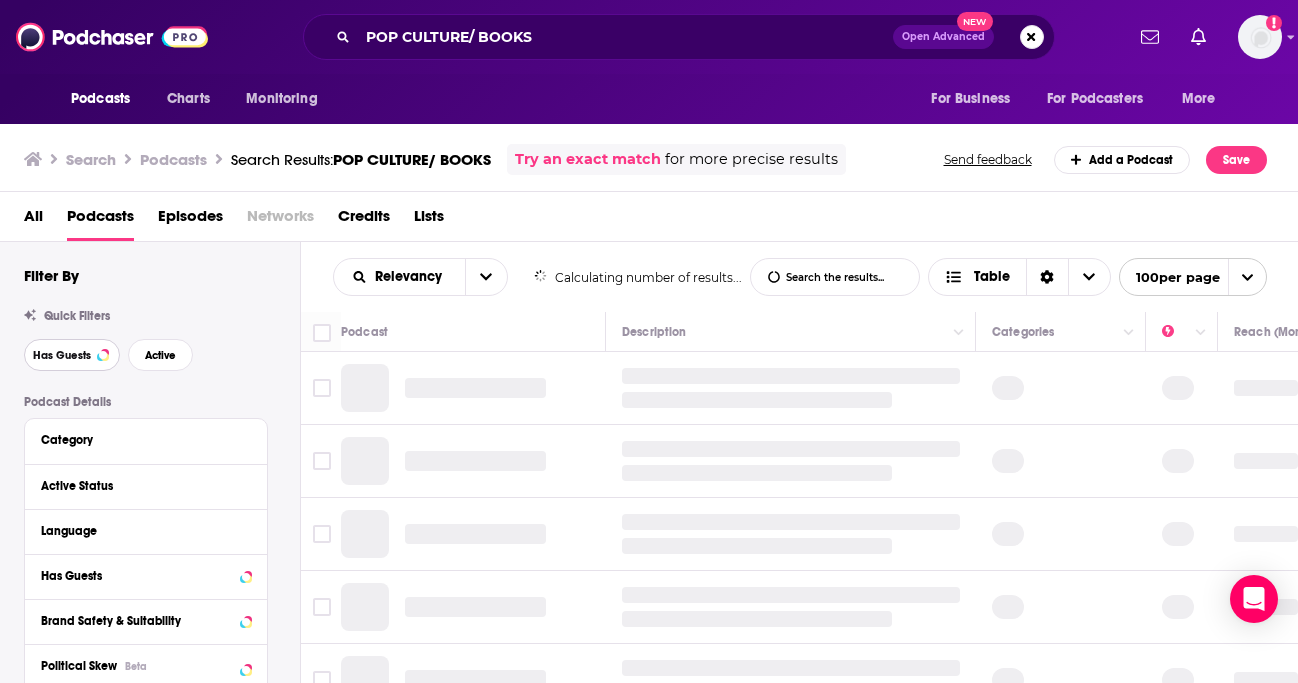 click on "Has Guests" at bounding box center (62, 355) 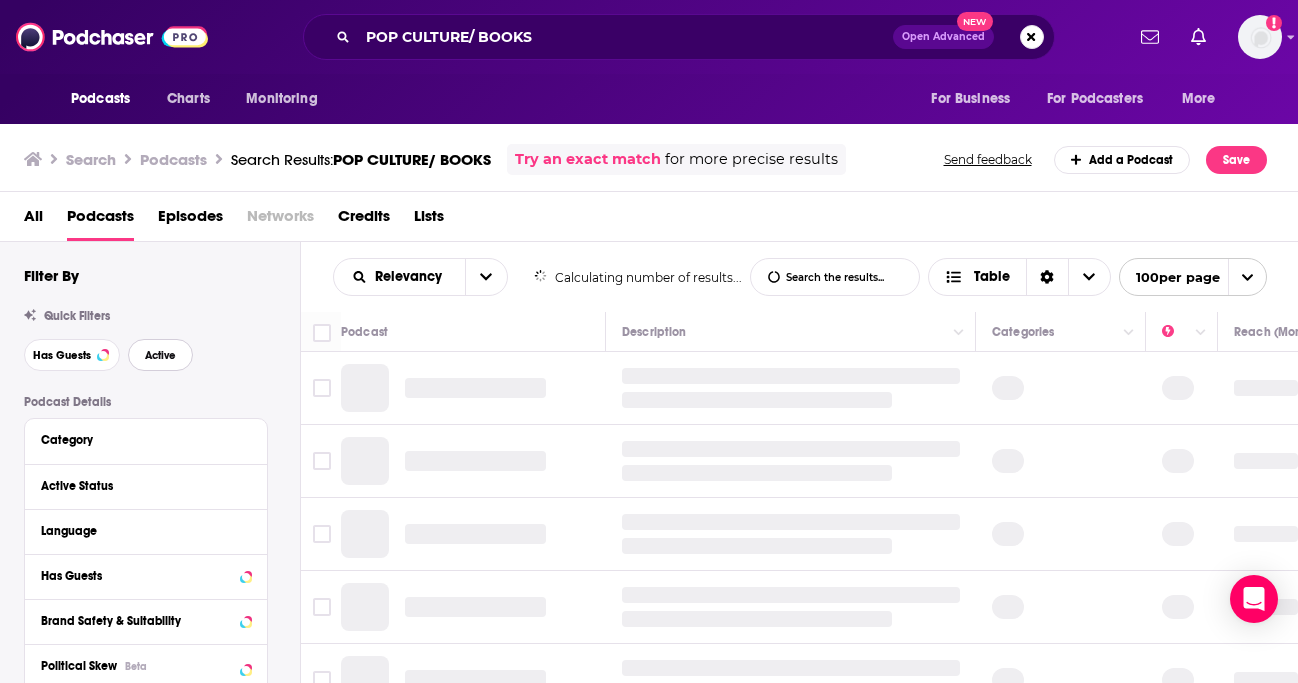 click on "Active" at bounding box center (160, 355) 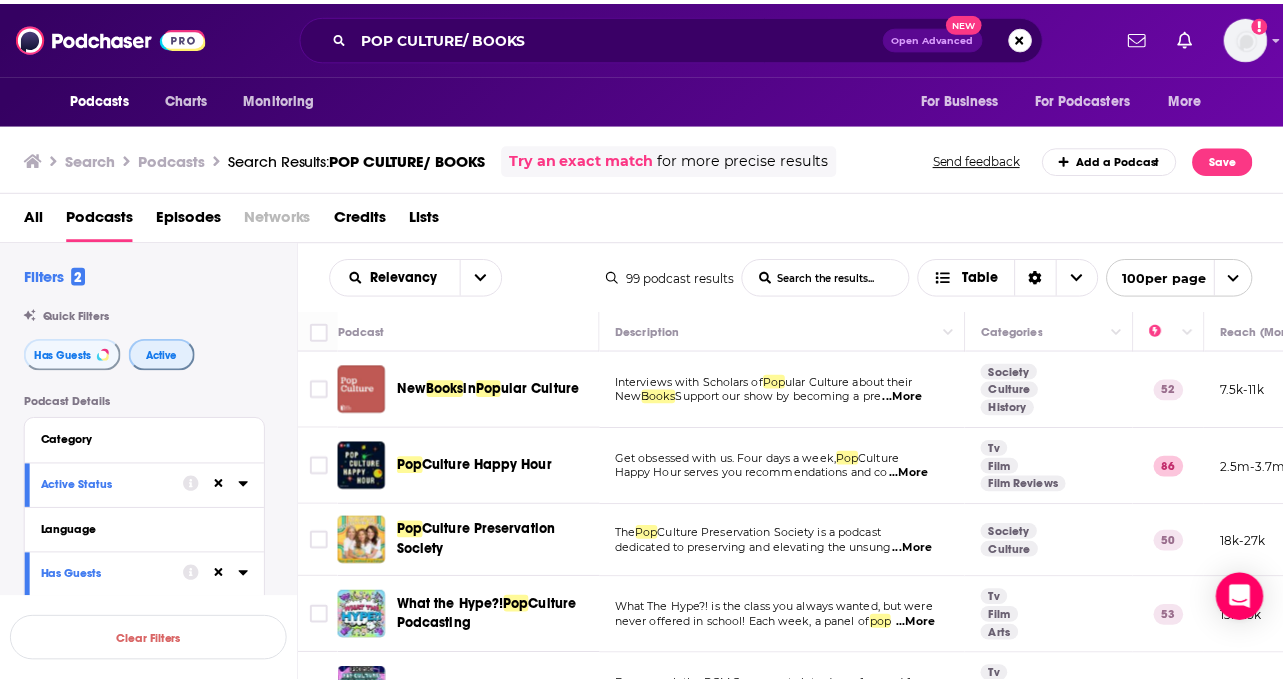 scroll, scrollTop: 23, scrollLeft: 0, axis: vertical 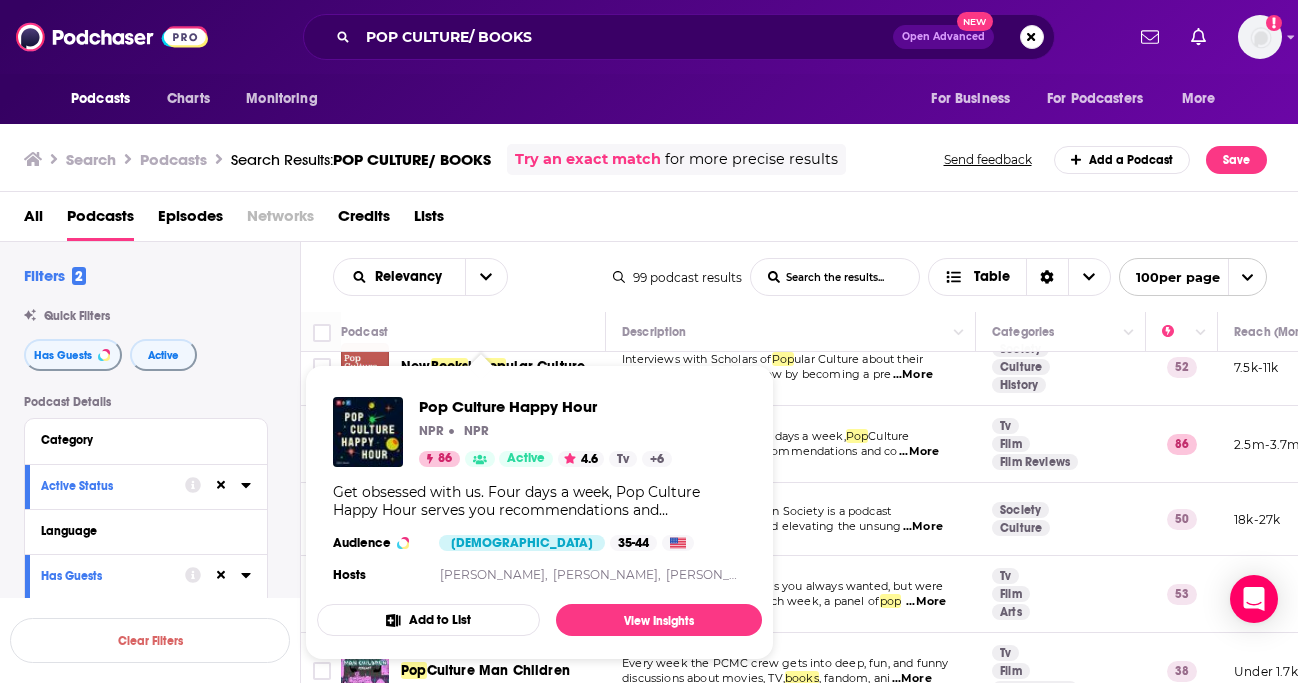 click on "Pop Culture Happy Hour NPR NPR 86 Active 4.6 Tv + 6" at bounding box center [545, 432] 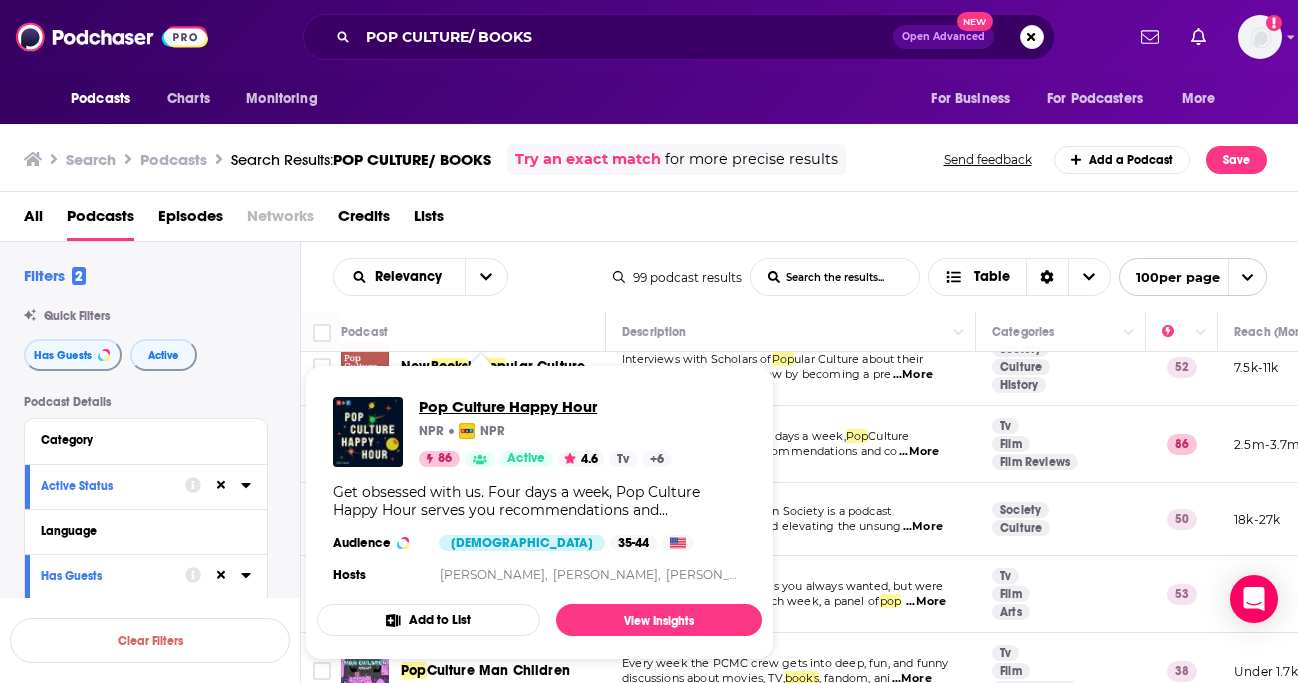 click on "Pop Culture Happy Hour" at bounding box center [545, 406] 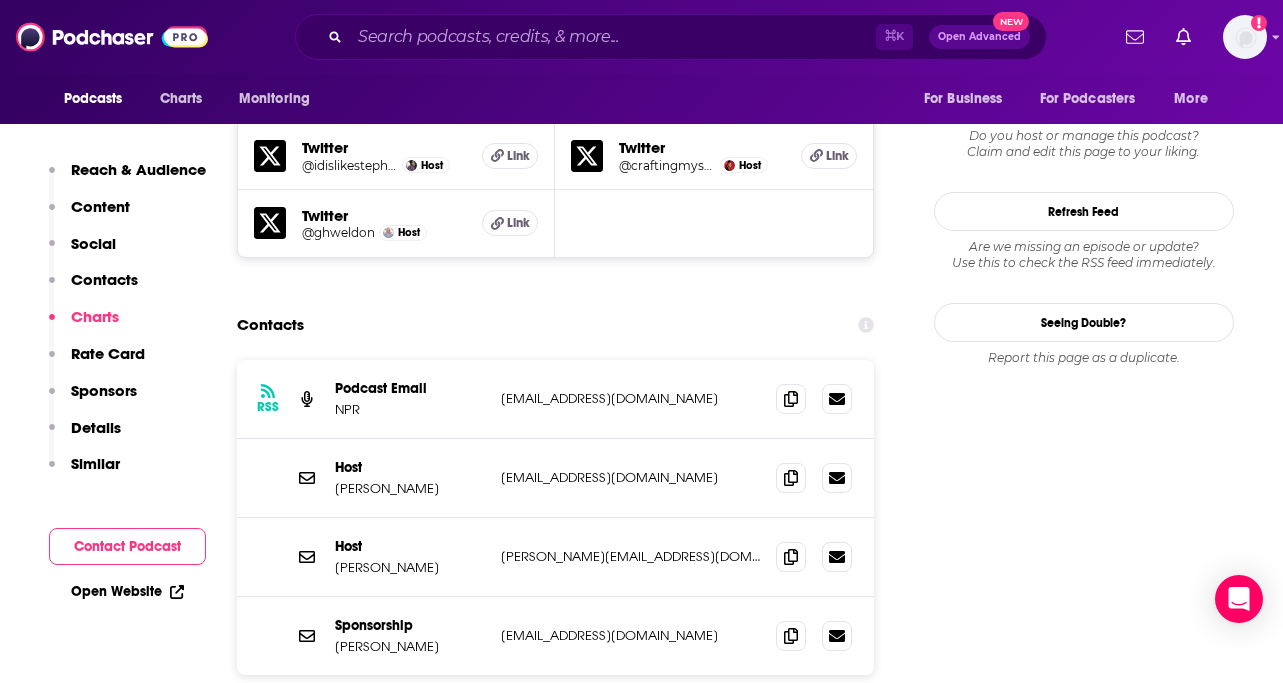 scroll, scrollTop: 1892, scrollLeft: 0, axis: vertical 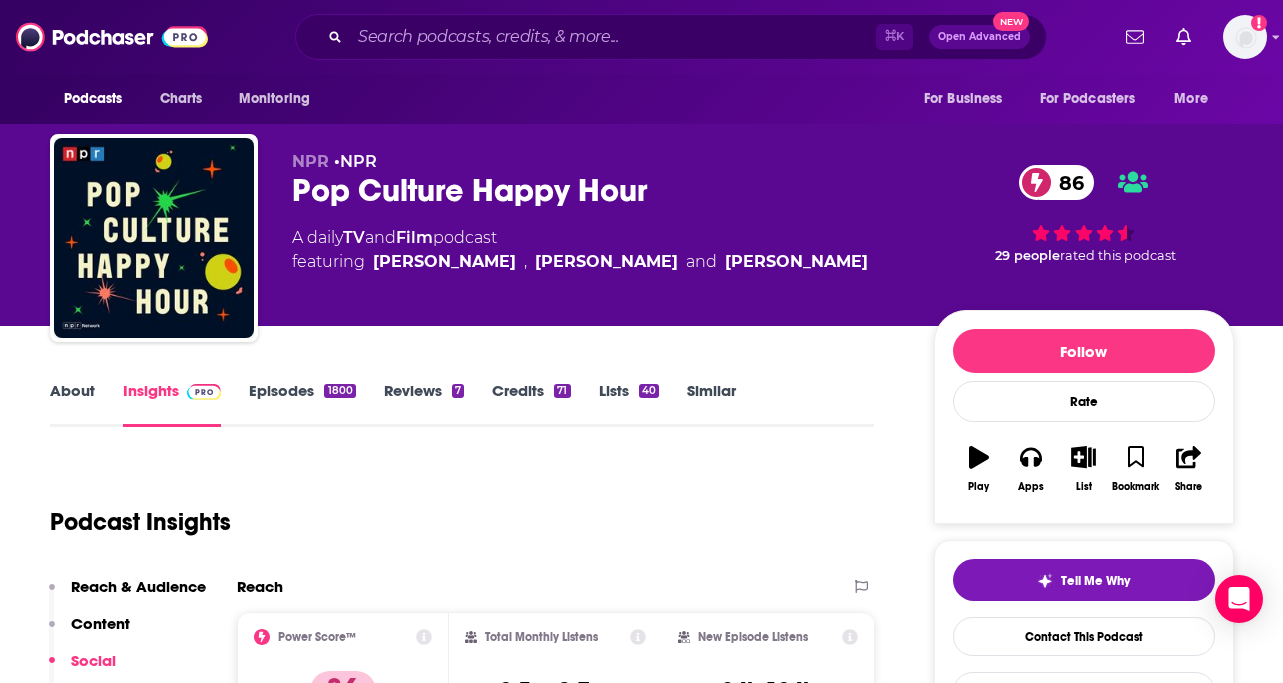 click on "Episodes 1800" at bounding box center [302, 404] 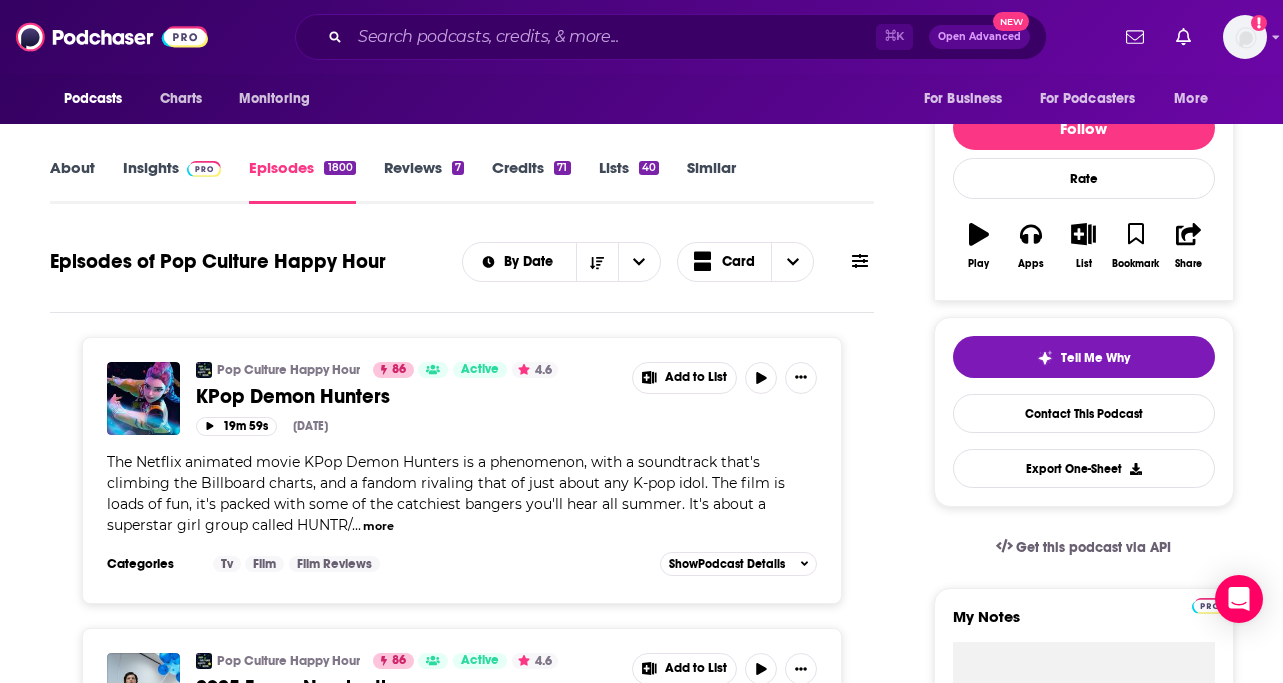 scroll, scrollTop: 194, scrollLeft: 0, axis: vertical 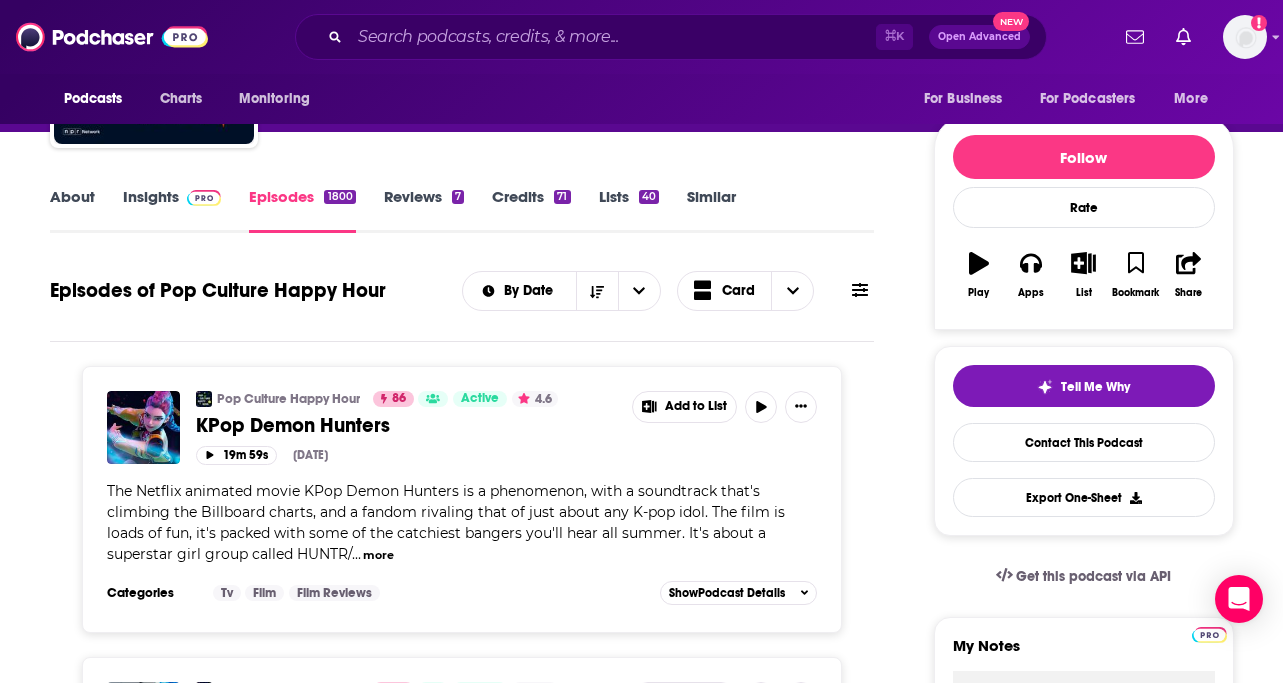 click on "Insights" at bounding box center [172, 210] 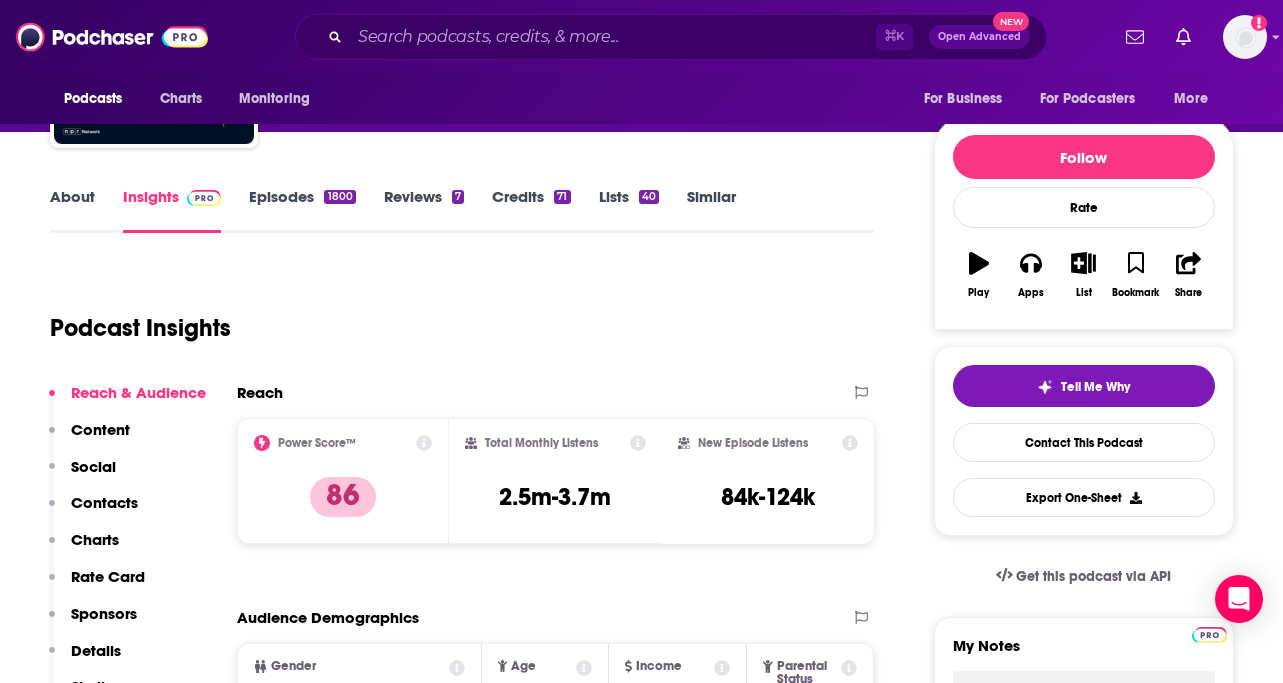 scroll, scrollTop: 0, scrollLeft: 0, axis: both 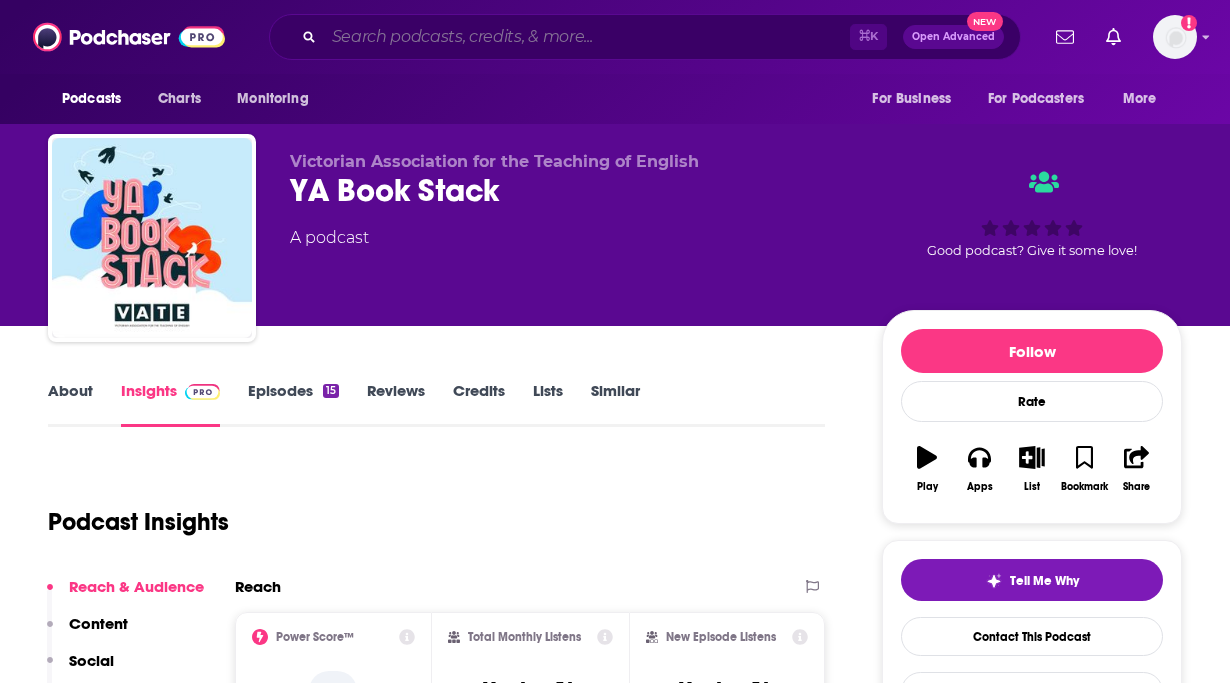 click at bounding box center [587, 37] 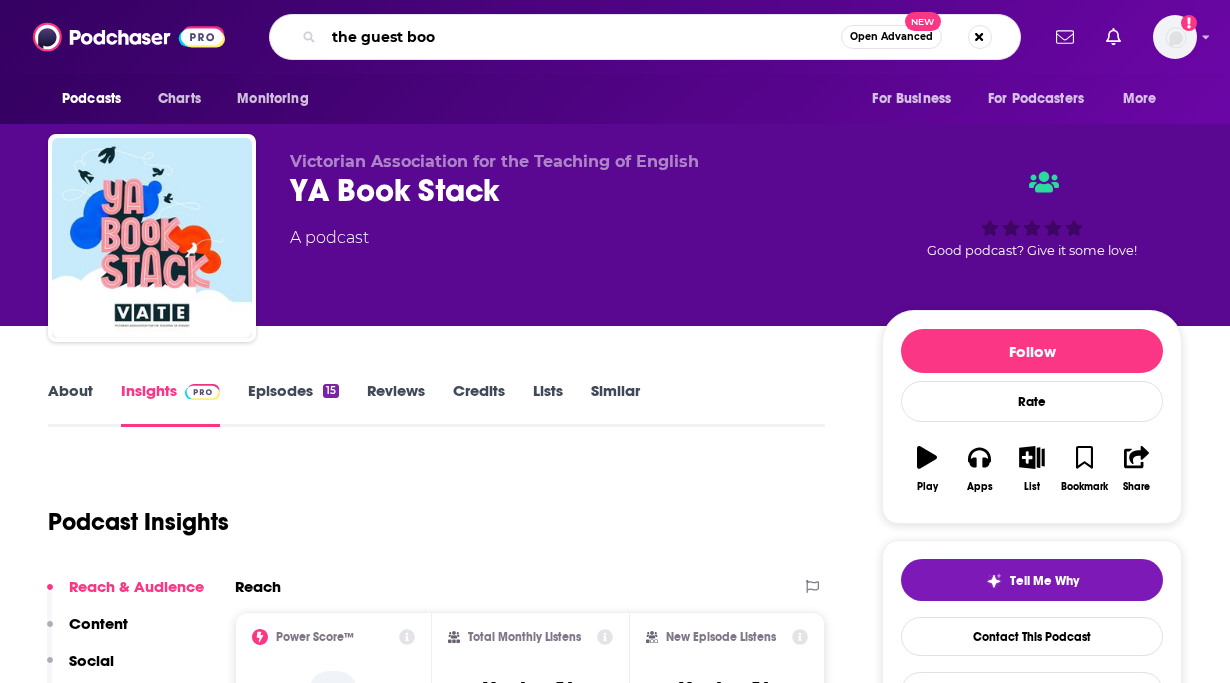 type on "the guest book" 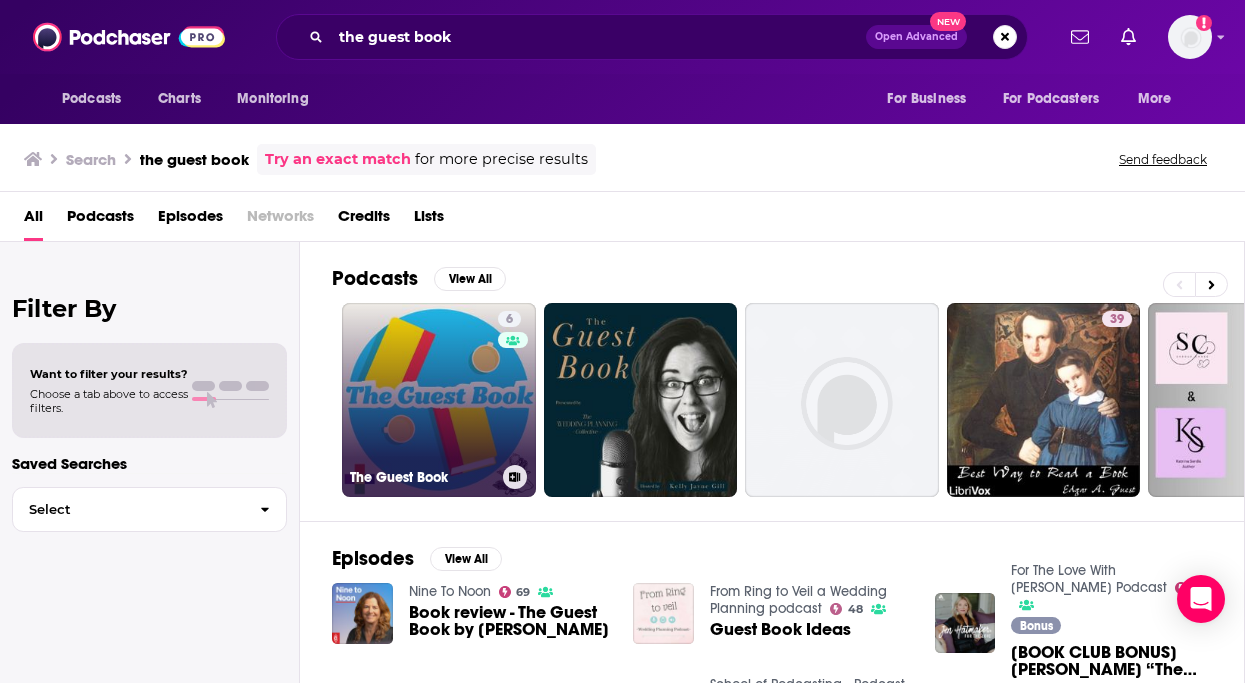 click on "6 The Guest Book" at bounding box center [439, 400] 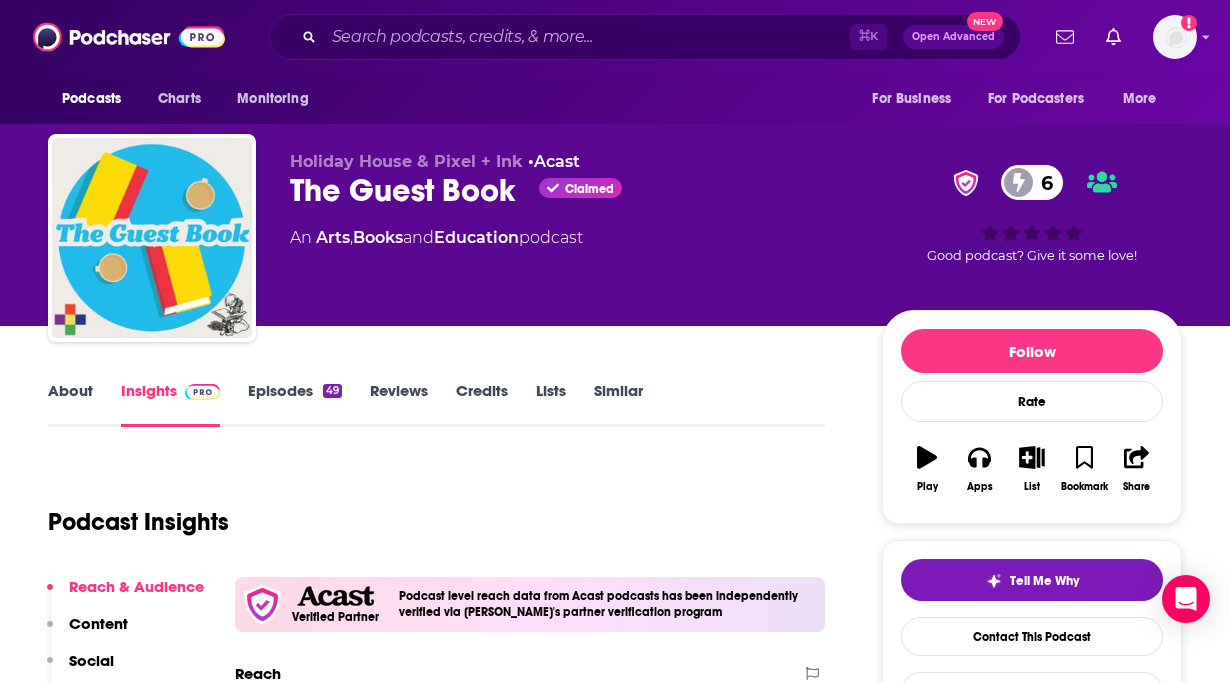 click on "Episodes 49" at bounding box center [295, 404] 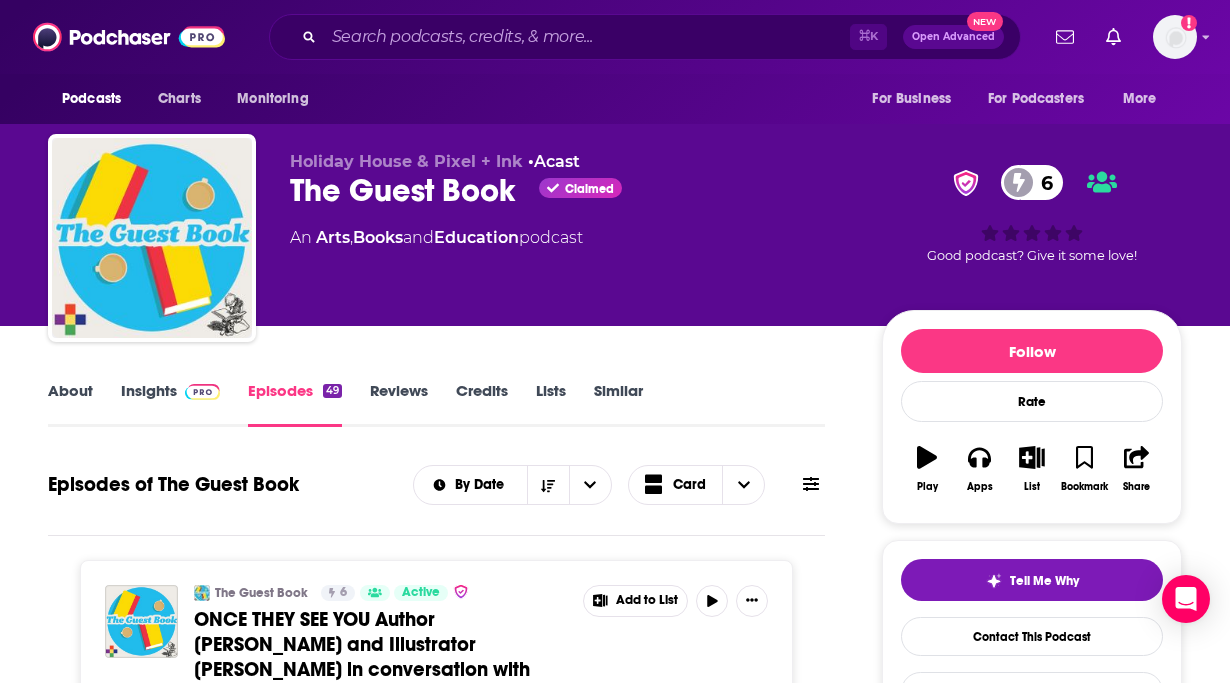 scroll, scrollTop: 663, scrollLeft: 0, axis: vertical 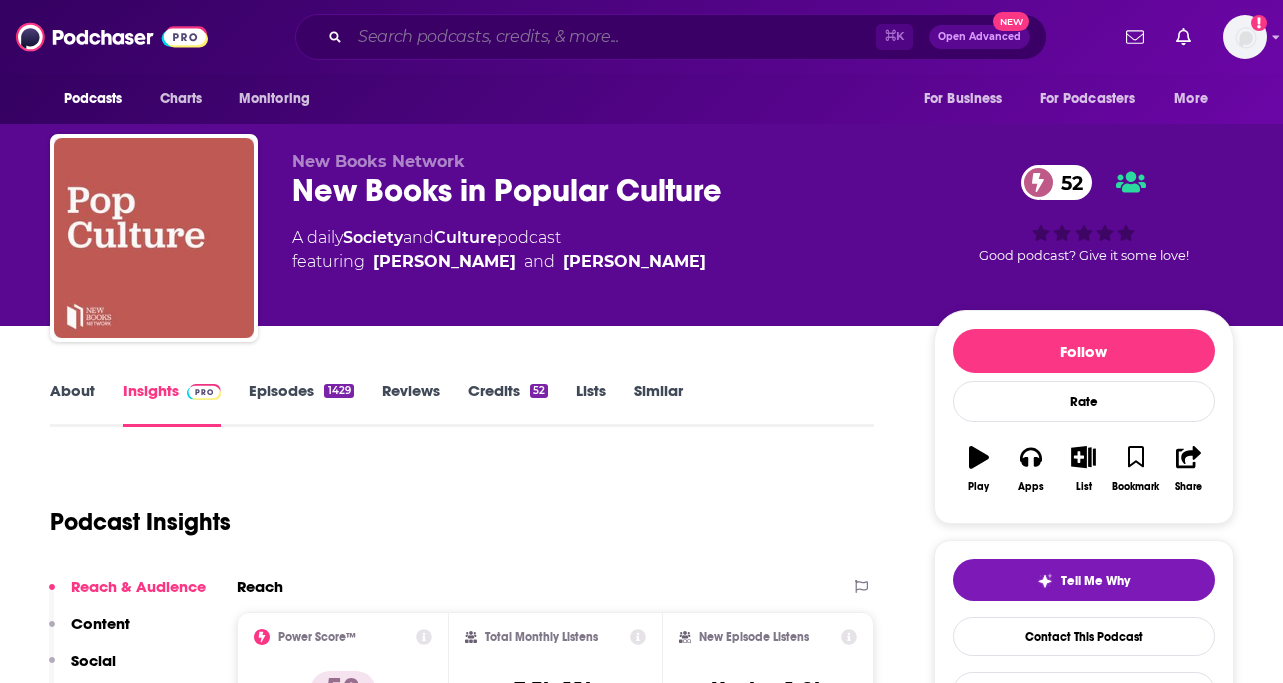 click at bounding box center (613, 37) 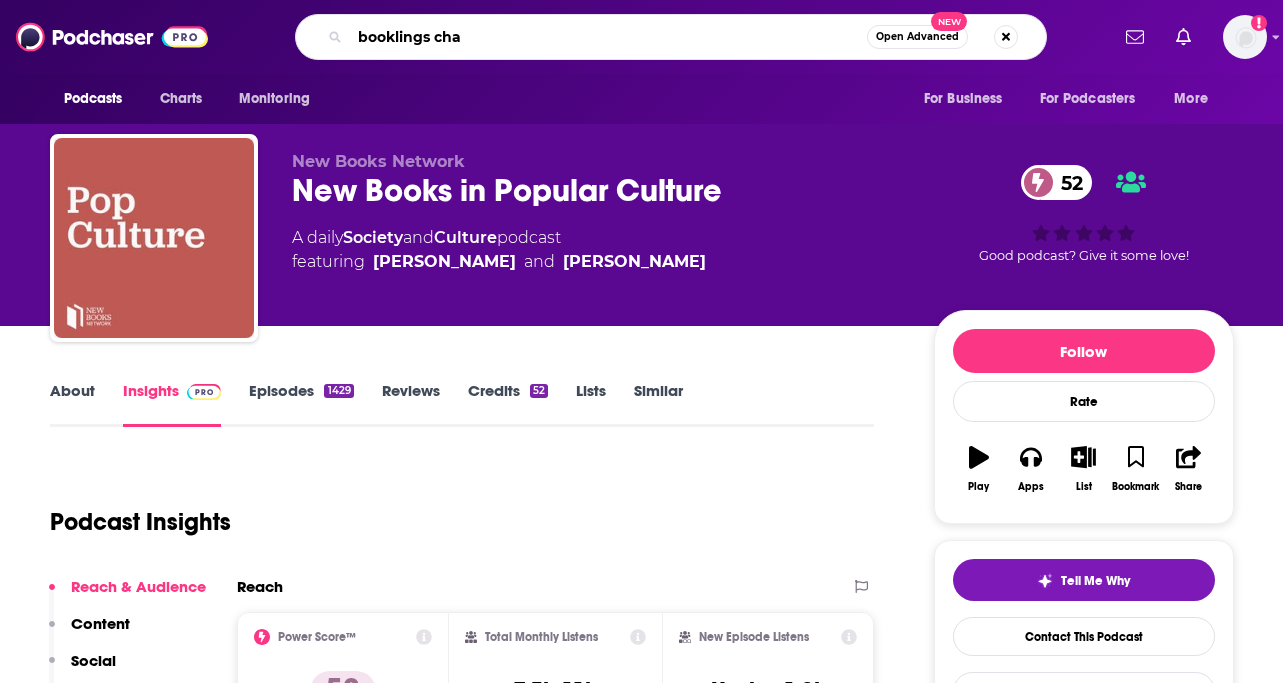 type on "booklings chat" 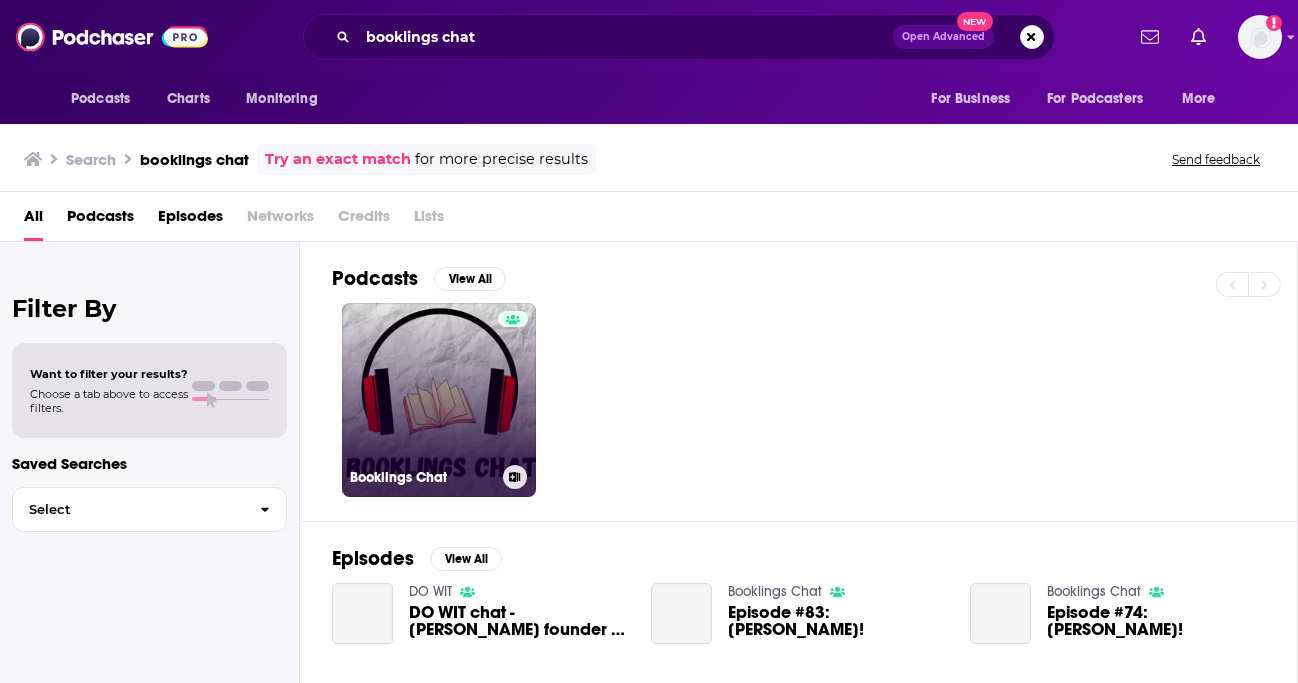 click on "Booklings Chat" at bounding box center (439, 400) 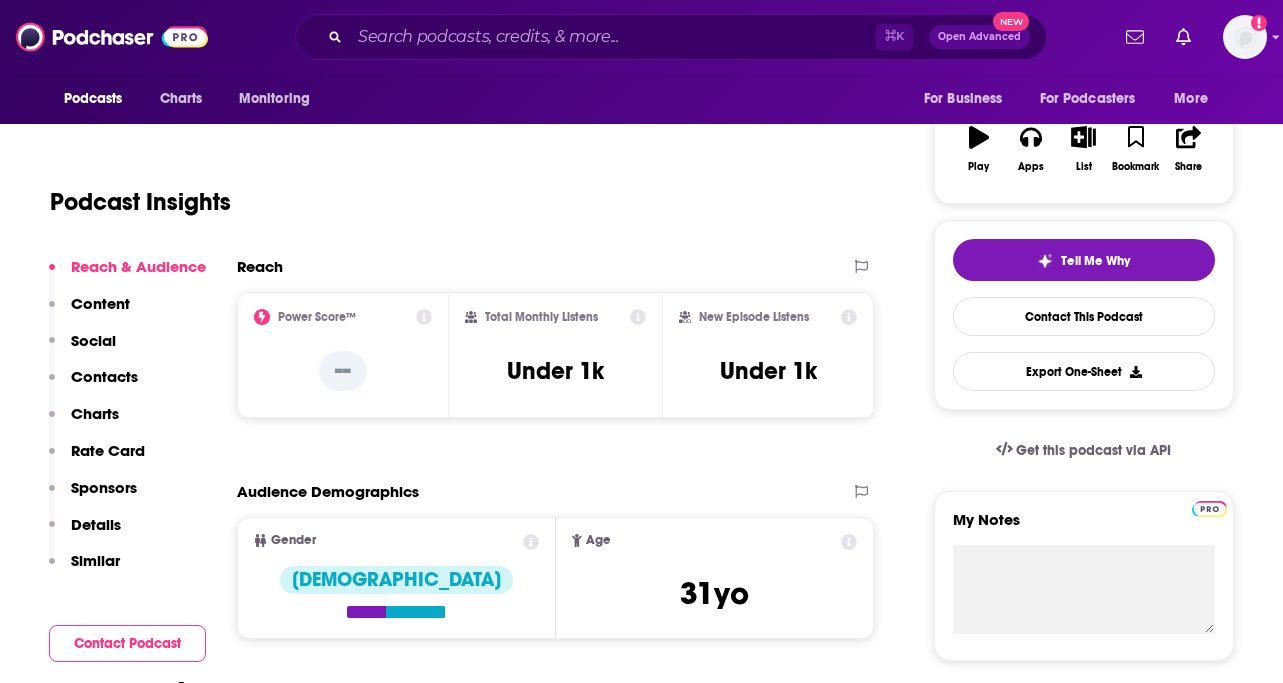 scroll, scrollTop: 337, scrollLeft: 0, axis: vertical 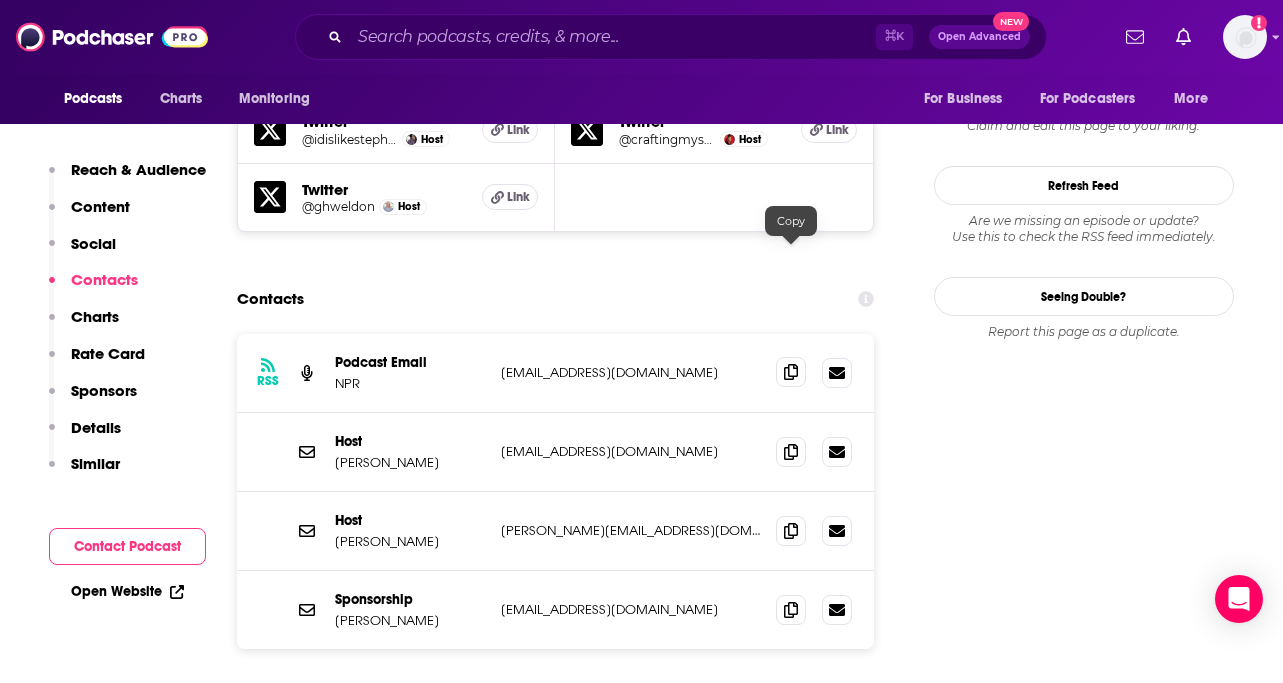 click 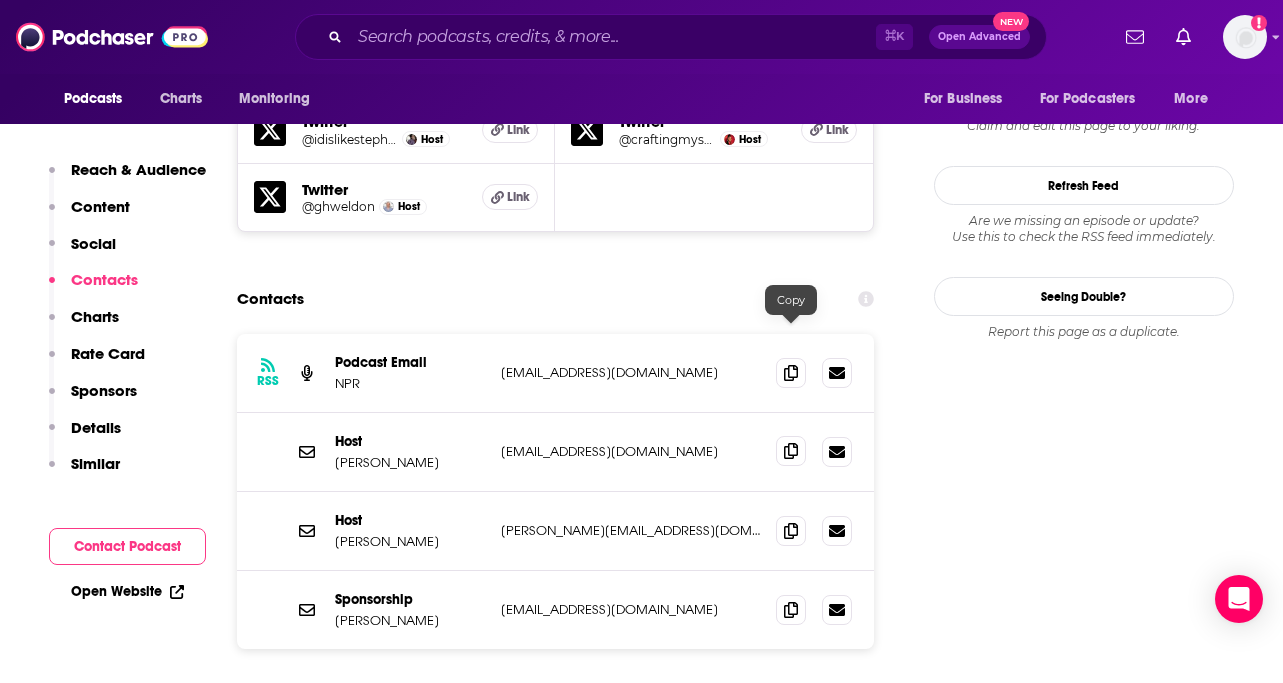 click at bounding box center [791, 451] 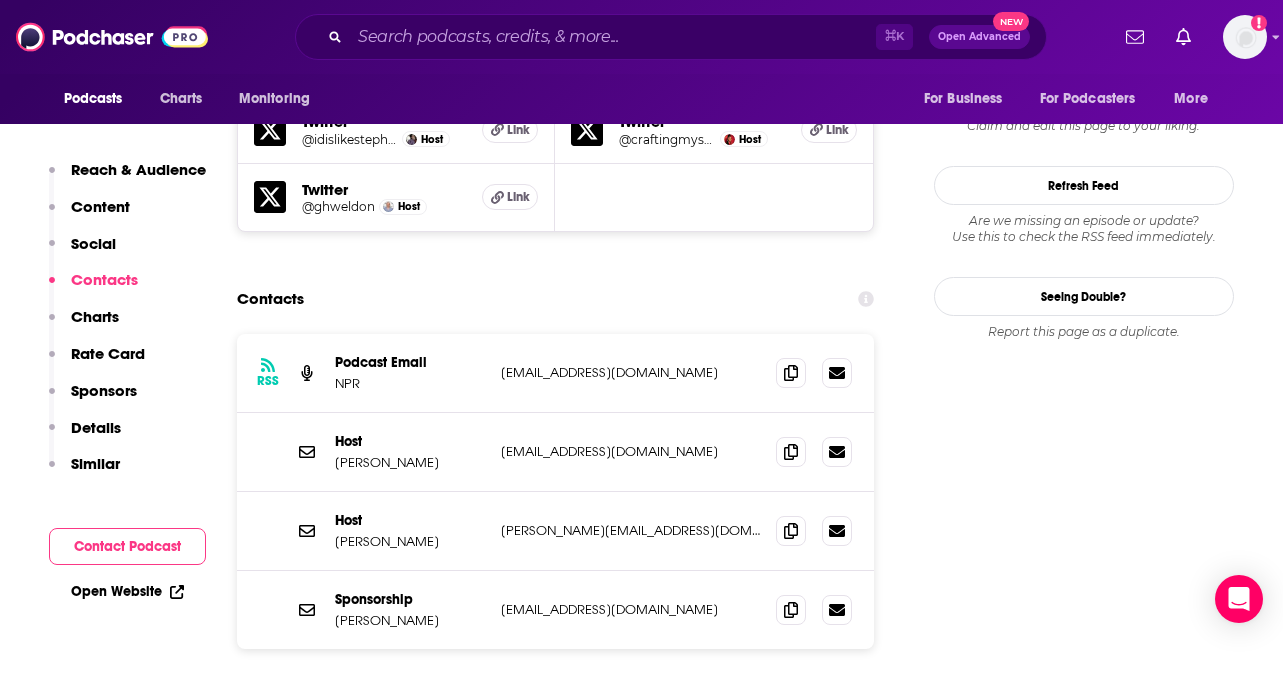 scroll, scrollTop: 2590, scrollLeft: 0, axis: vertical 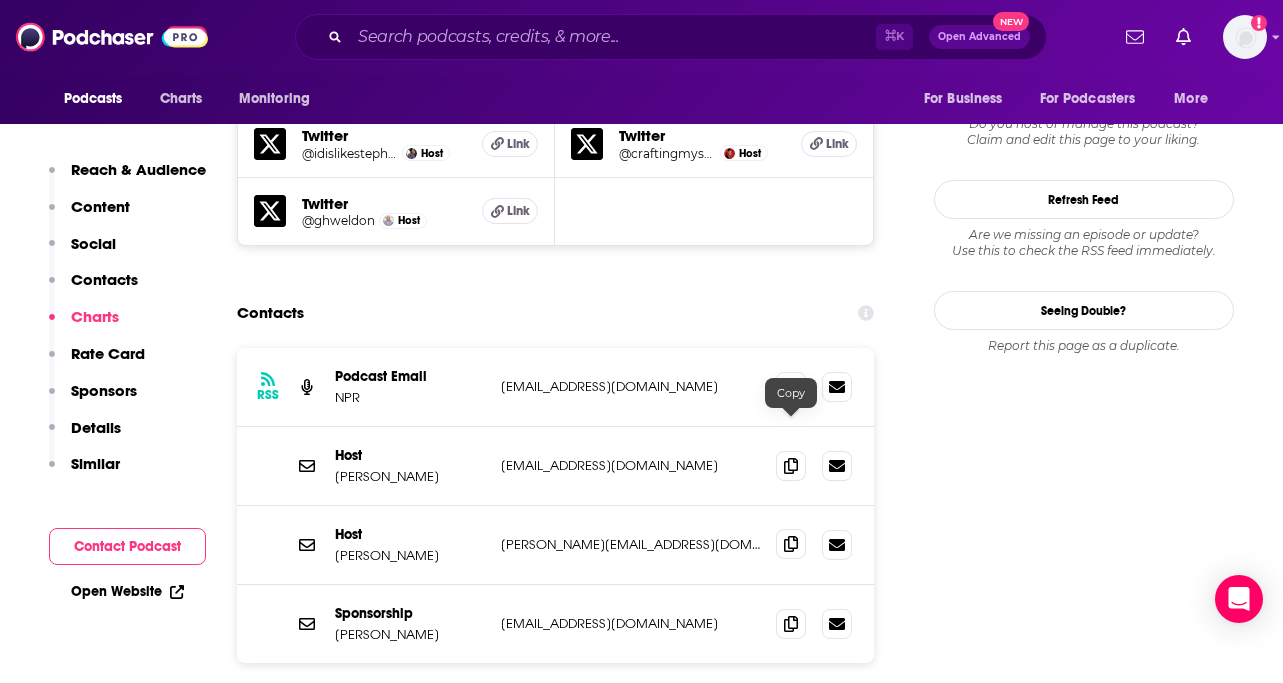 click 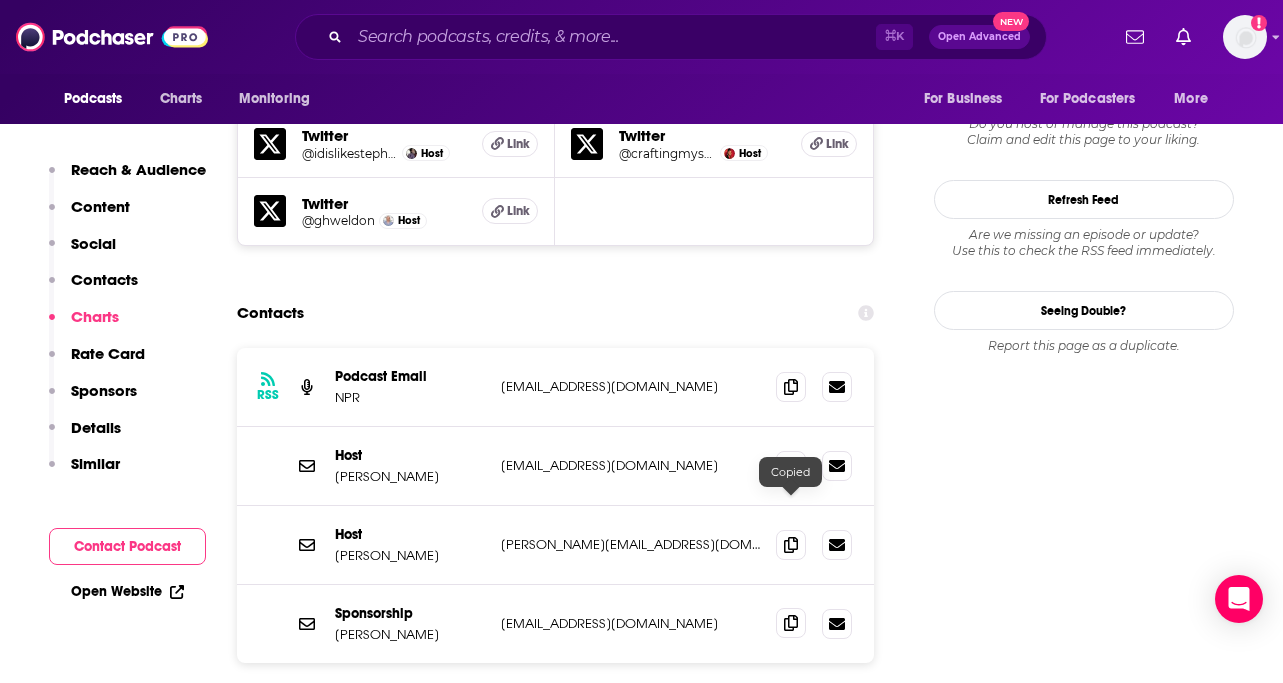click 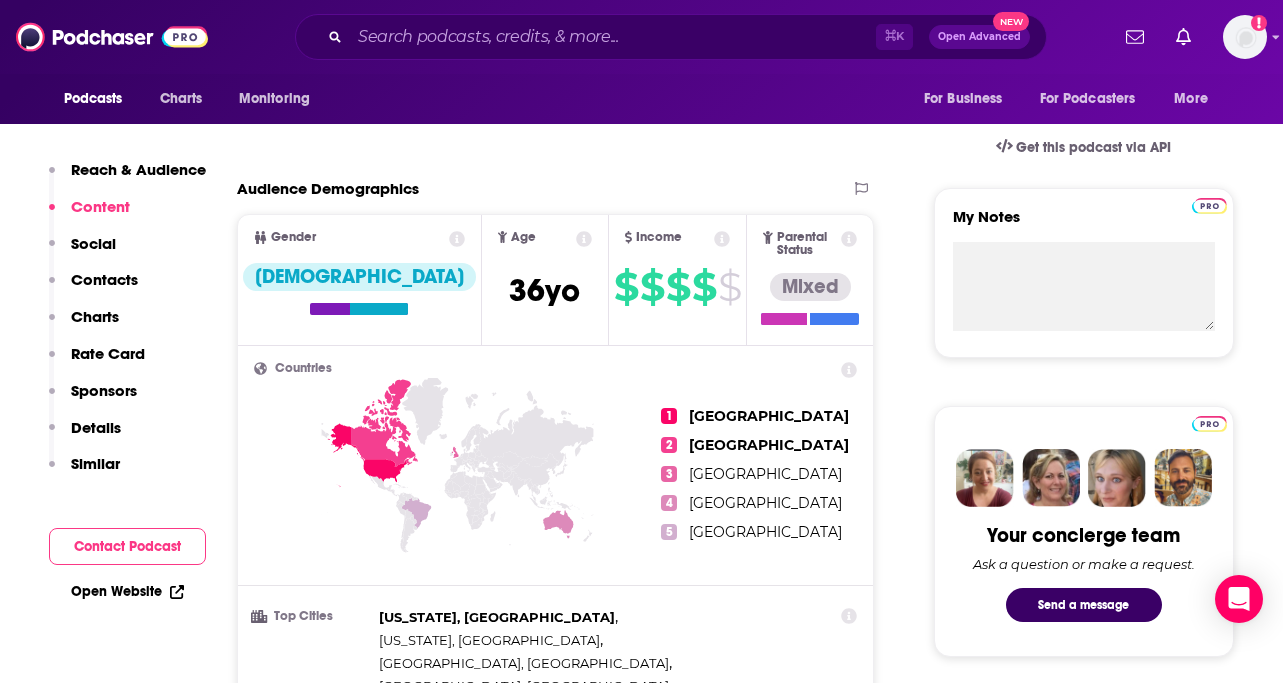 scroll, scrollTop: 0, scrollLeft: 0, axis: both 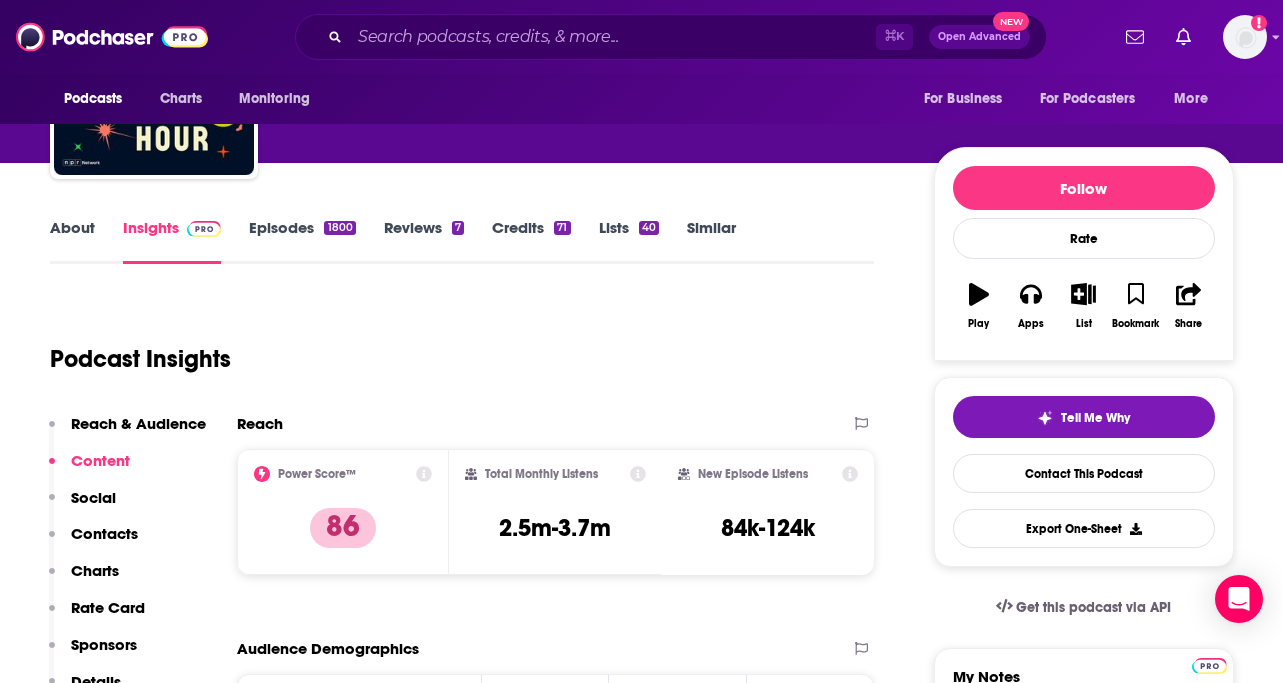 click on "About" at bounding box center (72, 241) 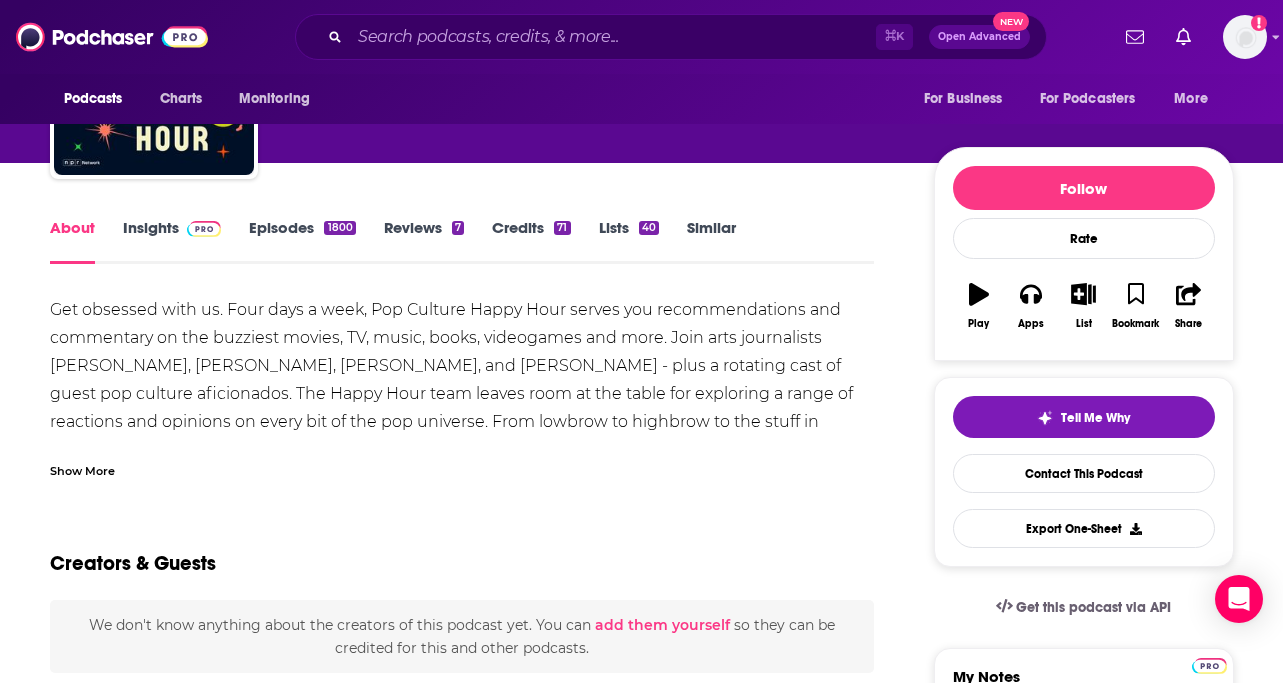 scroll, scrollTop: 0, scrollLeft: 0, axis: both 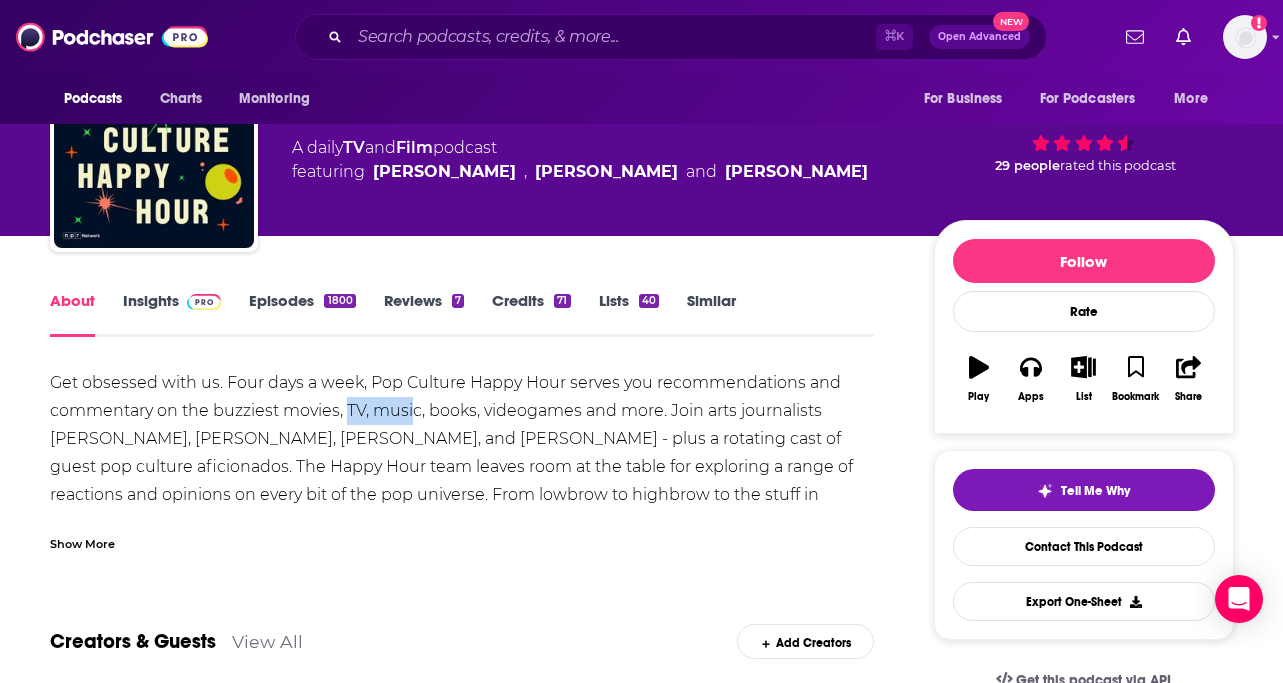 drag, startPoint x: 345, startPoint y: 408, endPoint x: 416, endPoint y: 406, distance: 71.02816 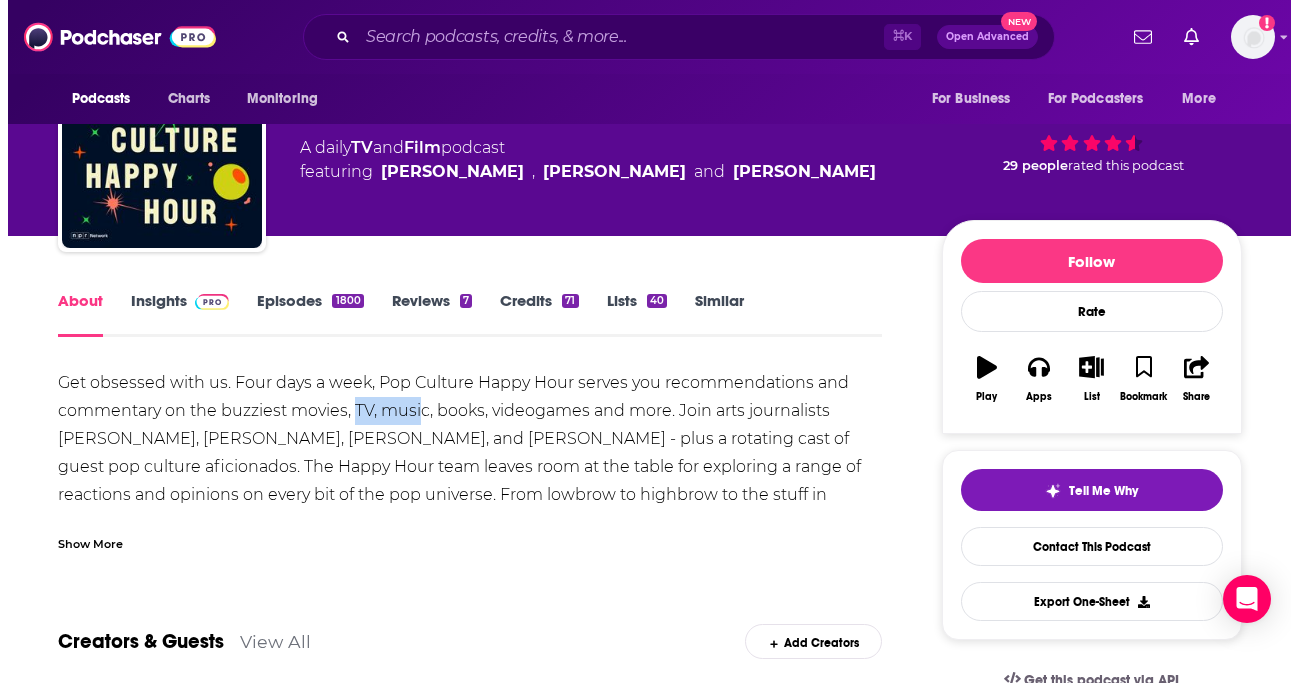 scroll, scrollTop: 0, scrollLeft: 0, axis: both 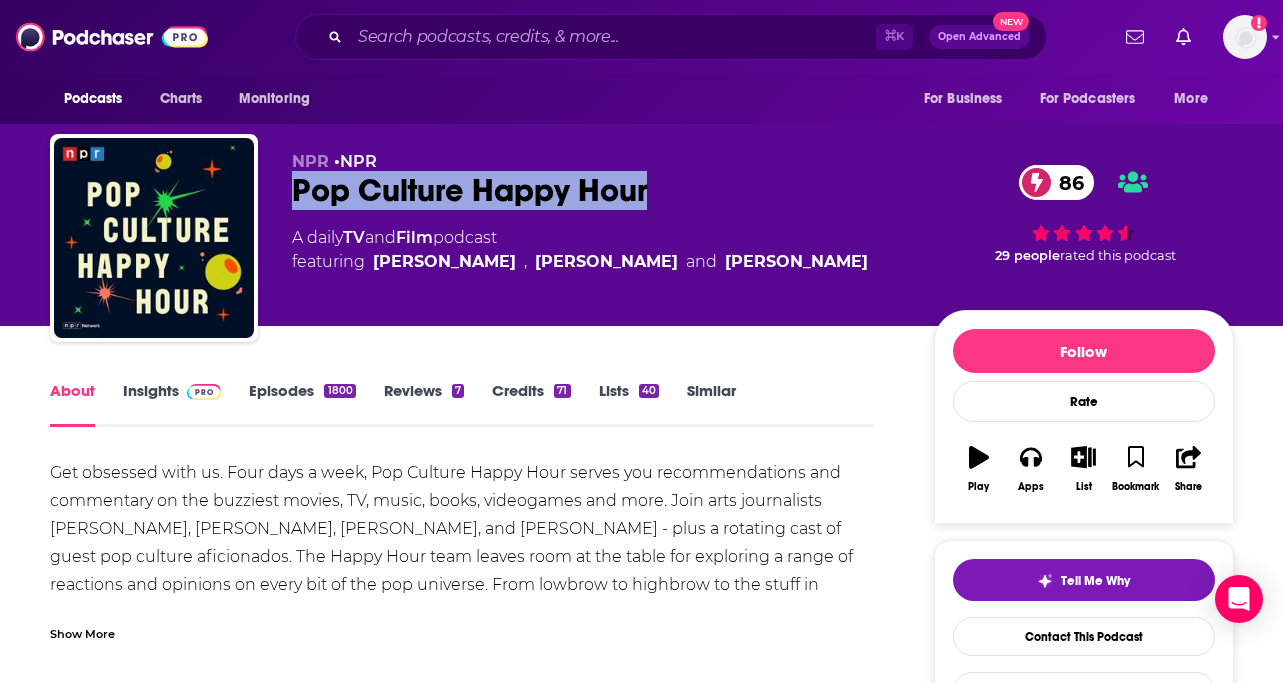 drag, startPoint x: 669, startPoint y: 187, endPoint x: 279, endPoint y: 197, distance: 390.12817 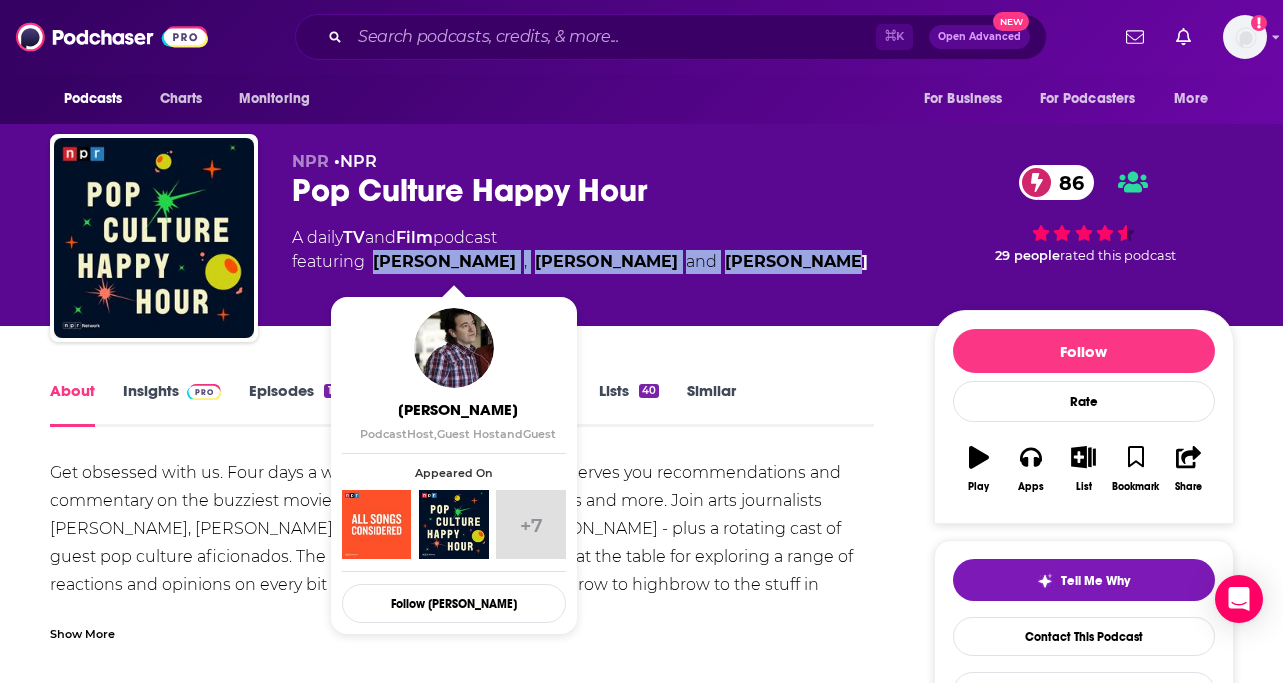 drag, startPoint x: 849, startPoint y: 256, endPoint x: 371, endPoint y: 259, distance: 478.0094 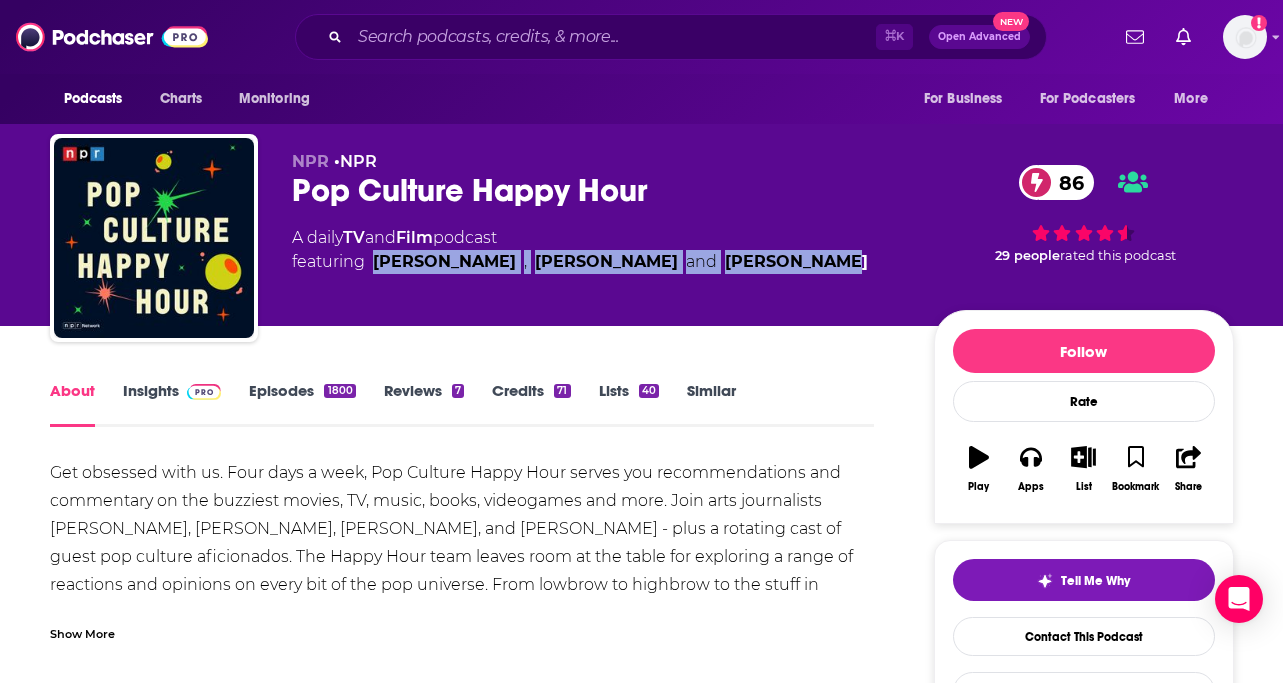 copy on "Stephen Thompson ,  Linda Holmes  and  Aisha Harris" 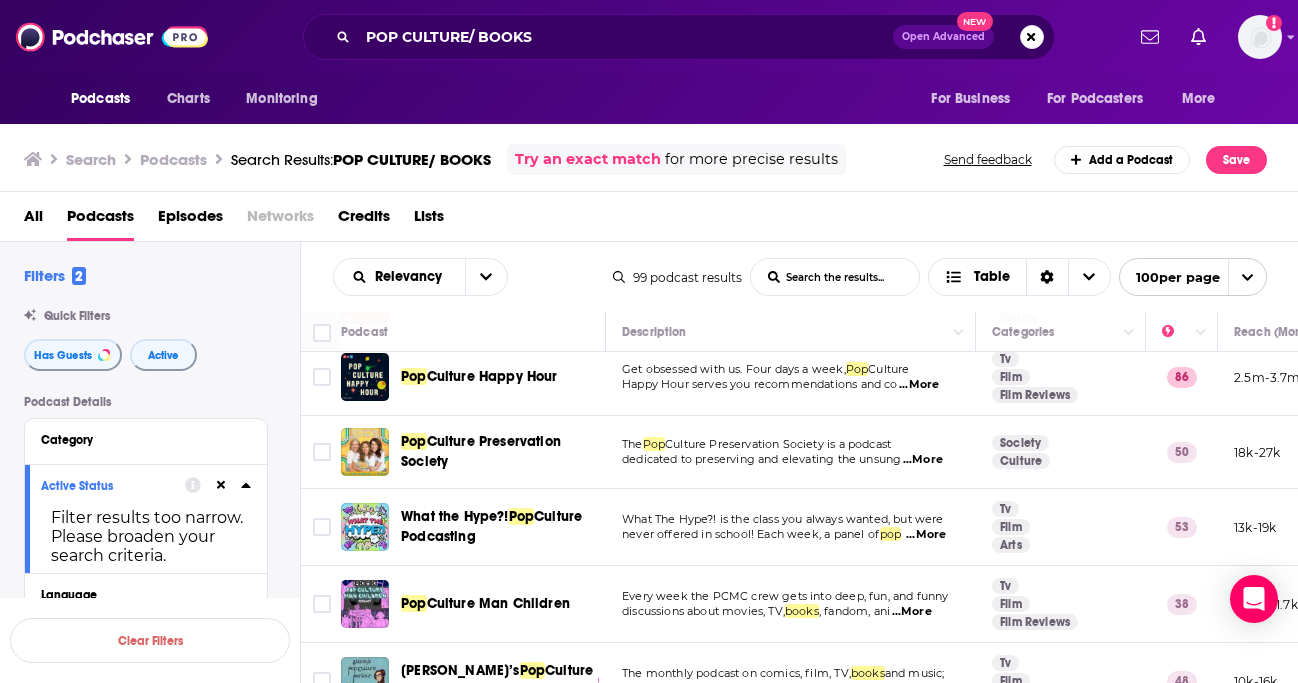 scroll, scrollTop: 69, scrollLeft: 0, axis: vertical 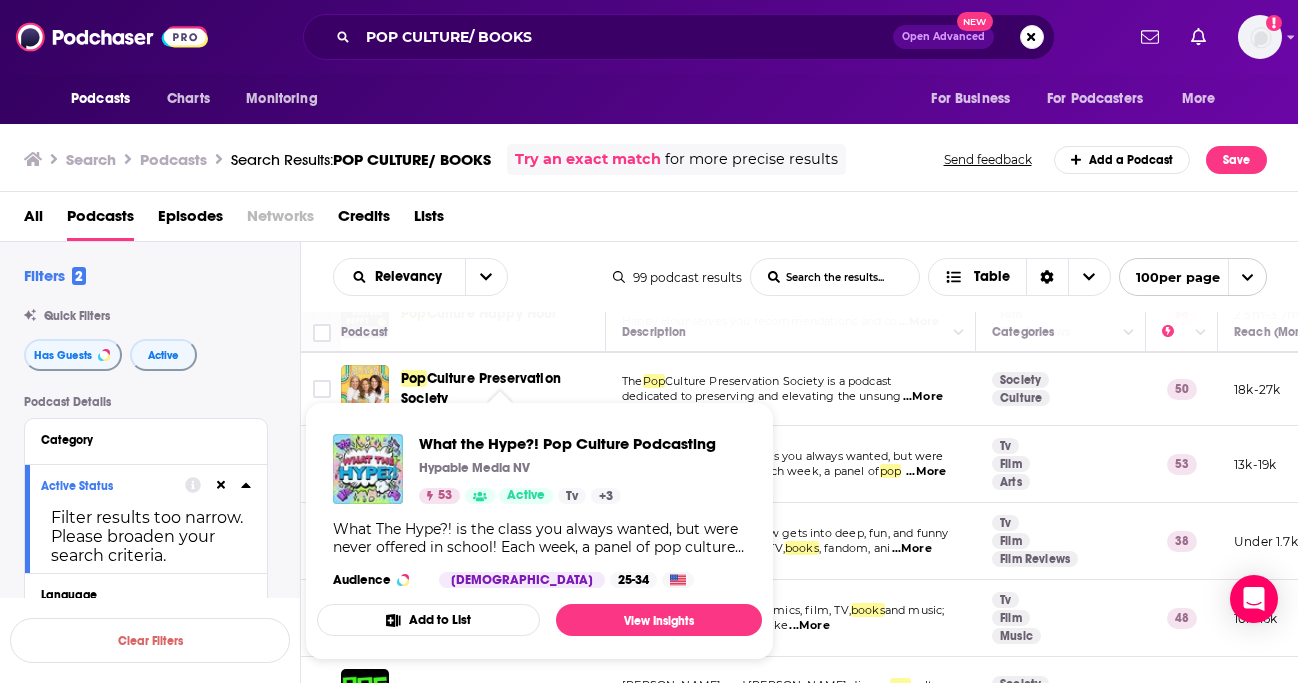 click on "What the Hype?! Pop Culture Podcasting" at bounding box center [567, 443] 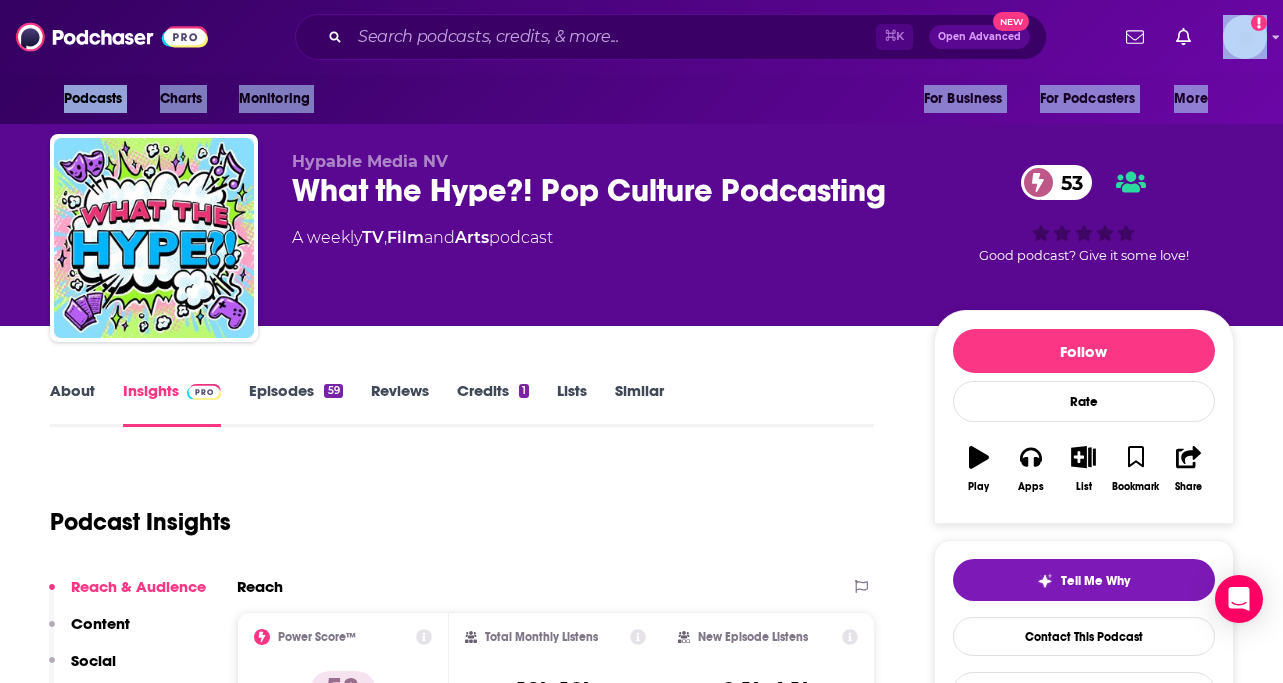 drag, startPoint x: 1282, startPoint y: 63, endPoint x: 1282, endPoint y: 79, distance: 16 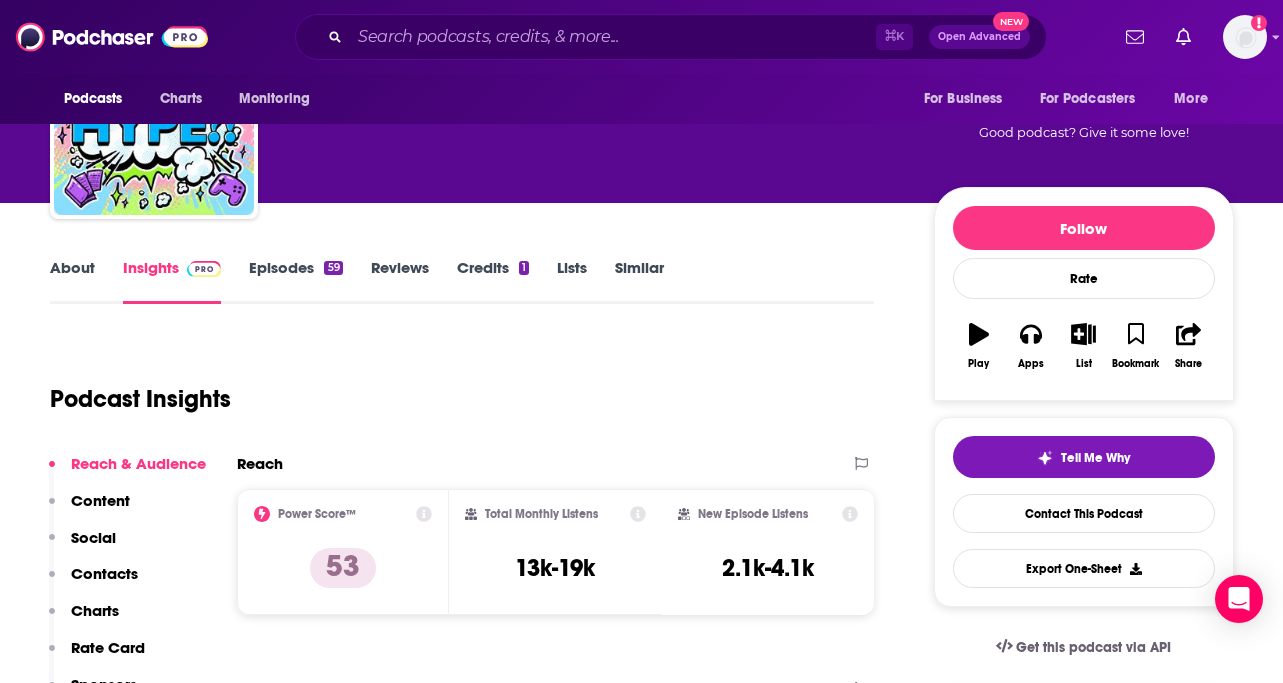 scroll, scrollTop: 91, scrollLeft: 0, axis: vertical 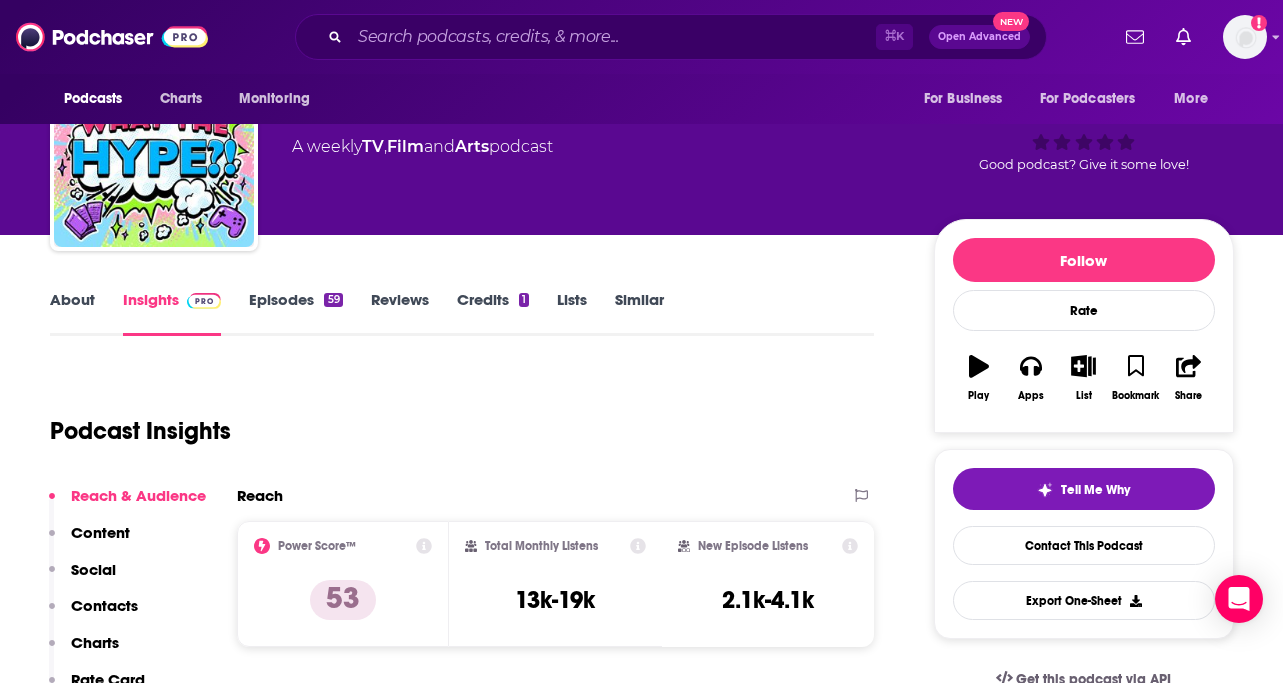 click on "59" at bounding box center [333, 300] 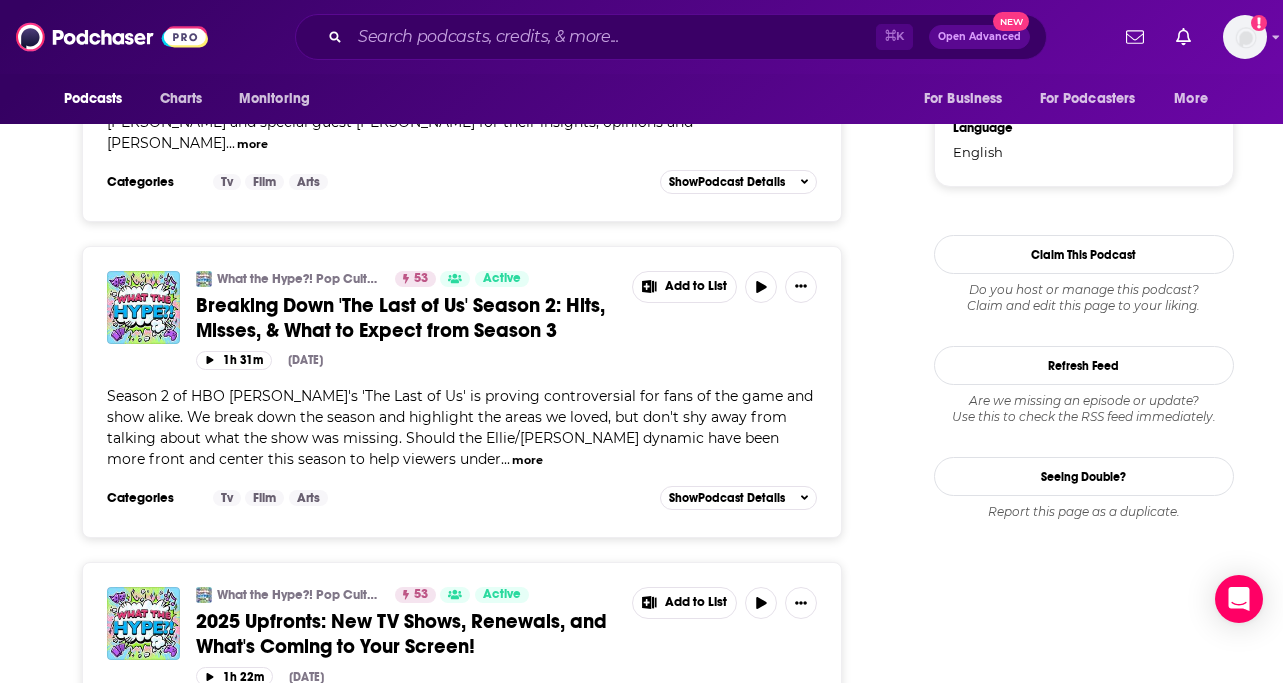 scroll, scrollTop: 0, scrollLeft: 0, axis: both 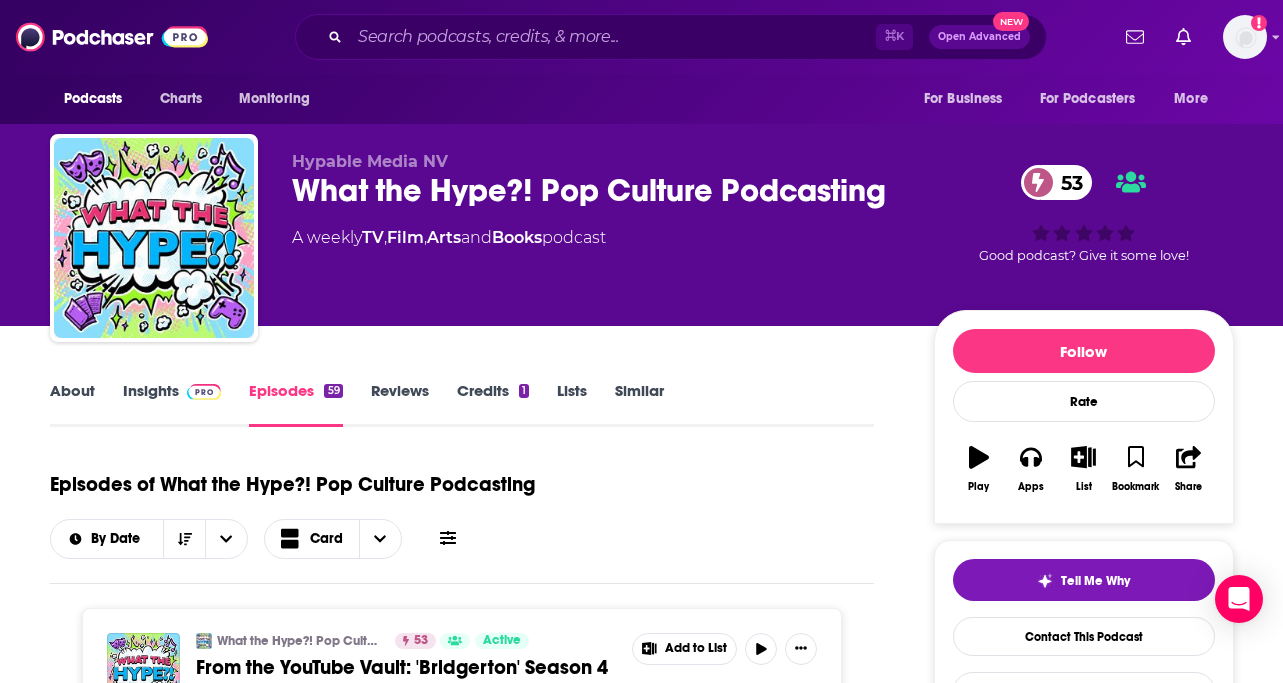 click on "About" at bounding box center [72, 404] 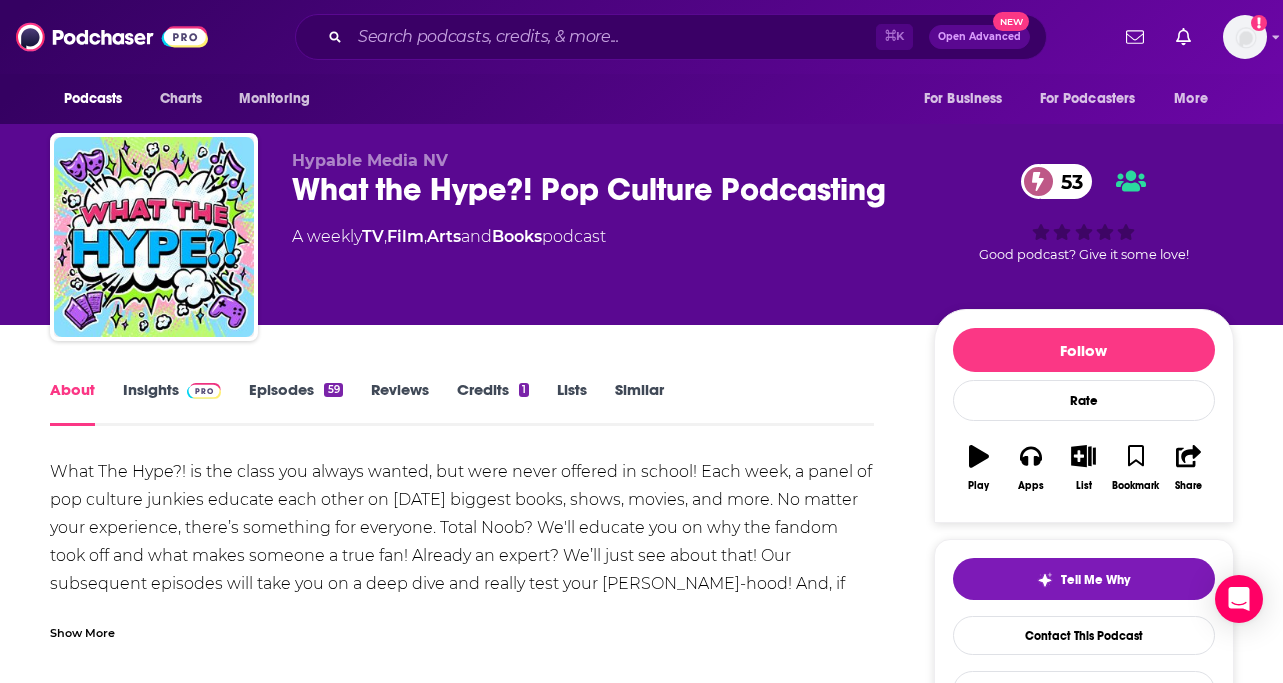 scroll, scrollTop: 0, scrollLeft: 0, axis: both 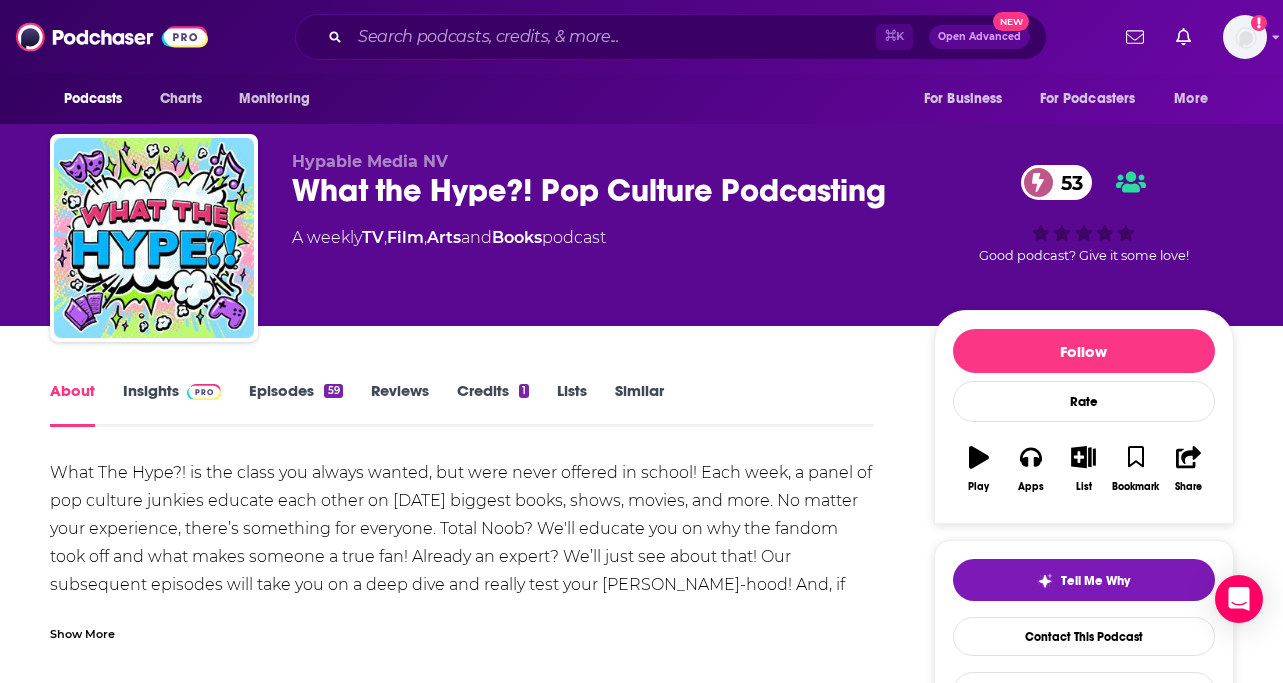 click on "Insights" at bounding box center (172, 404) 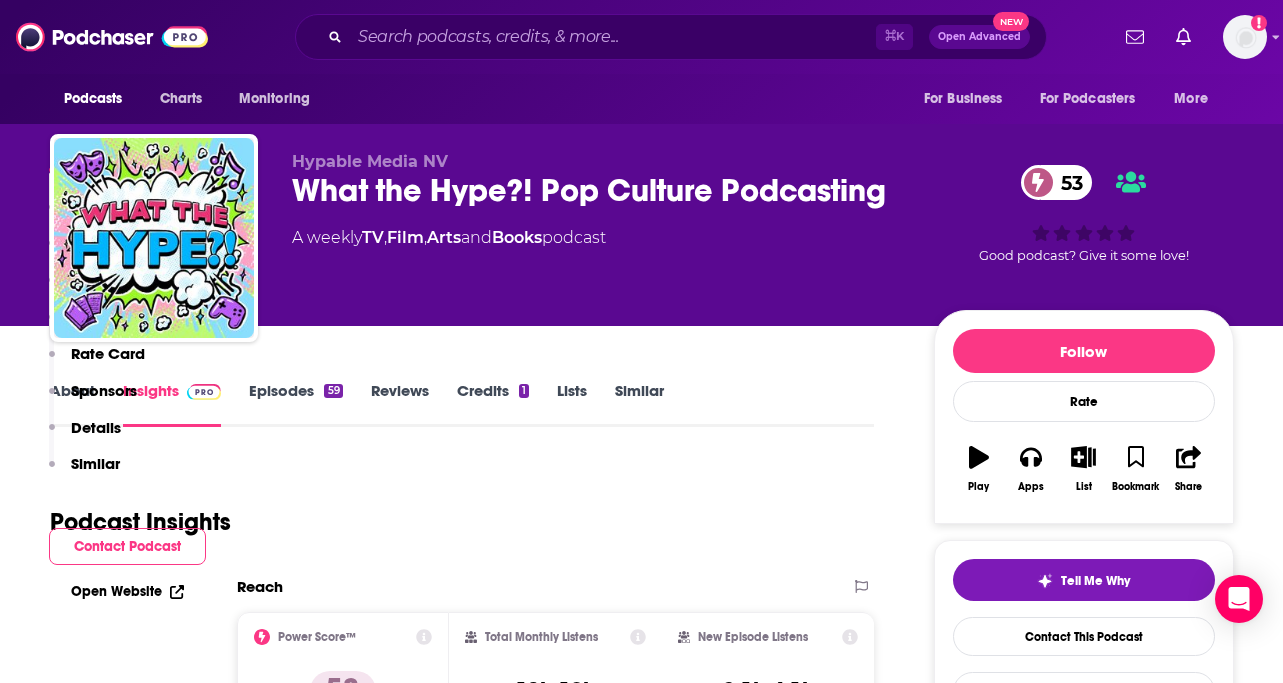 scroll, scrollTop: 830, scrollLeft: 0, axis: vertical 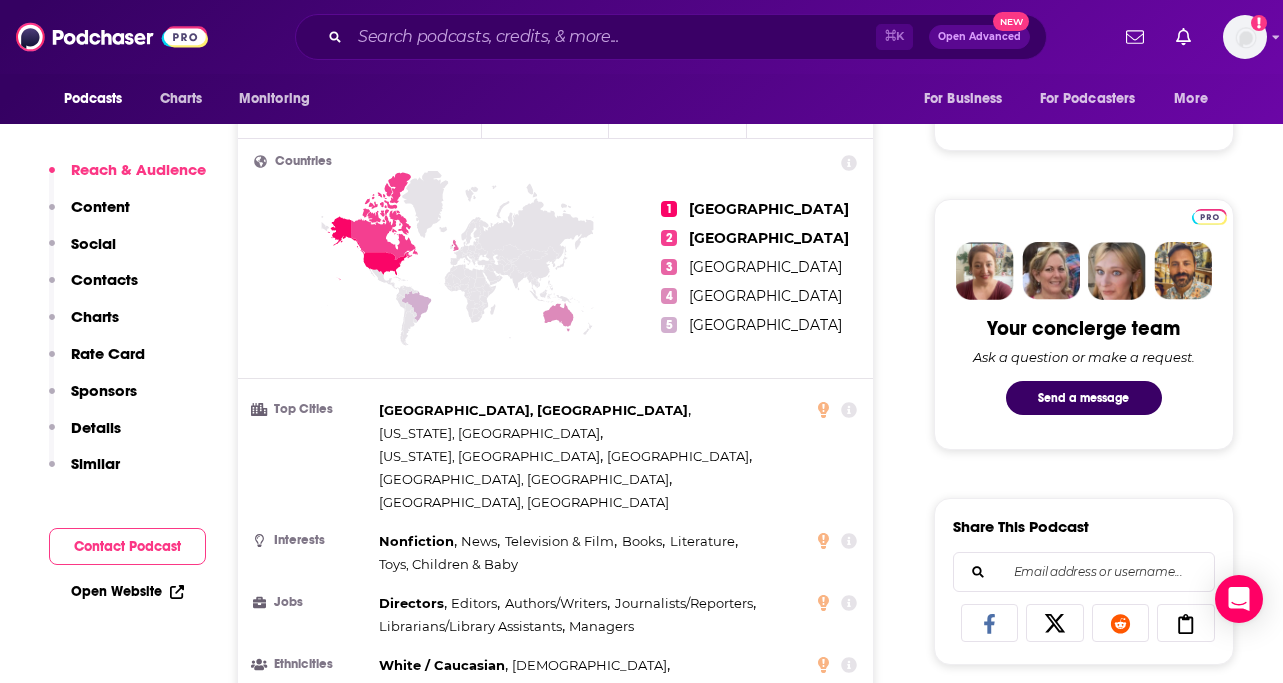 click on "Contacts" at bounding box center [104, 279] 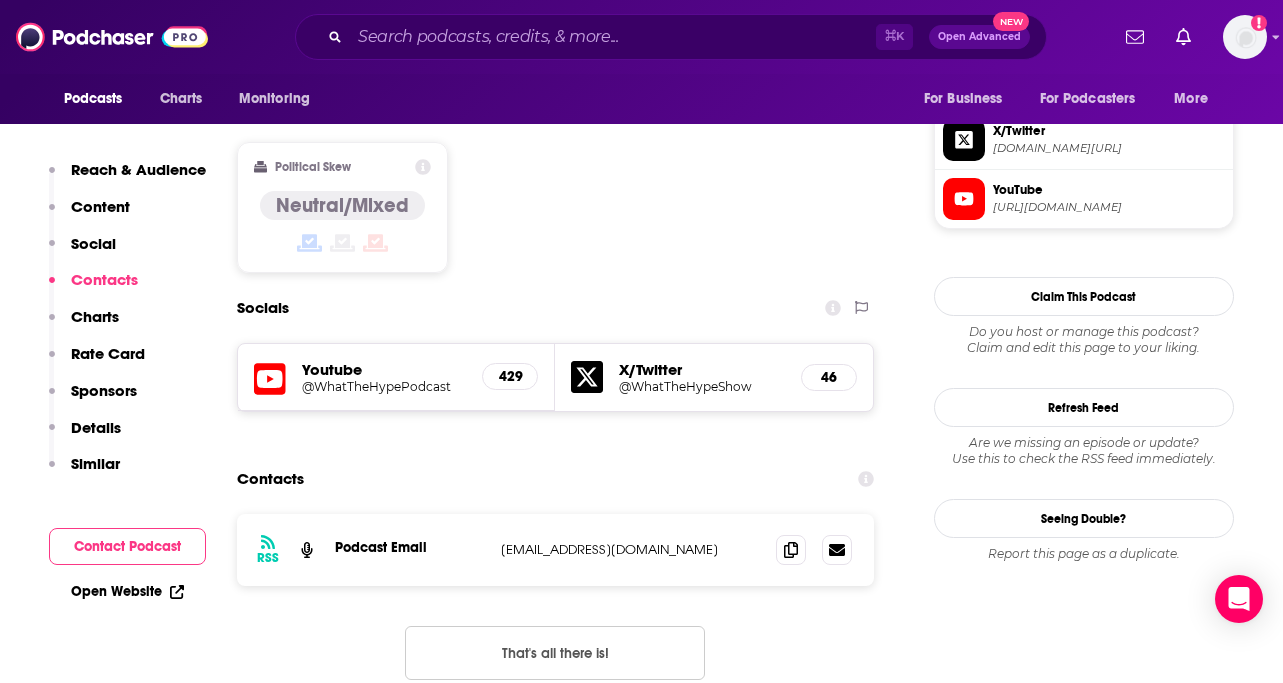scroll, scrollTop: 1627, scrollLeft: 0, axis: vertical 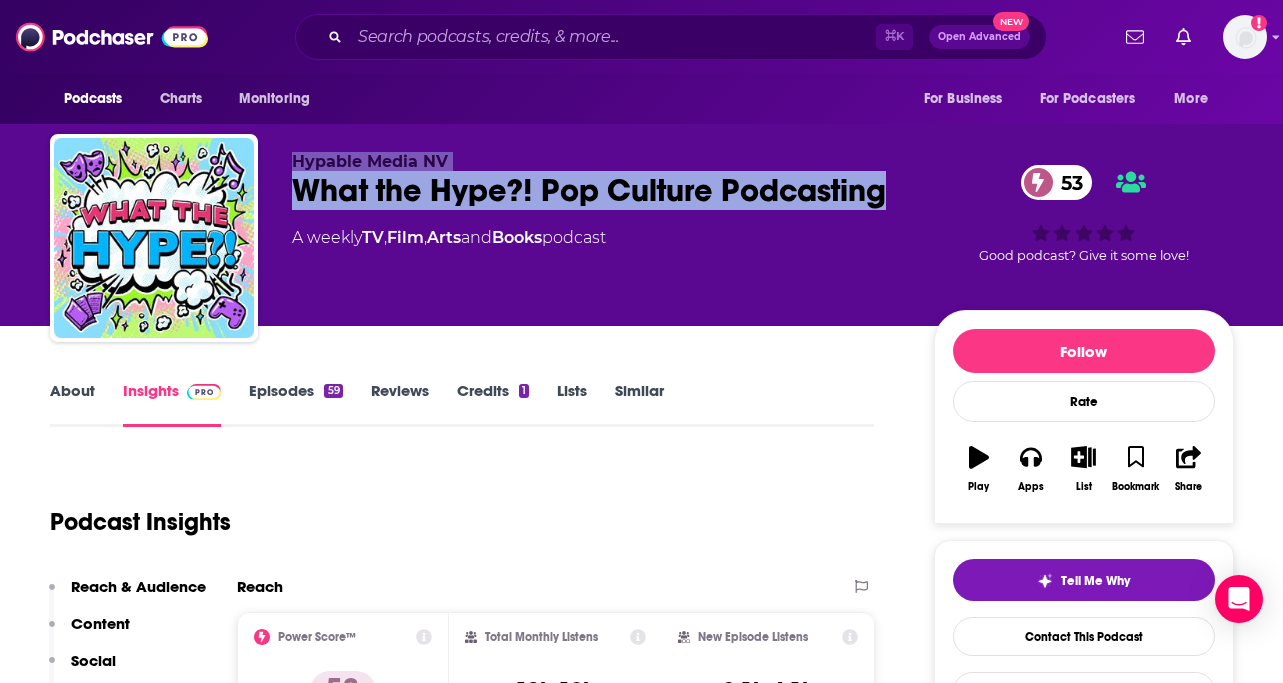 drag, startPoint x: 457, startPoint y: 217, endPoint x: 248, endPoint y: 174, distance: 213.3776 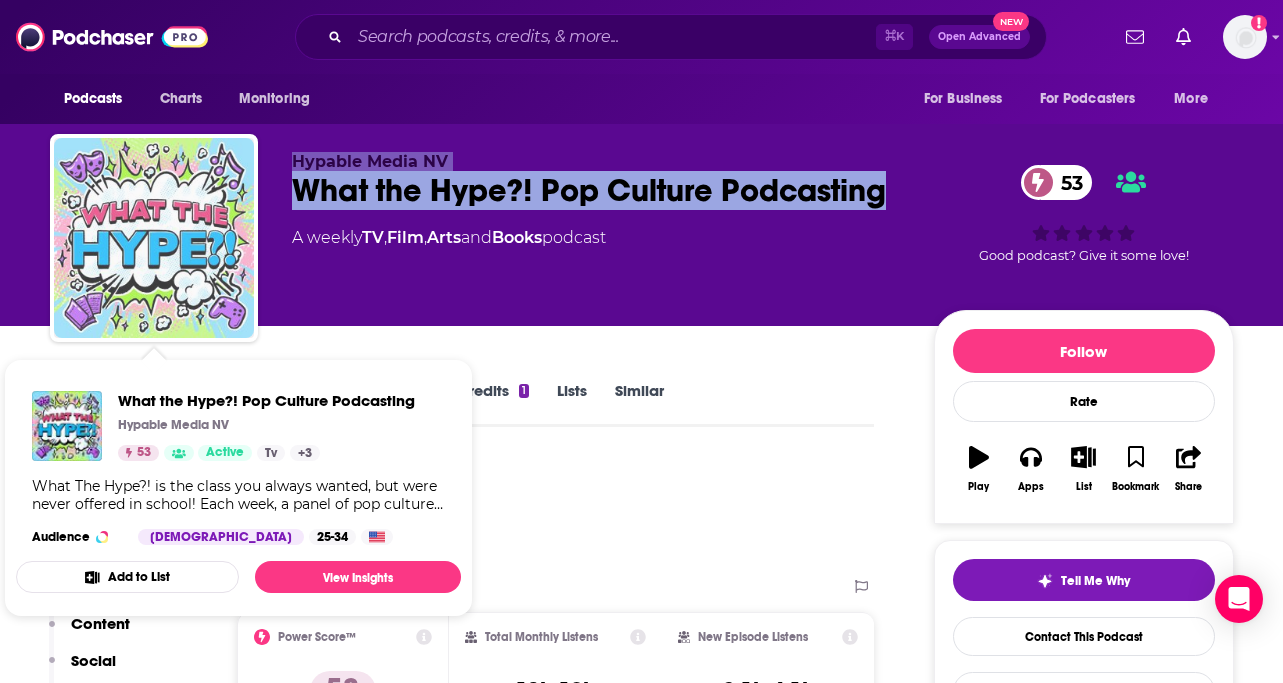 click at bounding box center (154, 238) 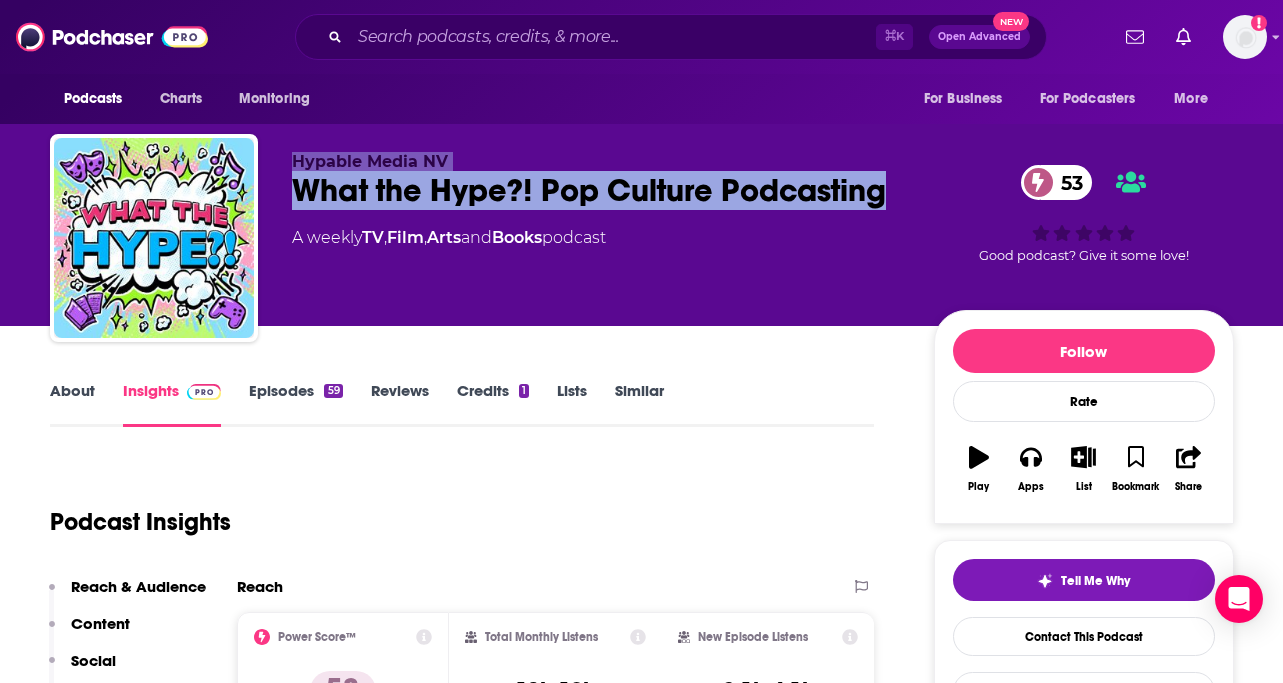 click on "What the Hype?! Pop Culture Podcasting 53" at bounding box center [597, 190] 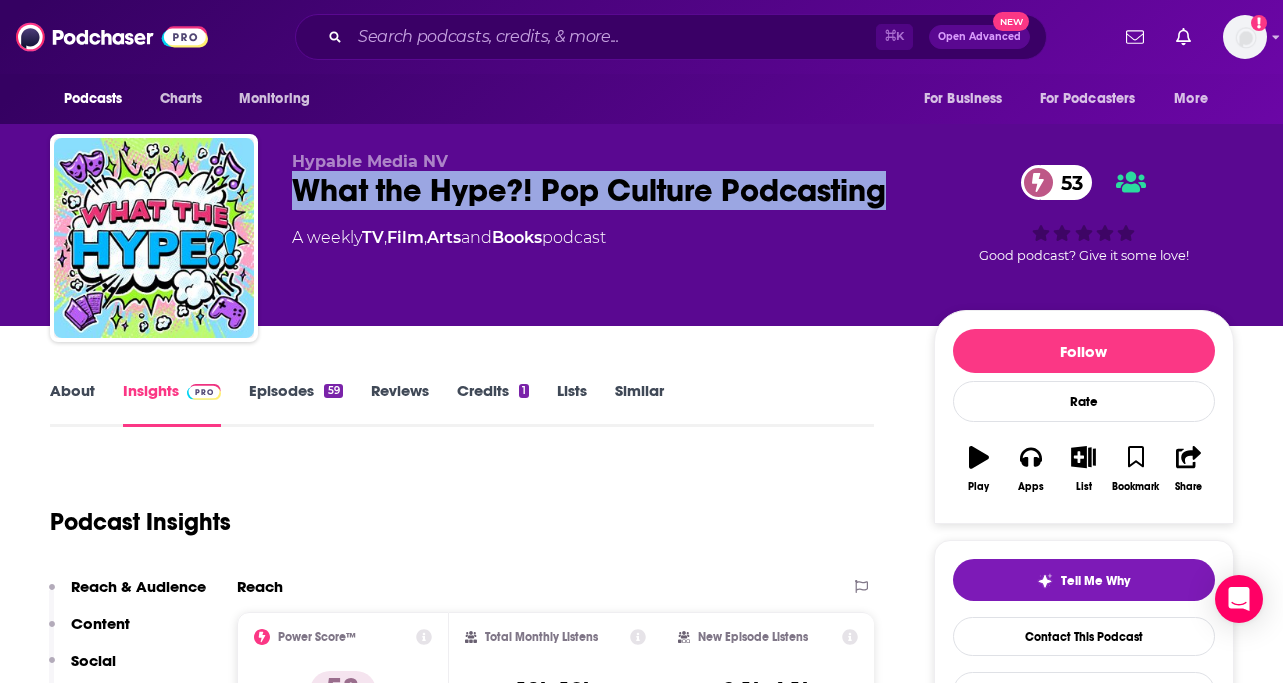 drag, startPoint x: 293, startPoint y: 179, endPoint x: 501, endPoint y: 239, distance: 216.48094 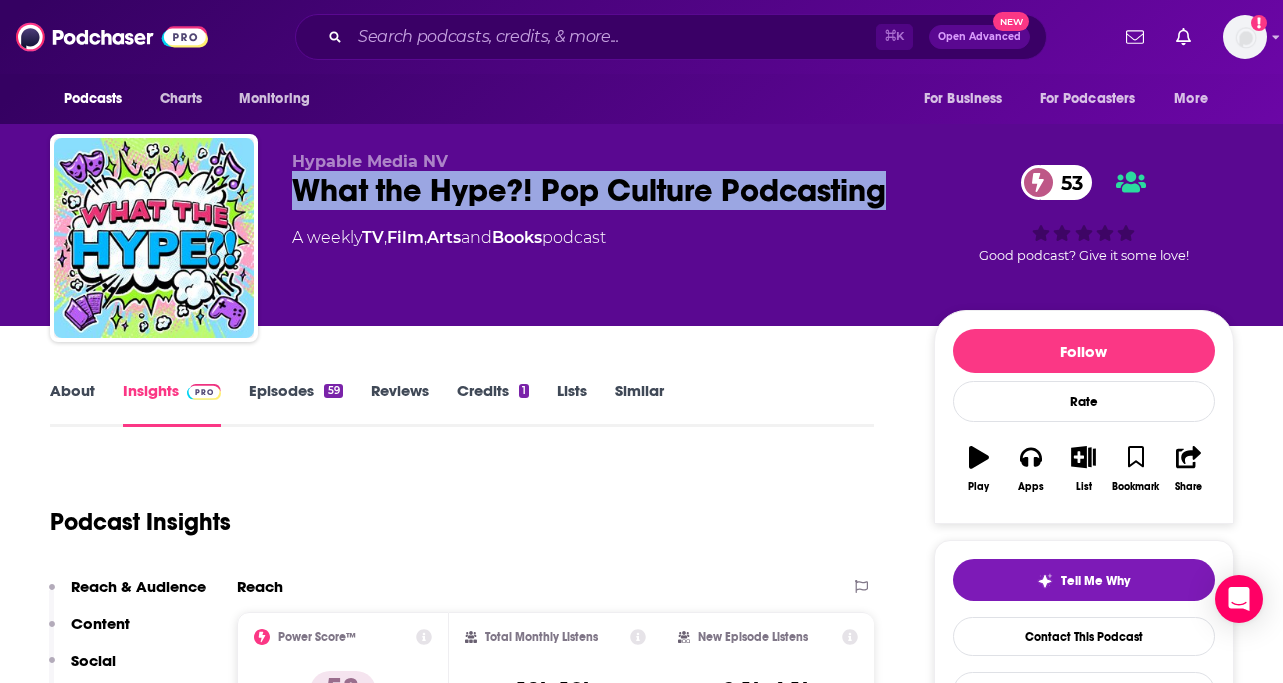 copy on "What the Hype?! Pop Culture Podcasting" 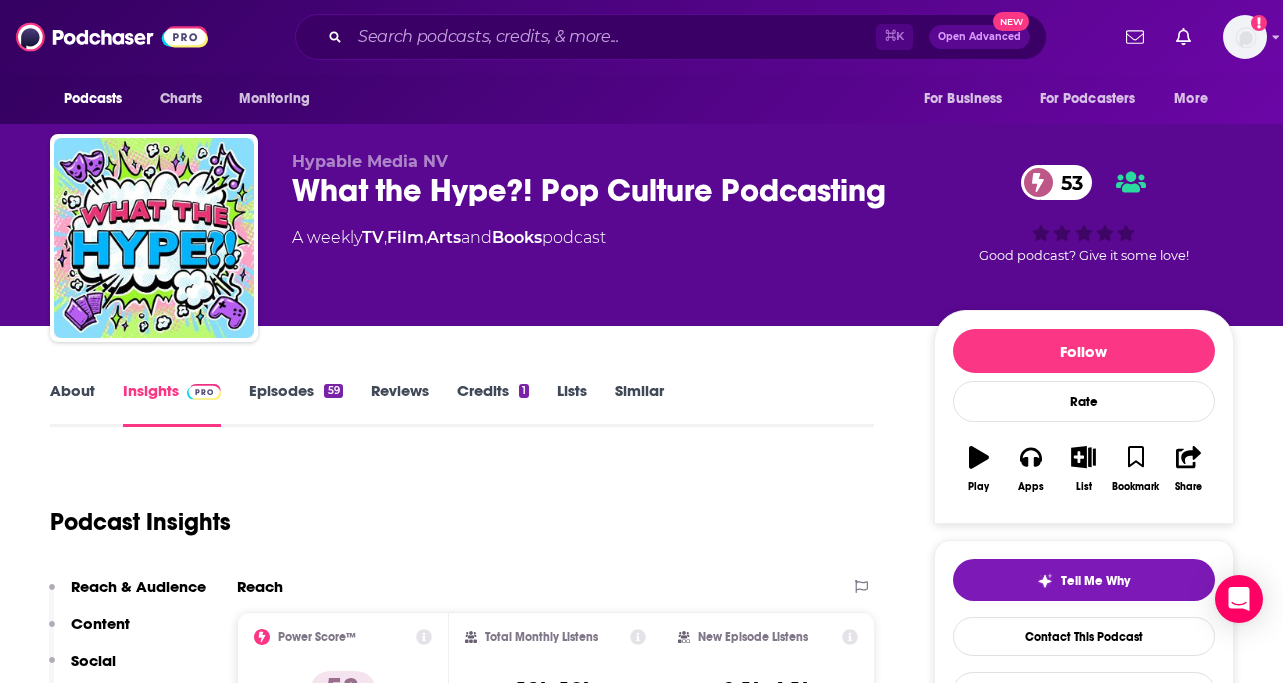 click on "Hypable Media NV" at bounding box center (597, 161) 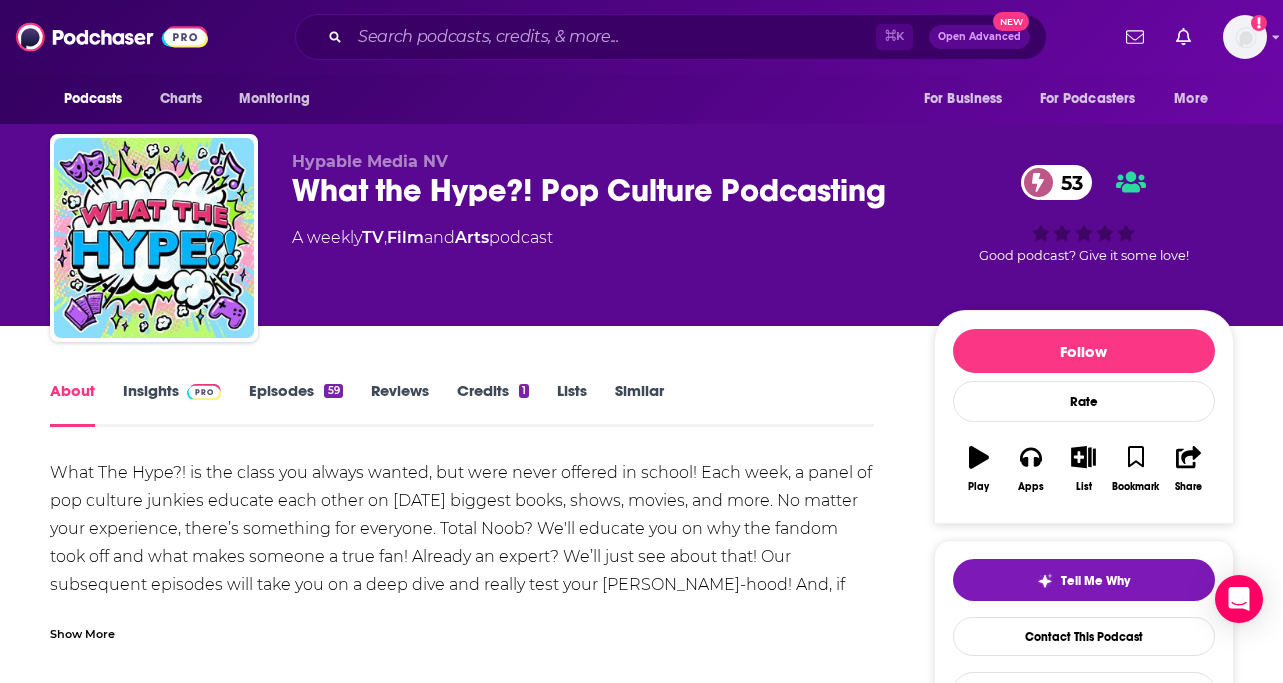 scroll, scrollTop: 208, scrollLeft: 0, axis: vertical 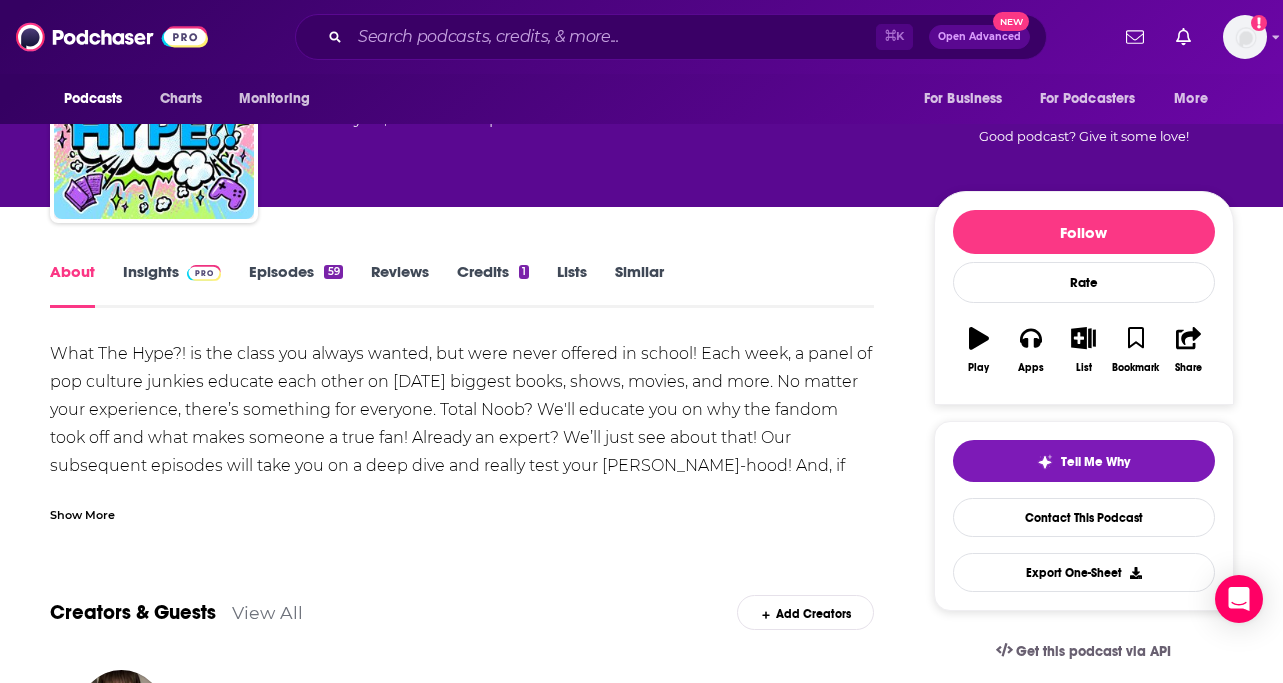 click on "Episodes 59" at bounding box center (295, 285) 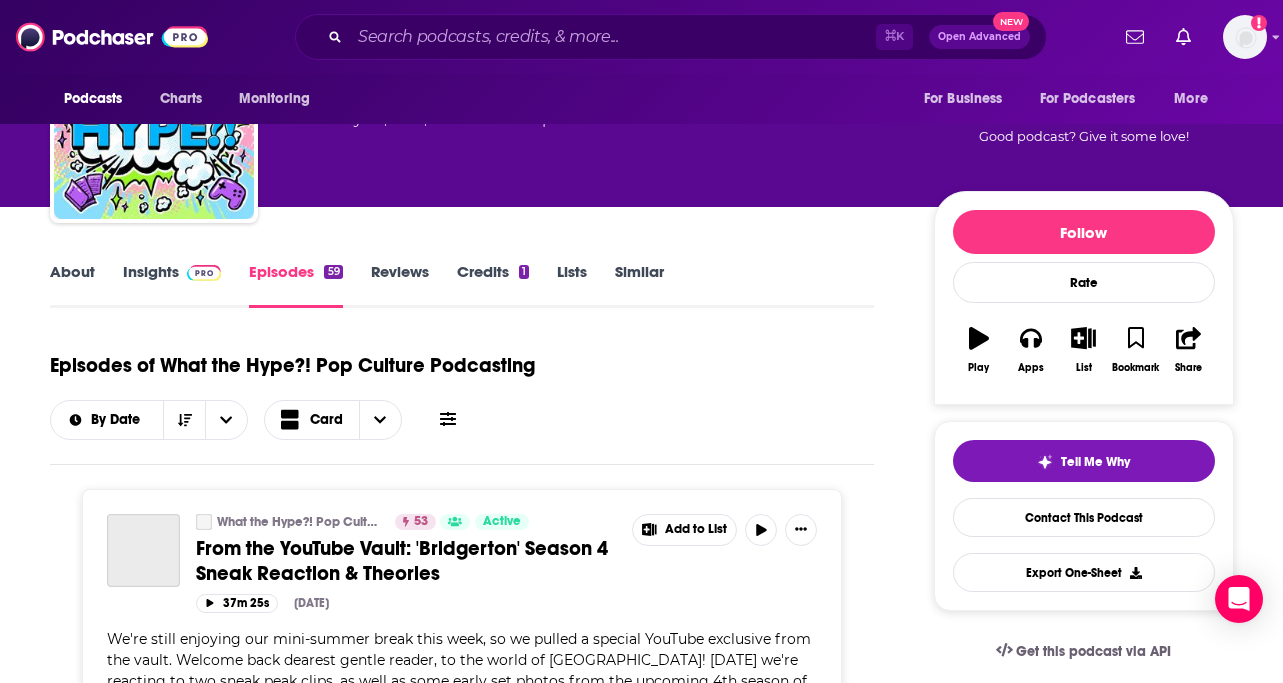 scroll, scrollTop: 0, scrollLeft: 0, axis: both 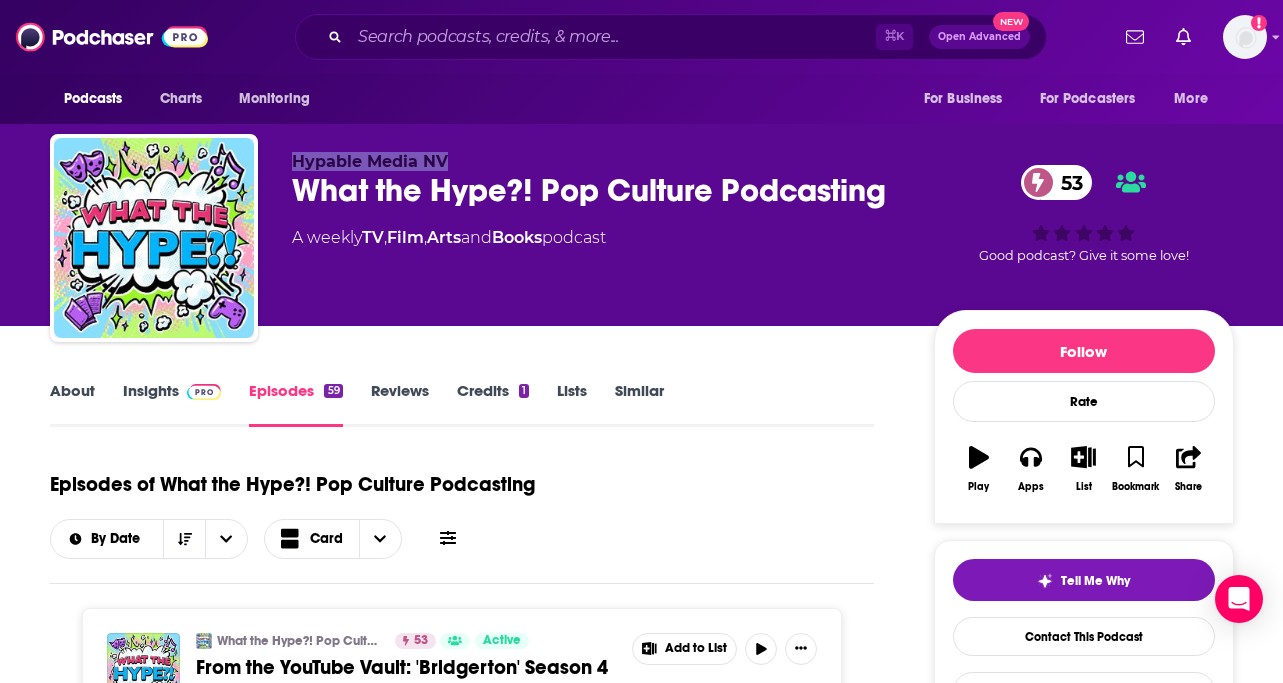 drag, startPoint x: 291, startPoint y: 157, endPoint x: 470, endPoint y: 161, distance: 179.0447 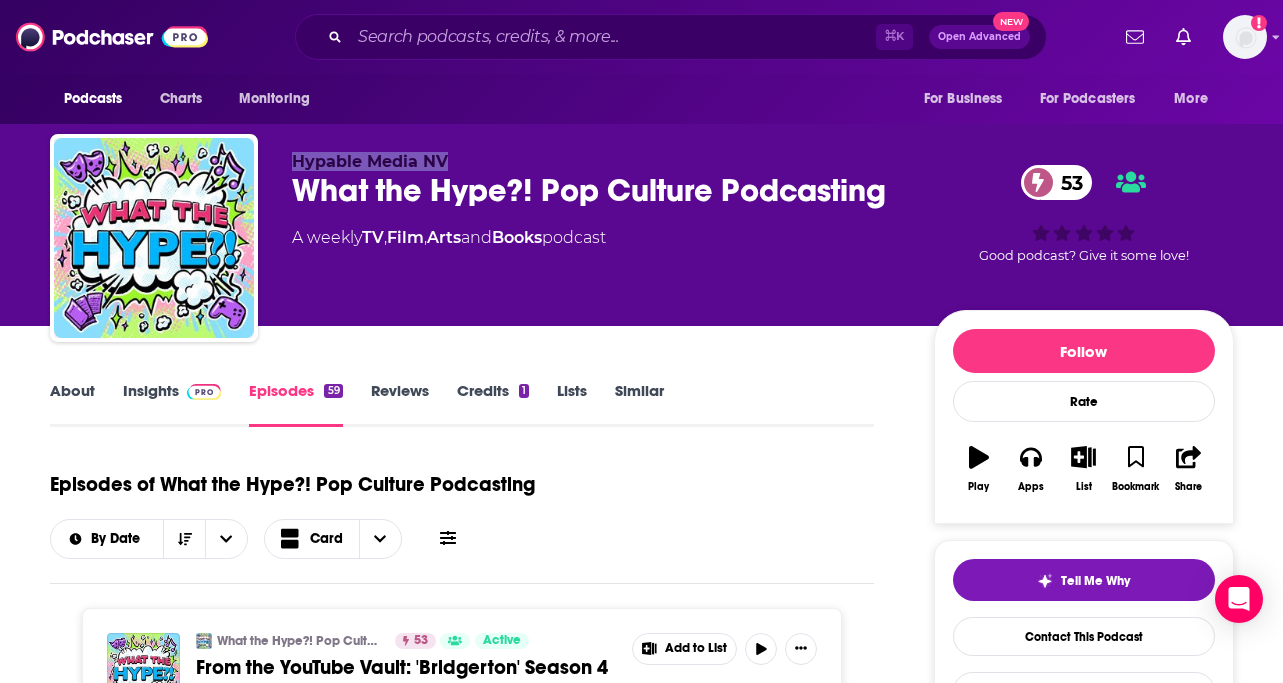 drag, startPoint x: 456, startPoint y: 159, endPoint x: 286, endPoint y: 155, distance: 170.04706 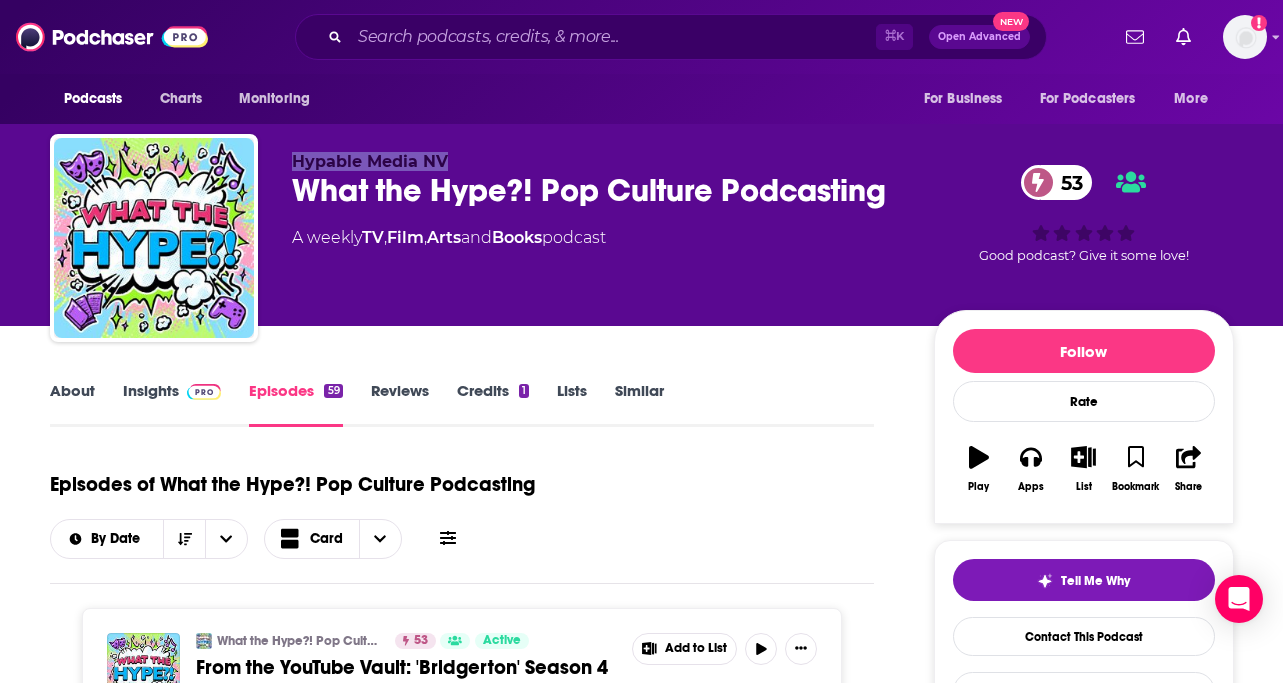 click on "Insights" at bounding box center [172, 404] 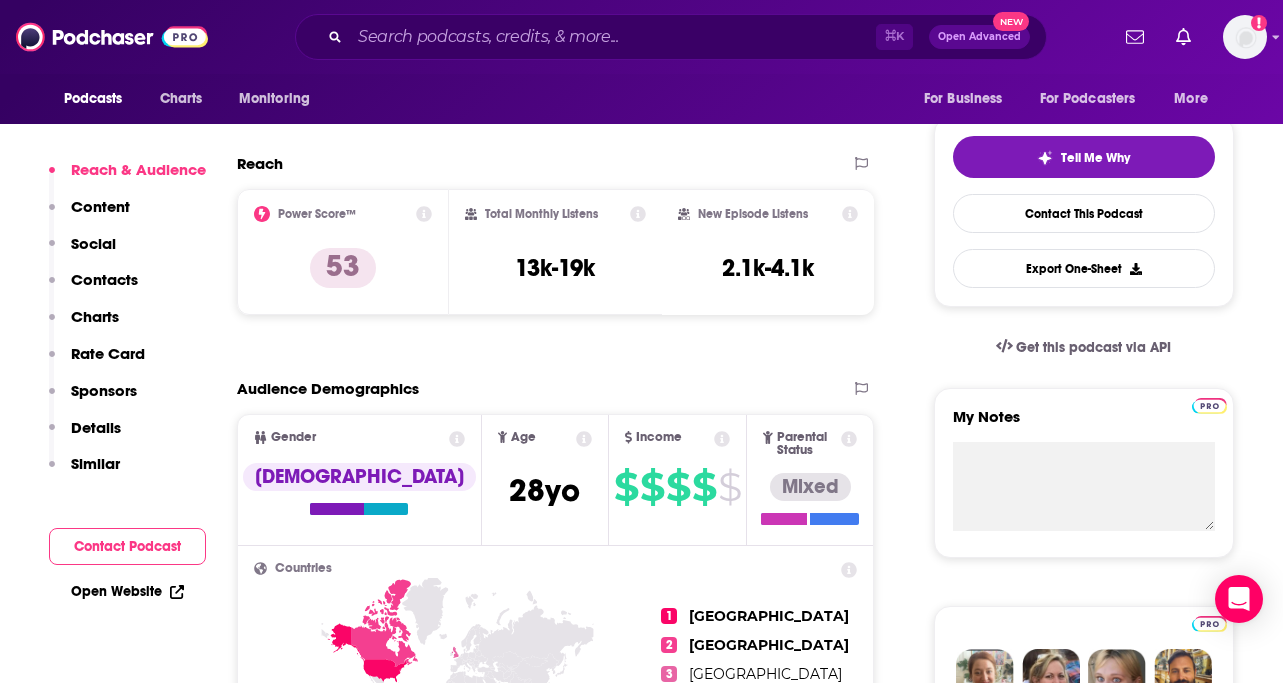 scroll, scrollTop: 446, scrollLeft: 0, axis: vertical 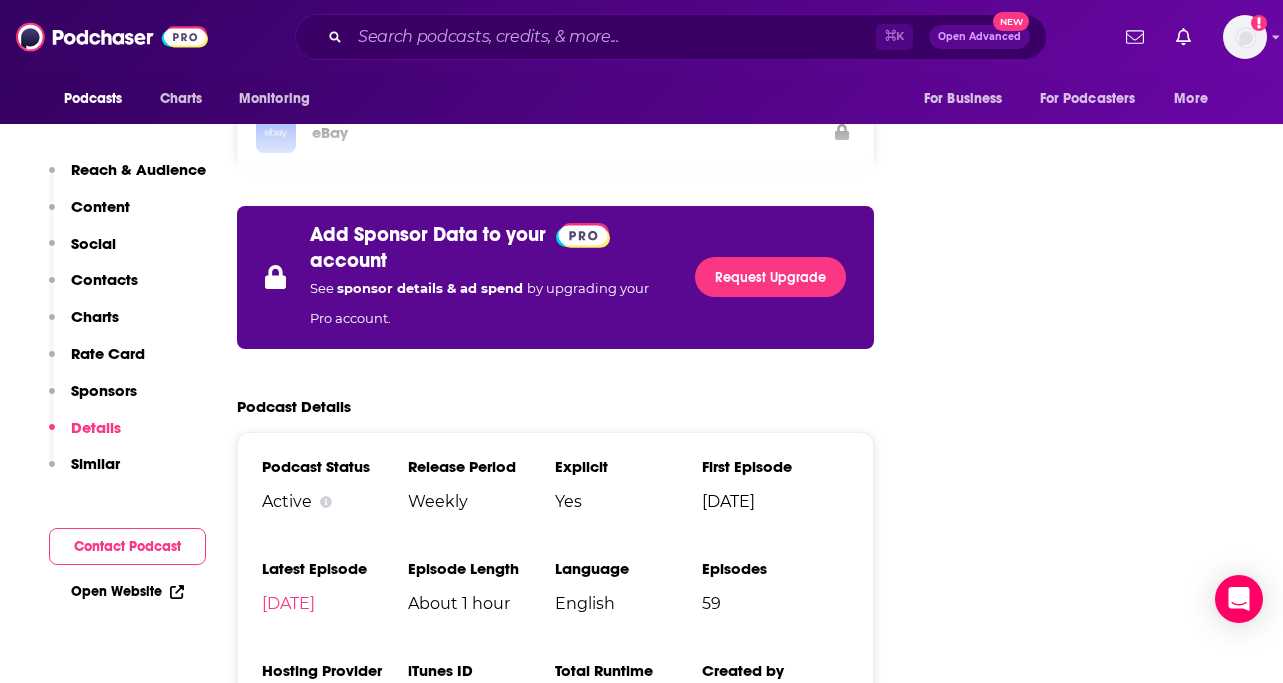 click on "Social" at bounding box center [93, 243] 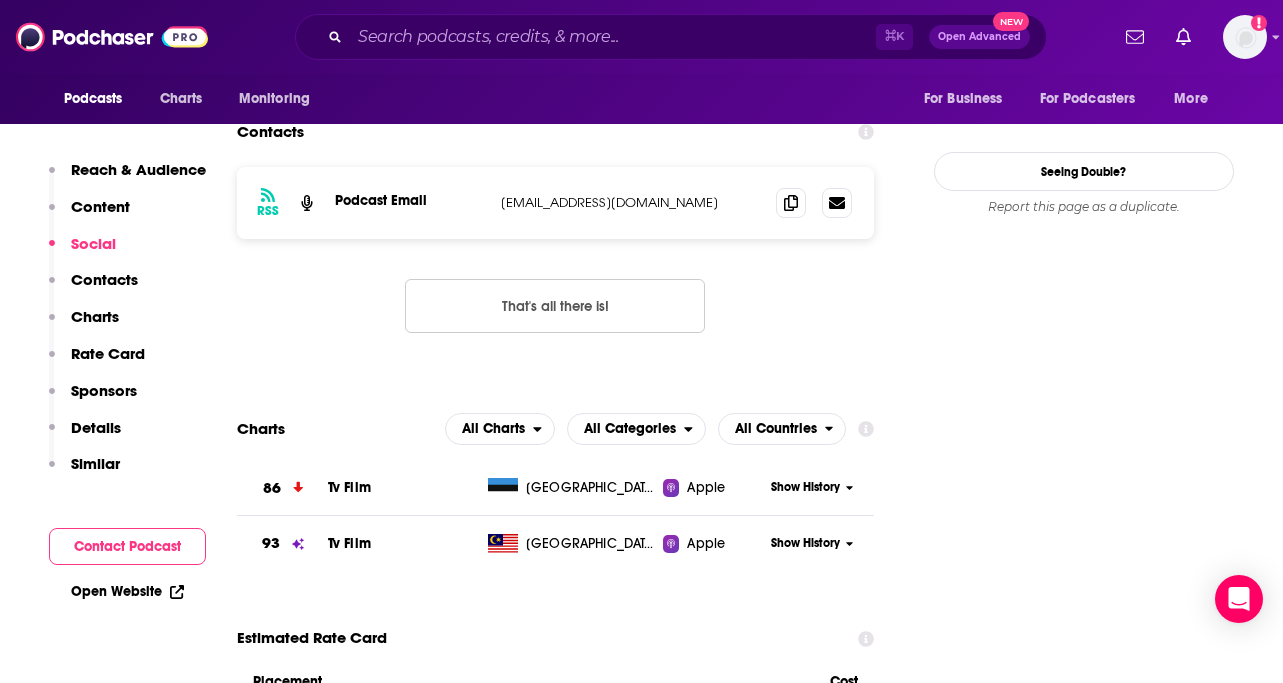 scroll, scrollTop: 1456, scrollLeft: 0, axis: vertical 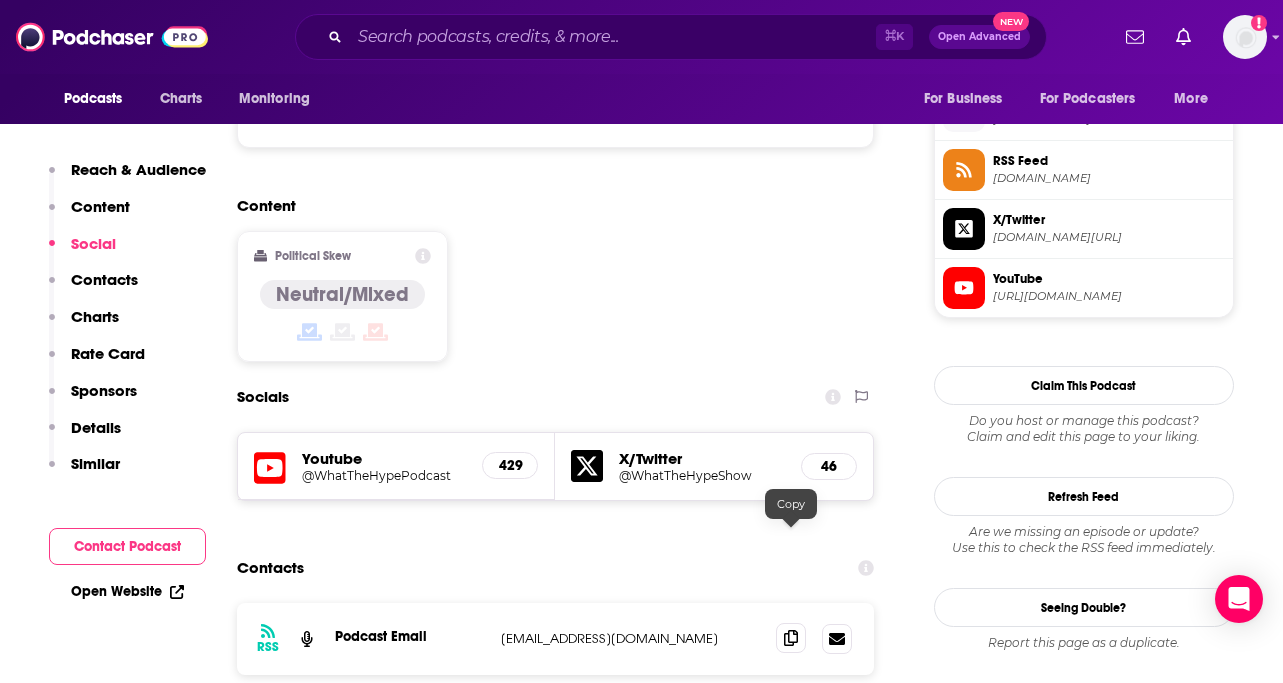 click 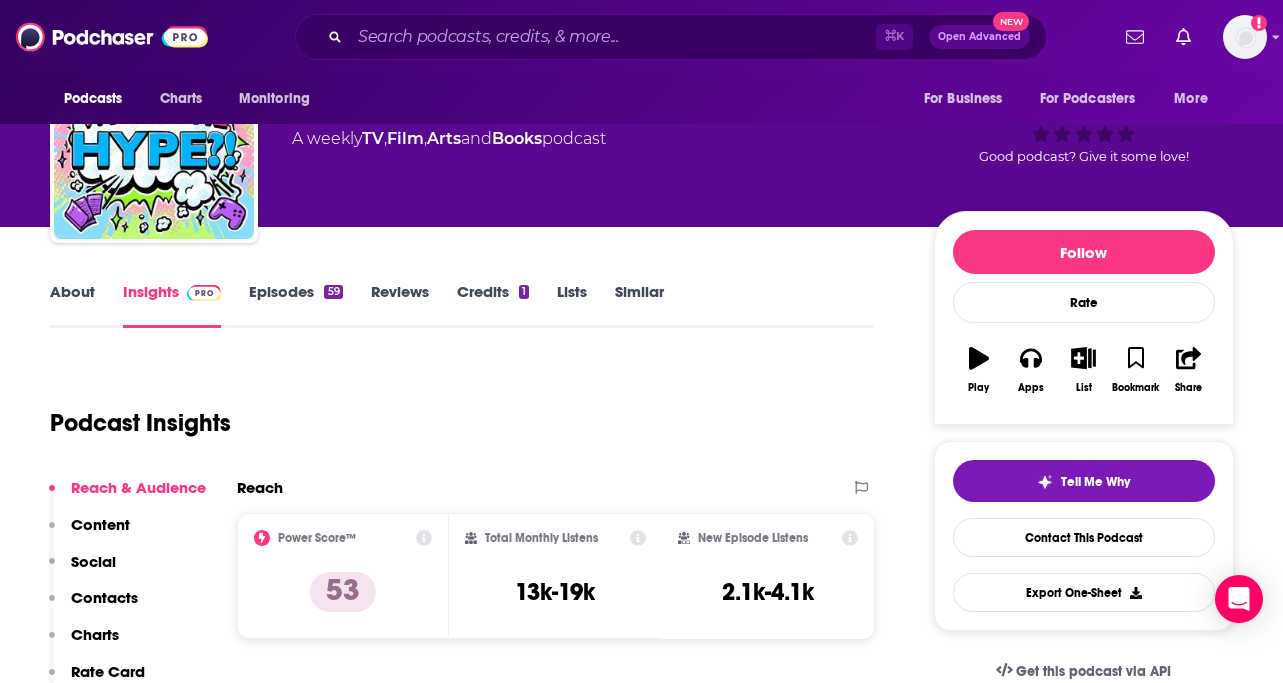 scroll, scrollTop: 0, scrollLeft: 0, axis: both 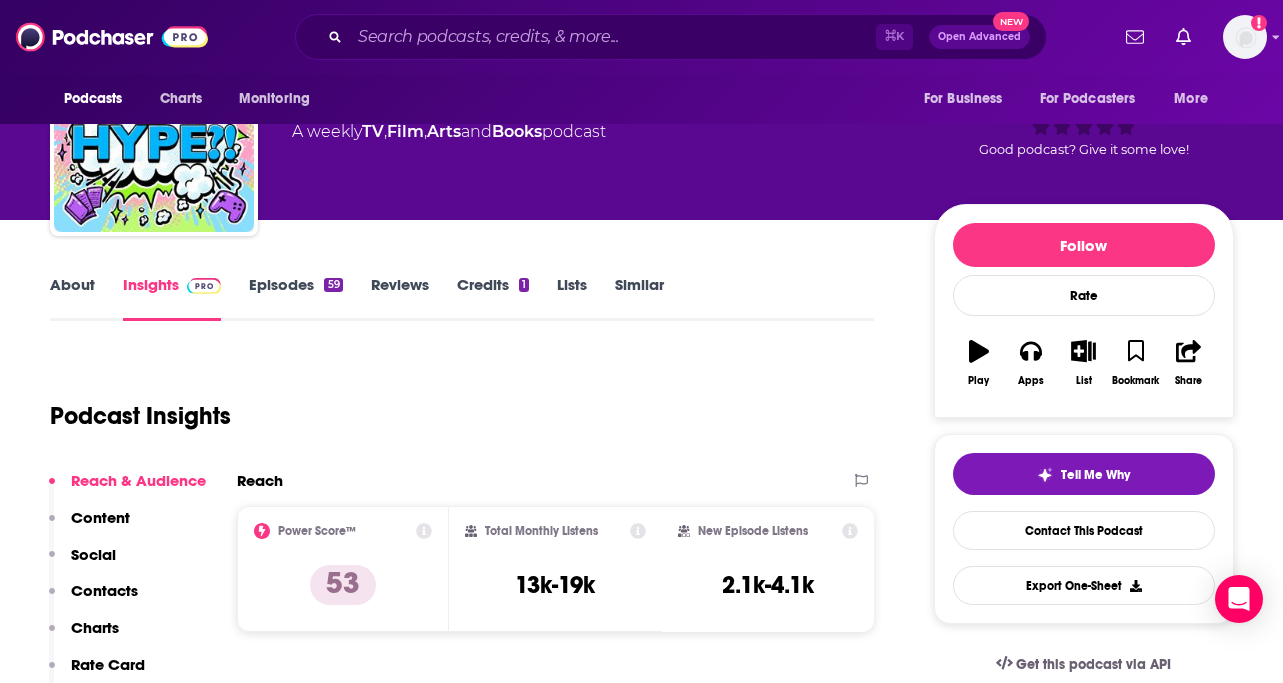 click on "Episodes 59" at bounding box center (295, 298) 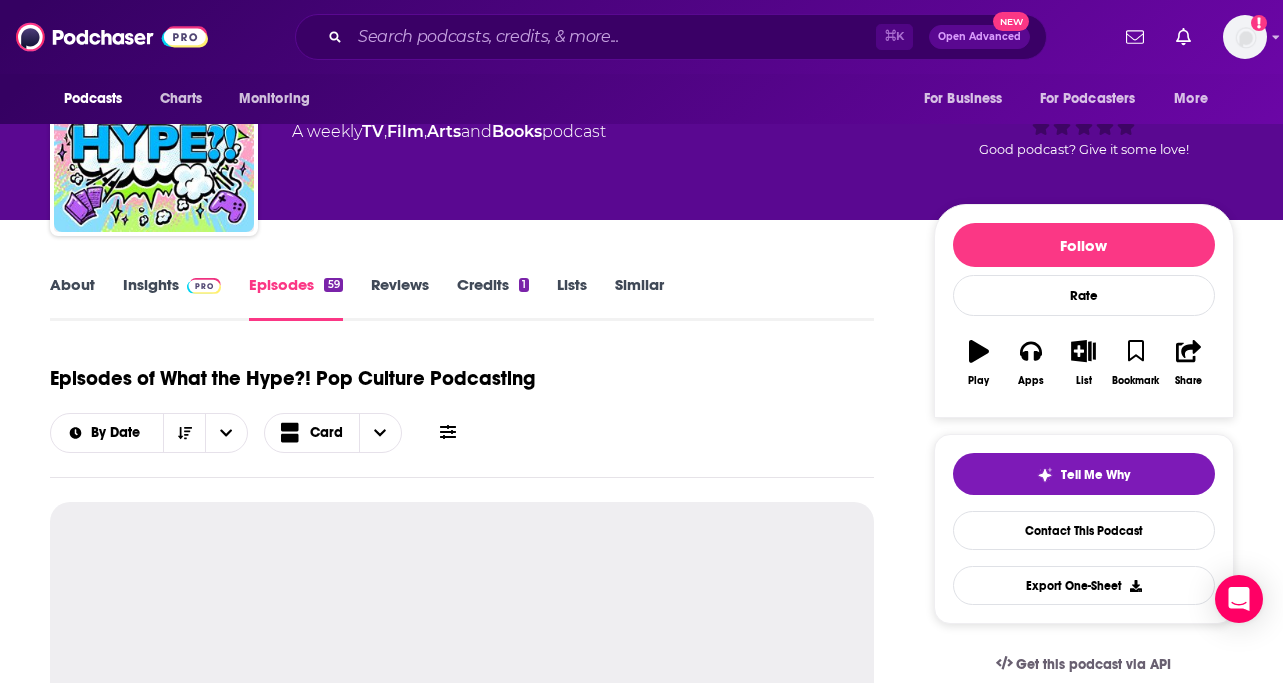 scroll, scrollTop: 0, scrollLeft: 0, axis: both 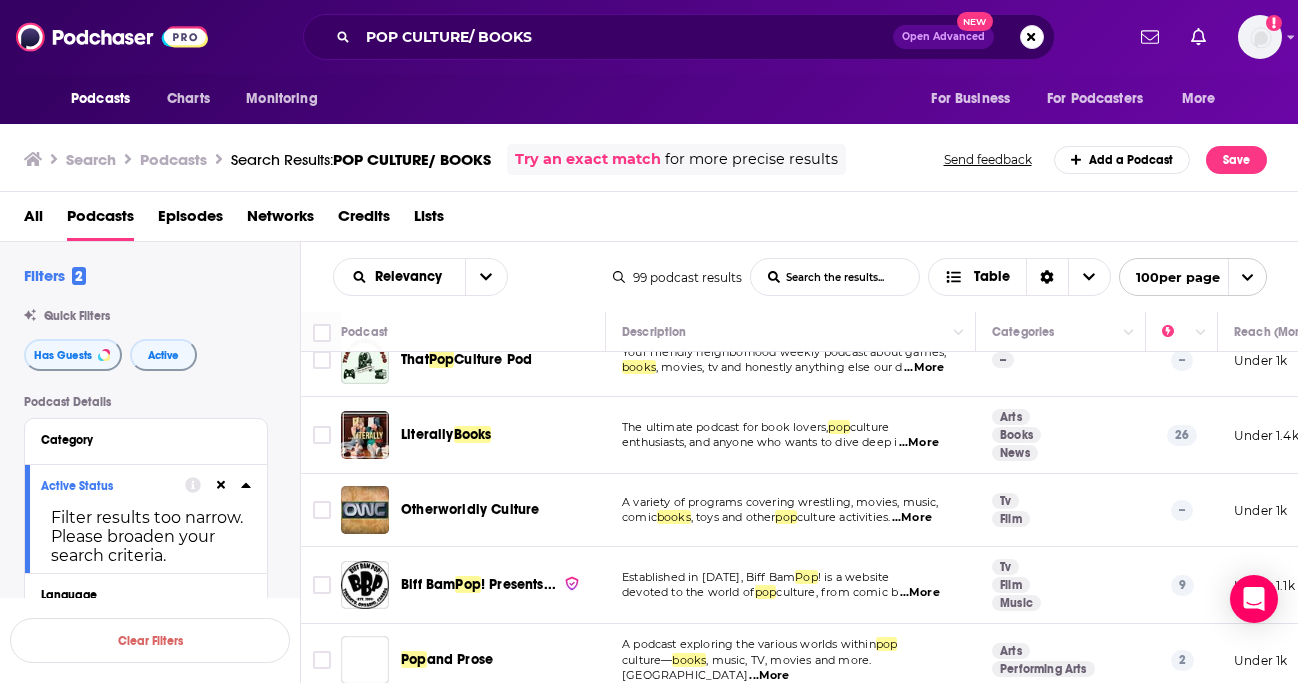 click on "Podcasts Charts Monitoring POP CULTURE/ BOOKS Open Advanced New For Business For Podcasters More Add a profile image Podcasts Charts Monitoring For Business For Podcasters More Search Podcasts Search Results:   POP CULTURE/ BOOKS Try an exact match for more precise results Send feedback Add a Podcast Save All Podcasts Episodes Networks Credits Lists Filters 2 Quick Filters Has Guests Active Podcast Details Category Active Status Filter results too narrow. Please broaden your search criteria. Language Has Guests Has guests  Brand Safety & Suitability Political Skew Beta Show More Audience & Reach Power Score™ Reach (Monthly) Reach (Episode Average) Gender Age Income Show More Saved Searches Select Clear Filters Relevancy List Search Input Search the results... Table 99   podcast   results List Search Input Search the results... Table 100  per page Podcast Description Categories Reach (Monthly) Reach (Episode) Top Country New  Books  in  Pop ular Culture Interviews with Scholars of  Pop New  Books  ...More" at bounding box center [649, 341] 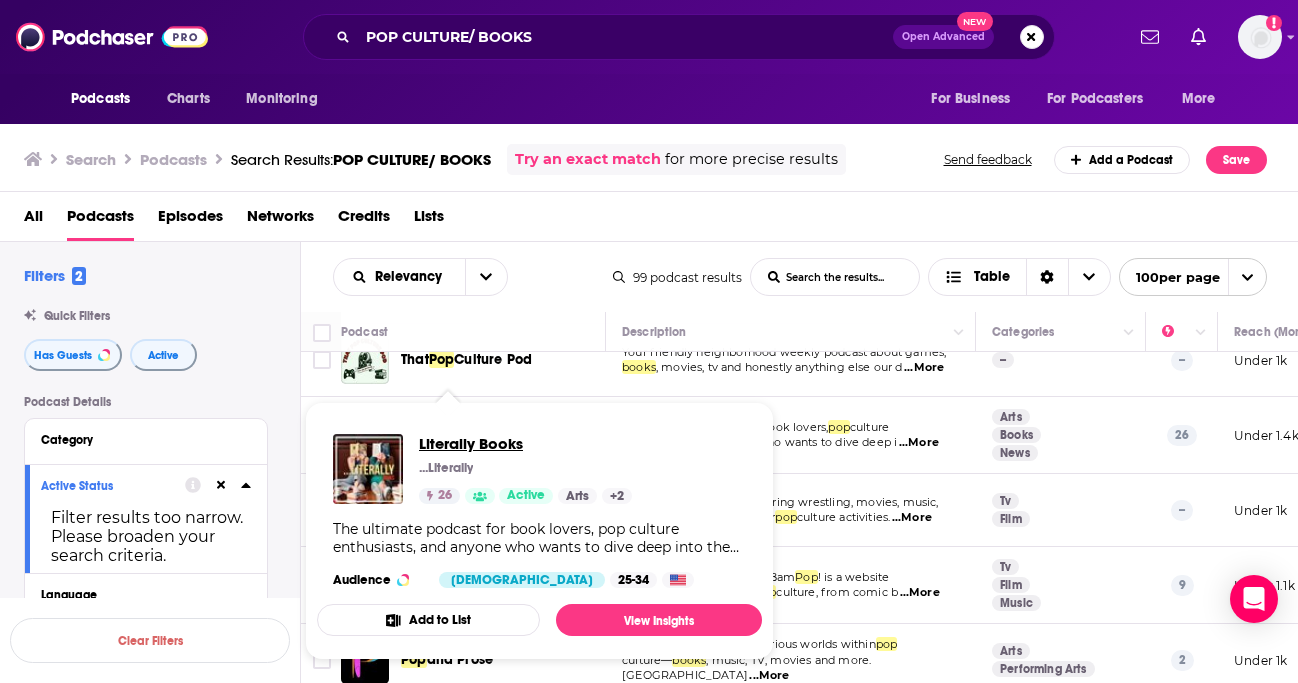 click on "Literally Books" at bounding box center (525, 443) 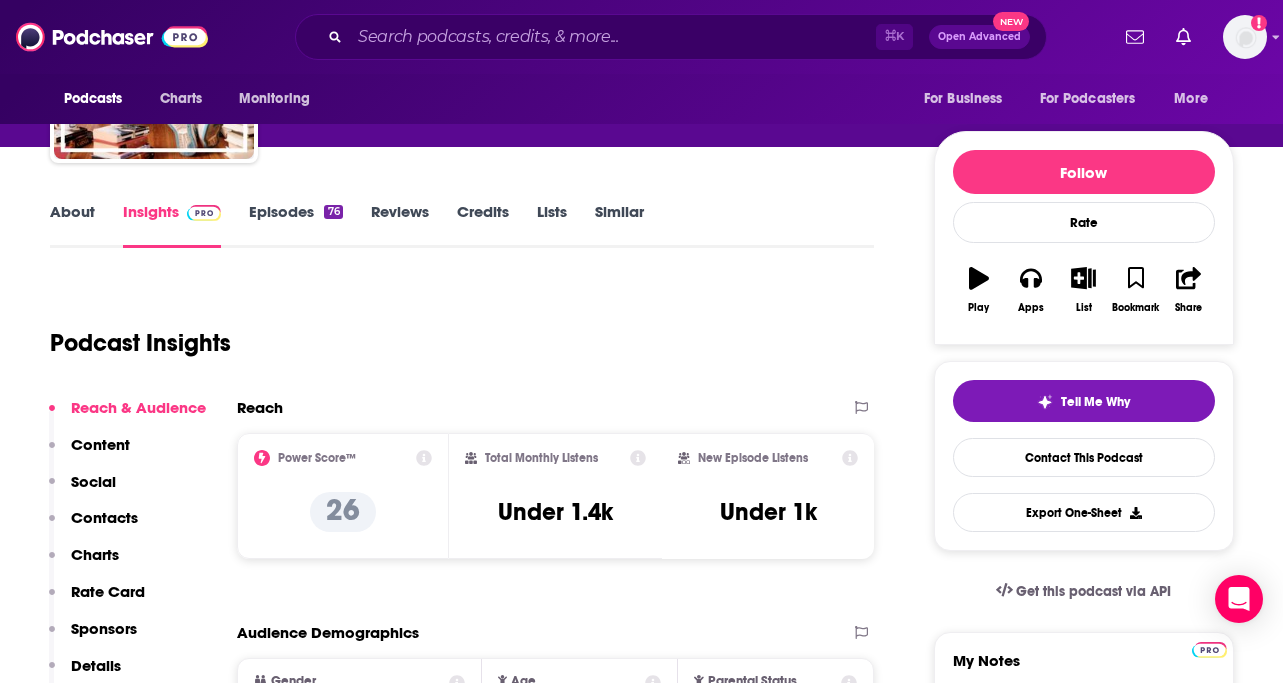 scroll, scrollTop: 215, scrollLeft: 0, axis: vertical 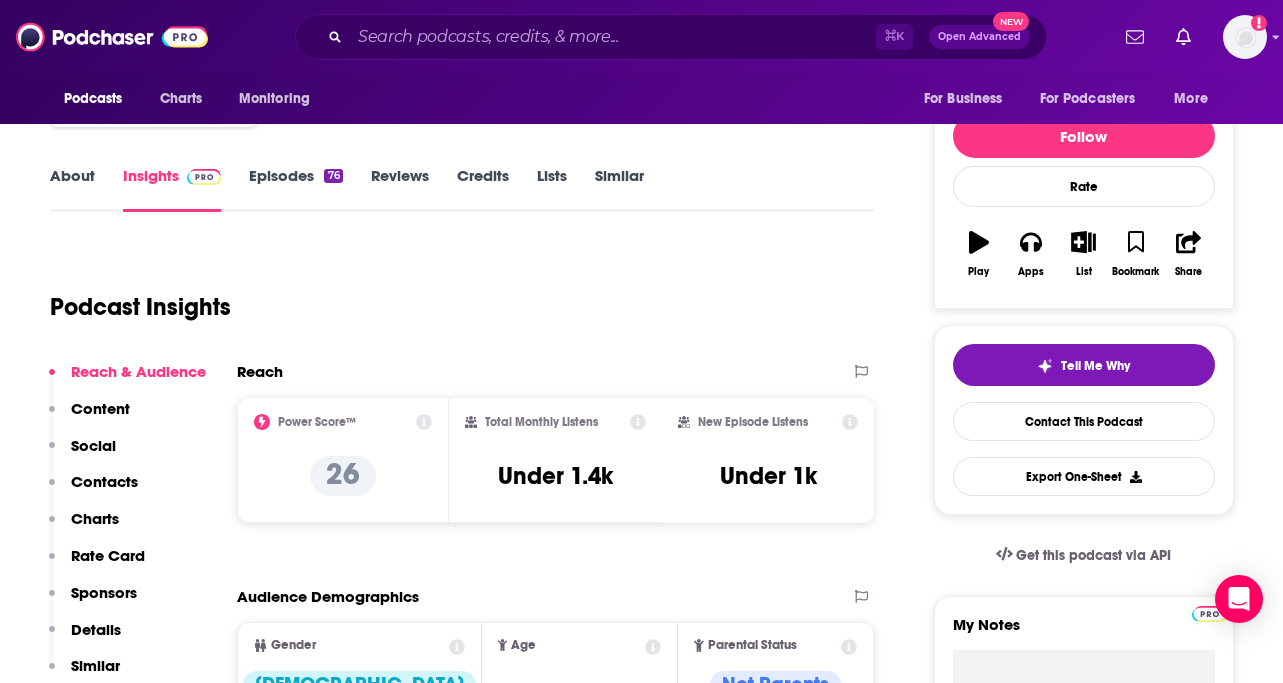 click on "Episodes 76" at bounding box center [295, 189] 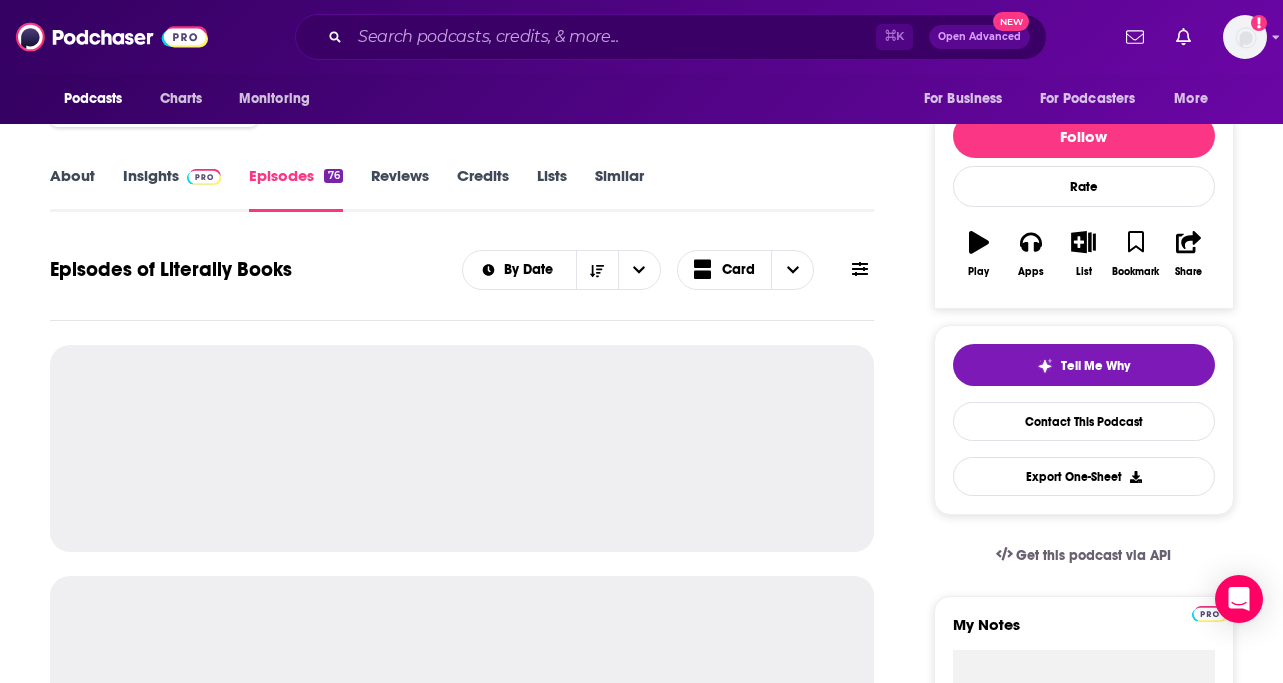 scroll, scrollTop: 0, scrollLeft: 0, axis: both 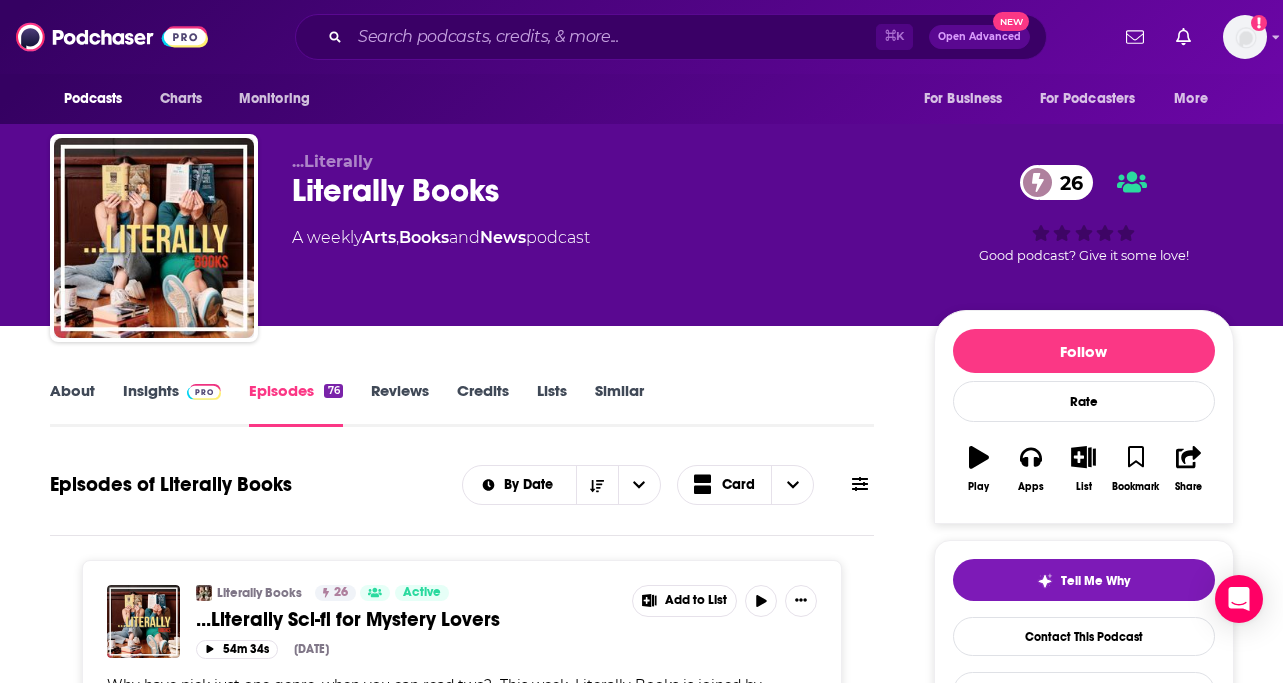 click on "Insights" at bounding box center (172, 404) 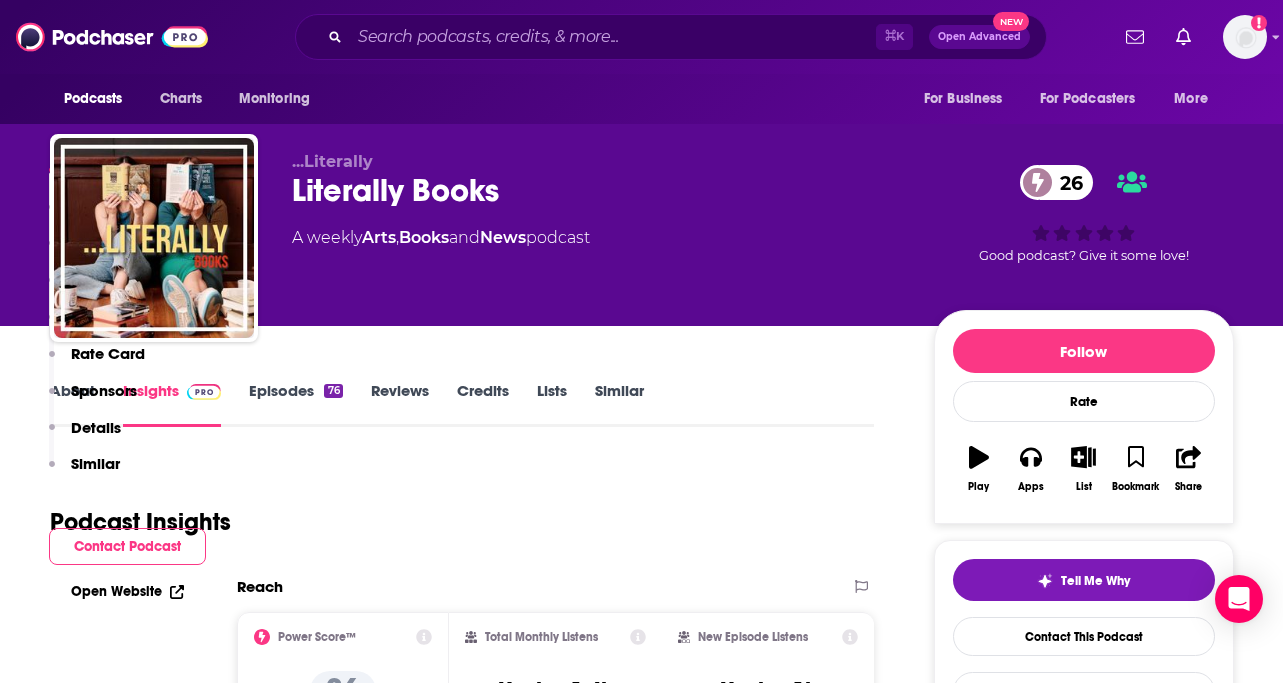 scroll, scrollTop: 420, scrollLeft: 0, axis: vertical 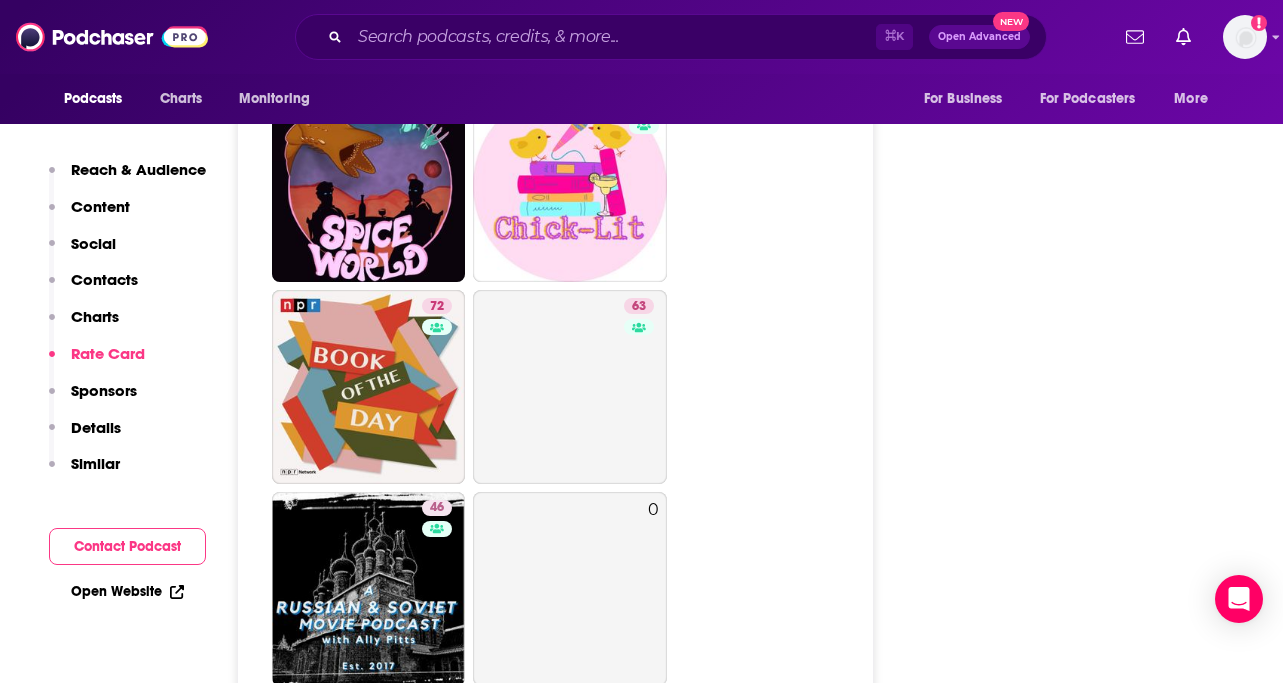 click on "Social" at bounding box center (93, 243) 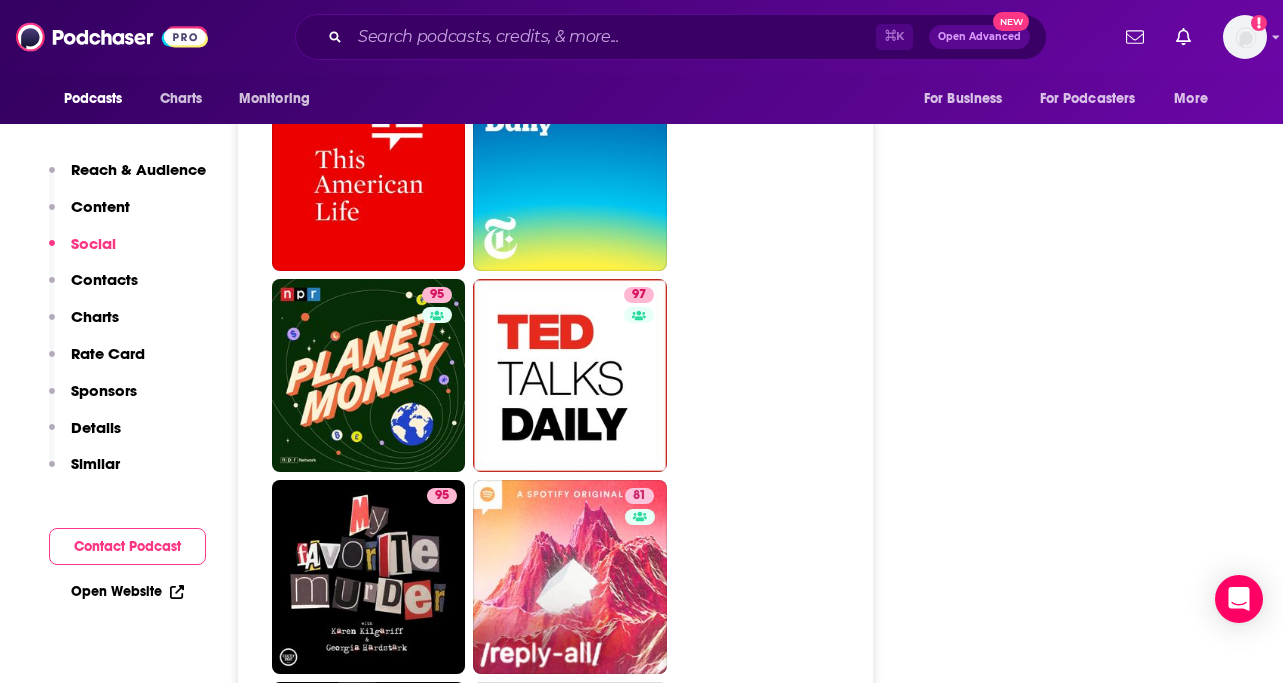 click on "Contacts" at bounding box center (104, 279) 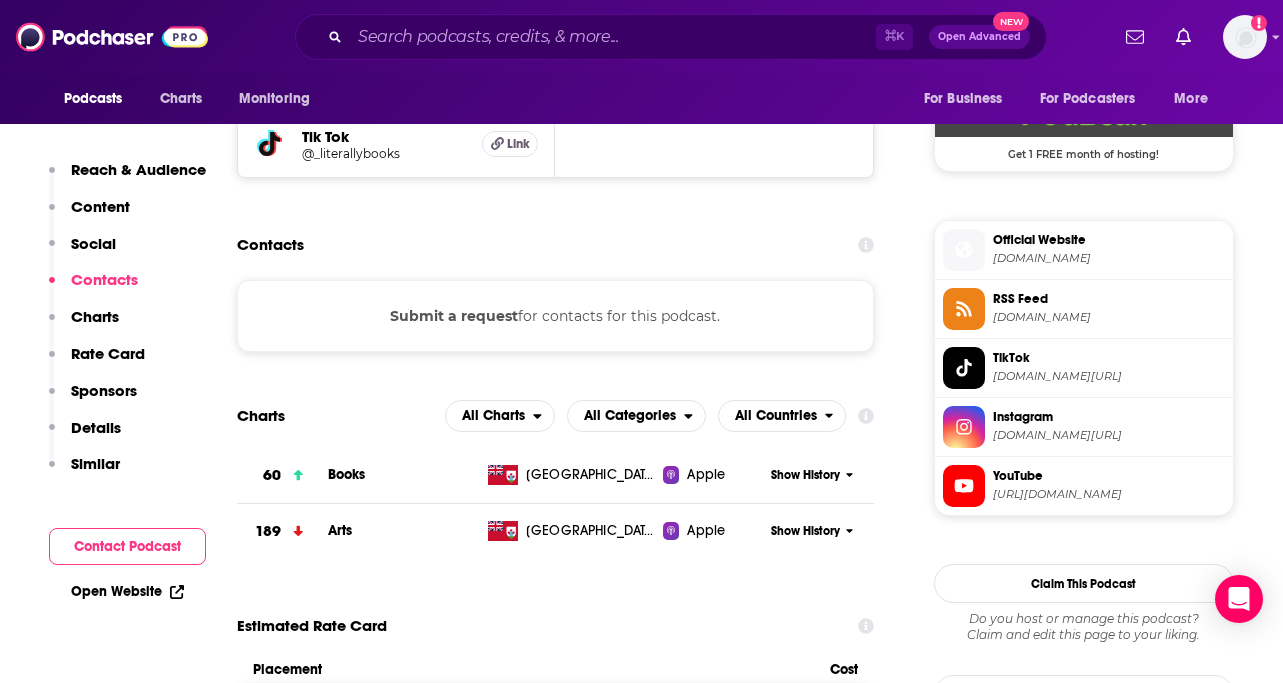 scroll, scrollTop: 1449, scrollLeft: 0, axis: vertical 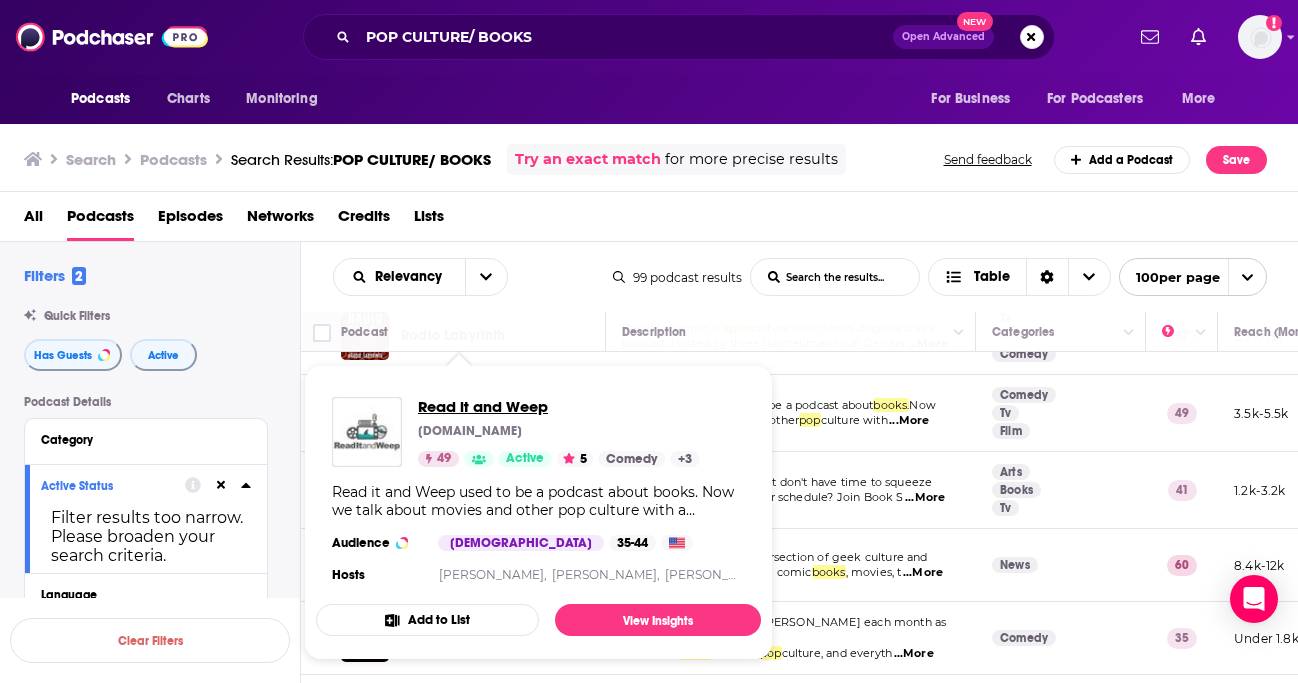 click on "Read it and Weep" at bounding box center (559, 406) 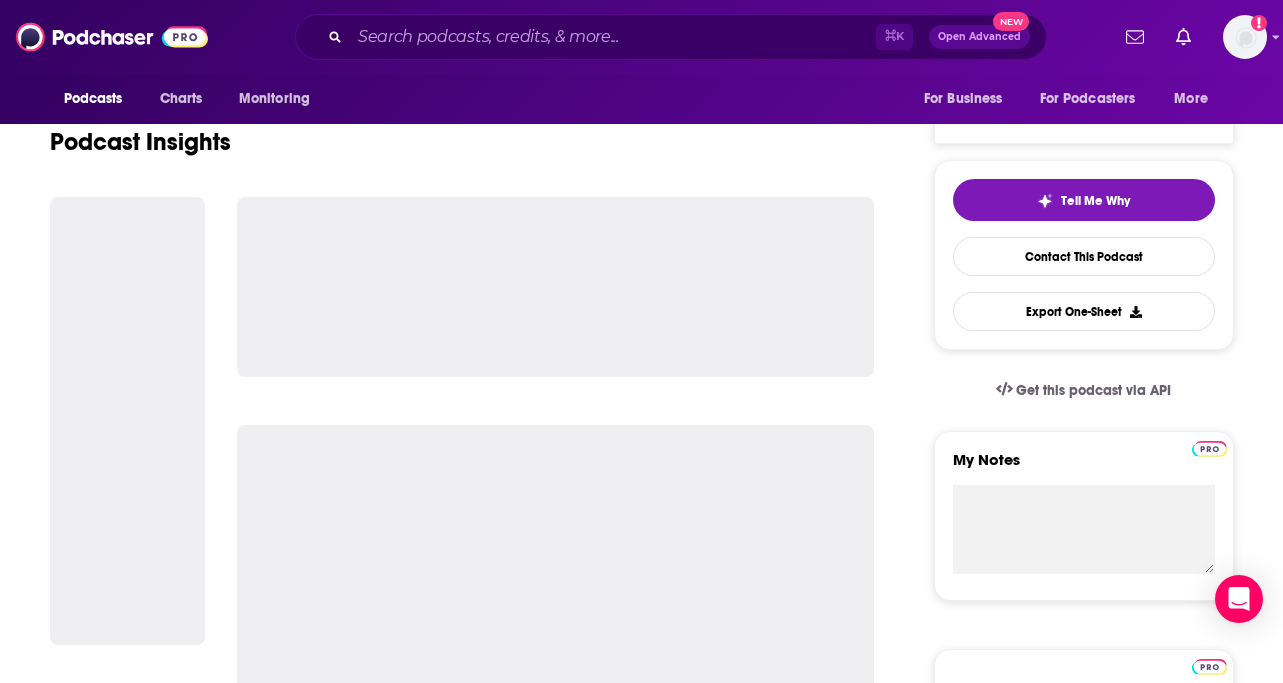 scroll, scrollTop: 199, scrollLeft: 0, axis: vertical 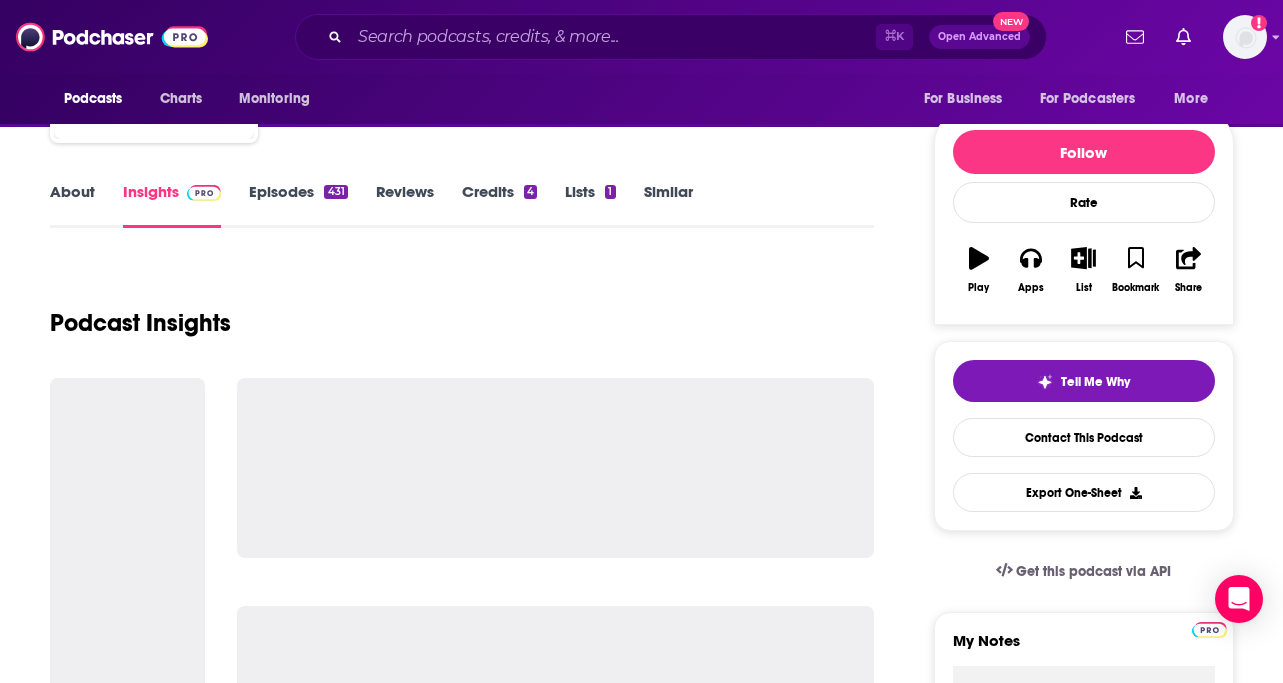 click on "Episodes 431" at bounding box center (298, 205) 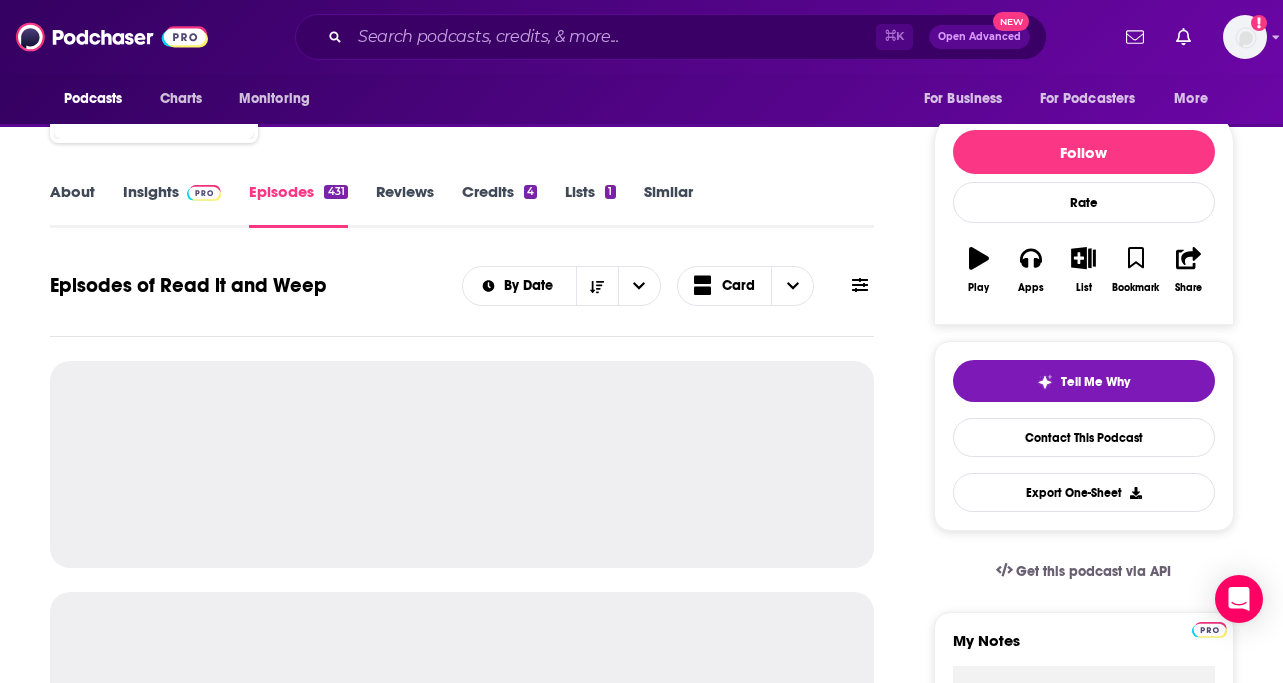 scroll, scrollTop: 0, scrollLeft: 0, axis: both 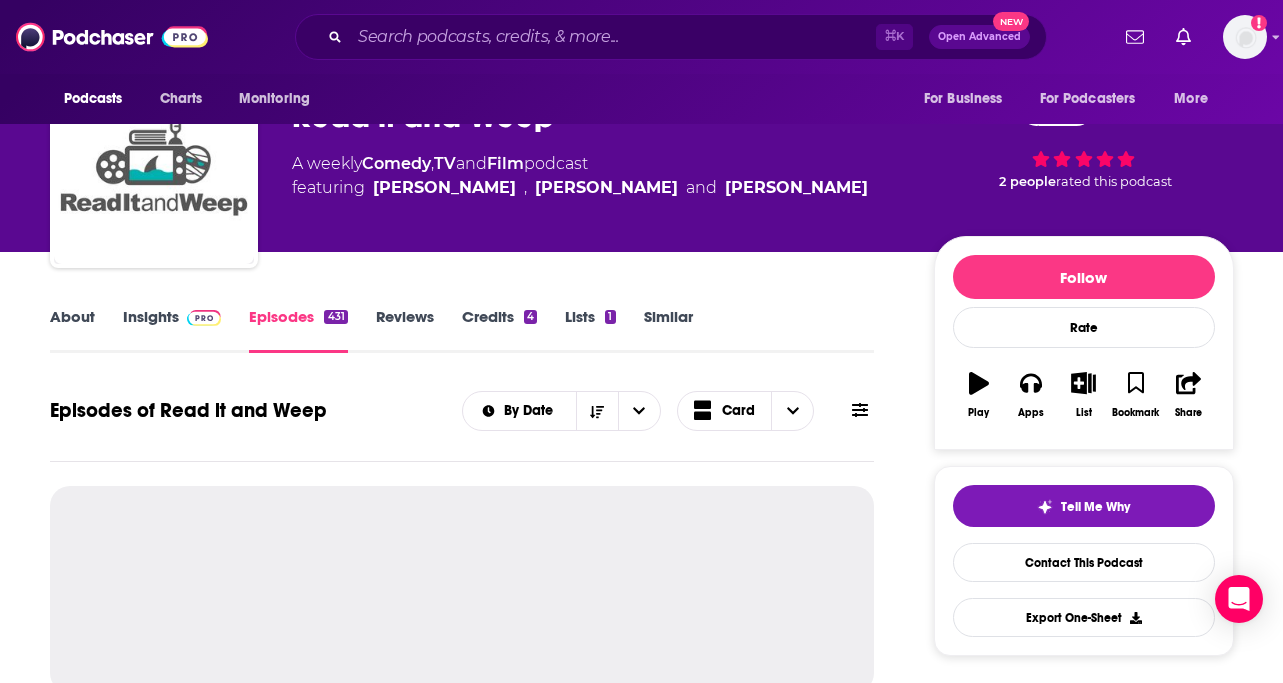 click on "Episodes 431" at bounding box center (298, 330) 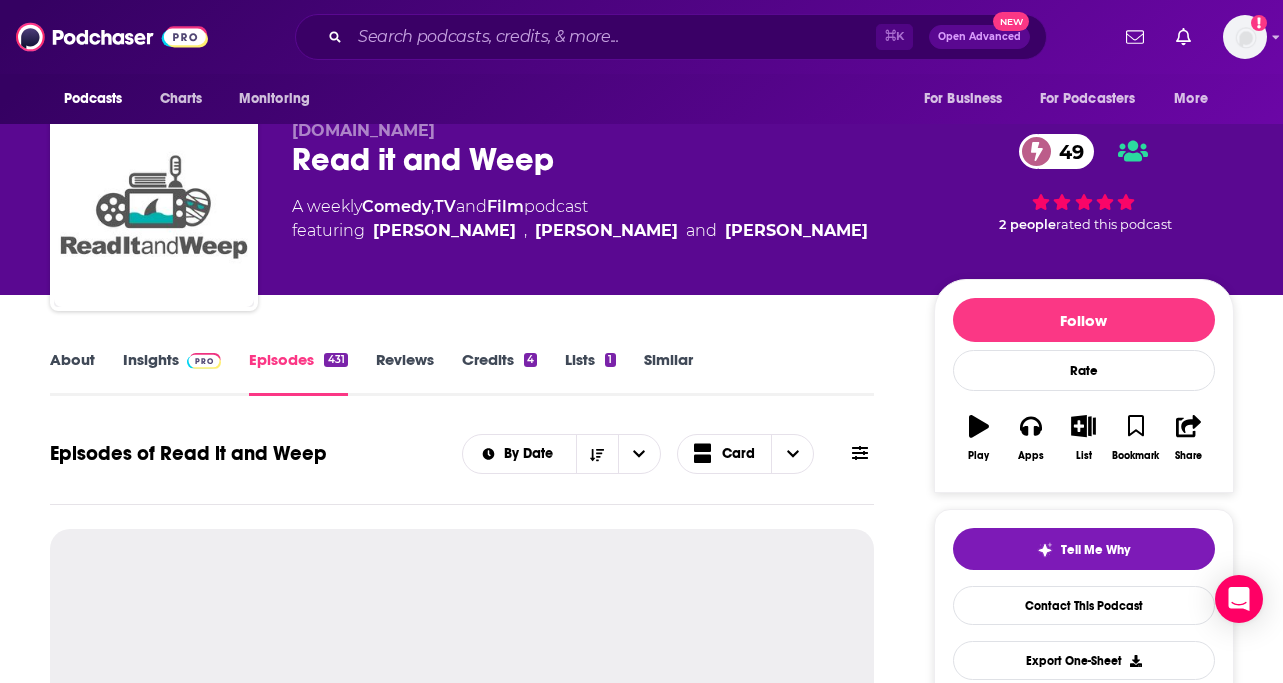 scroll, scrollTop: 0, scrollLeft: 0, axis: both 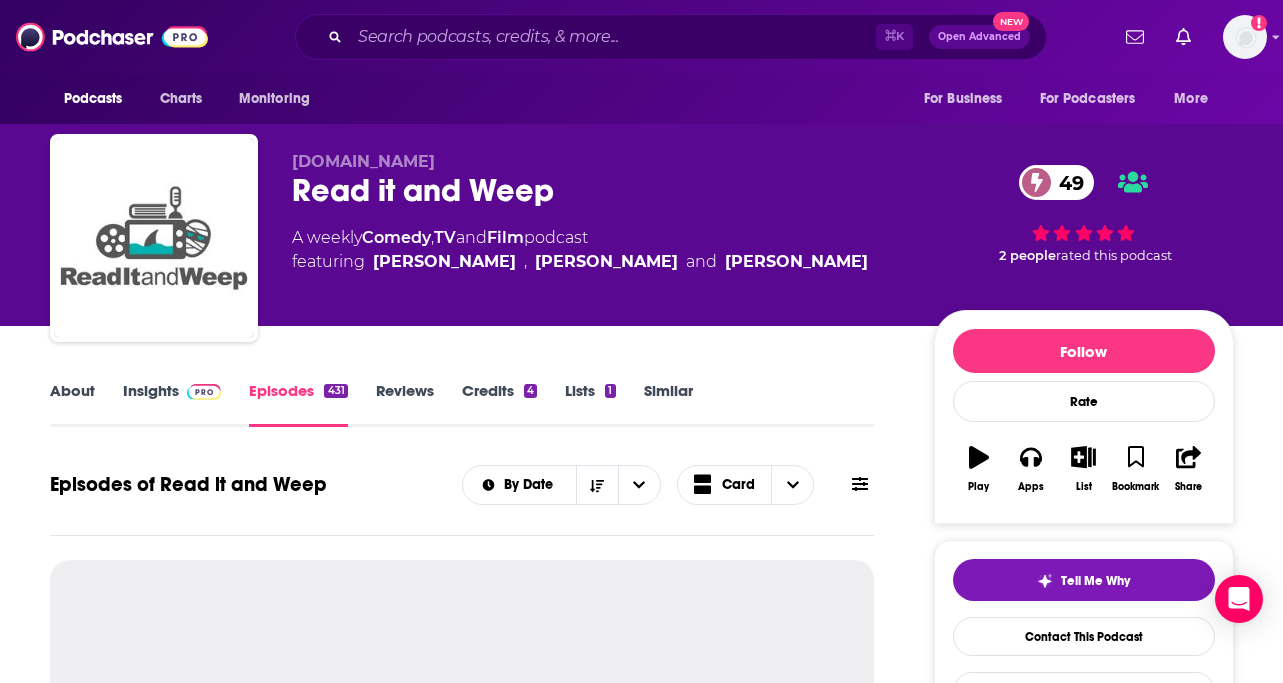 click on "About" at bounding box center (72, 404) 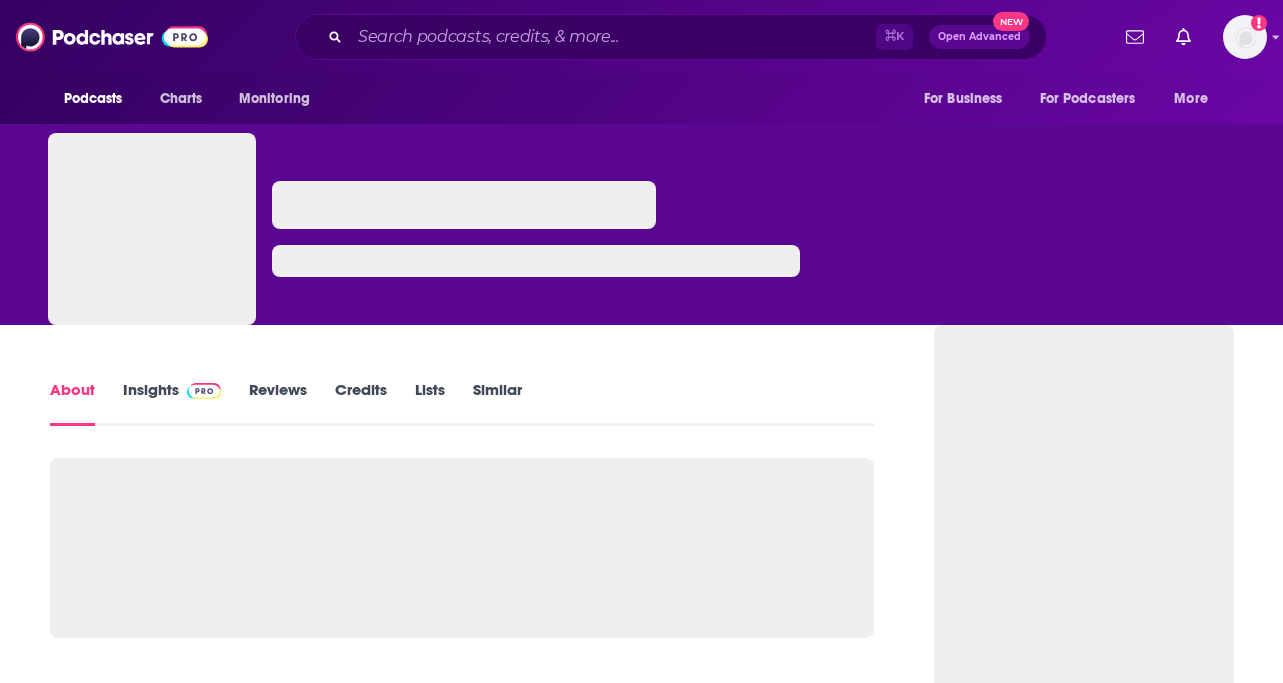 scroll, scrollTop: 0, scrollLeft: 0, axis: both 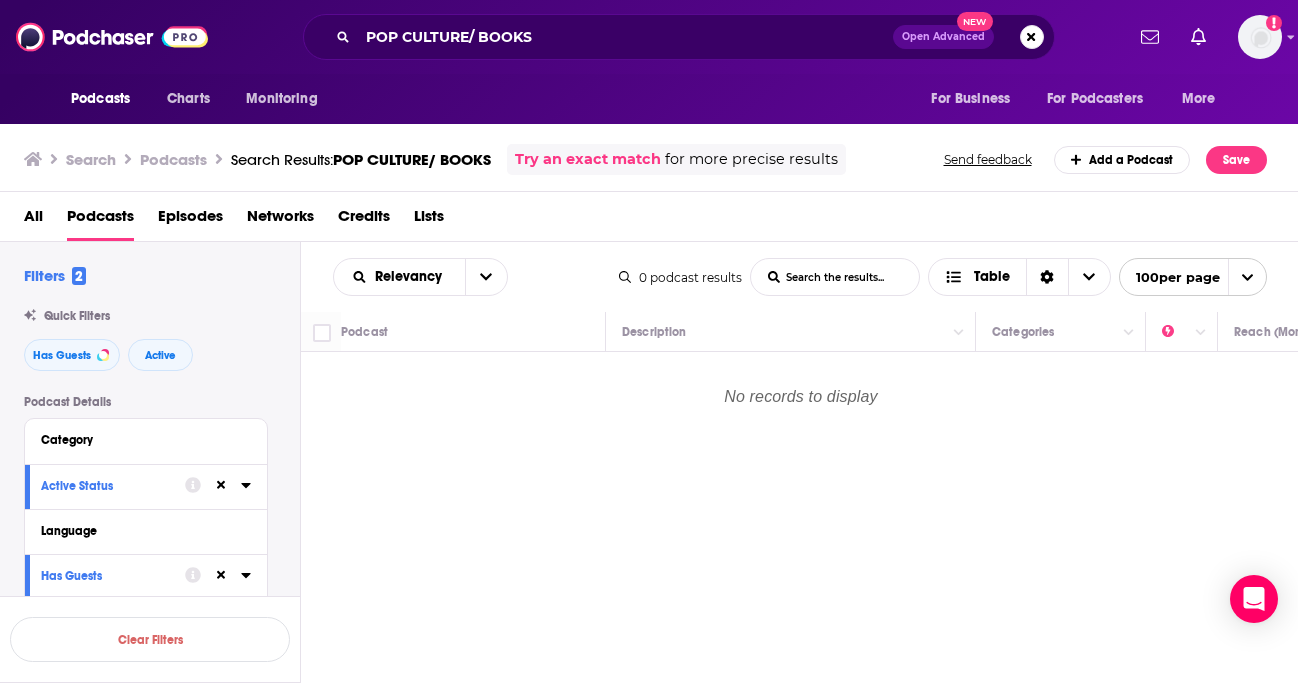 click on "No records to display" at bounding box center (801, 402) 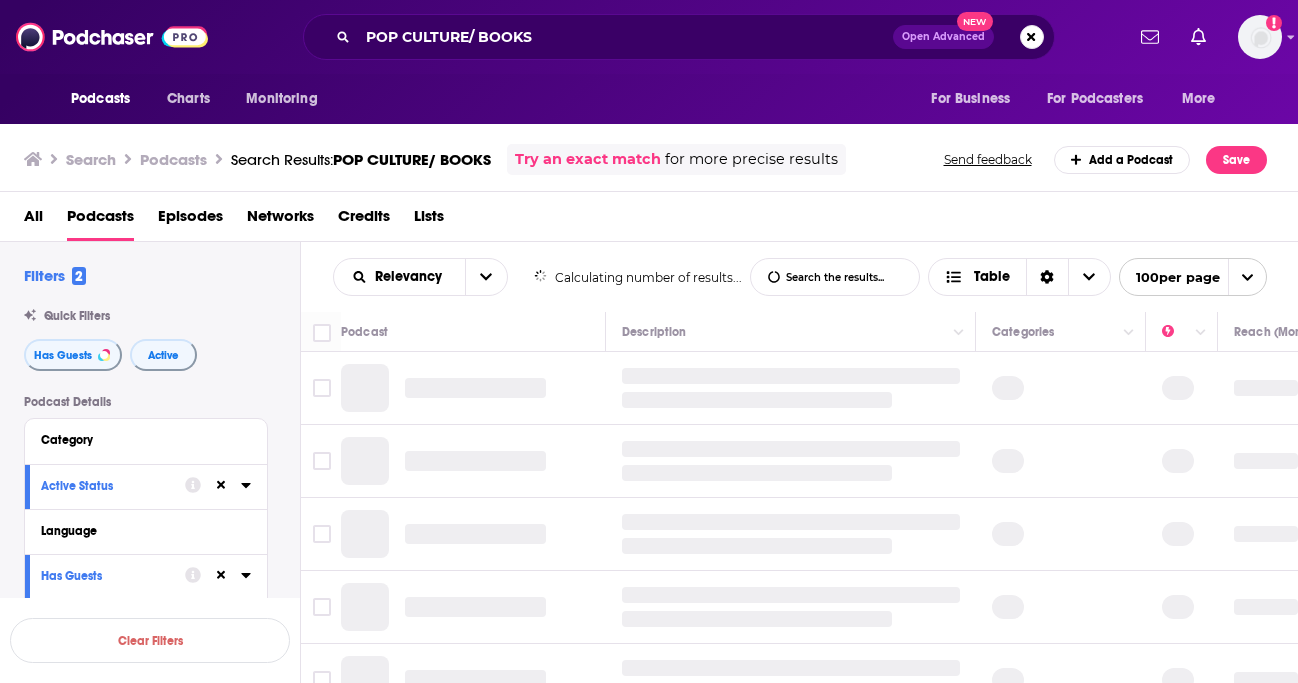 scroll, scrollTop: 0, scrollLeft: 0, axis: both 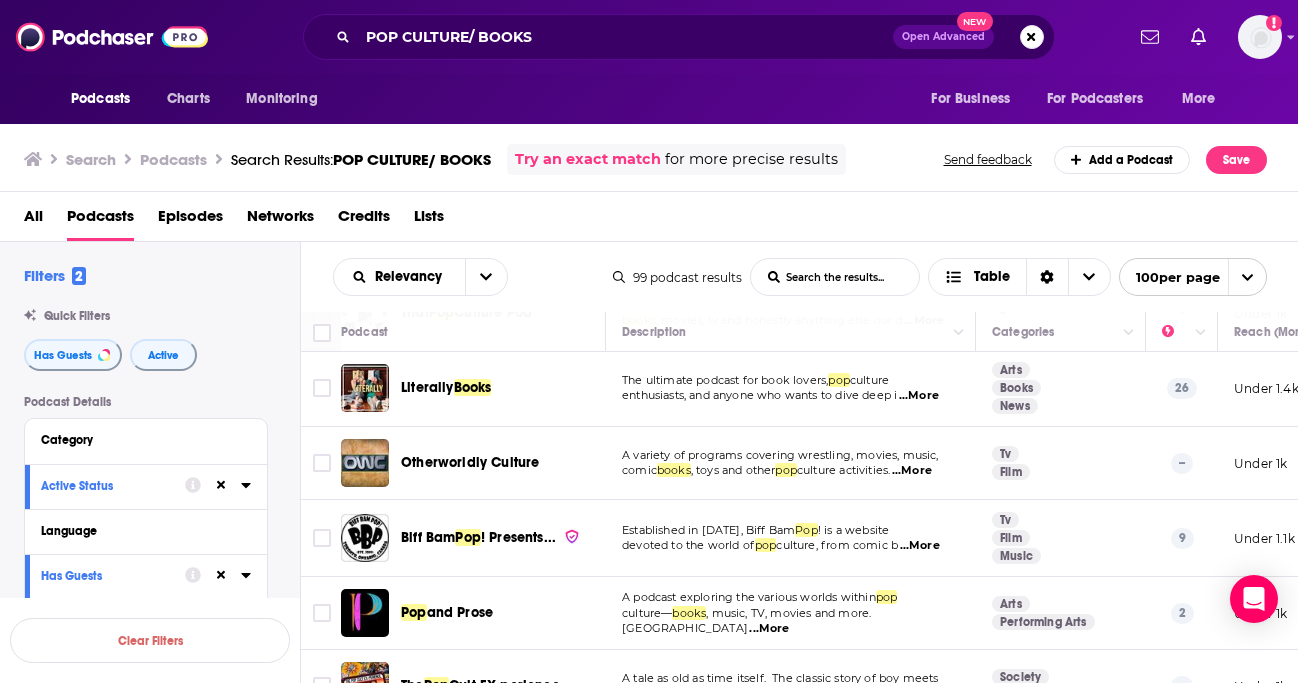 click on "Literally  Books" at bounding box center [446, 388] 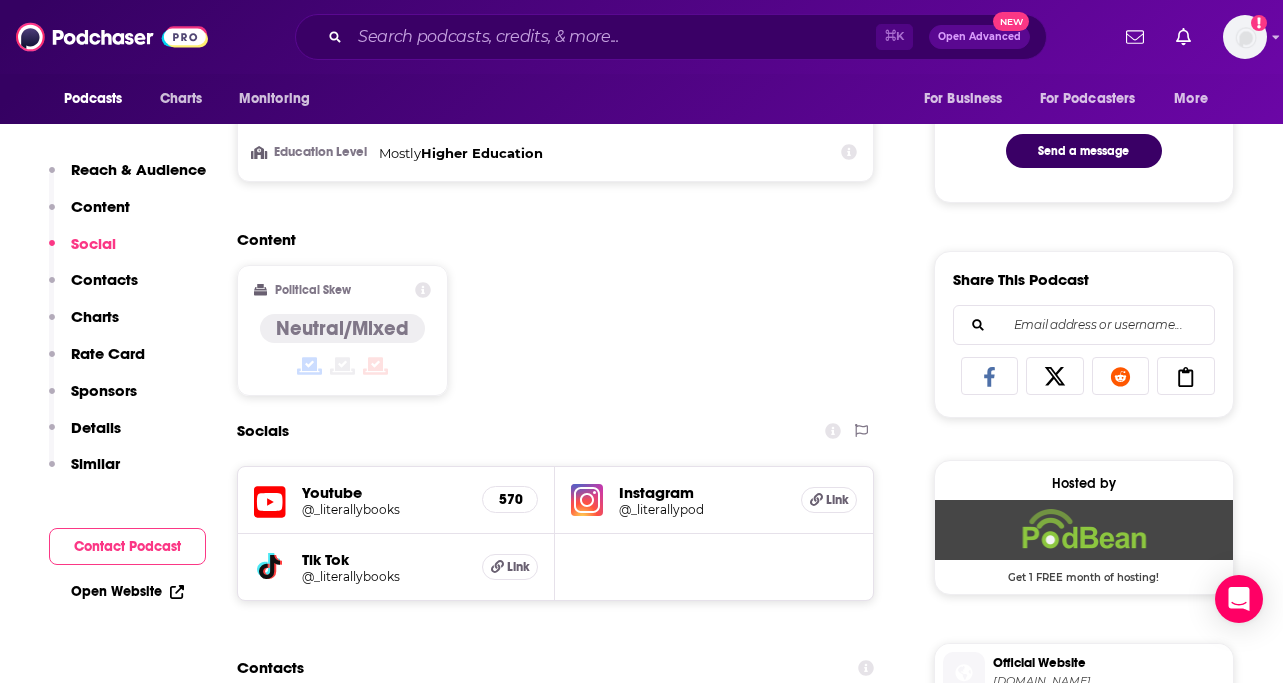 scroll, scrollTop: 1182, scrollLeft: 0, axis: vertical 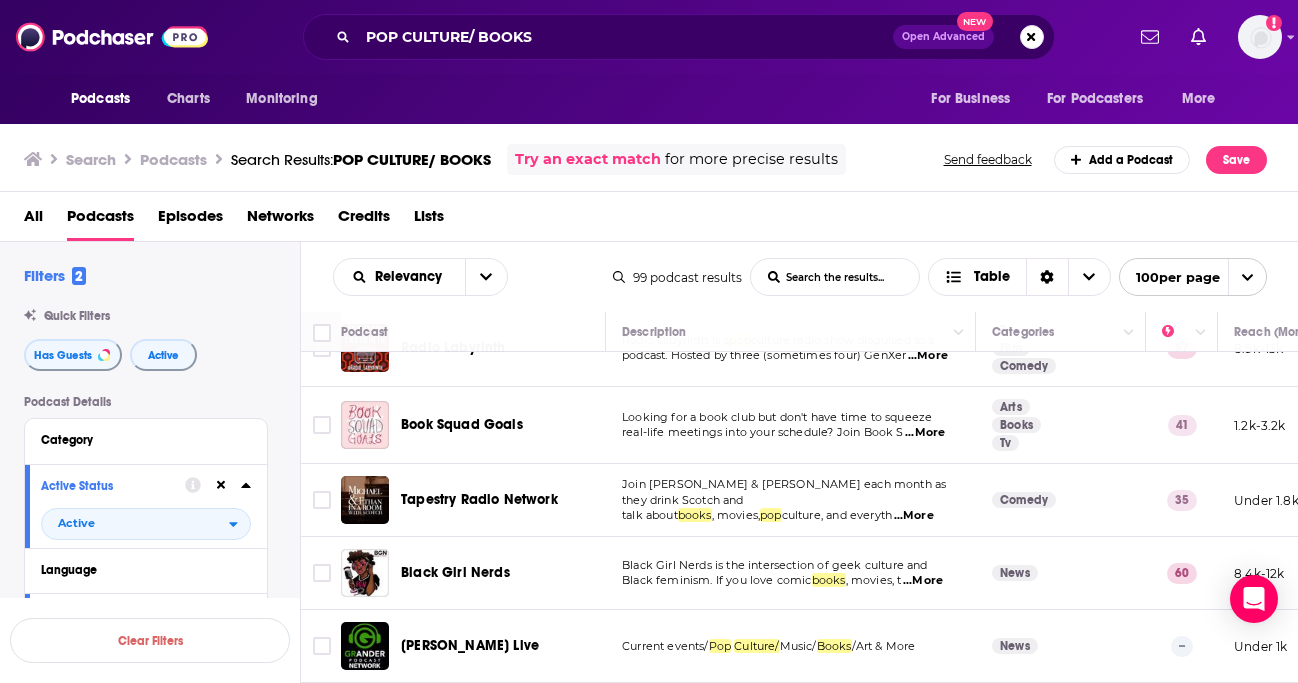click on "Black Girl Nerds" at bounding box center [455, 572] 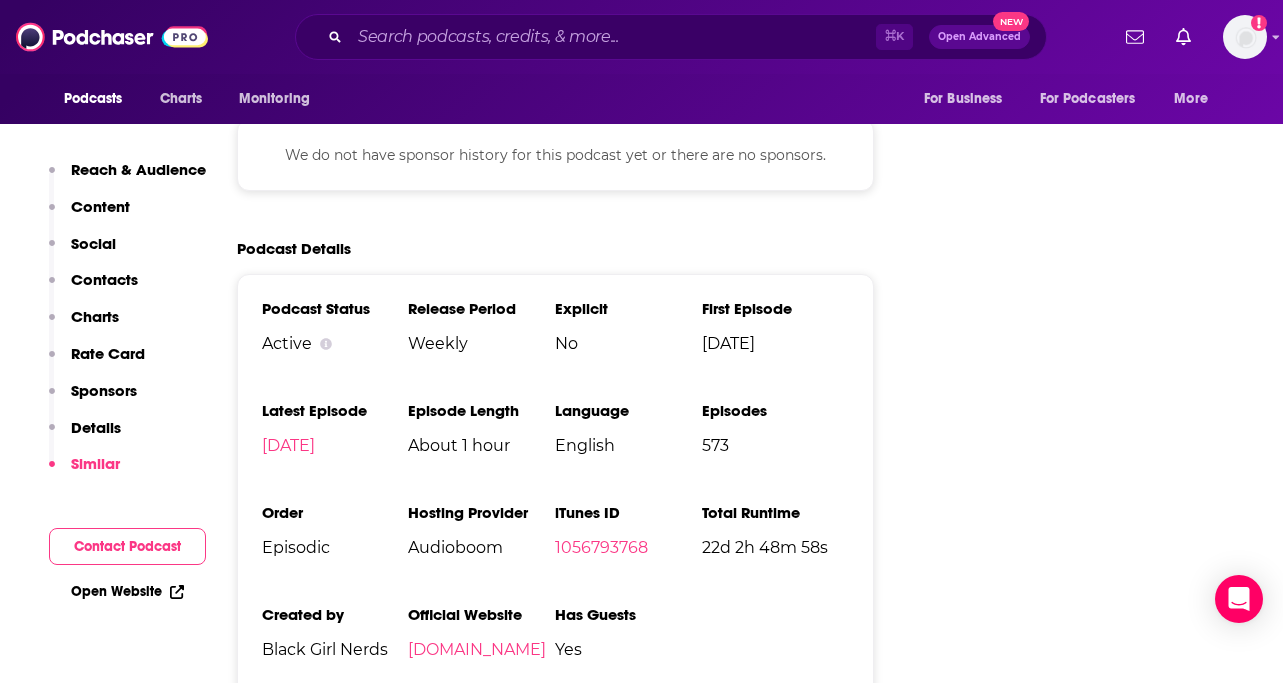 scroll, scrollTop: 2773, scrollLeft: 0, axis: vertical 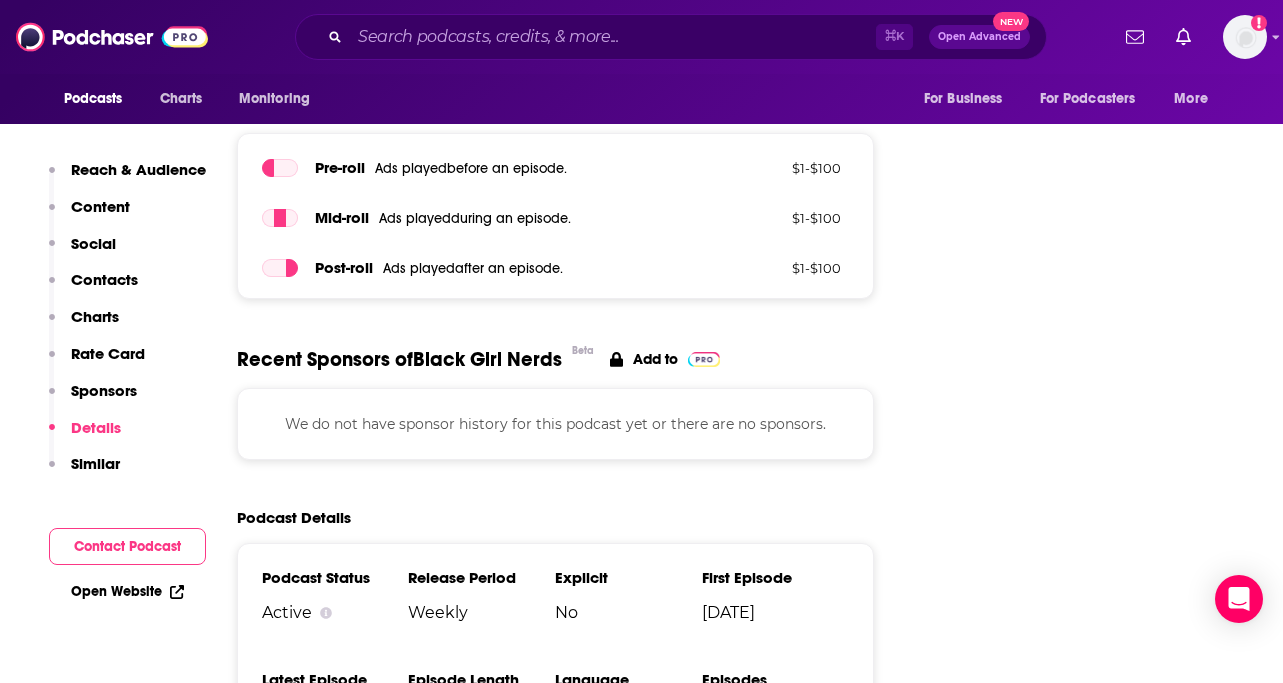 click on "Contacts" at bounding box center [104, 279] 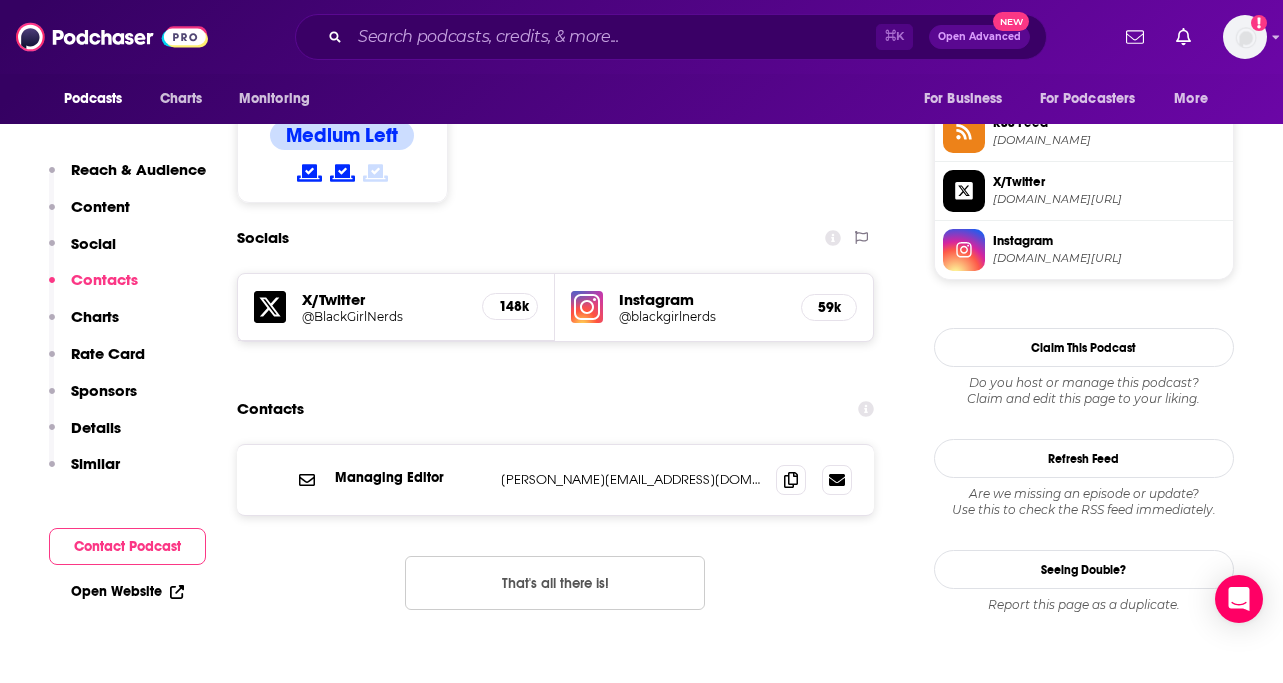 scroll, scrollTop: 1650, scrollLeft: 0, axis: vertical 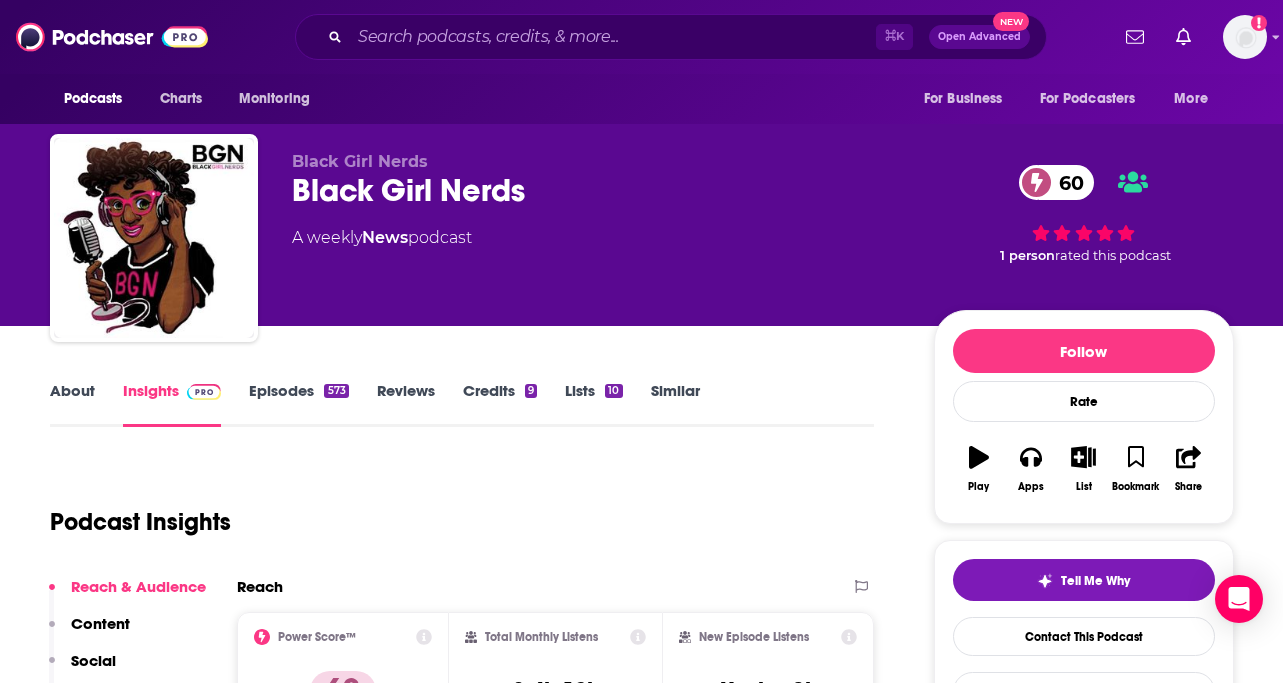 click on "Episodes 573" at bounding box center (298, 404) 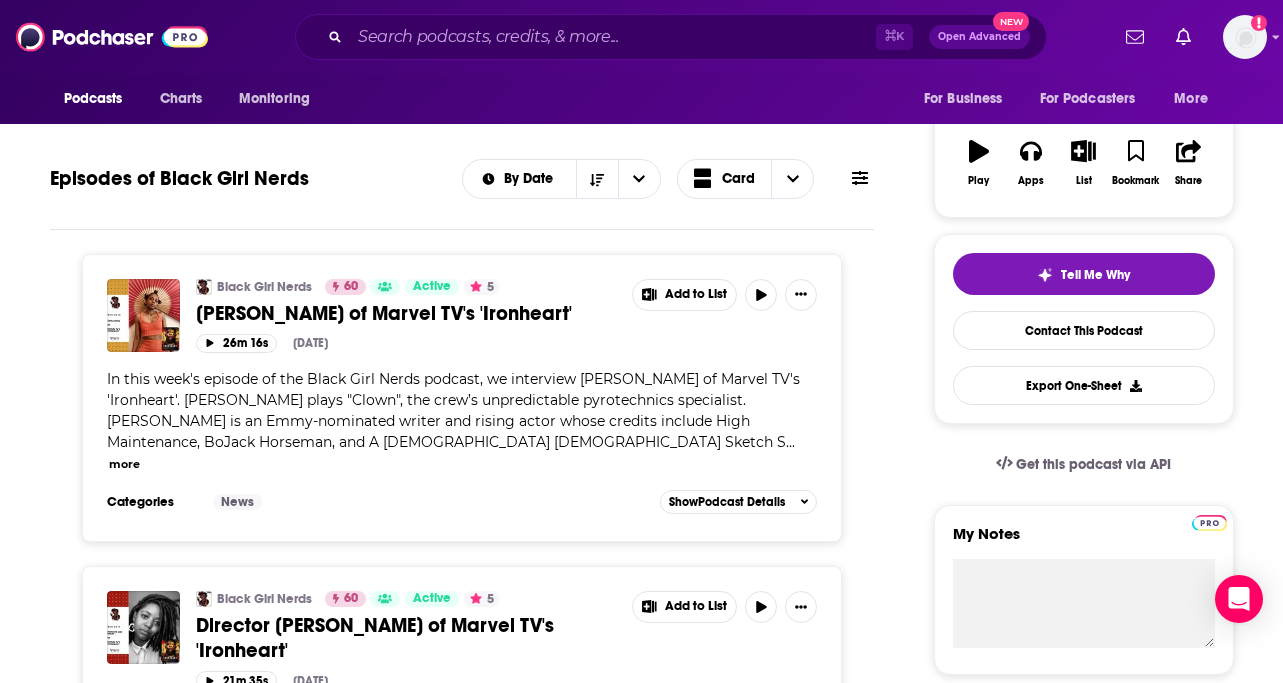 scroll, scrollTop: 300, scrollLeft: 0, axis: vertical 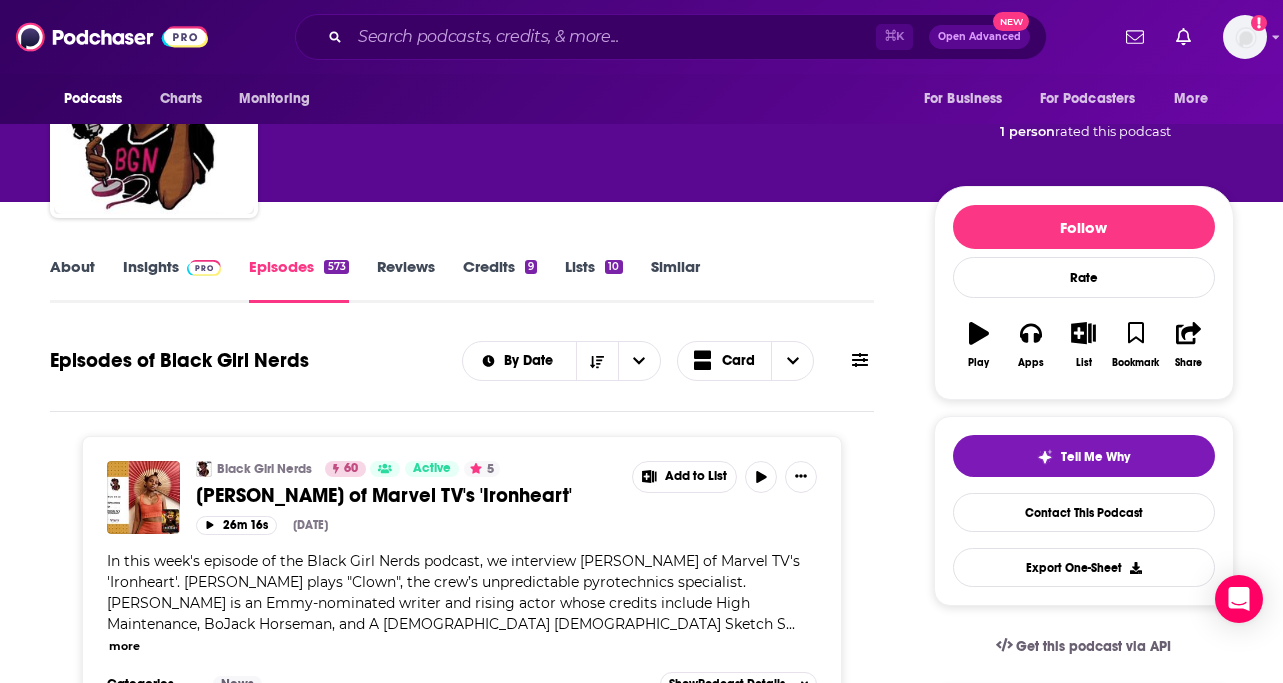 click on "Insights" at bounding box center (172, 280) 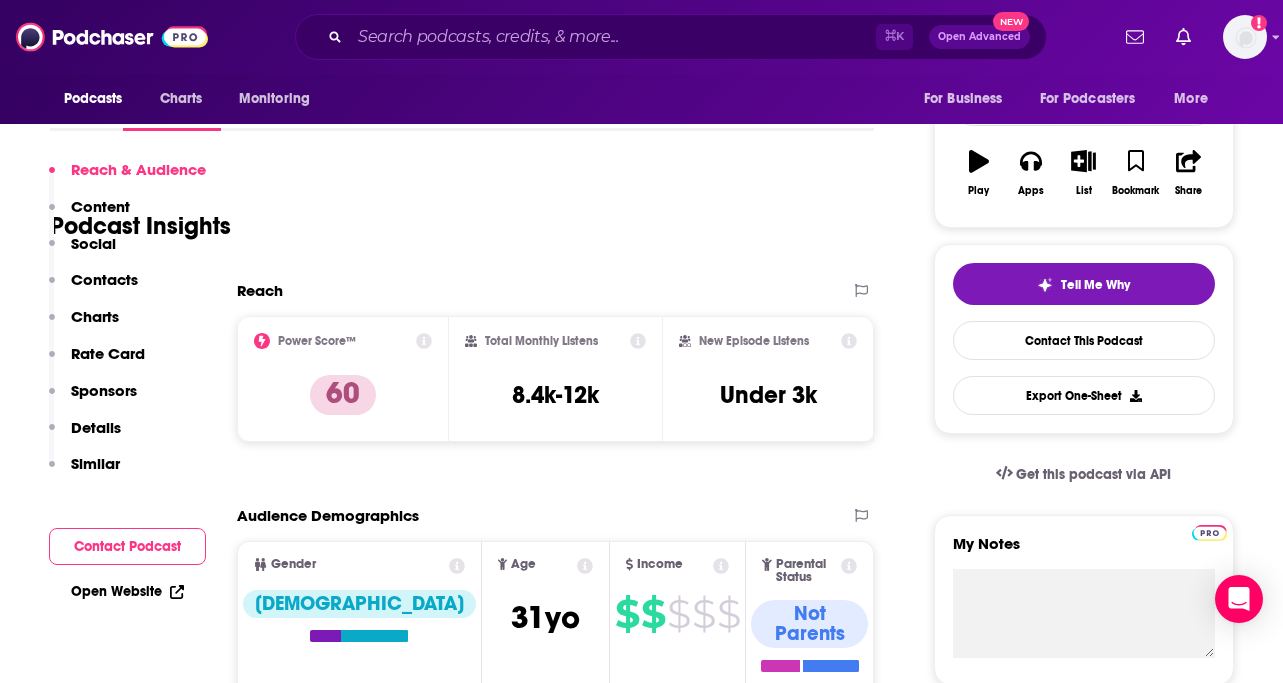 scroll, scrollTop: 545, scrollLeft: 0, axis: vertical 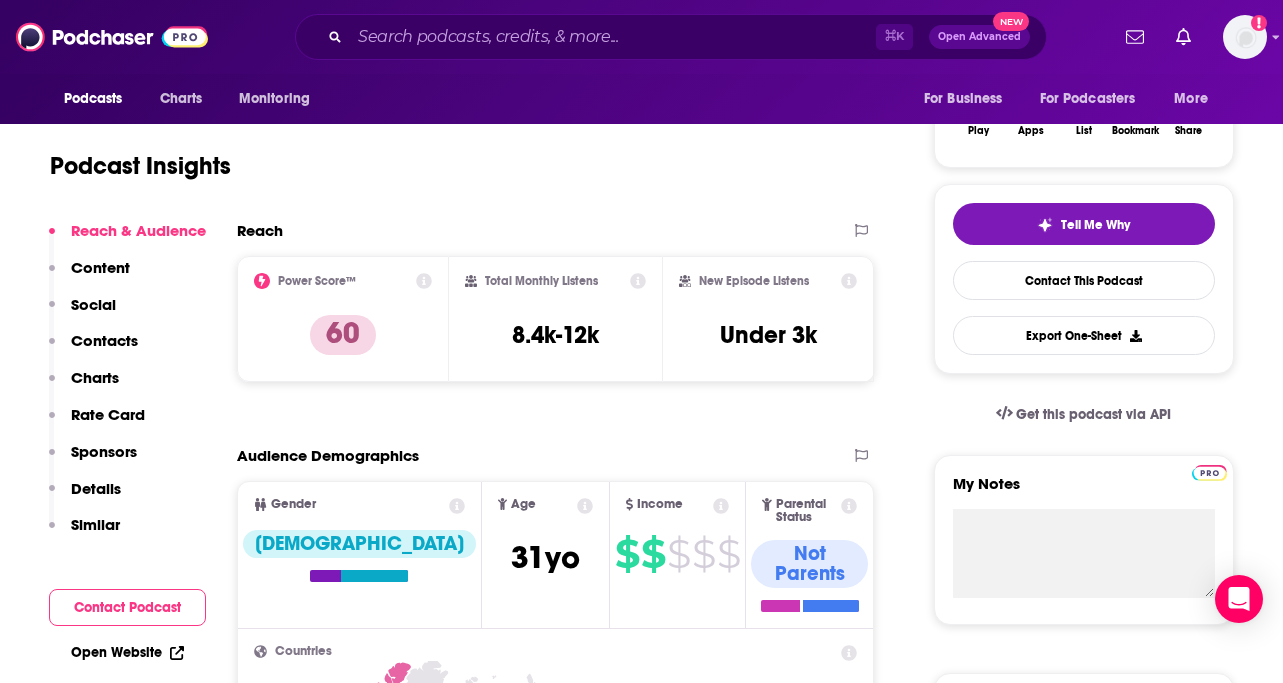 click on "Social" at bounding box center [82, 313] 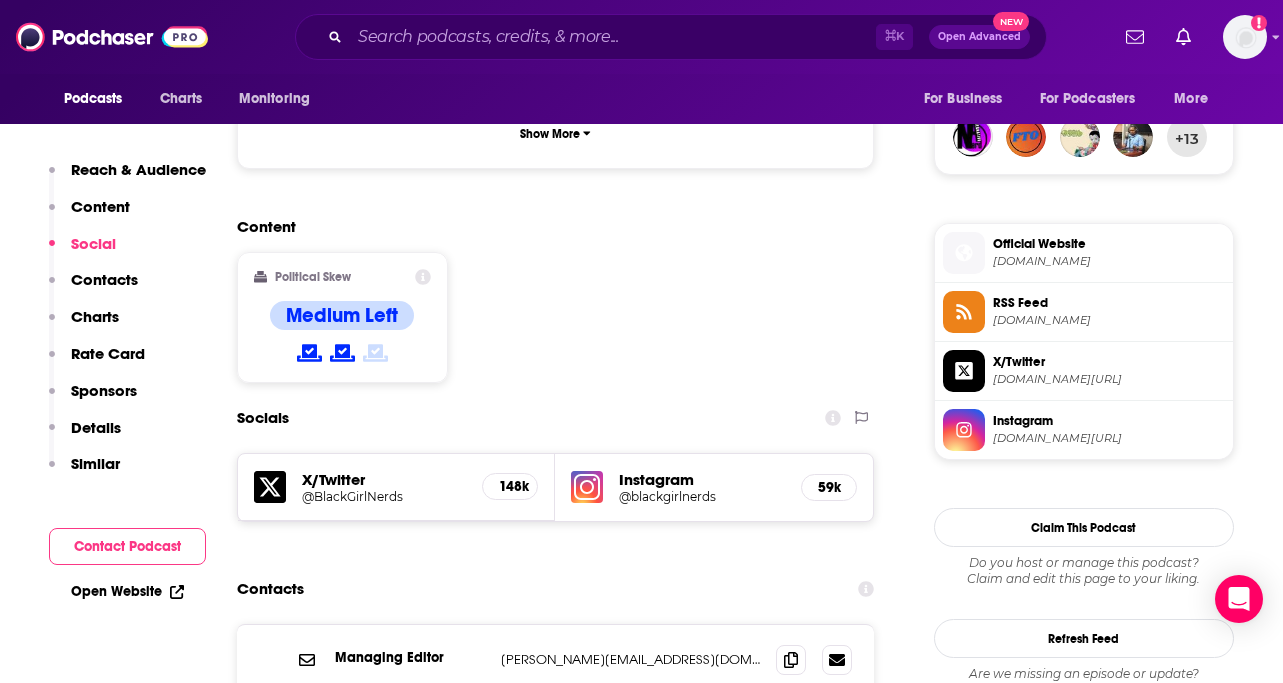 scroll, scrollTop: 1479, scrollLeft: 0, axis: vertical 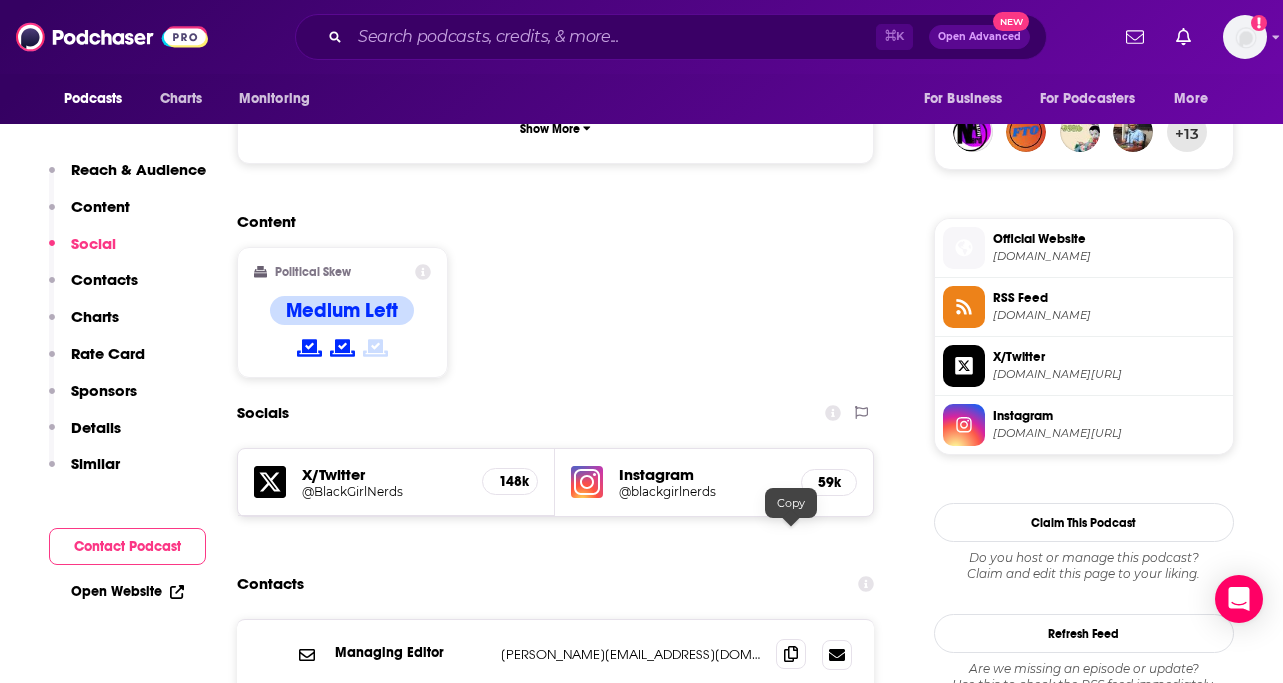 click 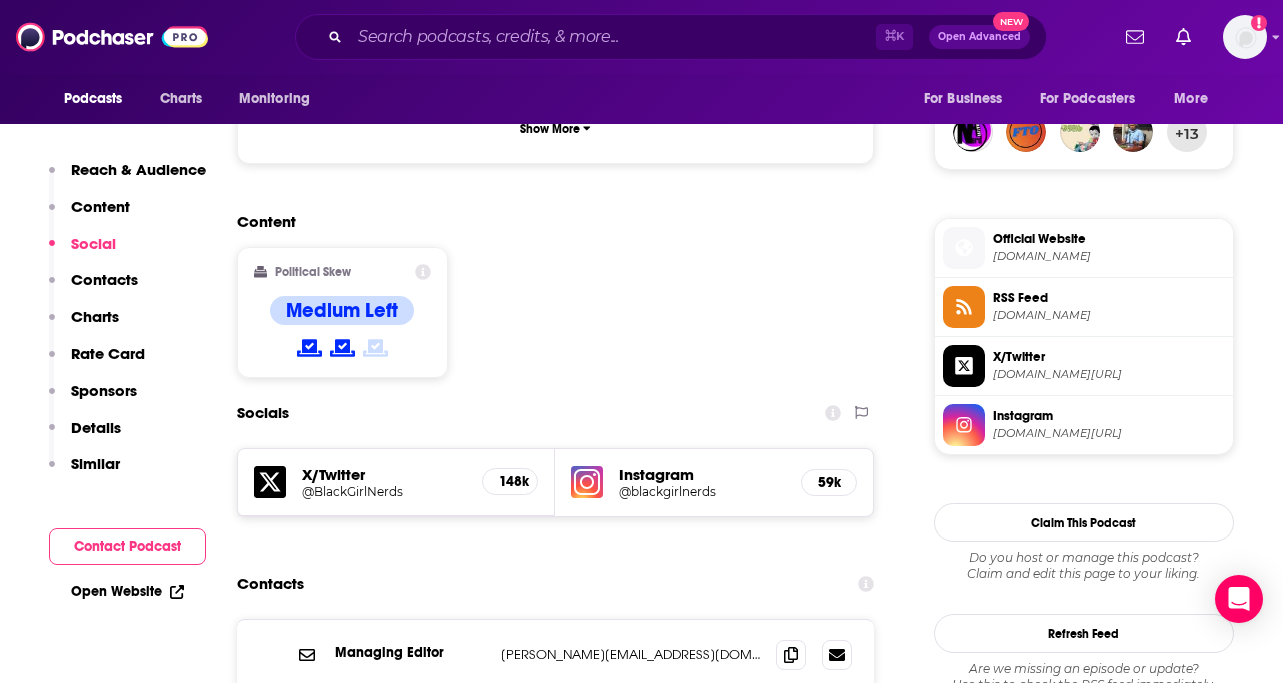 click on "Reach & Audience" at bounding box center [138, 169] 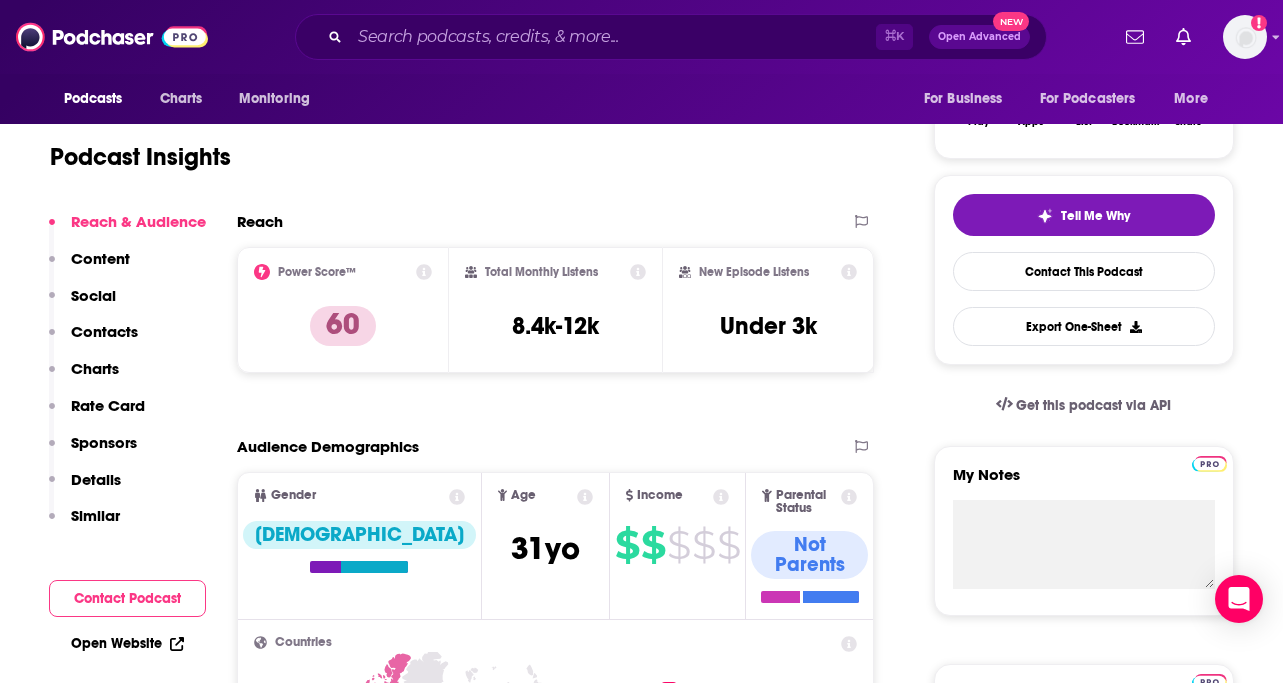 scroll, scrollTop: 299, scrollLeft: 0, axis: vertical 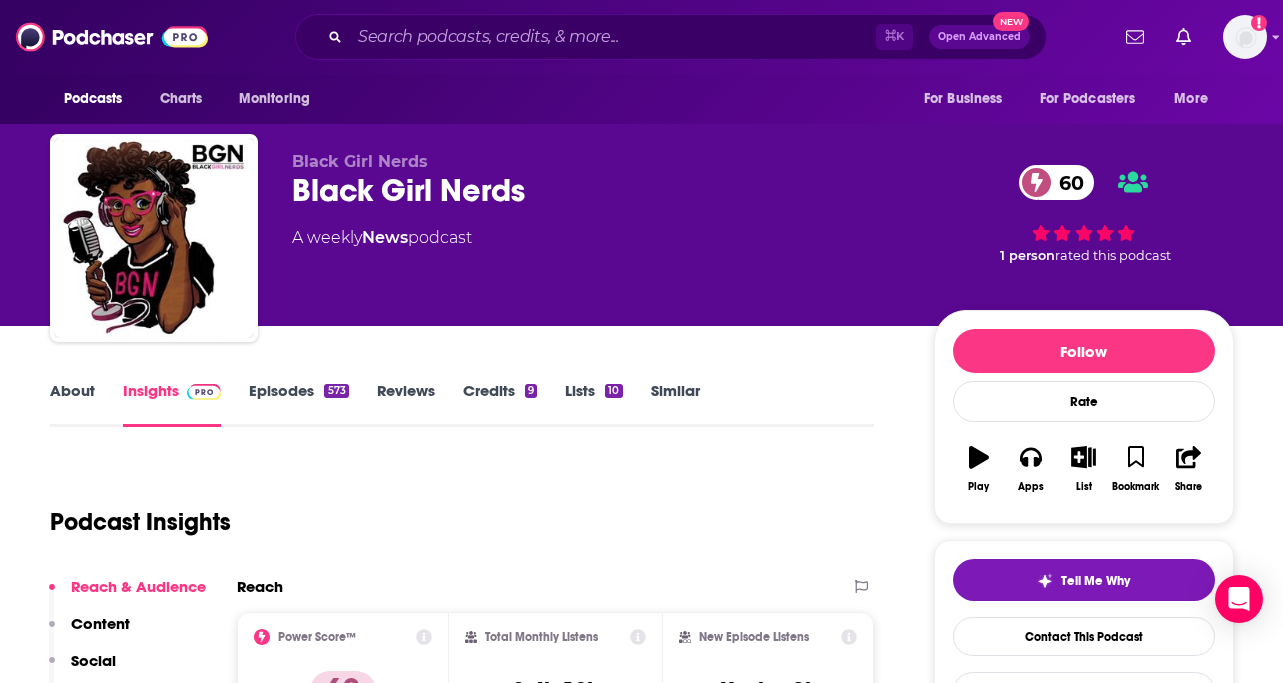 click on "About Insights Episodes 573 Reviews Credits 9 Lists 10 Similar Podcast Insights Reach & Audience Content Social Contacts Charts Rate Card Sponsors Details Similar Contact Podcast Open Website  Reach Power Score™ 60 Total Monthly Listens 8.4k-12k New Episode Listens Under 3k Export One-Sheet Audience Demographics Gender [DEMOGRAPHIC_DATA] Age [DEMOGRAPHIC_DATA] yo Income $ $ $ $ $ Parental Status Not Parents Countries 1 [GEOGRAPHIC_DATA] 2 [GEOGRAPHIC_DATA] 3 [GEOGRAPHIC_DATA] 4 [GEOGRAPHIC_DATA] 5 [GEOGRAPHIC_DATA] Top Cities [US_STATE], [GEOGRAPHIC_DATA] , [GEOGRAPHIC_DATA], [GEOGRAPHIC_DATA] , [GEOGRAPHIC_DATA], [GEOGRAPHIC_DATA] , [GEOGRAPHIC_DATA], [GEOGRAPHIC_DATA] , [GEOGRAPHIC_DATA], [GEOGRAPHIC_DATA] , [US_STATE], D.C. Interests Television & Film , Friends, Family & Relationships , Toys, Children & Baby , Restaurants, Food & Grocery , Music , Art & Design Jobs Technicians , Journalists/Reporters , Nurses , Principals/Owners , Vice Presidents , Directors Ethnicities [DEMOGRAPHIC_DATA] , White / Caucasian , [DEMOGRAPHIC_DATA] , [DEMOGRAPHIC_DATA] Show More Content Political Skew Medium Left Socials X/Twitter @BlackGirlNerds 148k Instagram @blackgirlnerds 59k Contacts     Managing Editor Charts 92" at bounding box center [642, 4701] 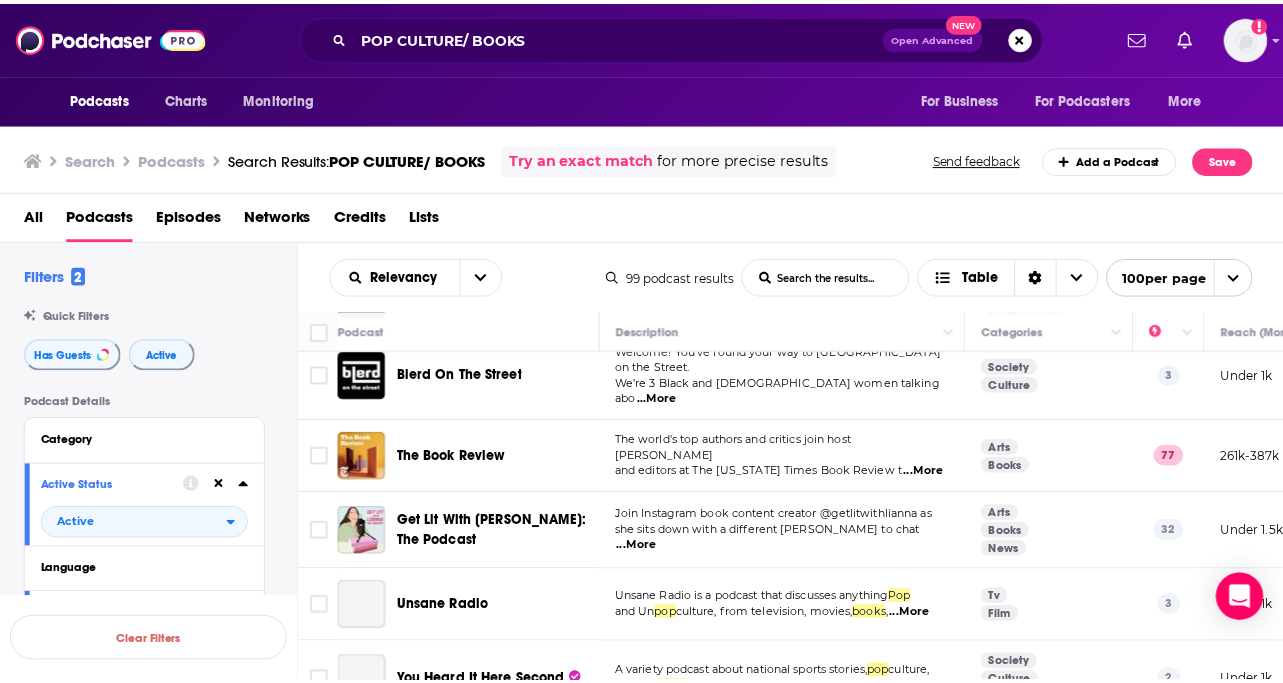 scroll, scrollTop: 2857, scrollLeft: 0, axis: vertical 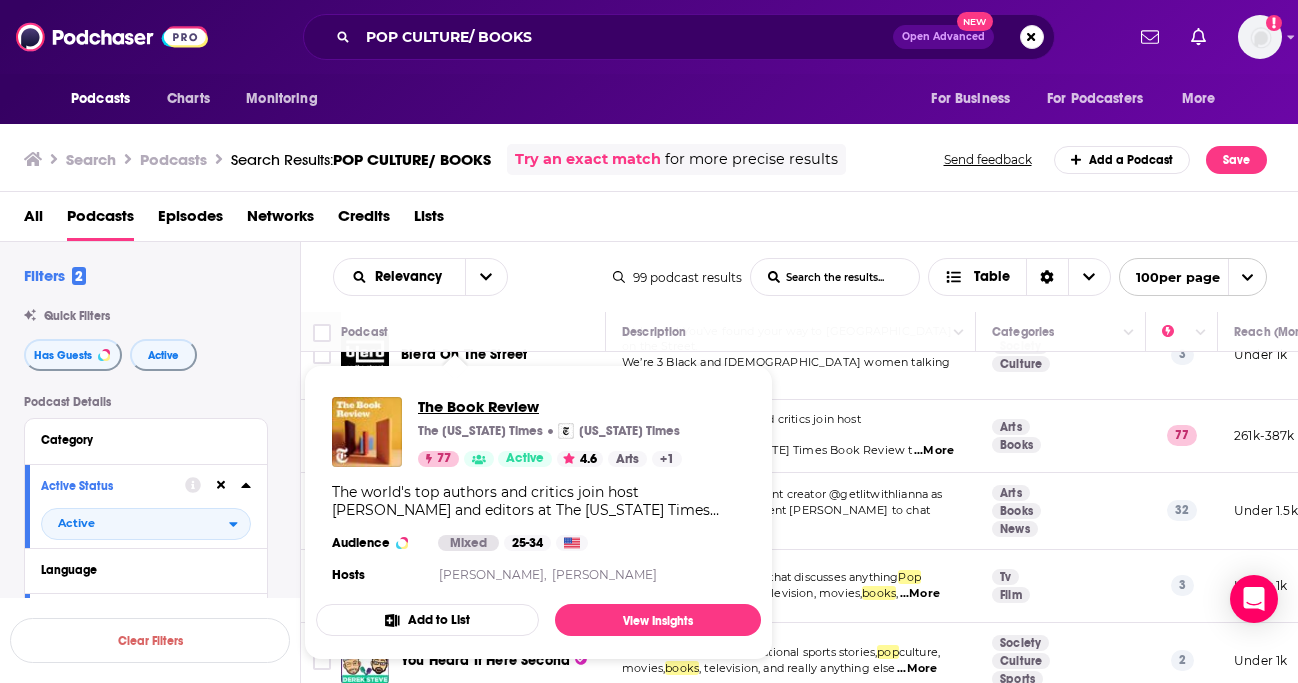 click on "The Book Review" at bounding box center (550, 406) 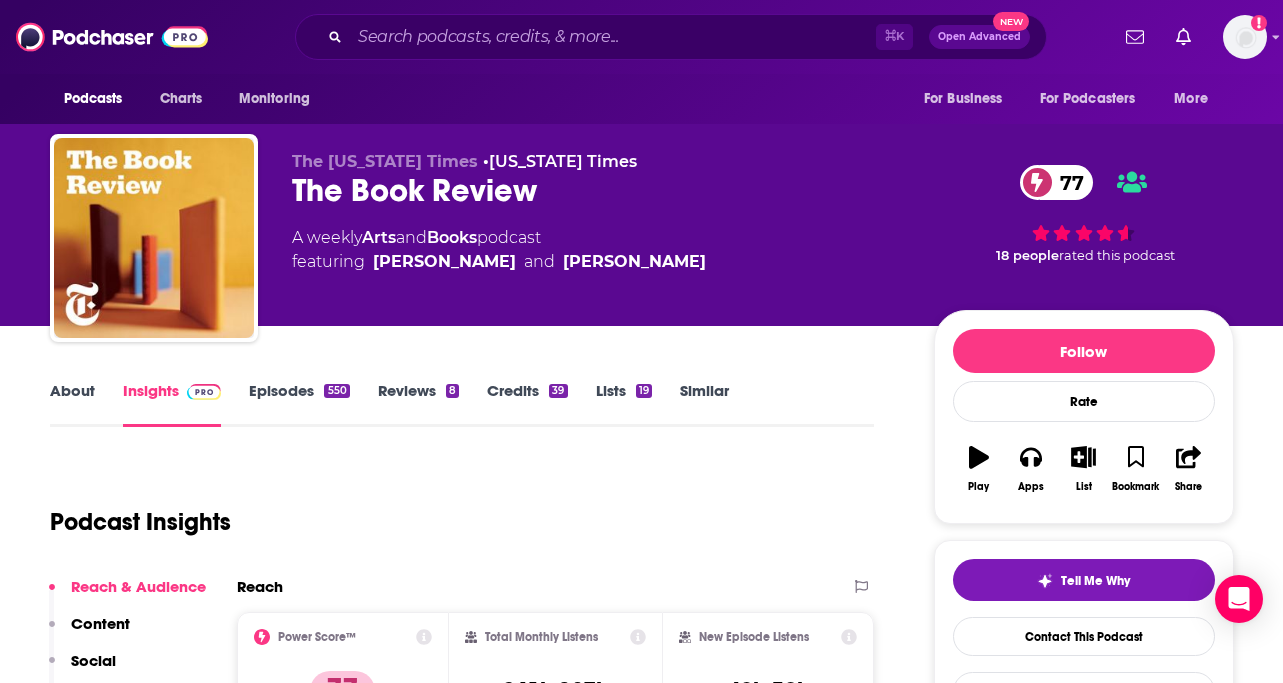 click on "Episodes 550" at bounding box center [299, 404] 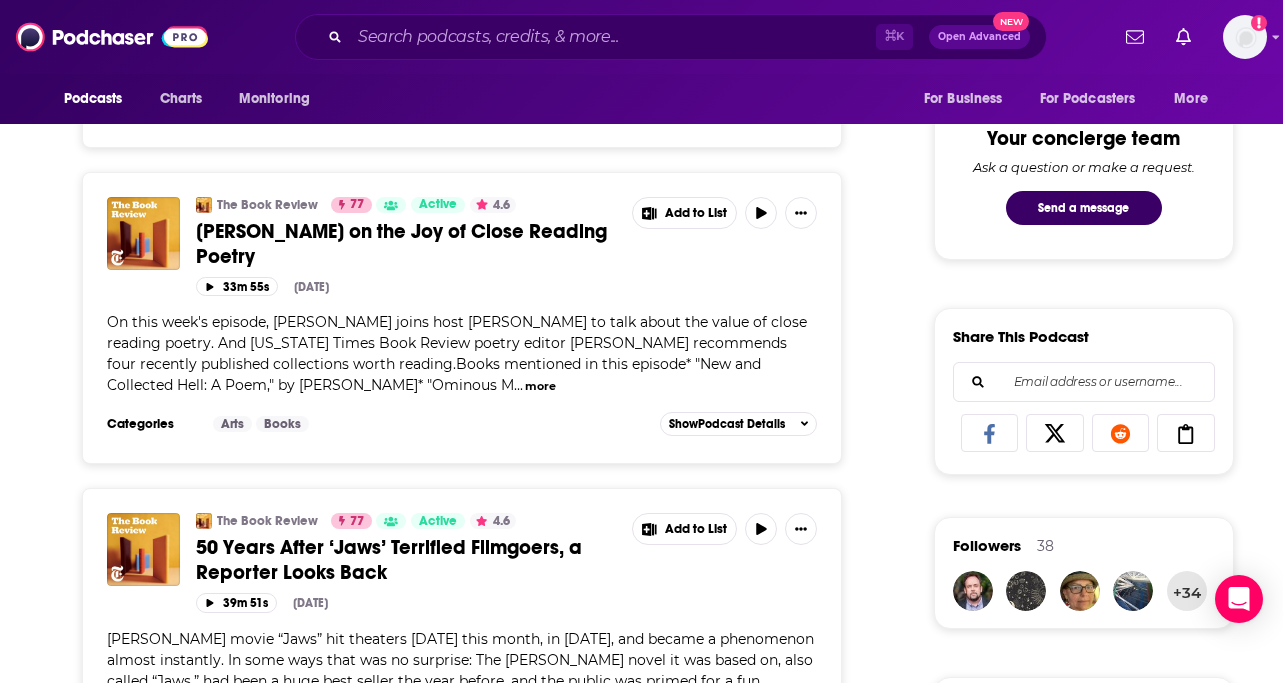 scroll, scrollTop: 413, scrollLeft: 0, axis: vertical 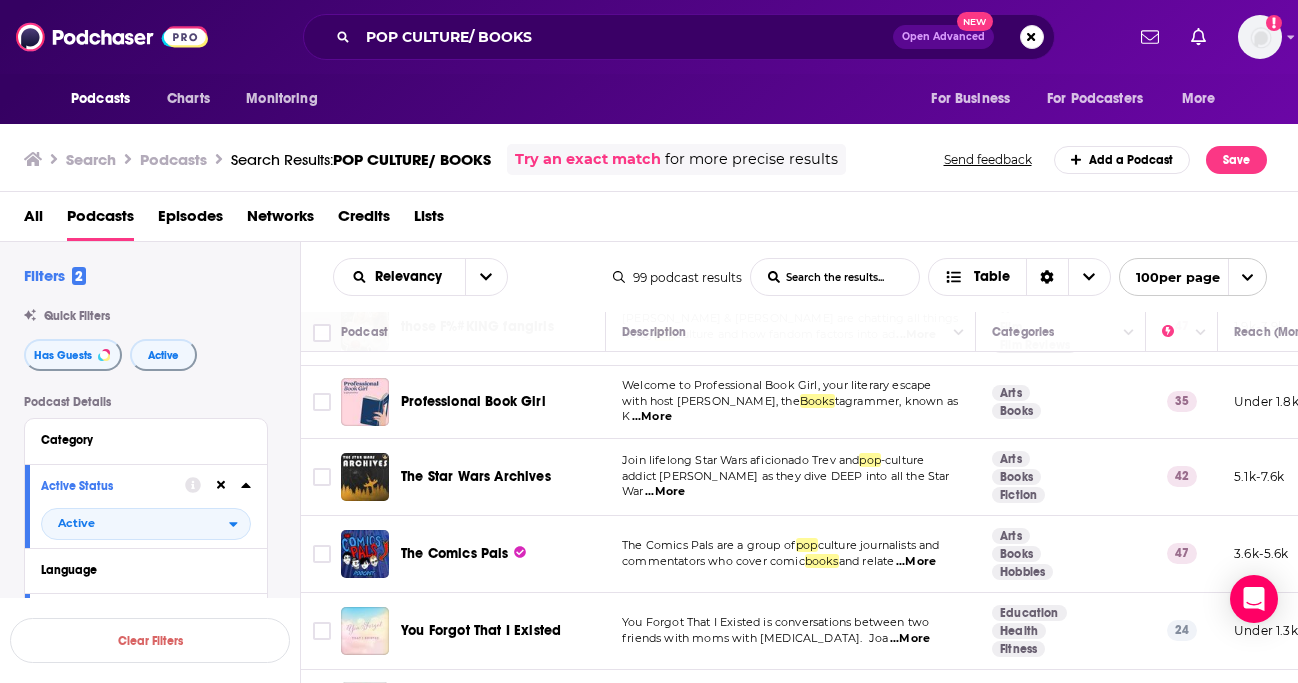 click on "Professional Book Girl" at bounding box center [473, 401] 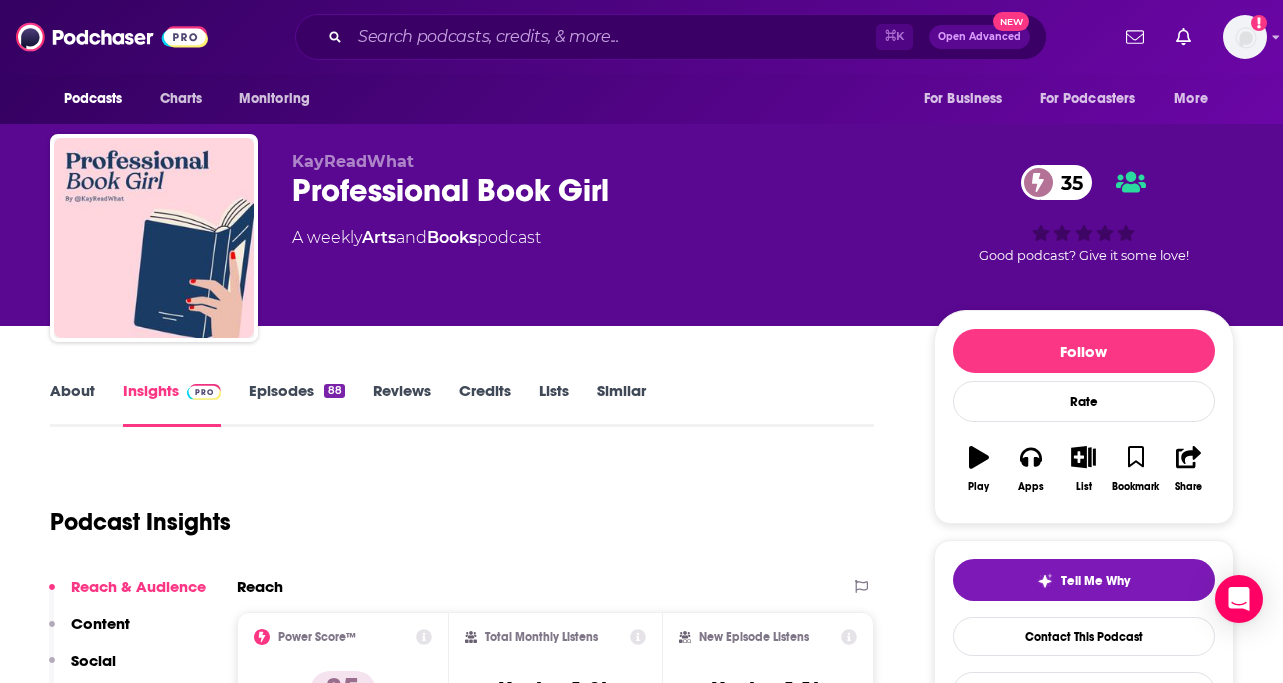 click on "Episodes 88" at bounding box center (296, 404) 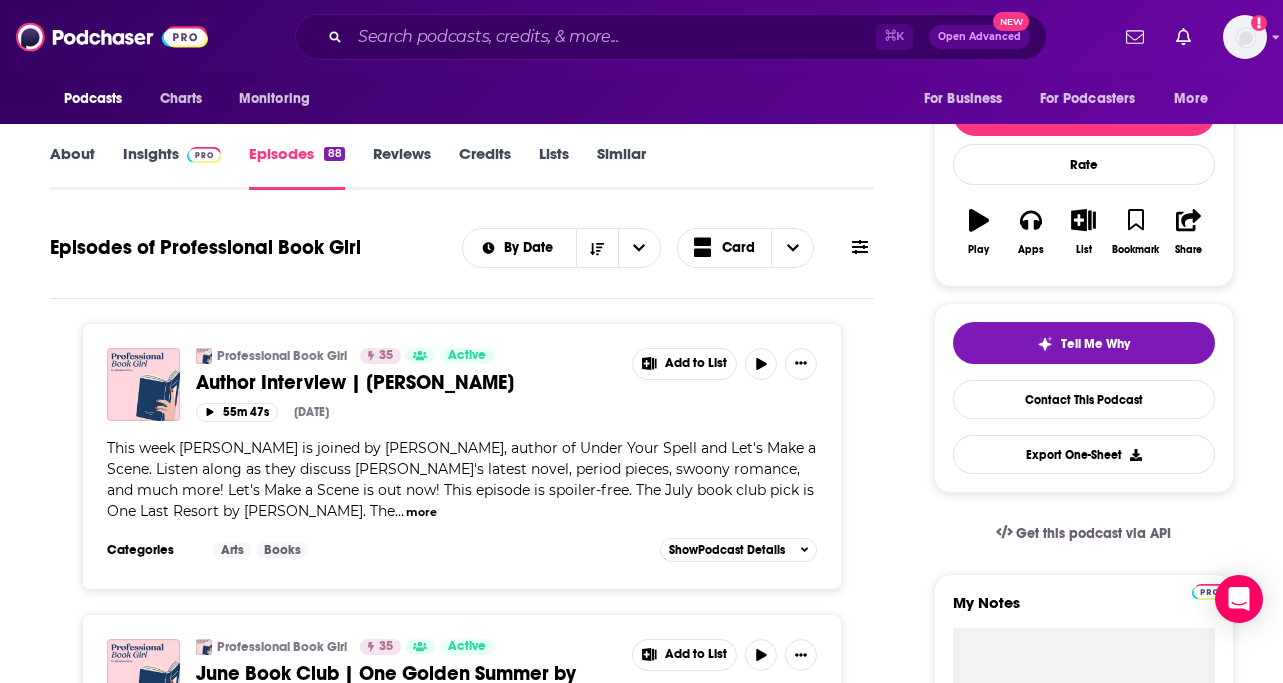 scroll, scrollTop: 0, scrollLeft: 0, axis: both 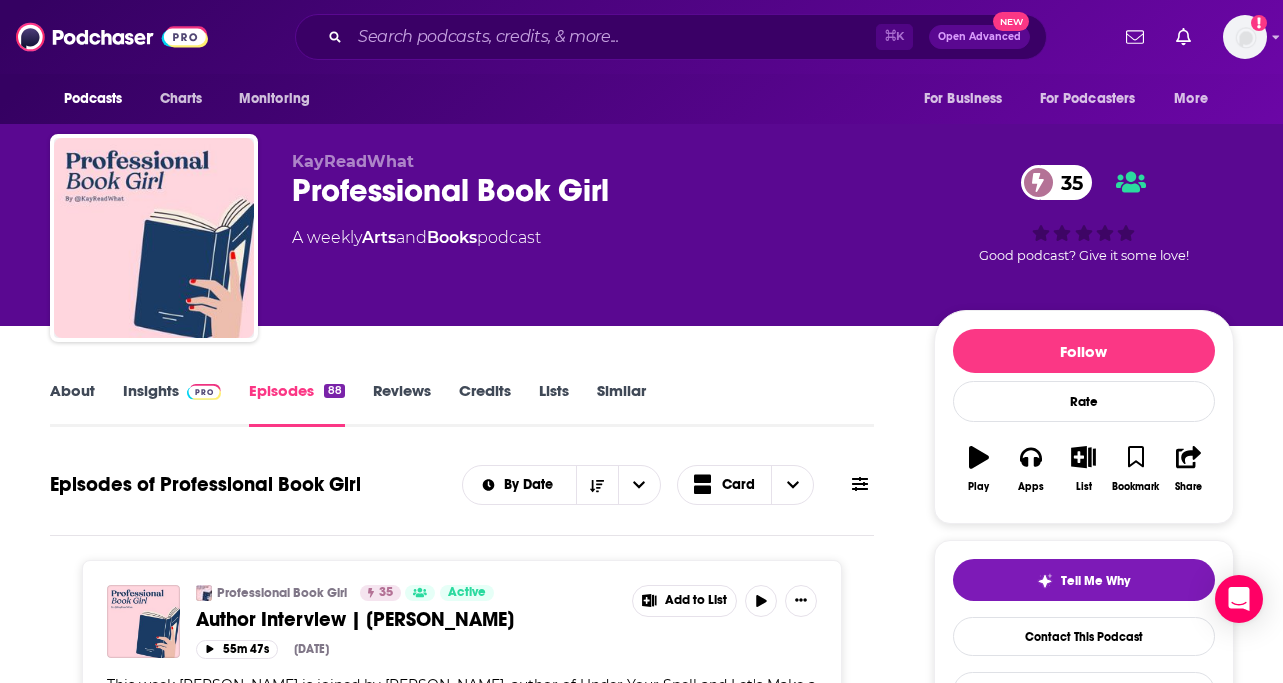click on "Insights" at bounding box center (172, 404) 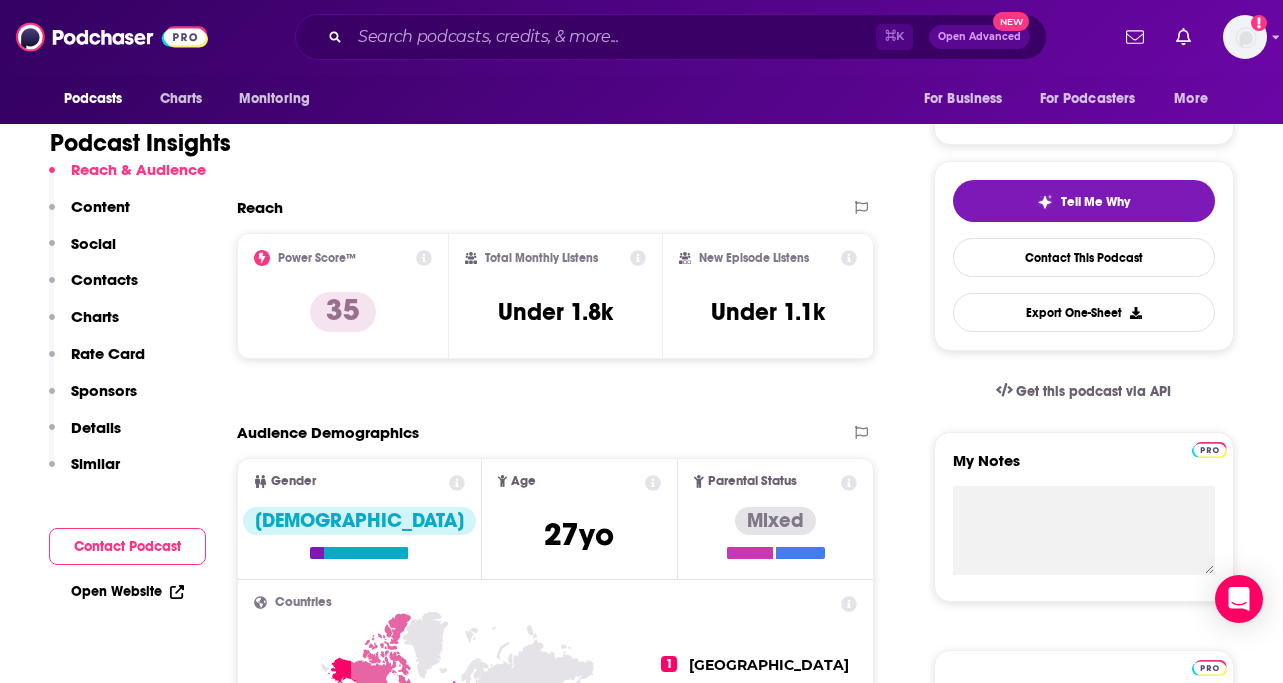 scroll, scrollTop: 424, scrollLeft: 0, axis: vertical 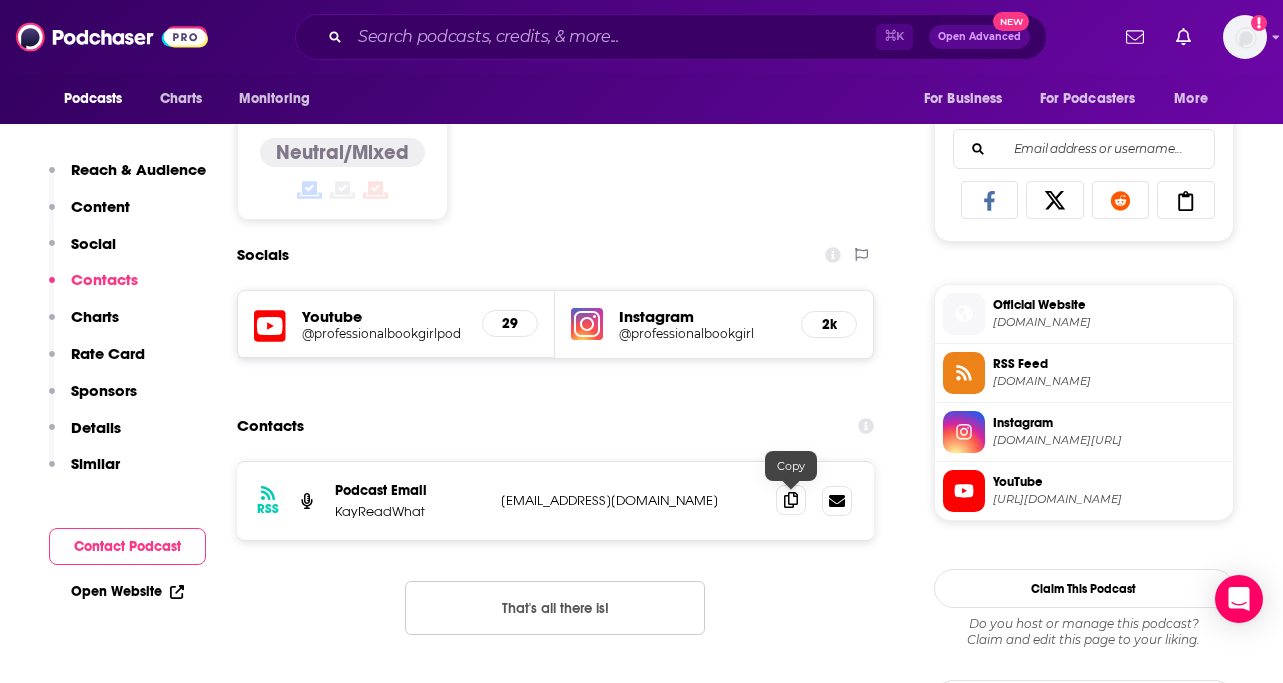 click at bounding box center (791, 500) 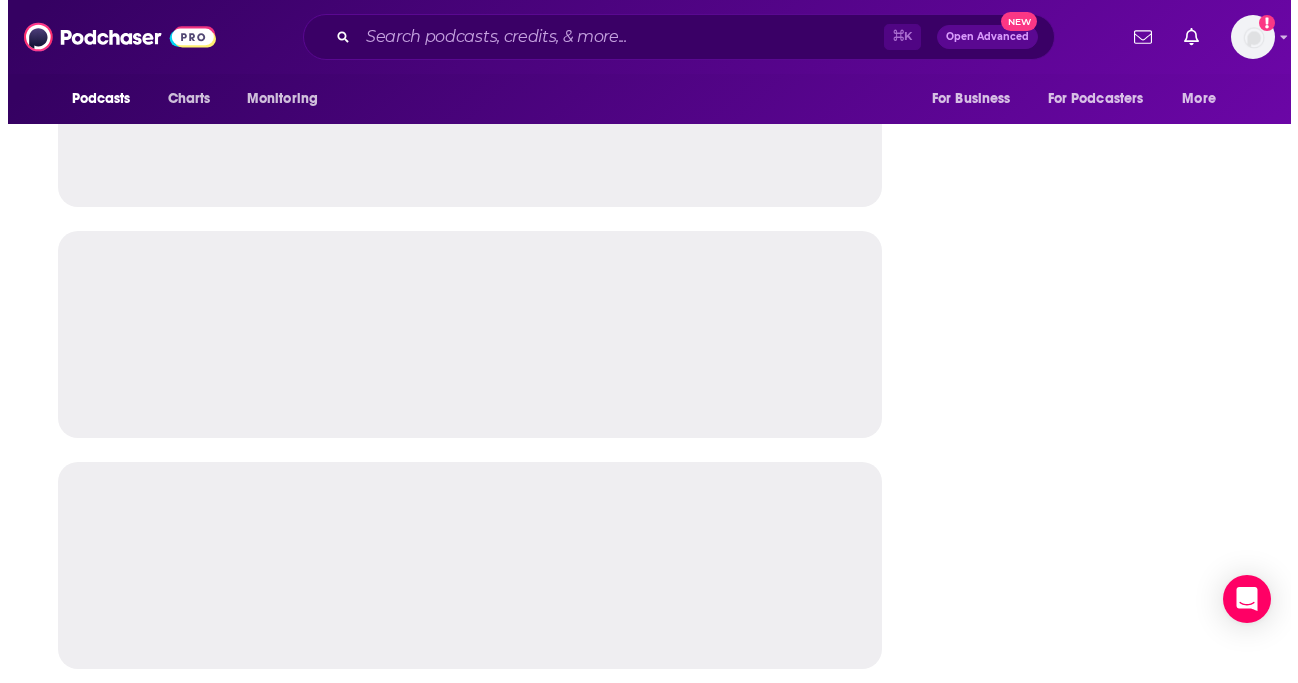 scroll, scrollTop: 0, scrollLeft: 0, axis: both 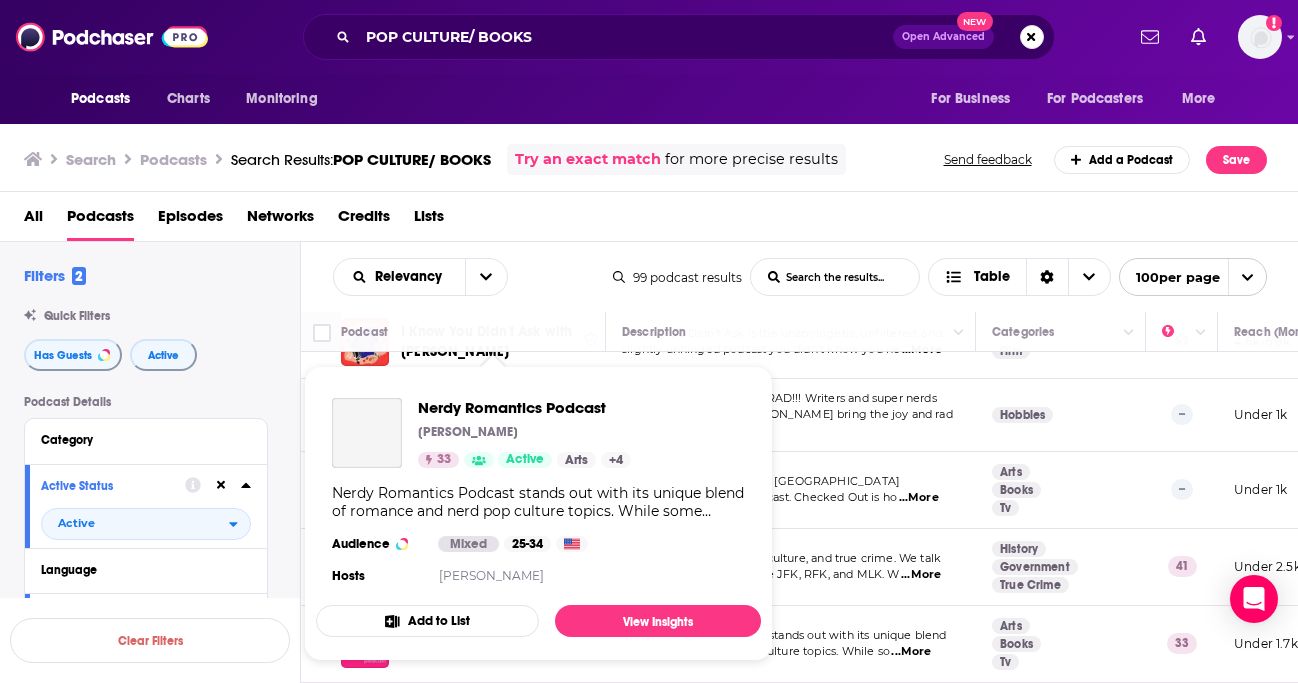 click on "Podcasts Charts Monitoring POP CULTURE/ BOOKS Open Advanced New For Business For Podcasters More Add a profile image Podcasts Charts Monitoring For Business For Podcasters More Search Podcasts Search Results:   POP CULTURE/ BOOKS Try an exact match for more precise results Send feedback Add a Podcast Save All Podcasts Episodes Networks Credits Lists Filters 2 Quick Filters Has Guests Active Podcast Details Category Active Status Active Language Has Guests Has guests  Brand Safety & Suitability Political Skew Beta Show More Audience & Reach Power Score™ Reach (Monthly) Reach (Episode Average) Gender Age Income Show More Saved Searches Select Clear Filters Relevancy List Search Input Search the results... Table 99   podcast   results List Search Input Search the results... Table 100  per page Podcast Description Categories Reach (Monthly) Reach (Episode) Top Country New  Books  in  Pop ular Culture Interviews with Scholars of  Pop ular Culture about their New  Books  Support our show by becoming a pre 52" at bounding box center (649, 341) 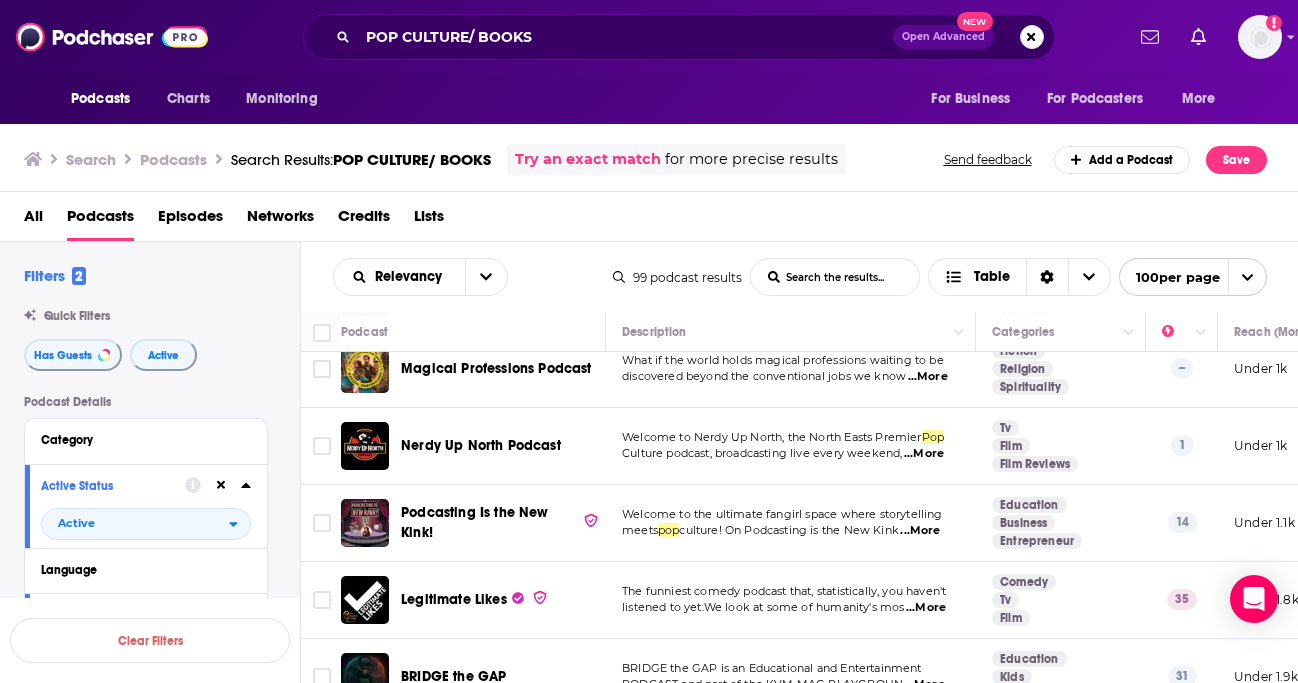 scroll, scrollTop: 7152, scrollLeft: 0, axis: vertical 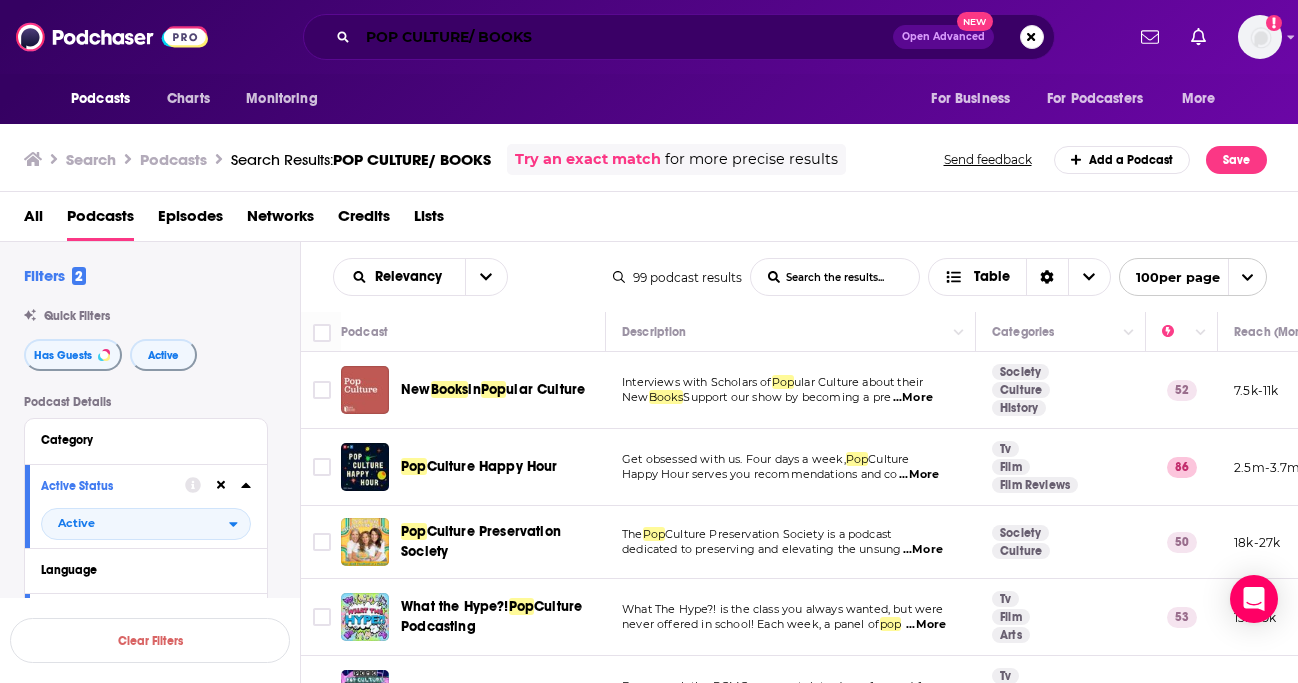 click on "POP CULTURE/ BOOKS" at bounding box center (625, 37) 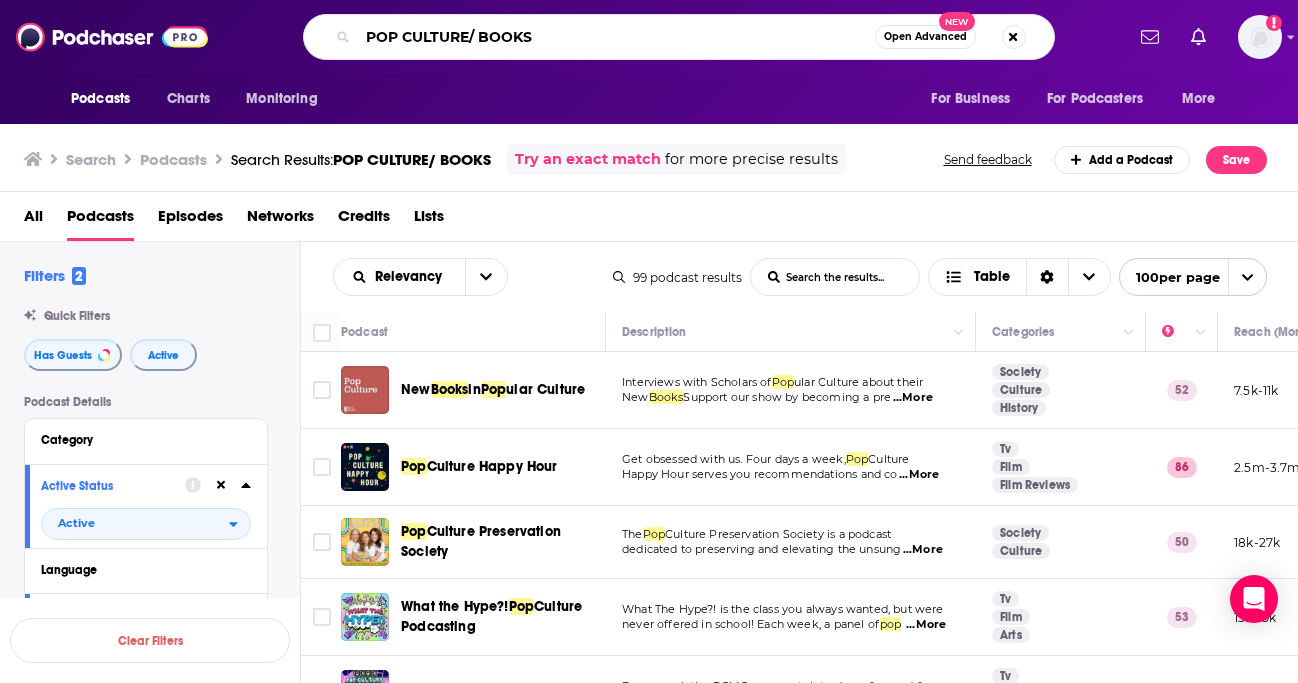 click on "POP CULTURE/ BOOKS" at bounding box center [616, 37] 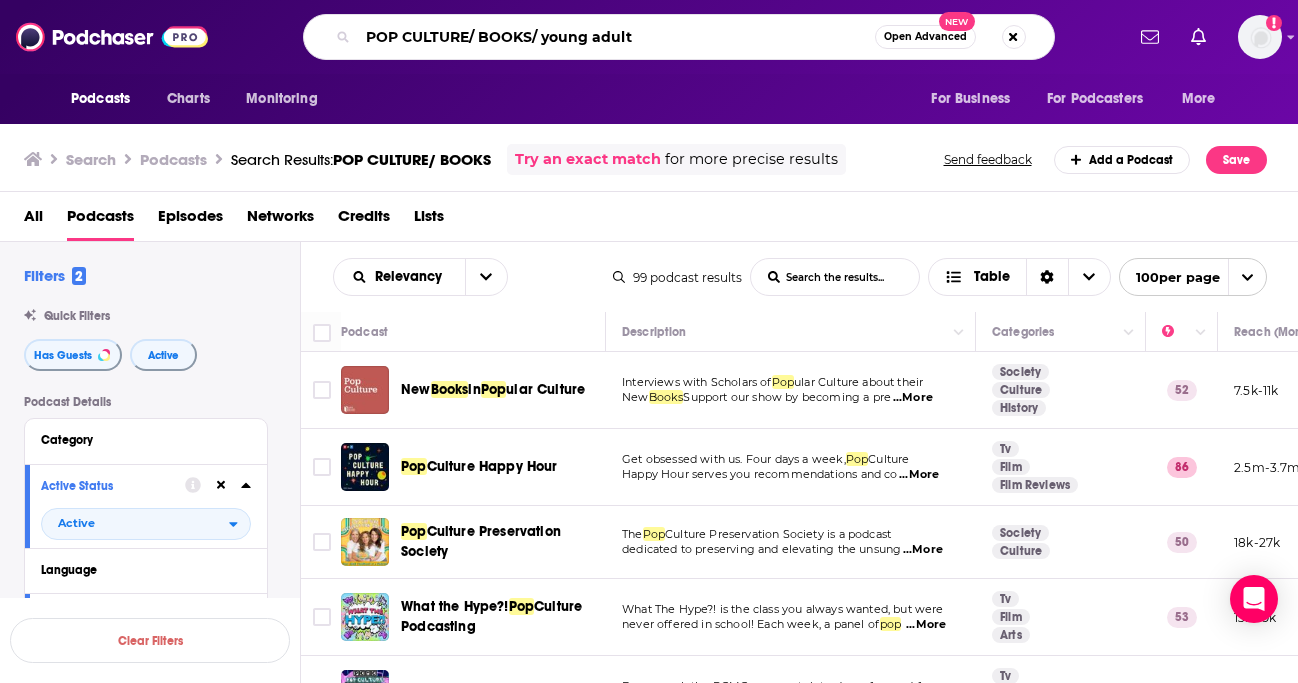 type on "POP CULTURE/ BOOKS/ young adult" 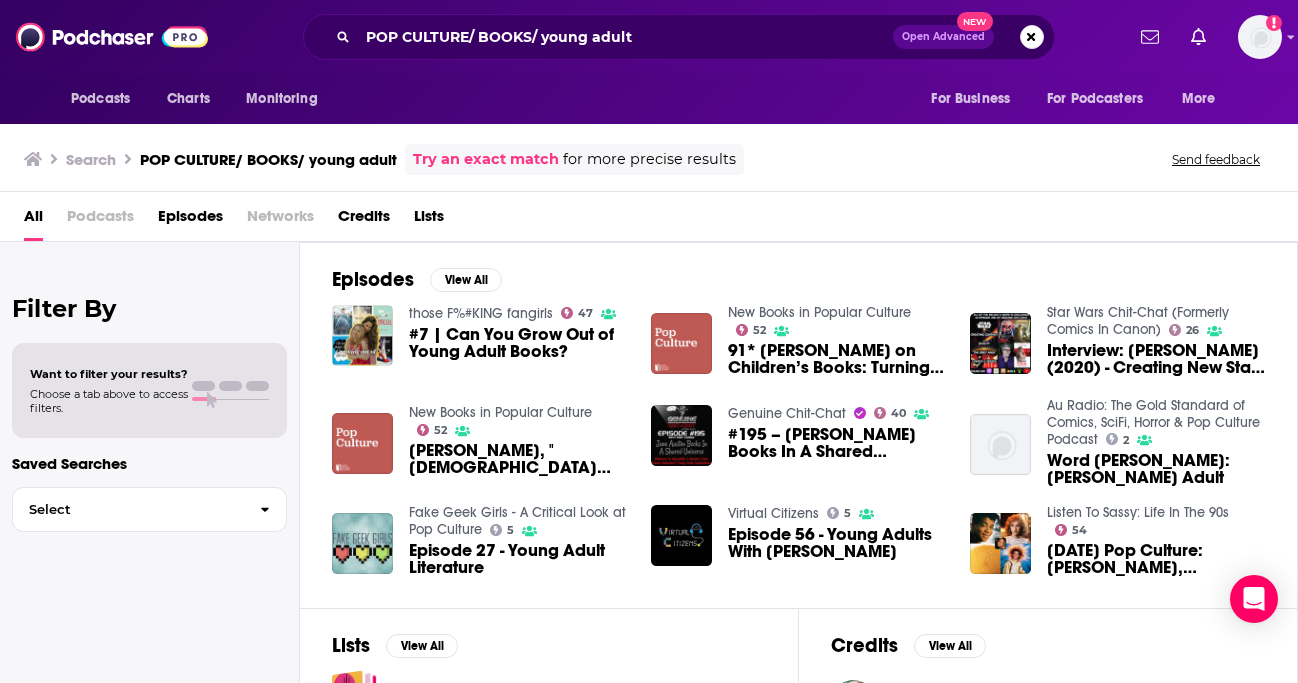click on "Podcasts" at bounding box center [100, 220] 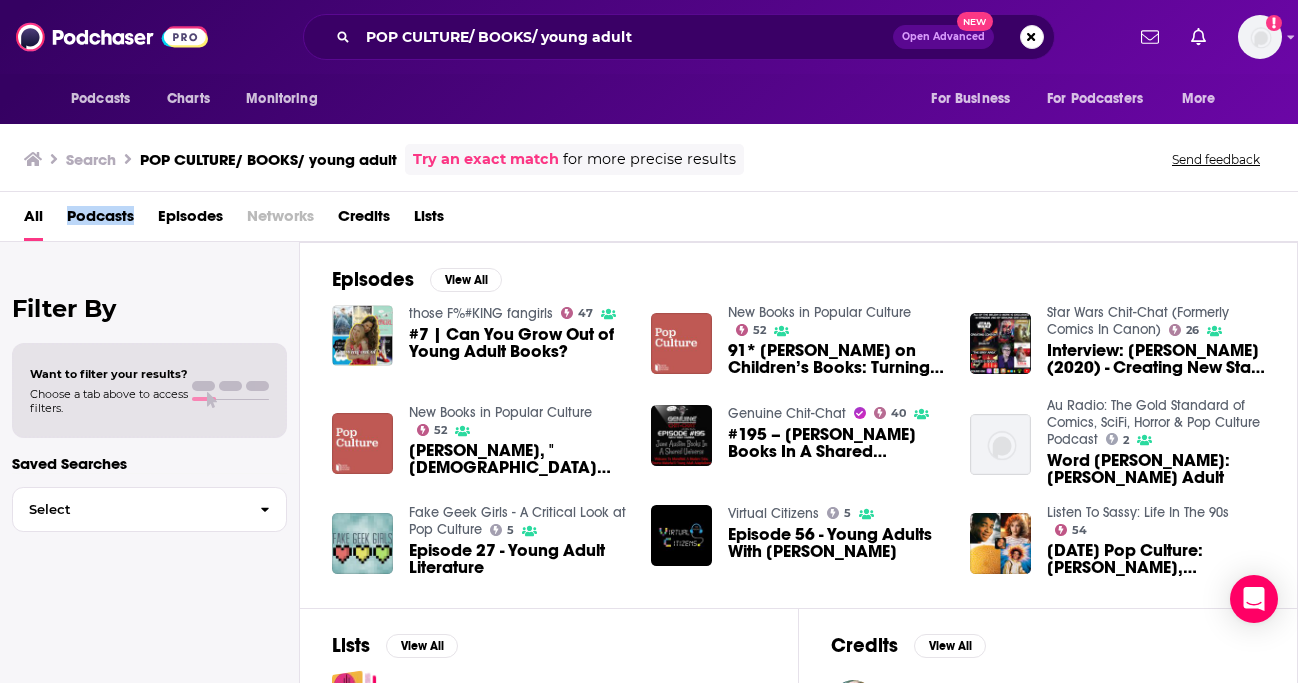click on "Podcasts" at bounding box center [100, 220] 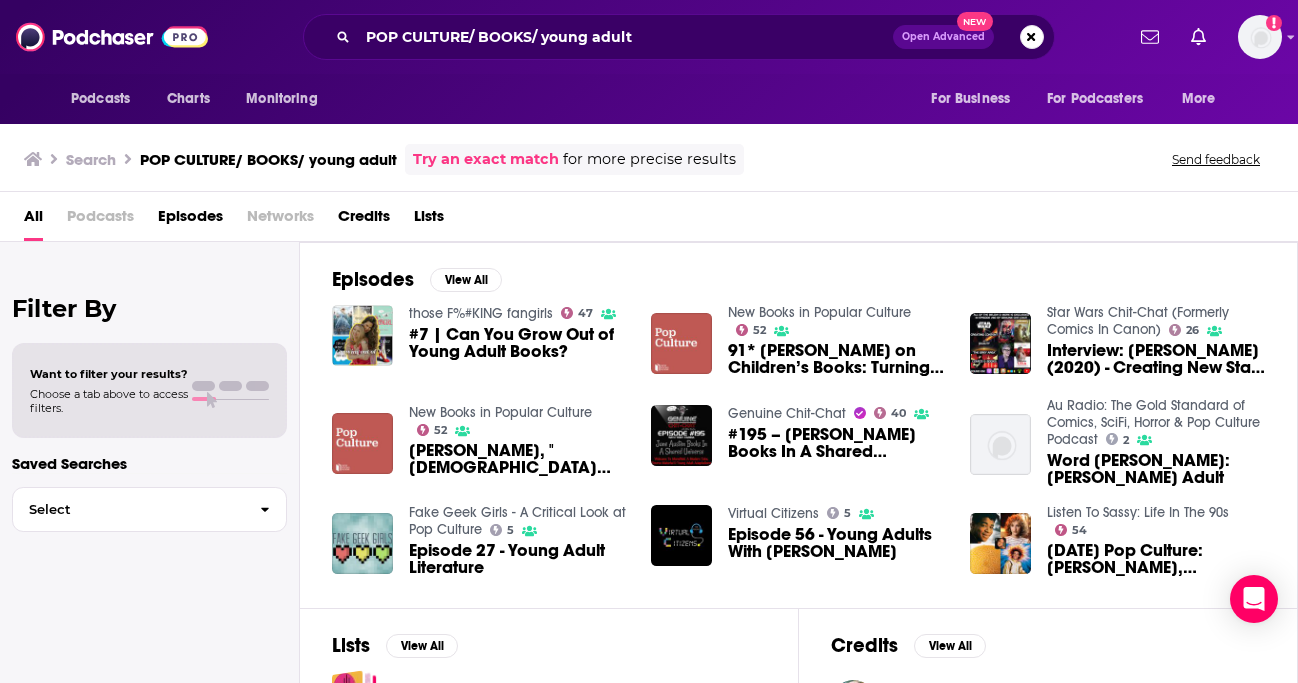 click on "Filter By Want to filter your results? Choose a tab above to access filters. Saved Searches Select" at bounding box center [150, 583] 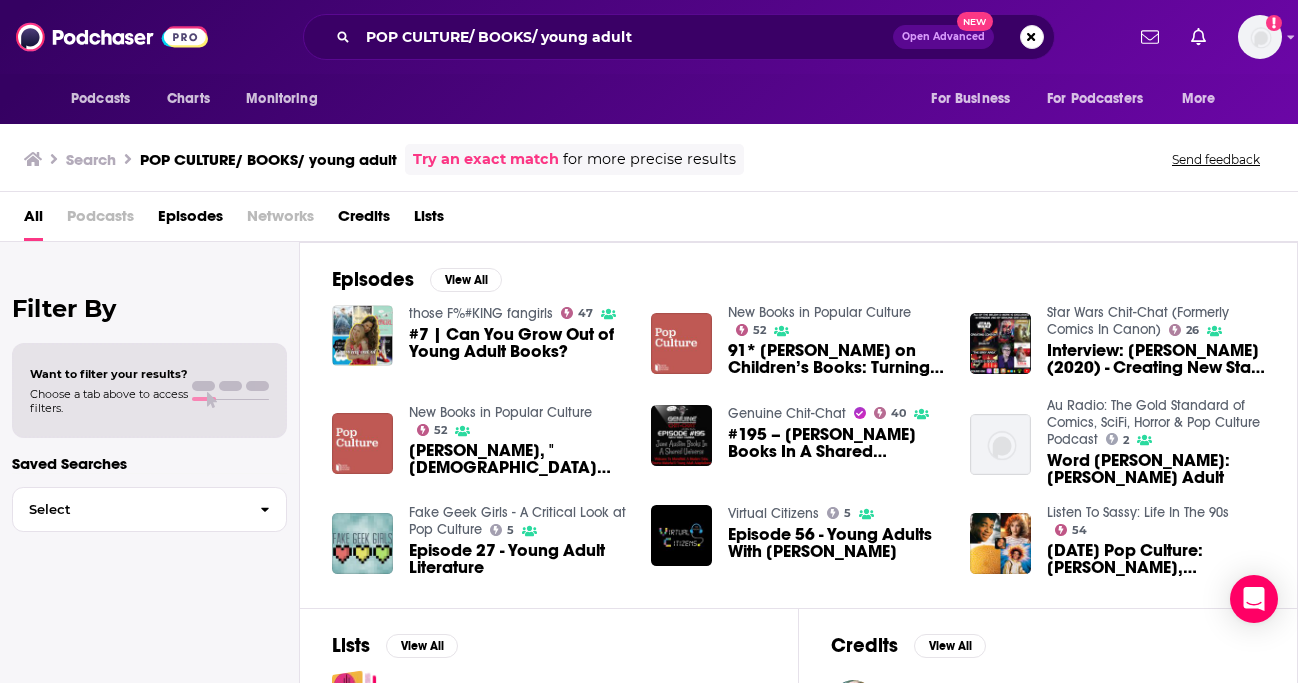 click on "Episodes View All those F%#KING fangirls 47 #7 | Can You Grow Out of Young Adult Books?  New Books in Popular Culture 52 91* Leah Price on Children’s Books: Turning Back the Clock on “Adulting” (EF, JP) Star Wars Chit-Chat (Formerly Comics In Canon) 26 Interview: Claudia Gray (2020) - Creating New Star Wars Content: Duality, Young Adult Books, Relationships & The New Canon New Books in Popular Culture 52 Leah Phillips, "Female Heroes in Young Adult Fantasy Fiction: Reframing Myths of Adolescent Girlhood" (Bloomsbury, 2023) Genuine Chit-Chat 40 #195 – Jane Austen Books In A Shared Universe: Welcome To Mansfield, A Modern Take, Source Material & Young Adult Adaptations With Tony Farina (A.R. Farina) Au Radio: The Gold Standard of Comics, SciFi, Horror & Pop Culture Podcast 2 Word Warren: Young Adult Fake Geek Girls - A Critical Look at Pop Culture 5 Episode 27 - Young Adult Literature Virtual Citizens 5 Episode 56 - Young Adults With Melvin Burgess Listen To Sassy: Life In The 90s 54" at bounding box center (799, 425) 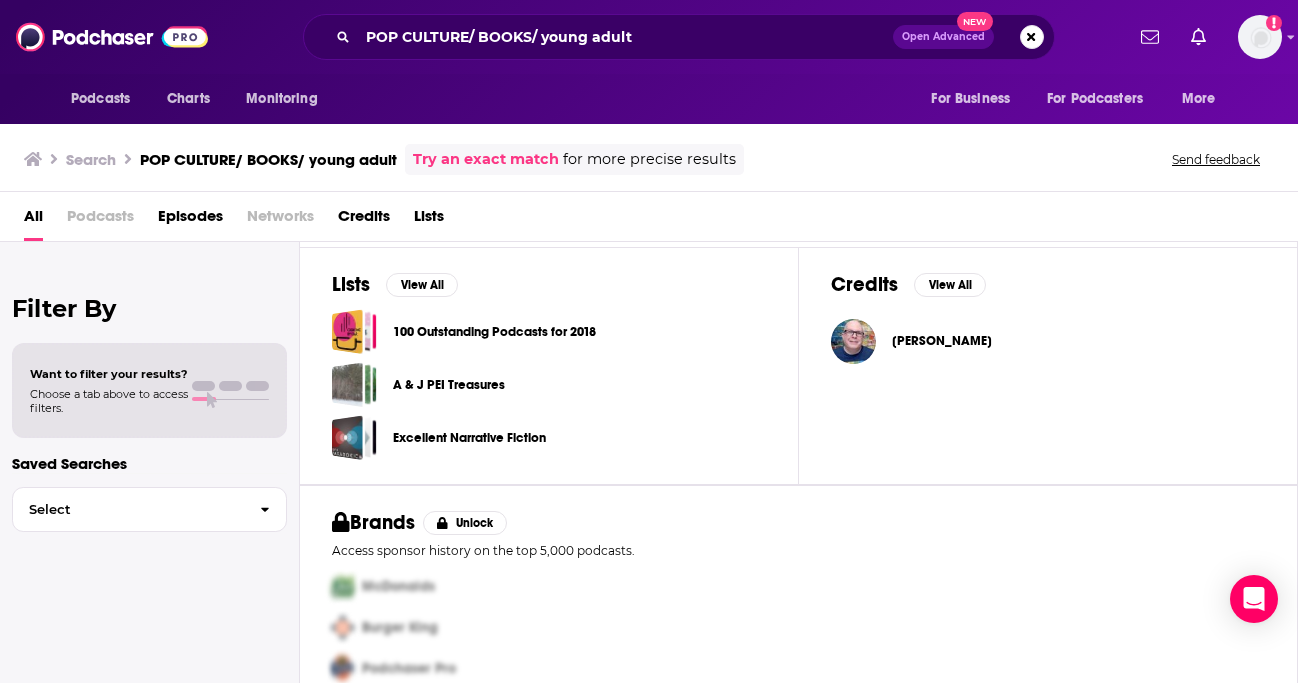 scroll, scrollTop: 389, scrollLeft: 0, axis: vertical 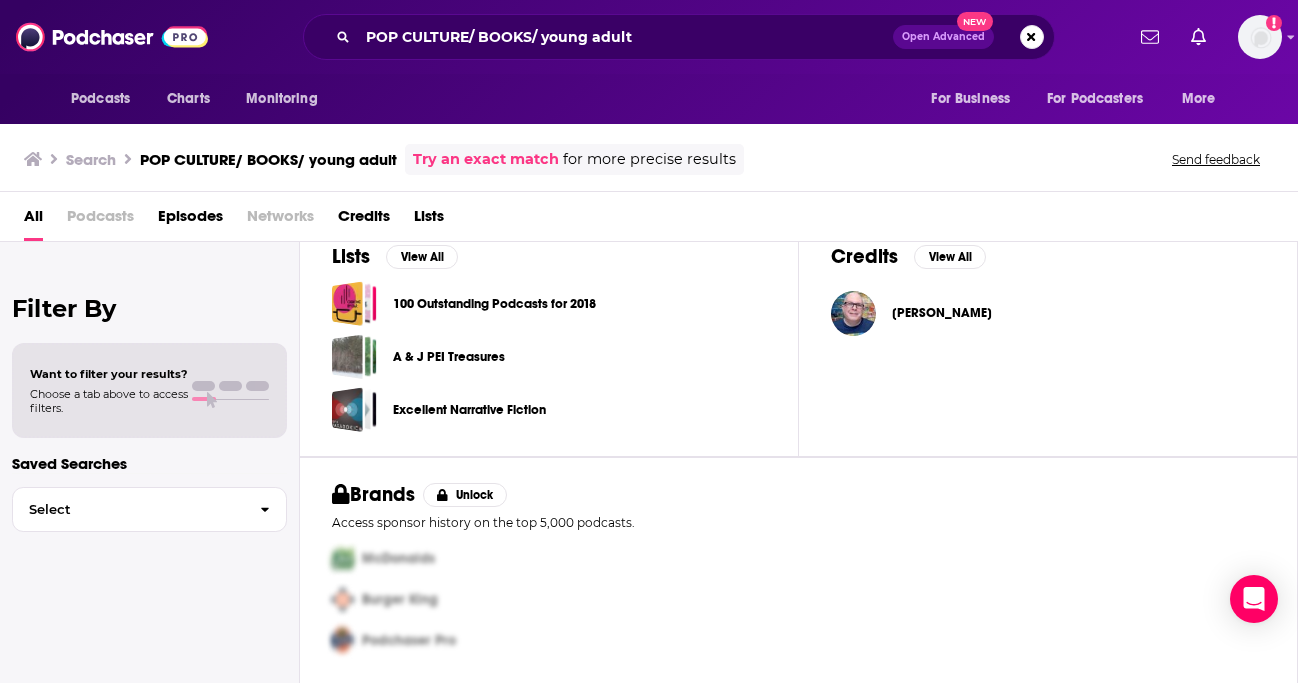 click on "Open Advanced" at bounding box center [943, 37] 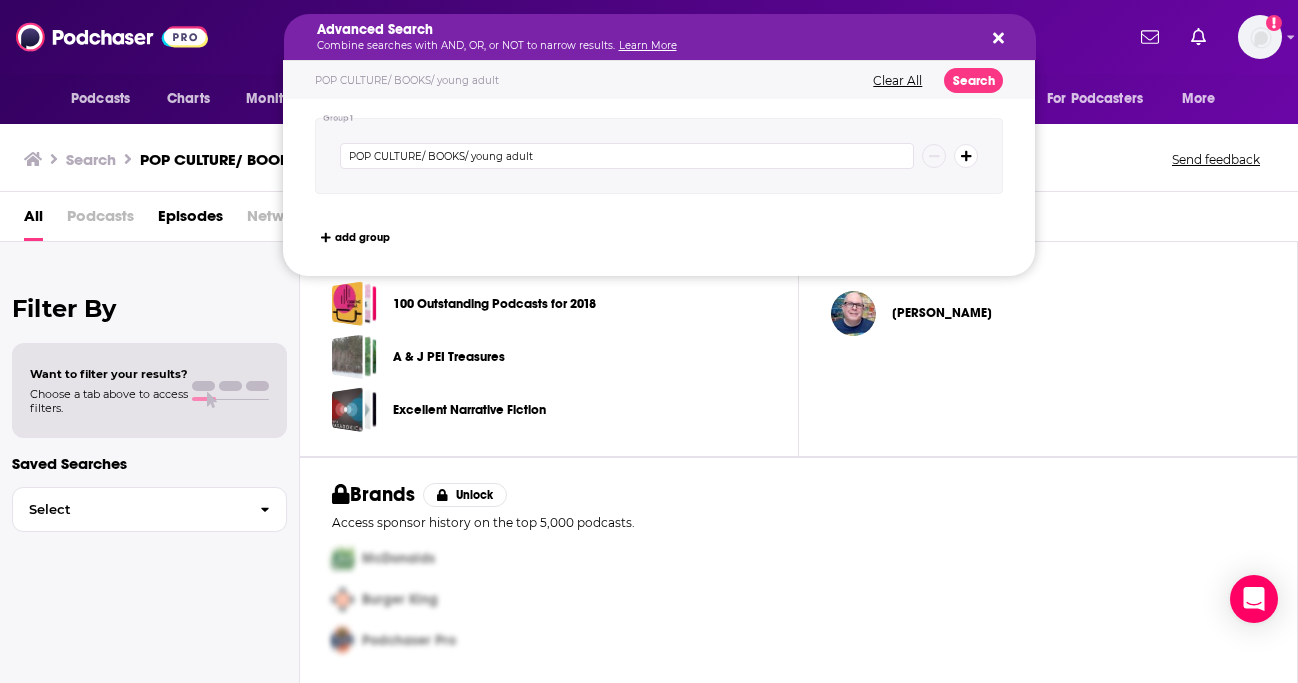 click on "All Podcasts Episodes Networks Credits Lists" at bounding box center (653, 220) 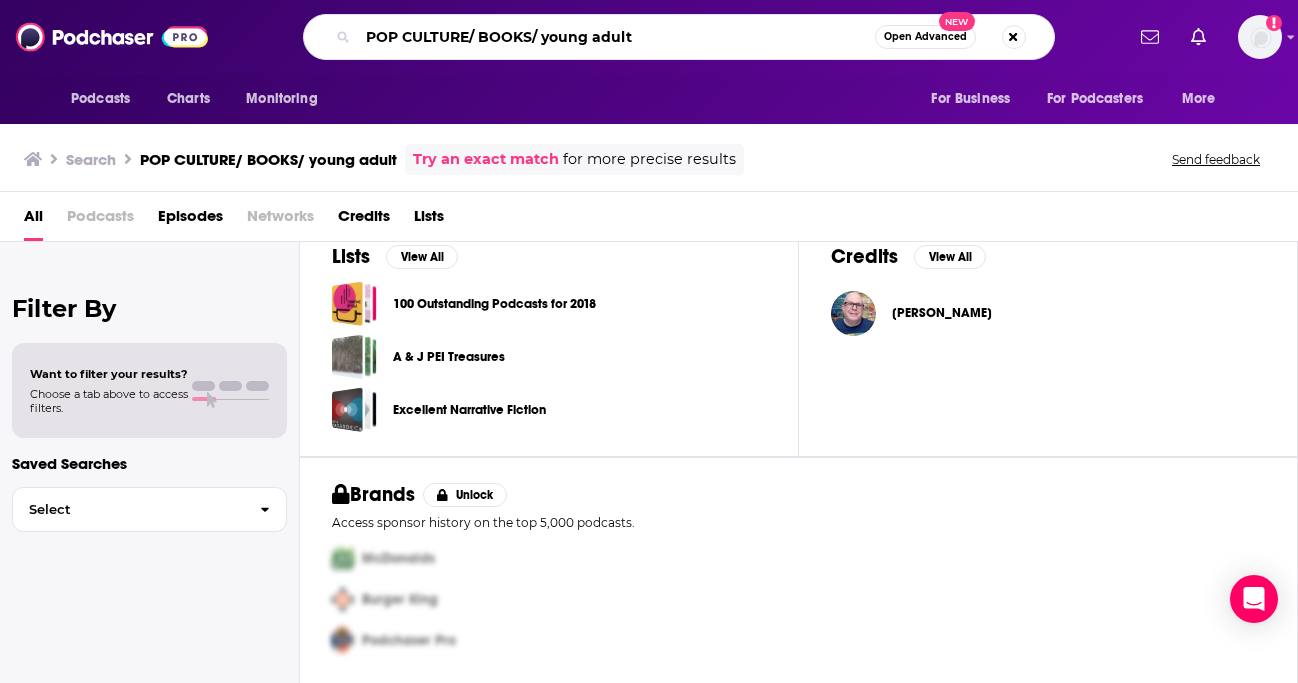 drag, startPoint x: 479, startPoint y: 34, endPoint x: 315, endPoint y: 34, distance: 164 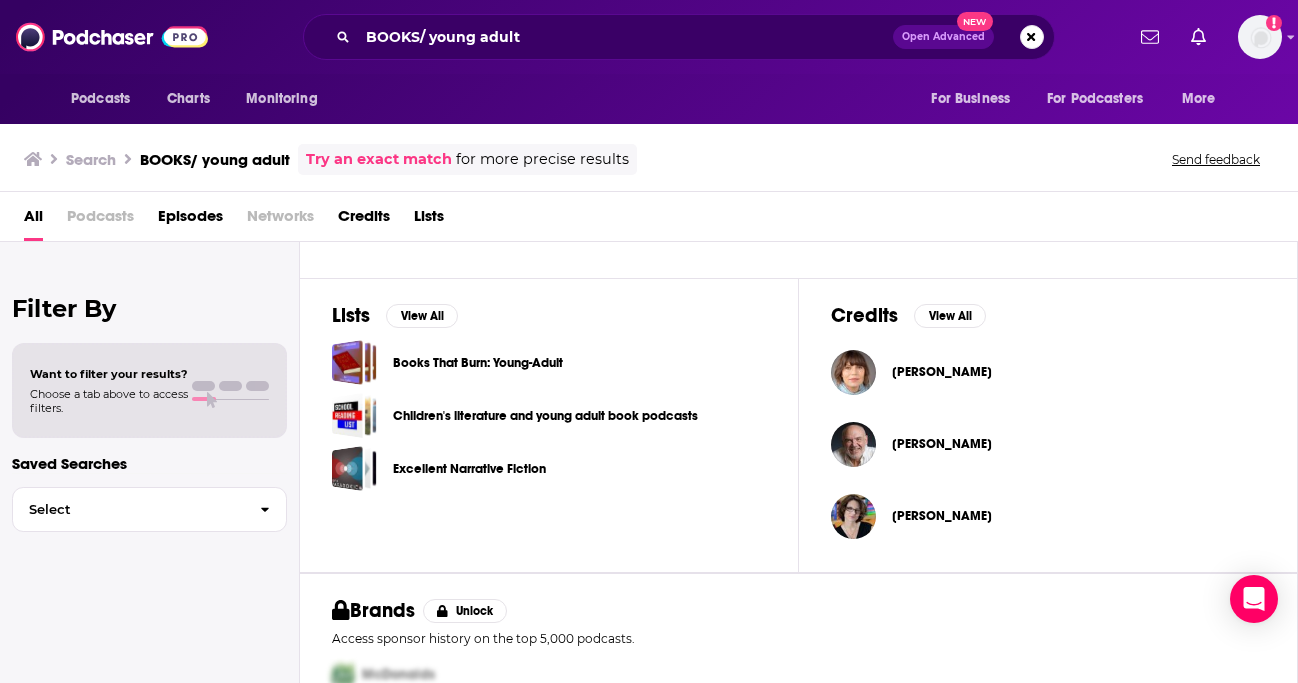 scroll, scrollTop: 668, scrollLeft: 0, axis: vertical 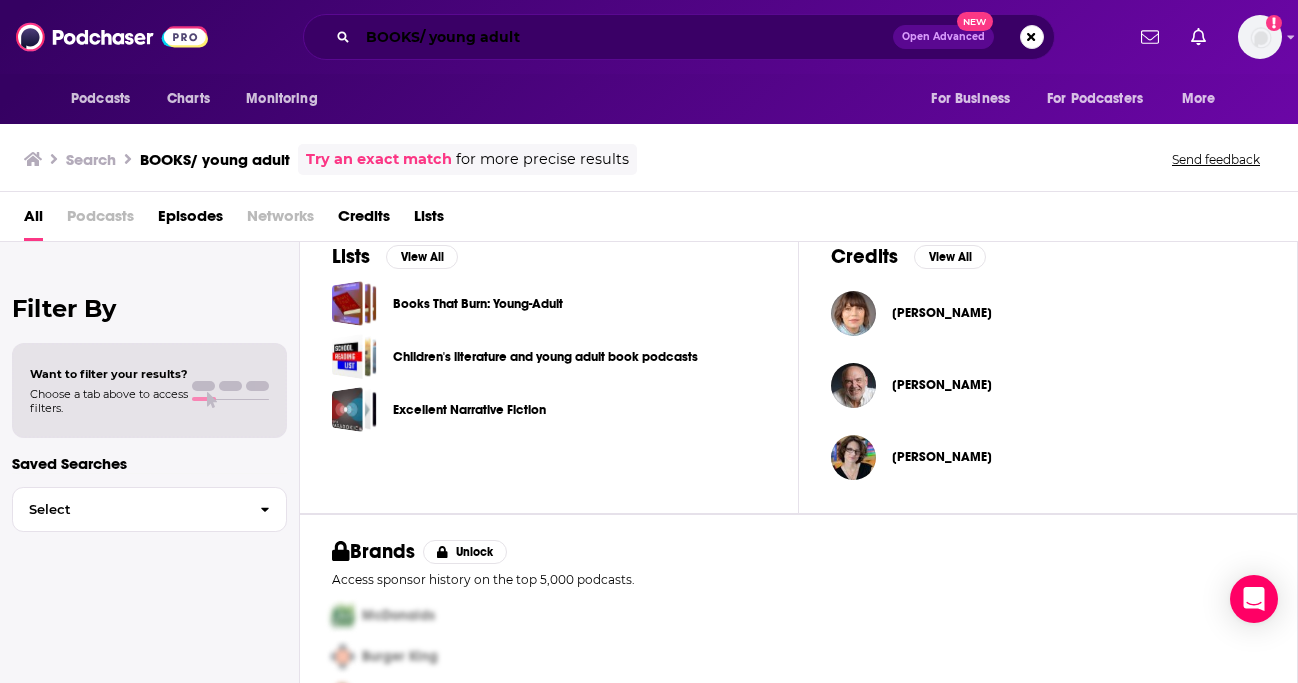 click on "BOOKS/ young adult" at bounding box center [625, 37] 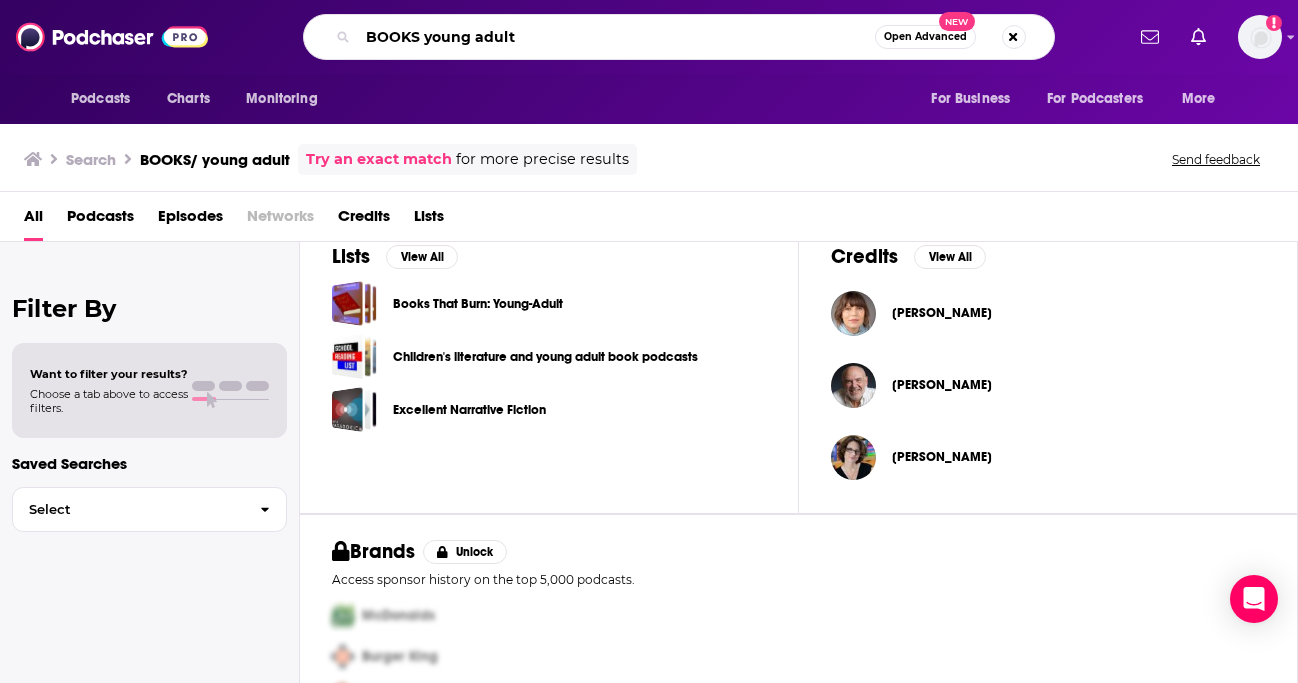 type on "BOOKS young adult" 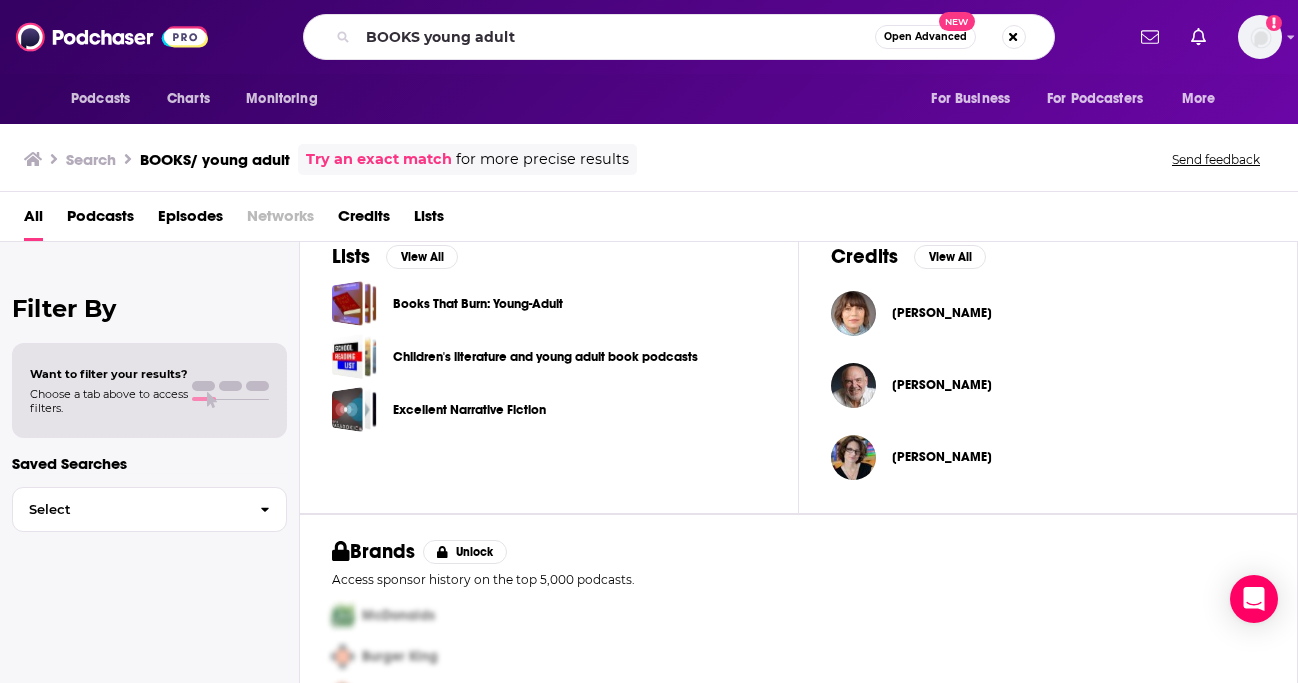 click on "Podcasts" at bounding box center (100, 220) 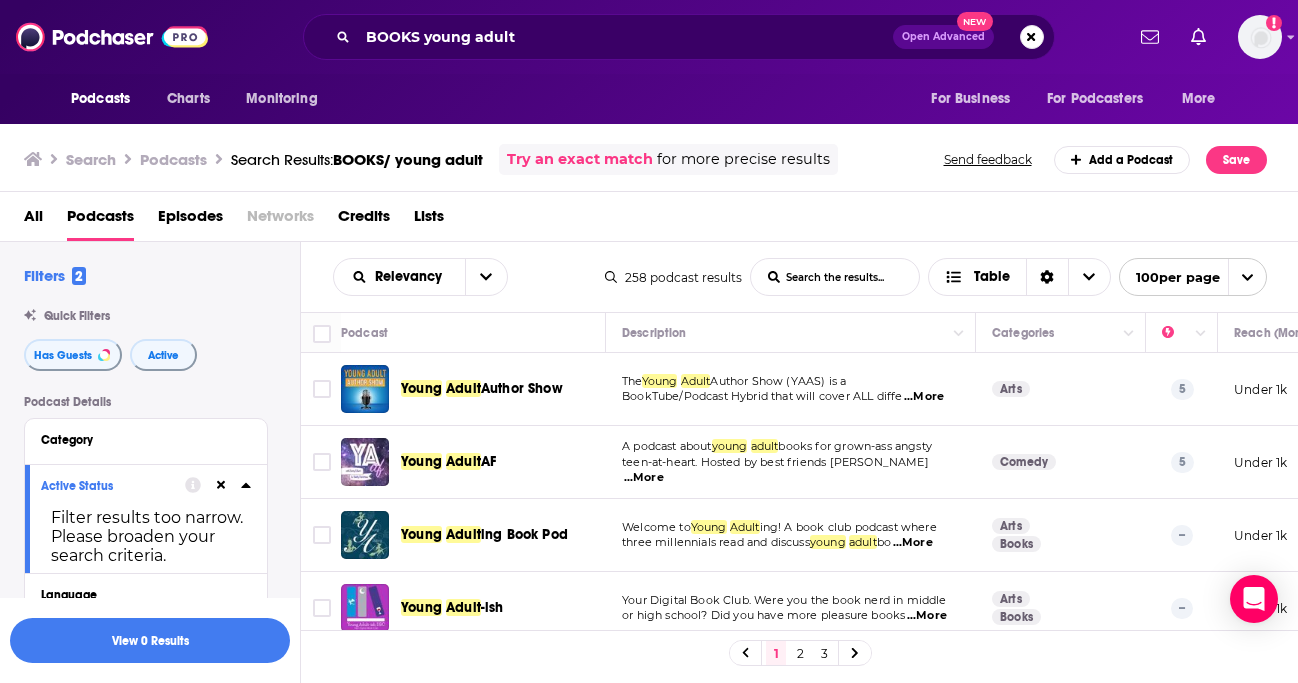 click on "Podcasts Charts Monitoring BOOKS young adult Open Advanced New For Business For Podcasters More Add a profile image Podcasts Charts Monitoring For Business For Podcasters More Search Podcasts Search Results:   BOOKS/ young adult Try an exact match for more precise results Send feedback Add a Podcast Save All Podcasts Episodes Networks Credits Lists Filters 2 Quick Filters Has Guests Active Podcast Details Category Active Status Filter results too narrow. Please broaden your search criteria. Language Has Guests Filter results too narrow. Please broaden your search criteria. Brand Safety & Suitability Political Skew Beta Show More Audience & Reach Power Score™ Reach (Monthly) Reach (Episode Average) Gender Age Income Show More Saved Searches Select View 0 Results Relevancy List Search Input Search the results... Table 258   podcast   results List Search Input Search the results... Table 100  per page Podcast Description Categories Reach (Monthly) Reach (Episode) Top Country Young   Adult  Author Show The" at bounding box center (649, 341) 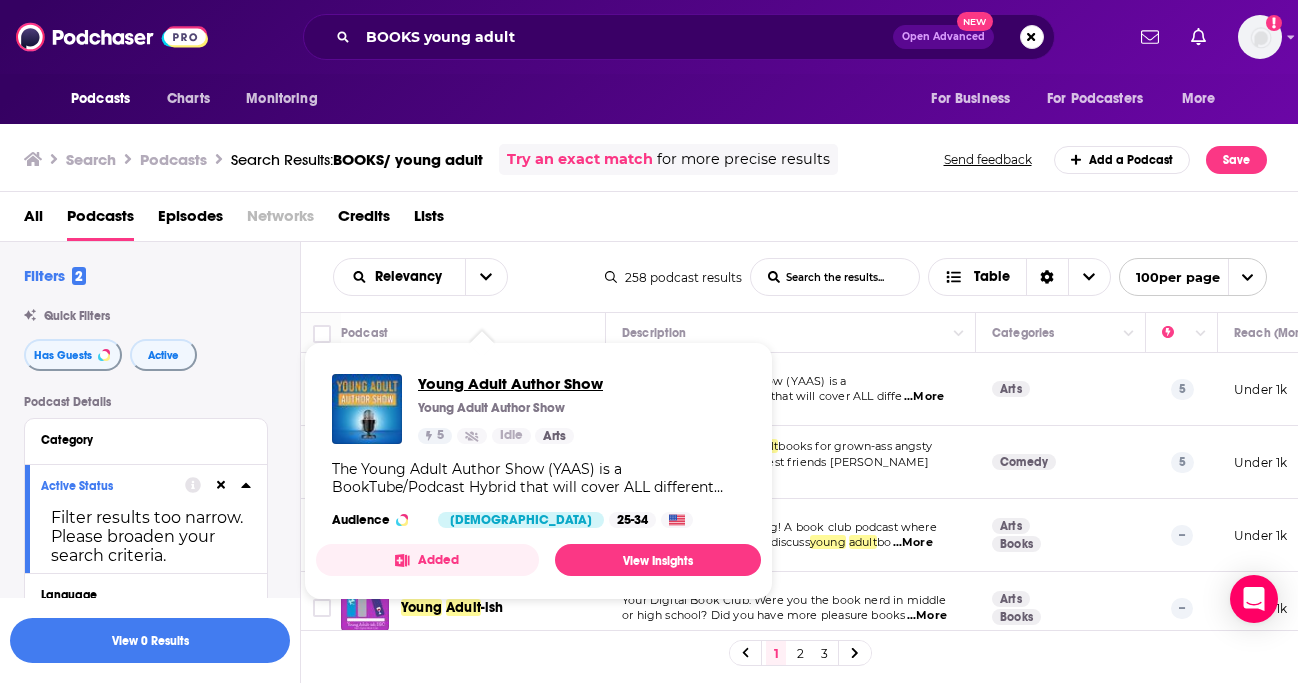 click on "Young Adult Author Show" at bounding box center (510, 383) 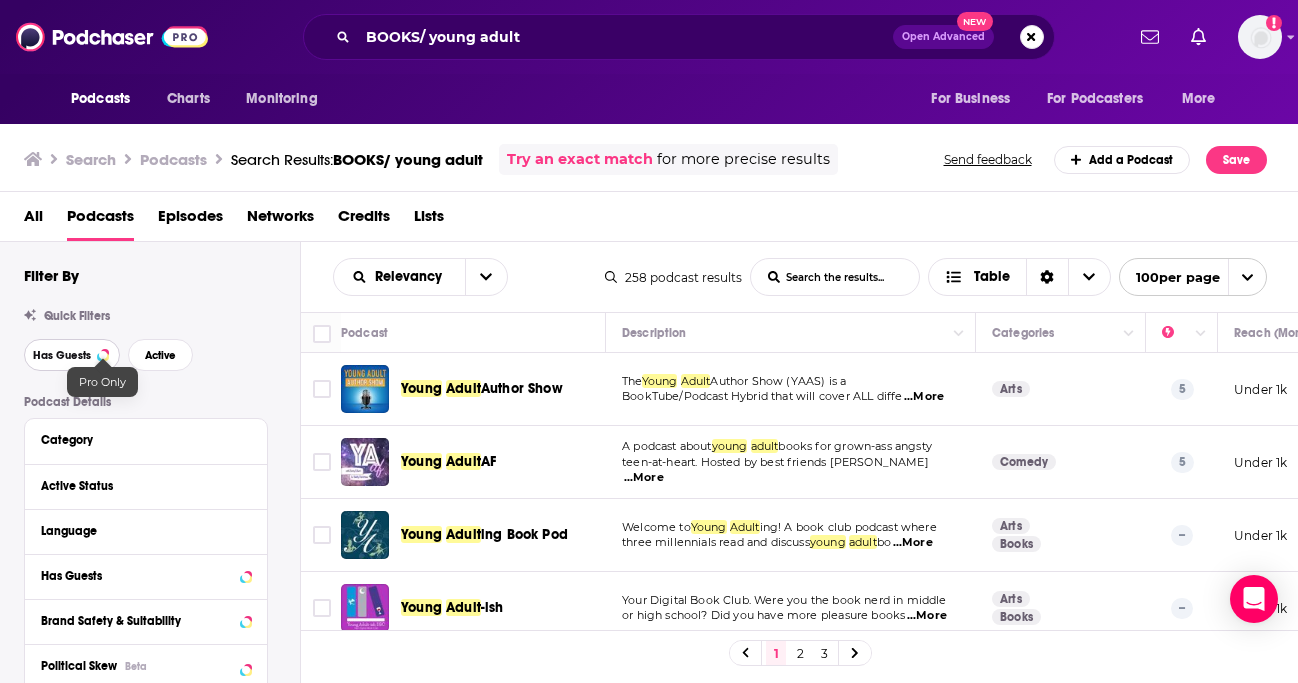 click at bounding box center (103, 355) 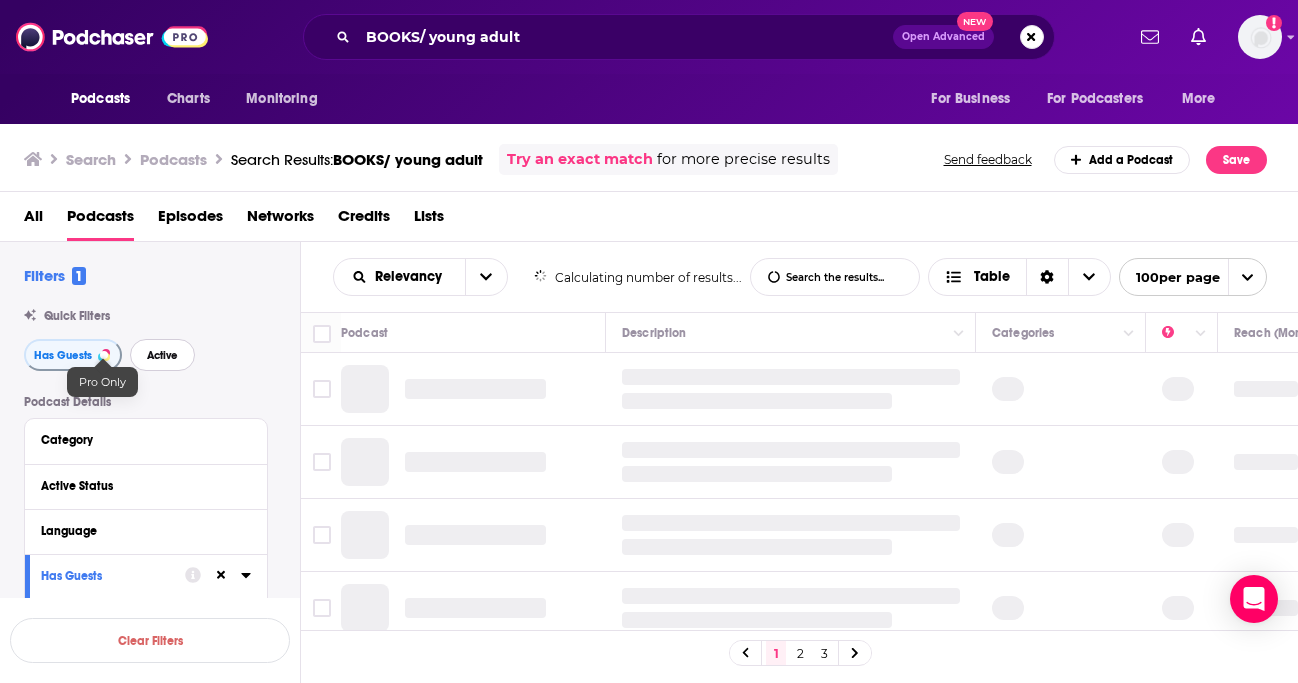 click on "Active" at bounding box center (162, 355) 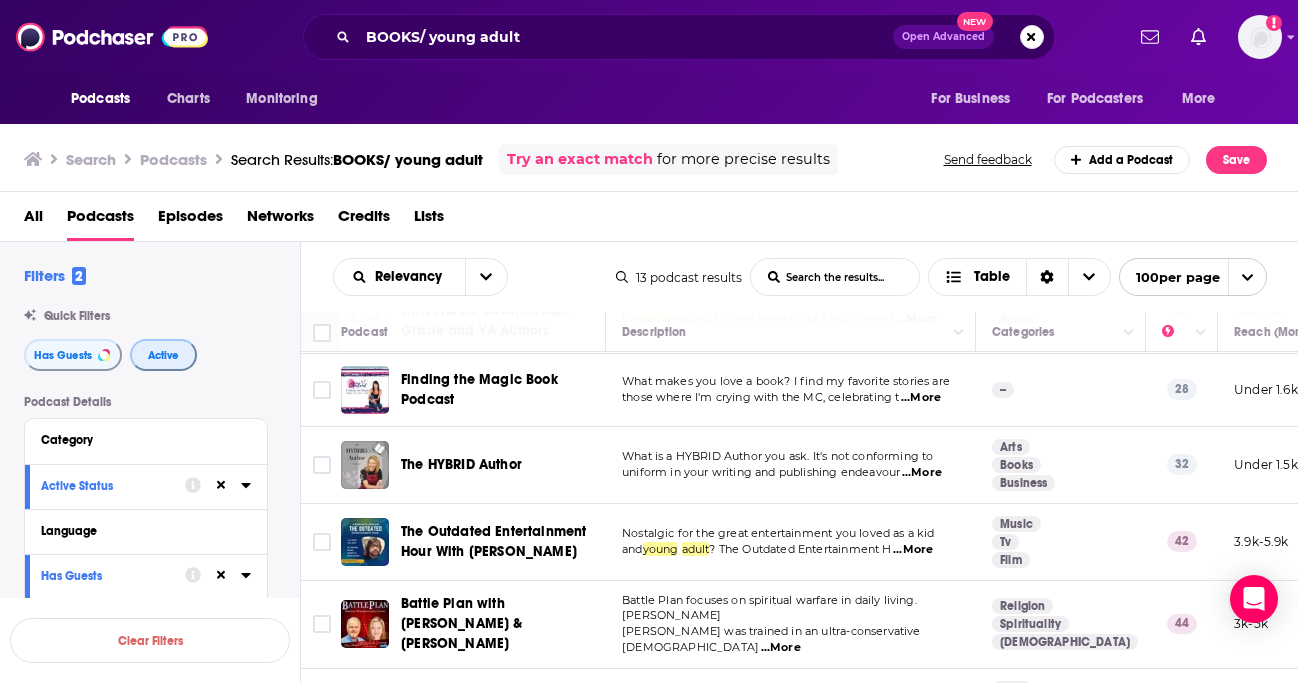 scroll, scrollTop: 626, scrollLeft: 0, axis: vertical 